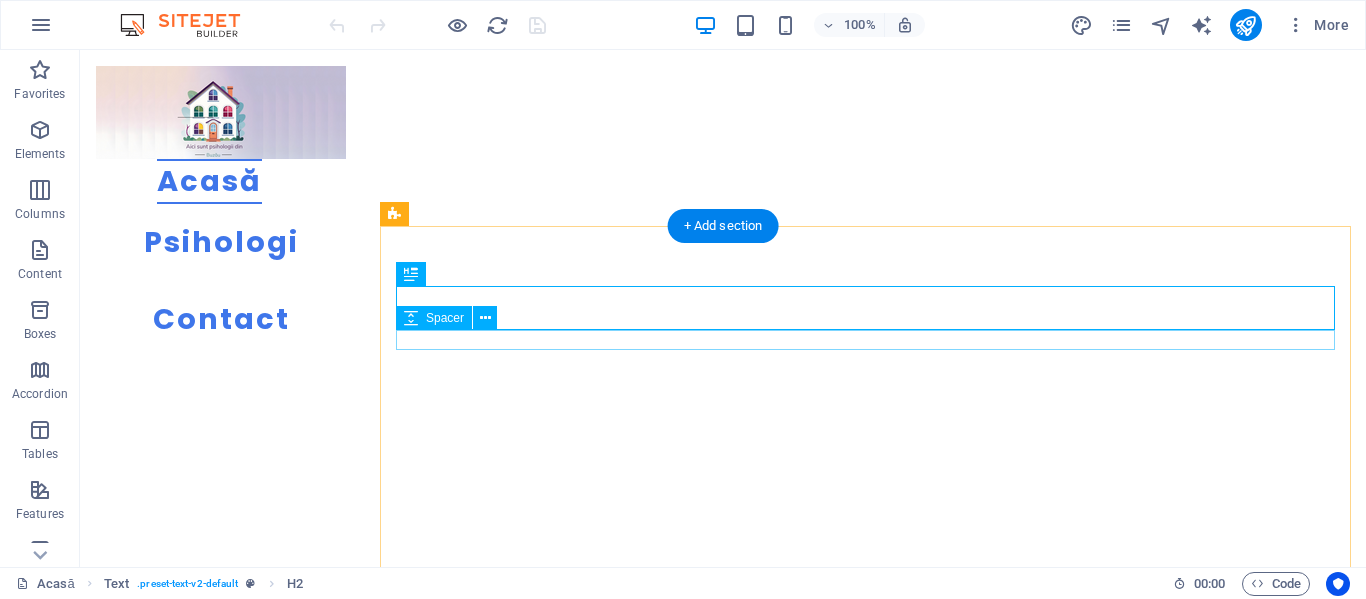 scroll, scrollTop: 289, scrollLeft: 0, axis: vertical 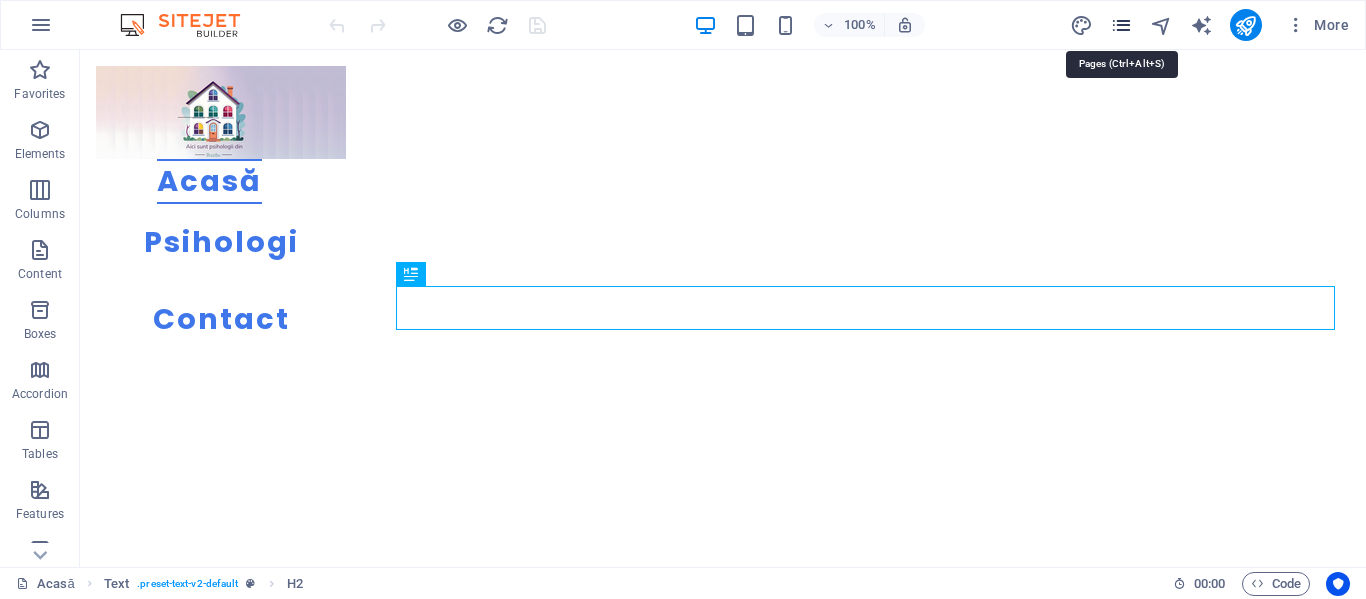click at bounding box center [1121, 25] 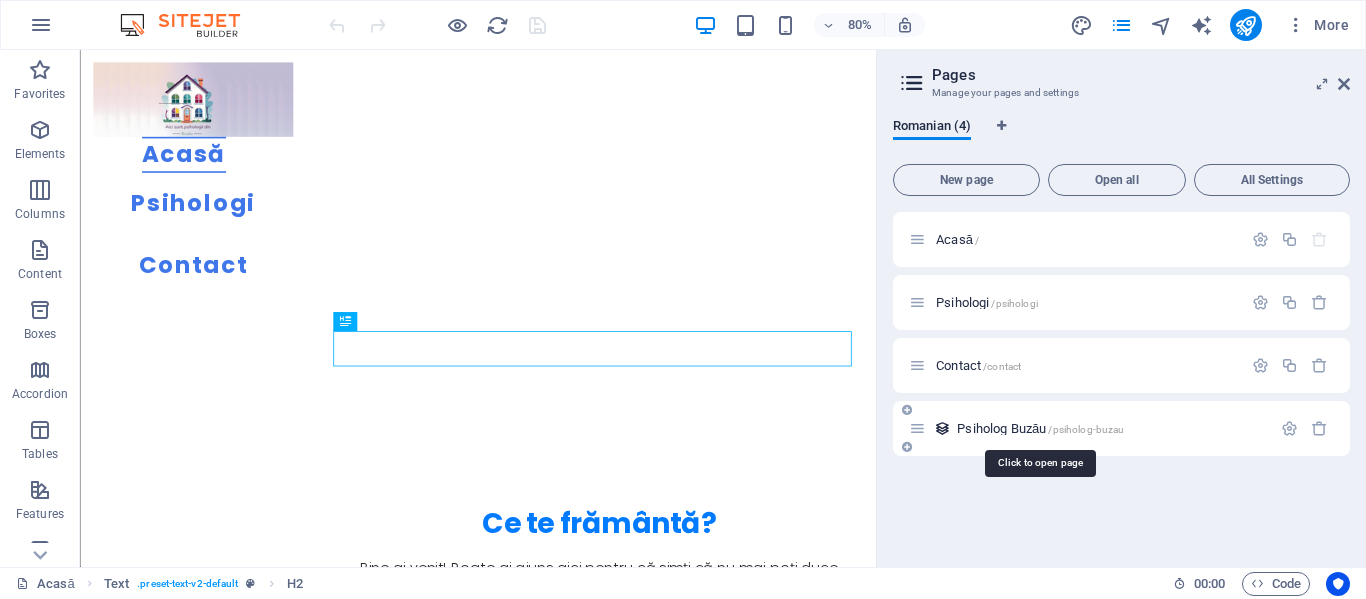 click on "Psiholog Buzău /psiholog-buzau" at bounding box center [1040, 428] 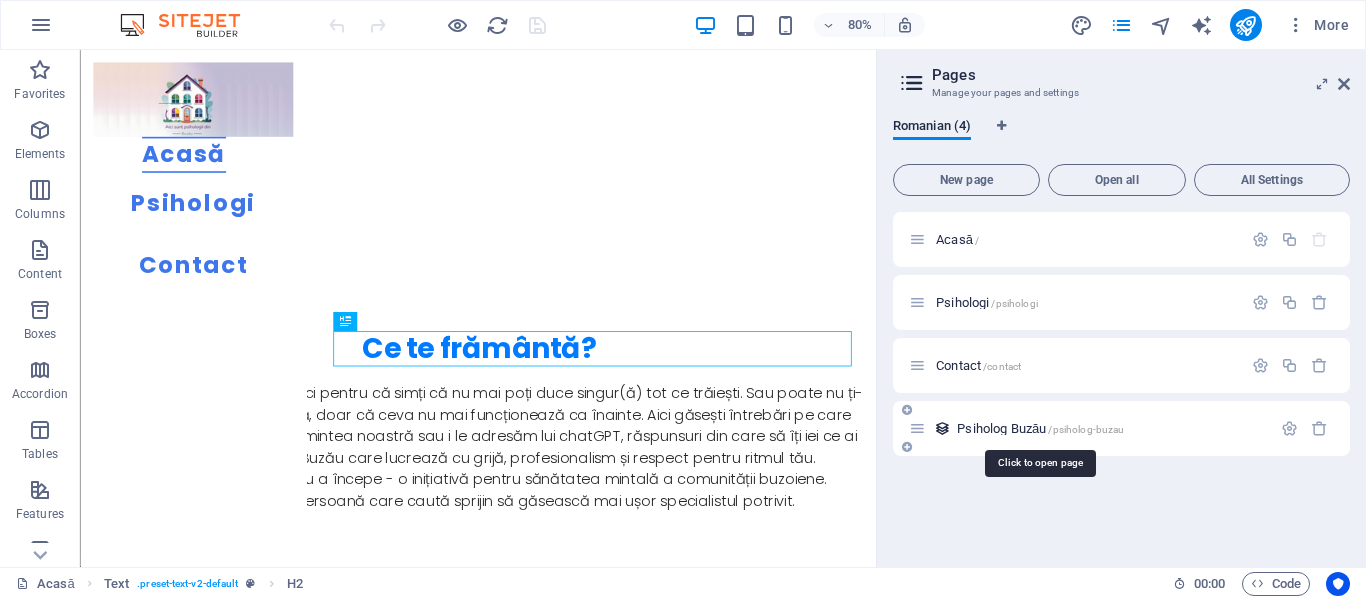 scroll, scrollTop: 0, scrollLeft: 0, axis: both 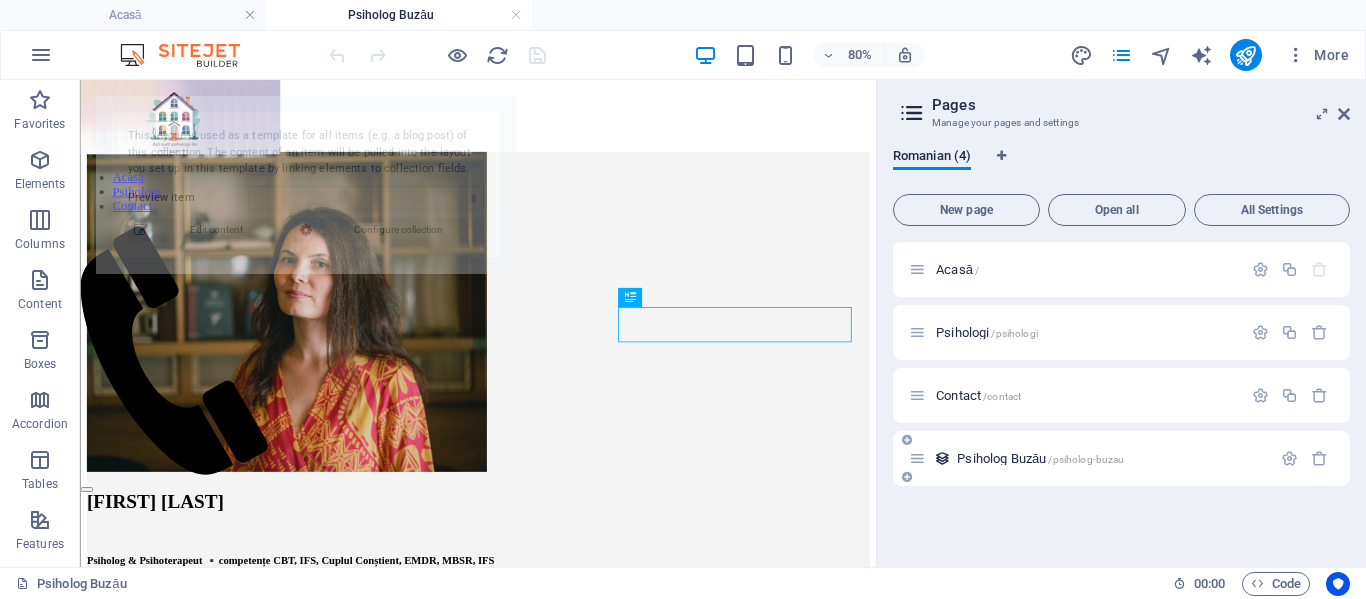 select on "6874ba18af92c5a04e0a512e" 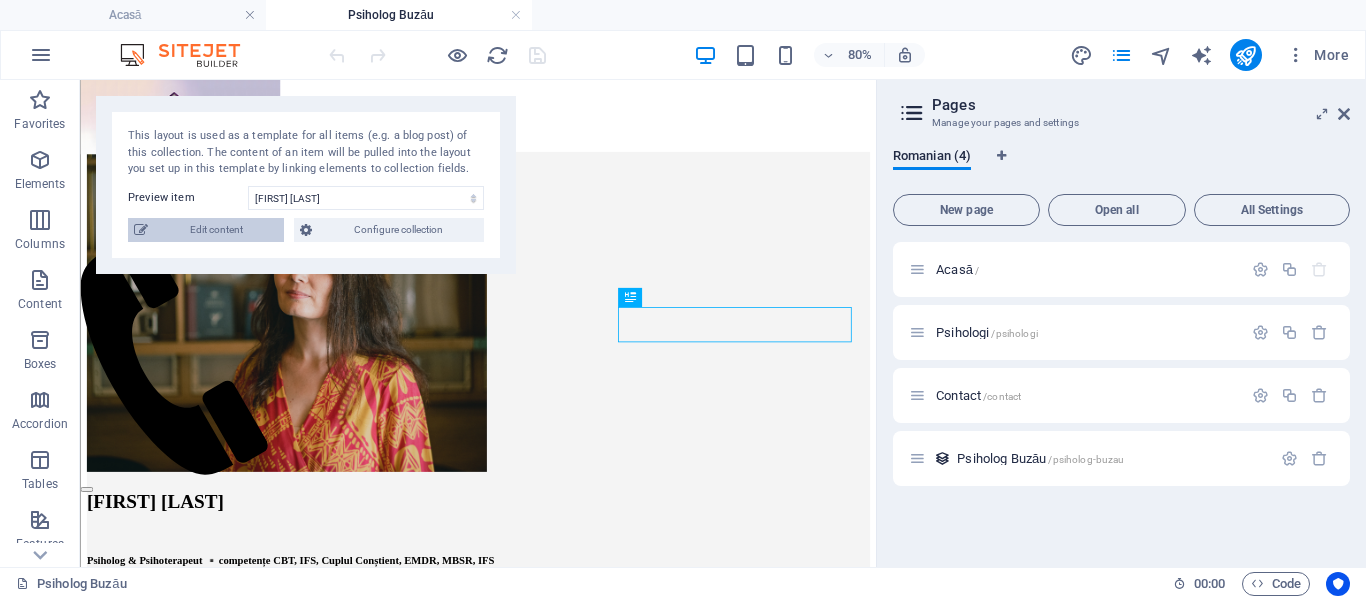 click on "Edit content" at bounding box center [216, 230] 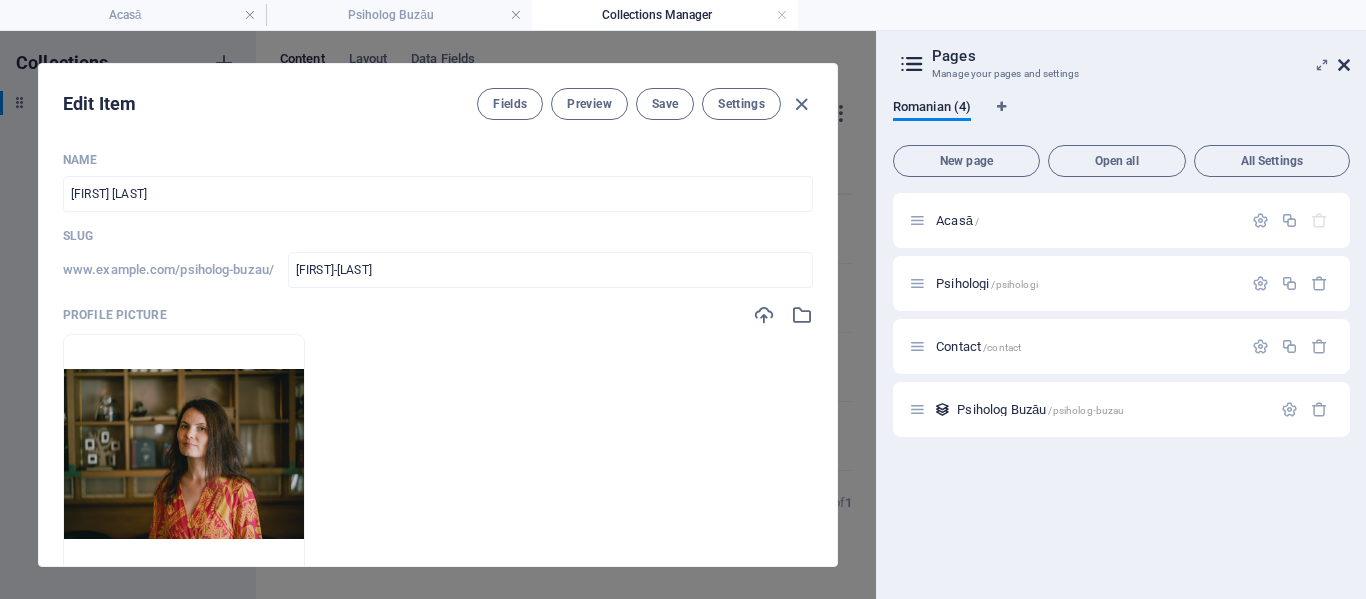 click at bounding box center [1344, 65] 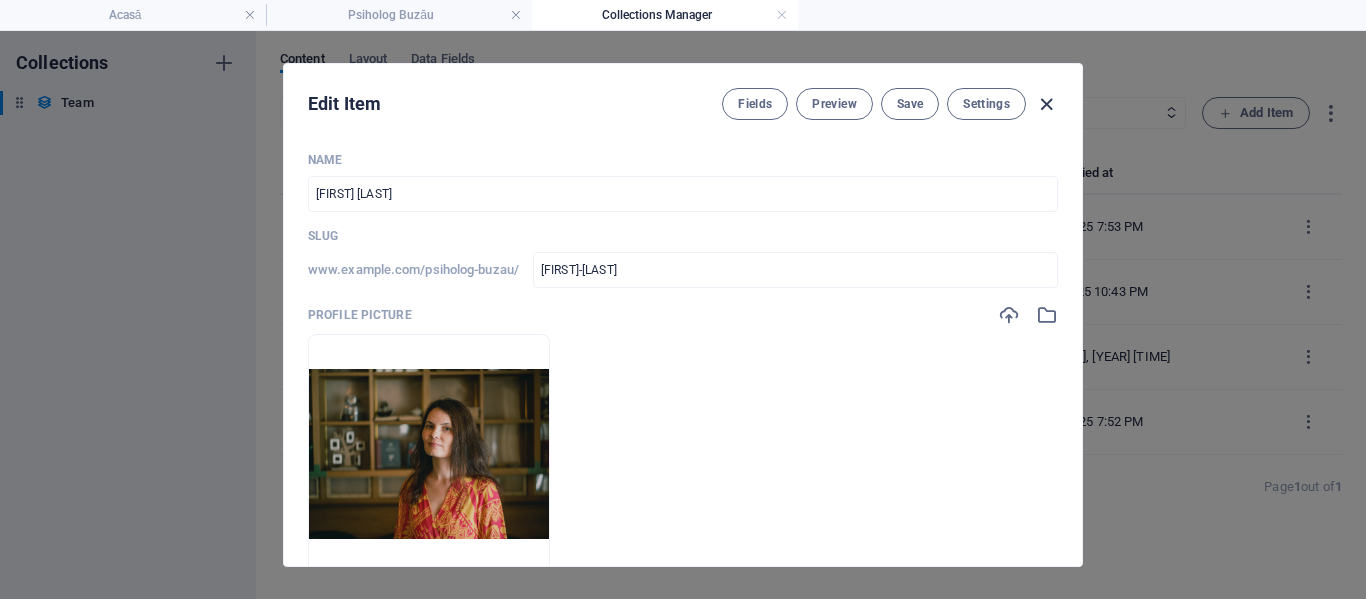 click at bounding box center (1046, 104) 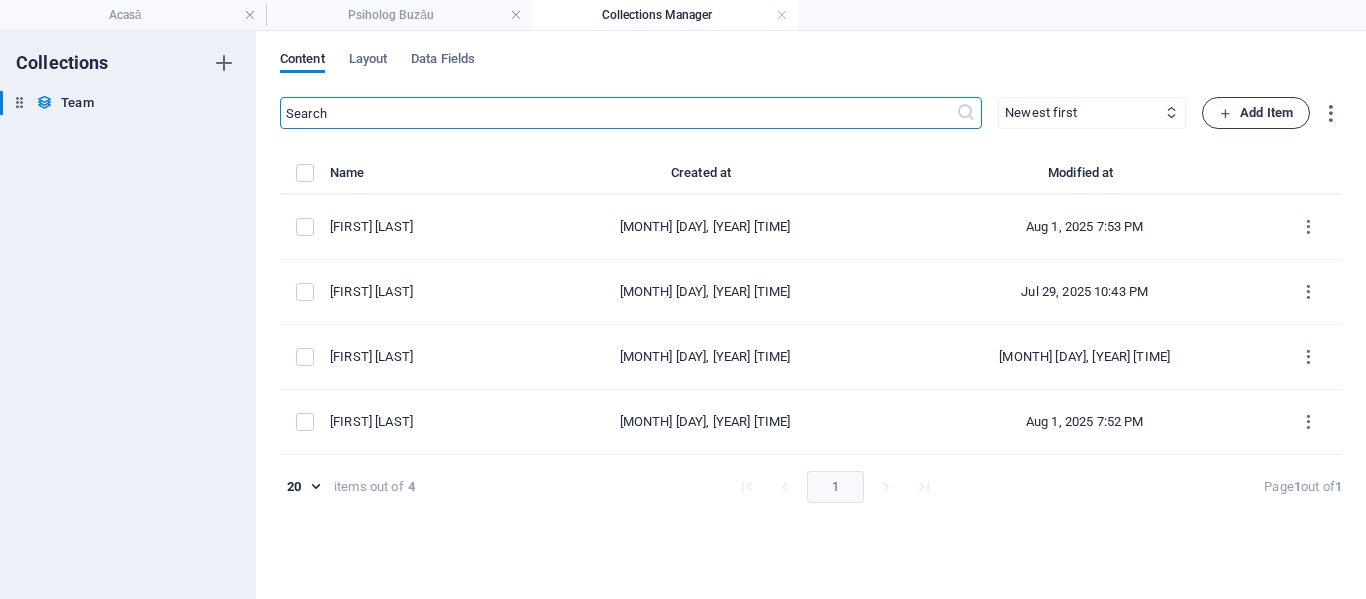 click on "Add Item" at bounding box center [1256, 113] 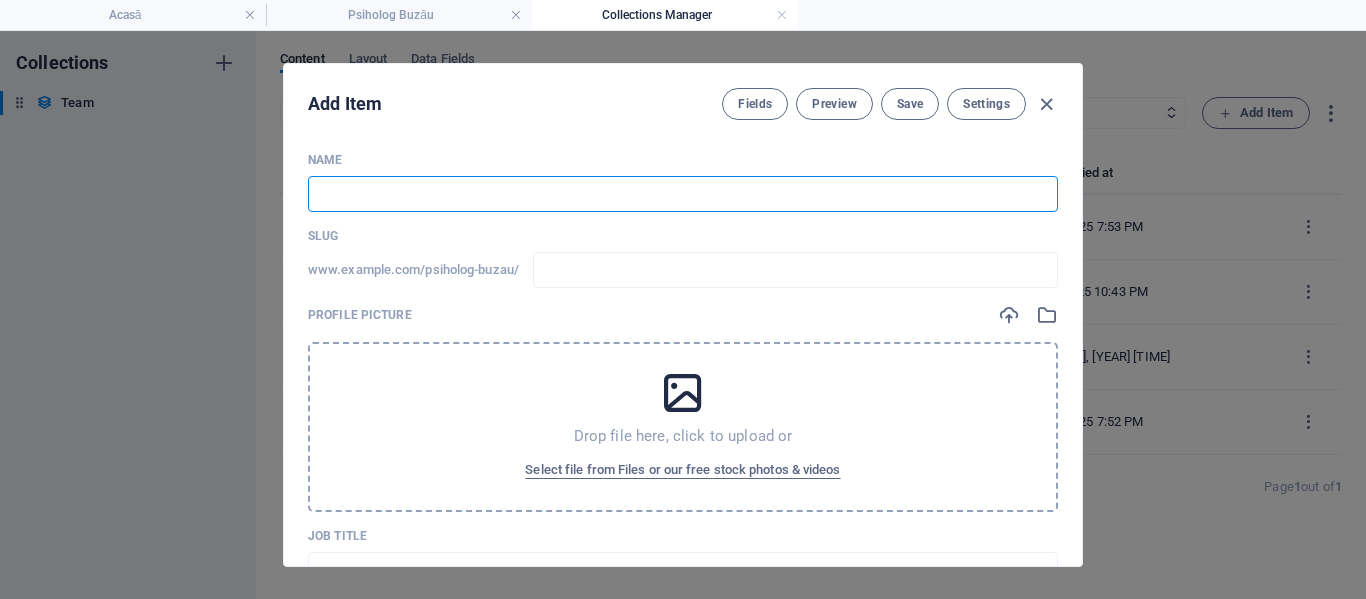 click at bounding box center [683, 194] 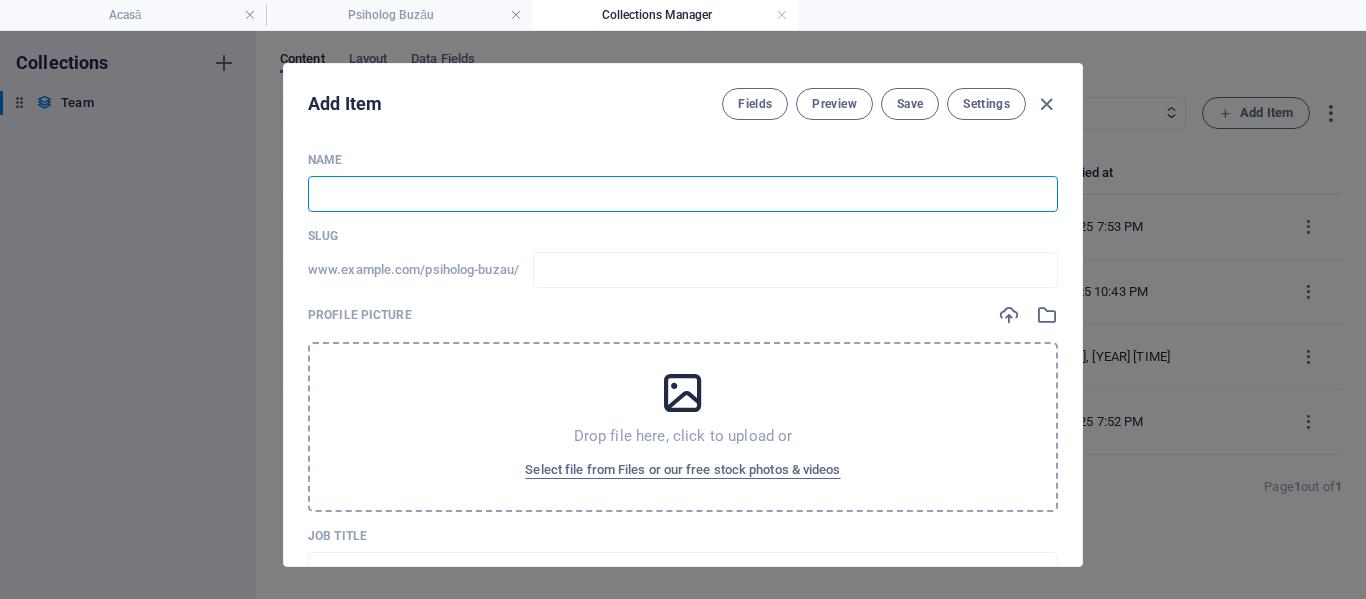 type on "M" 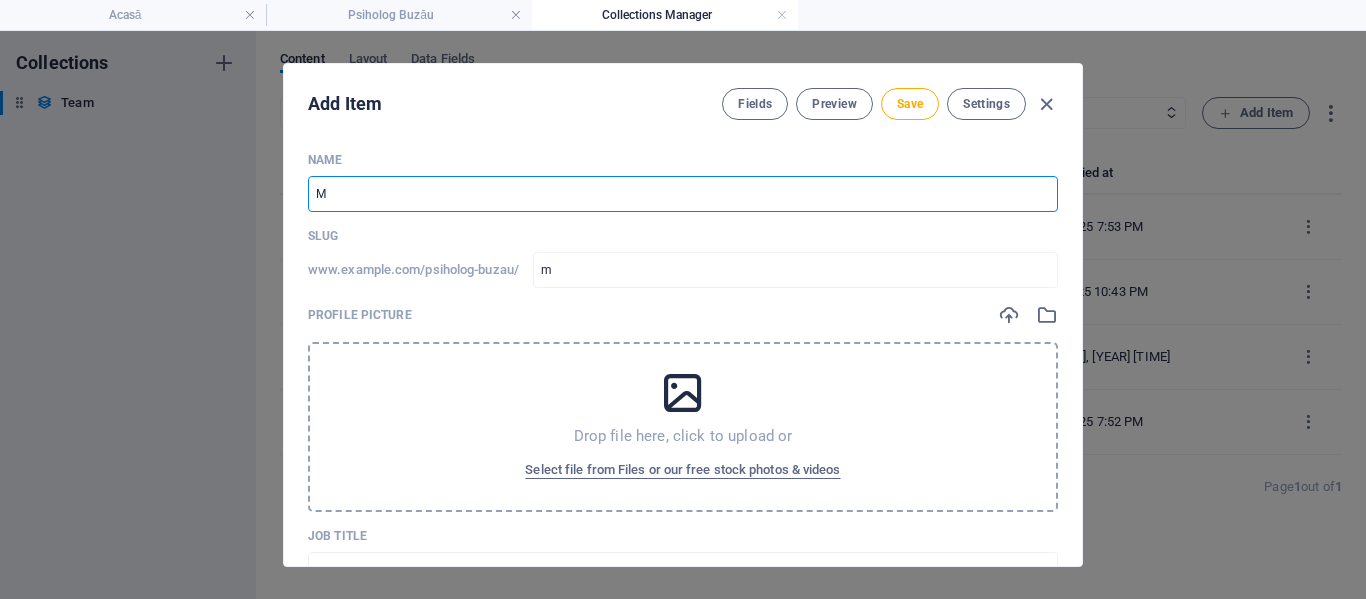 type on "Ma" 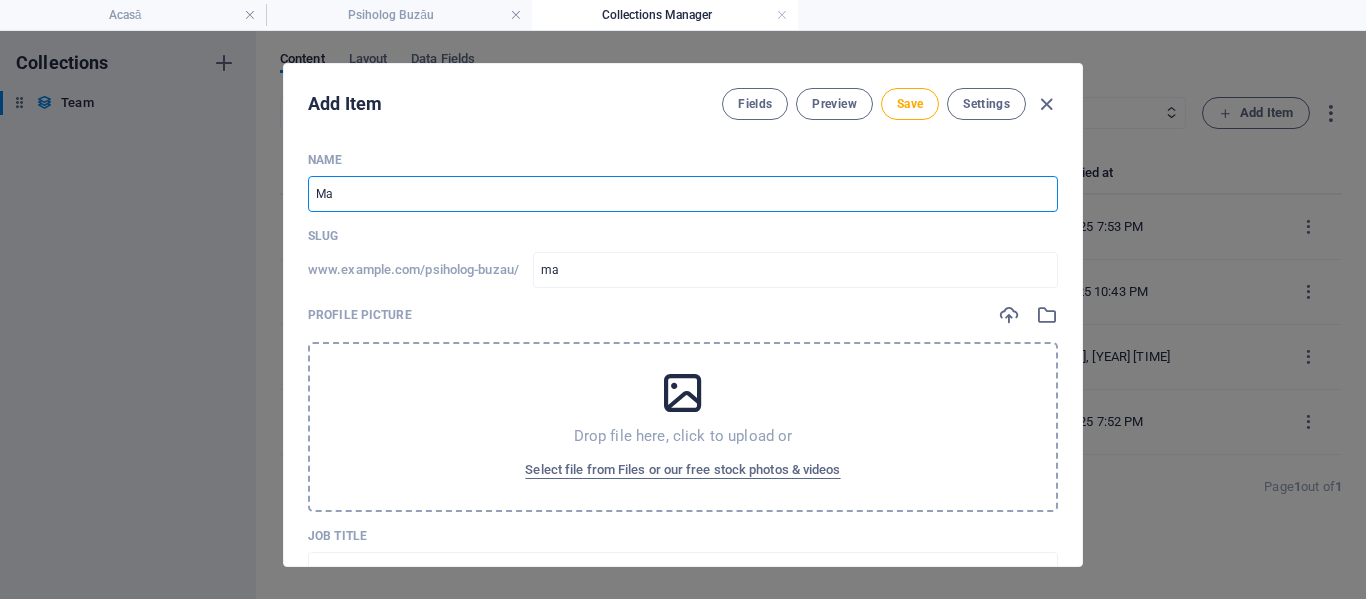 type on "Mar" 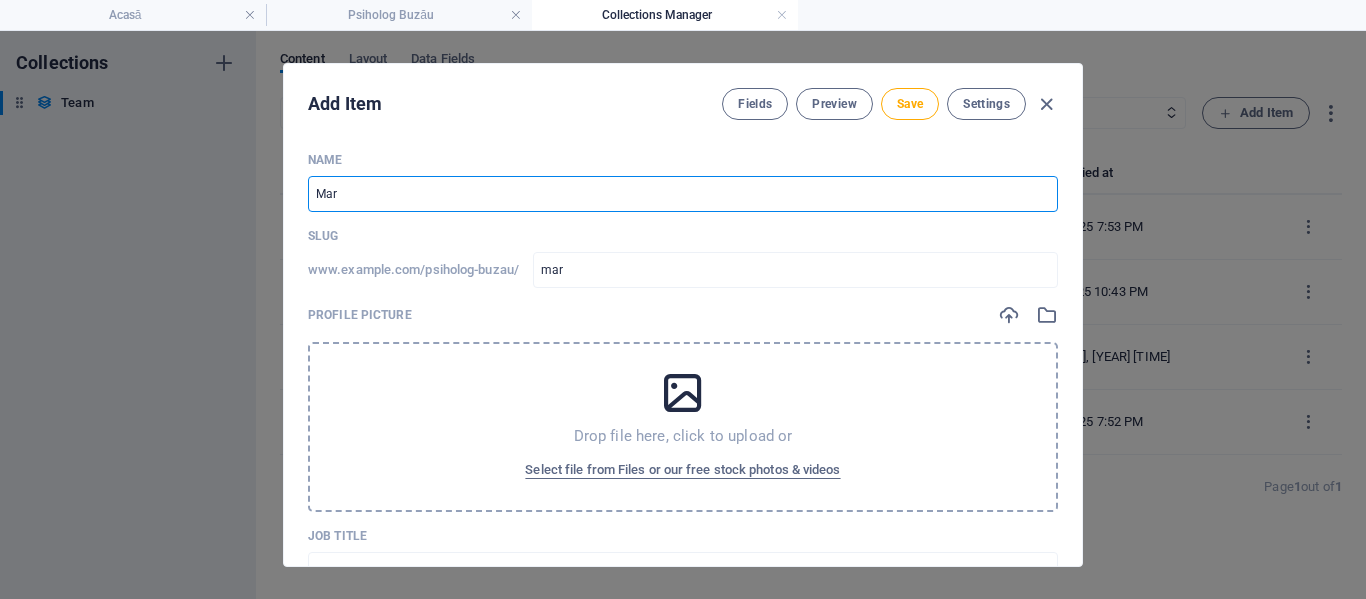 type on "Mari" 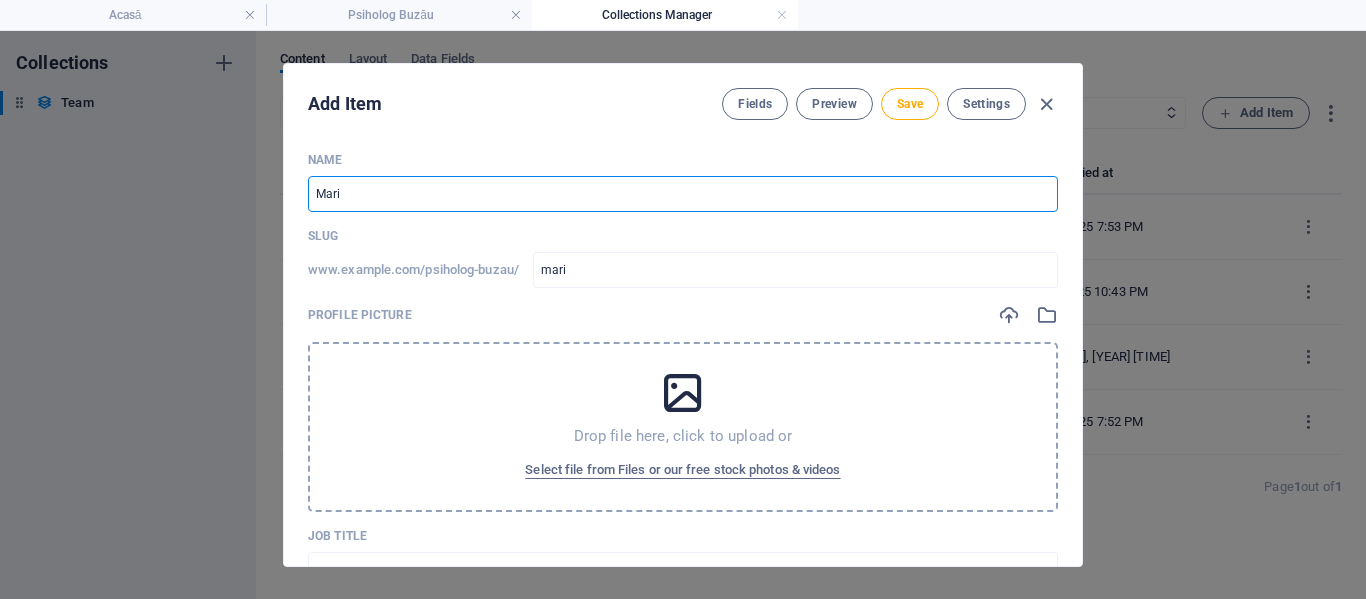 type on "Maril" 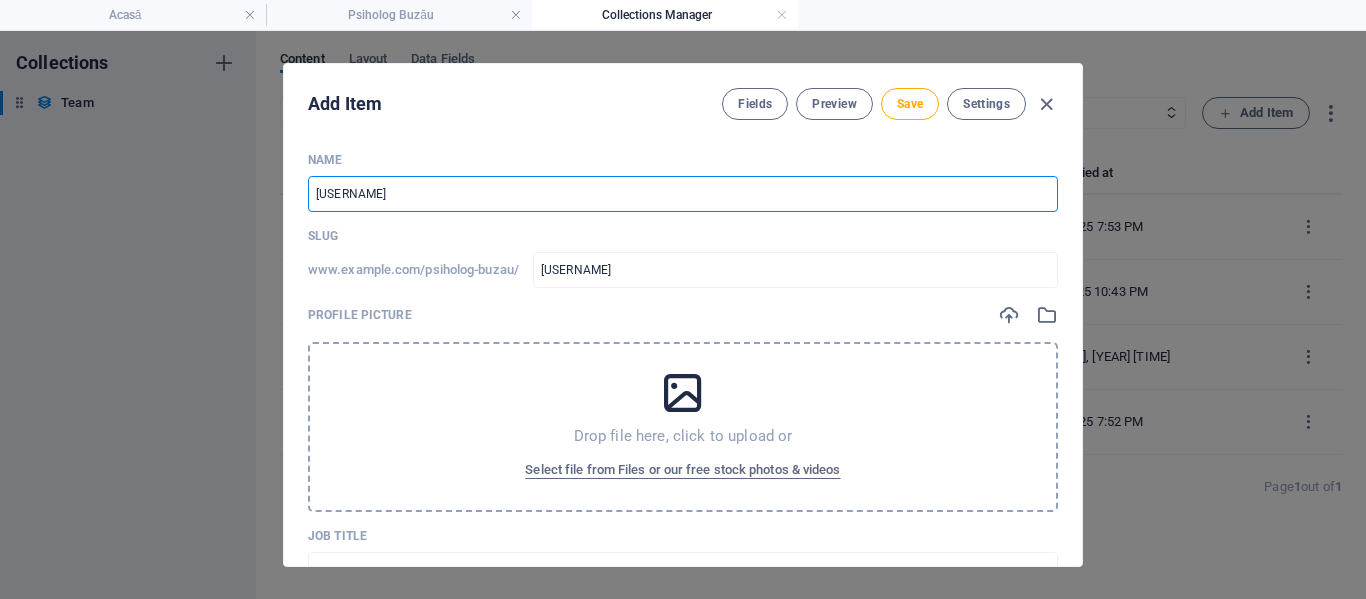 type on "Marile" 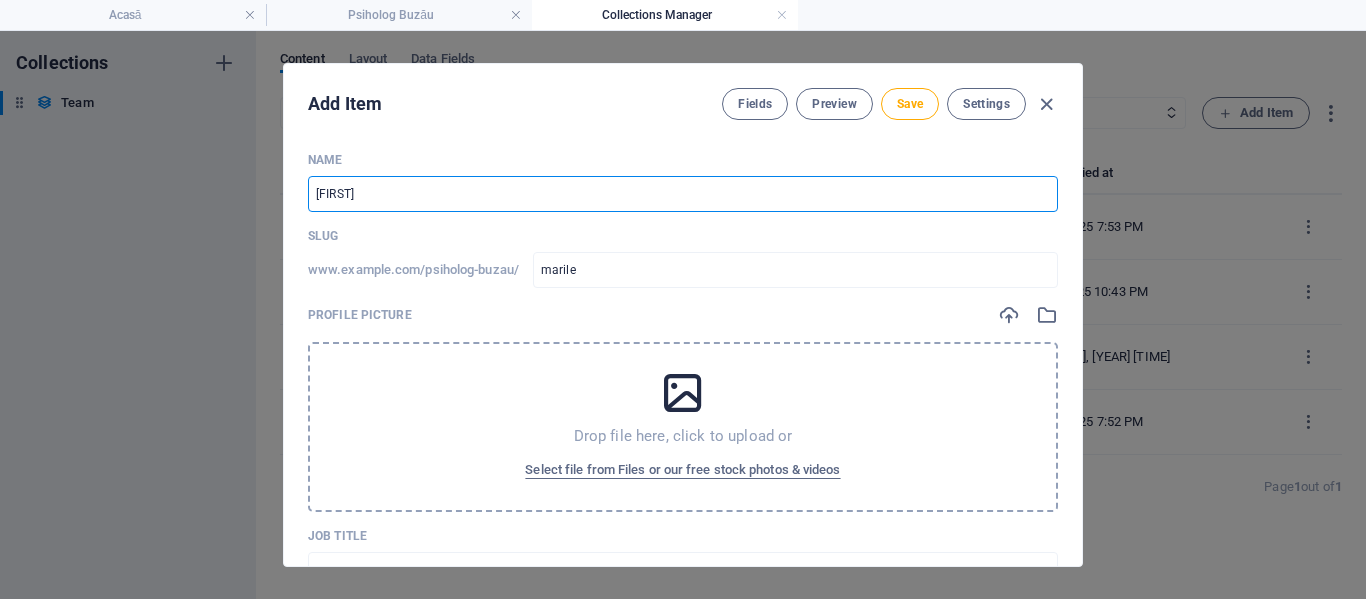 type on "Marilen" 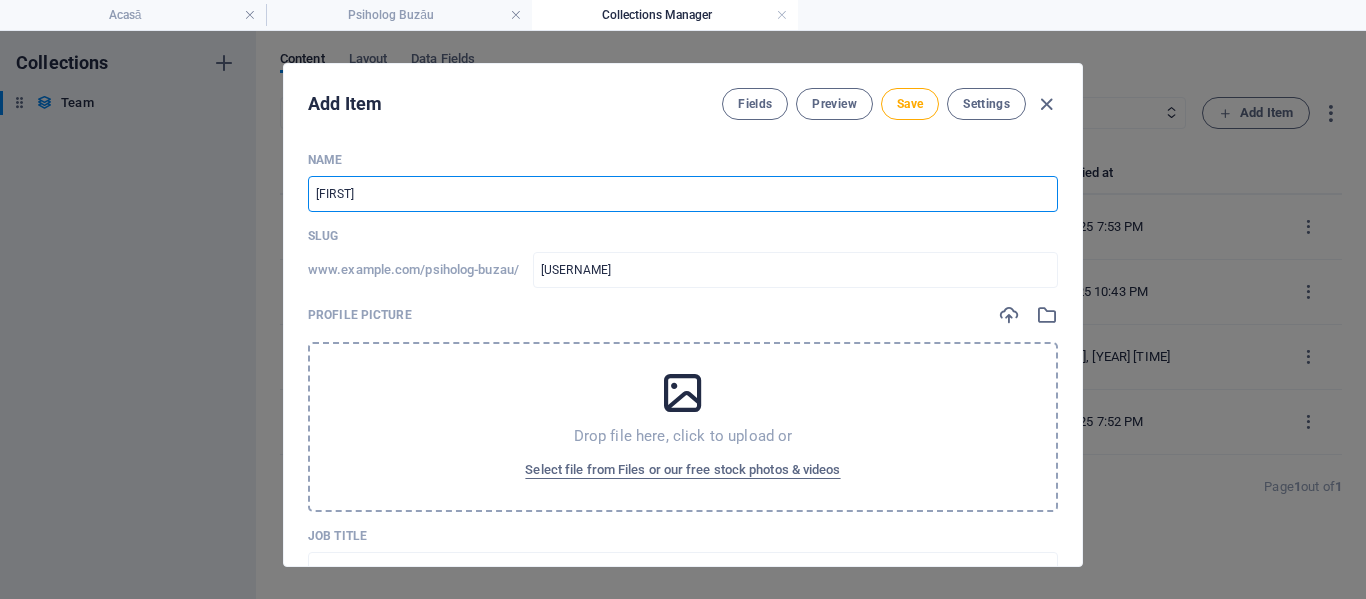type on "Marilena" 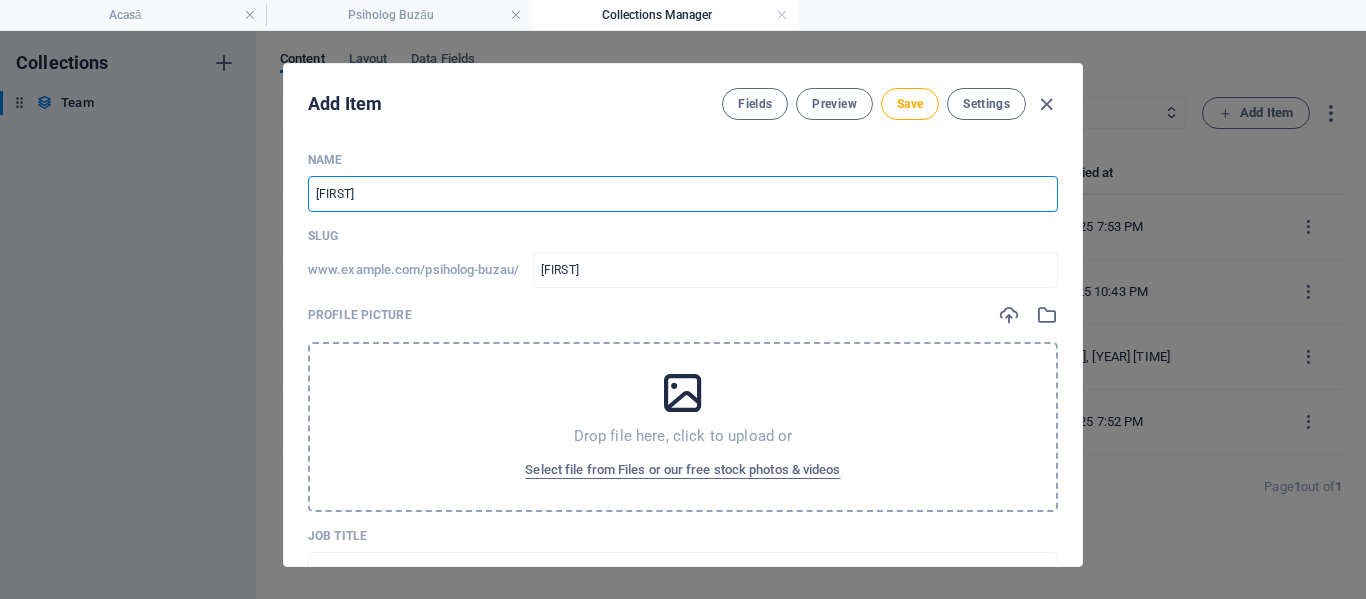 type on "Marilena T" 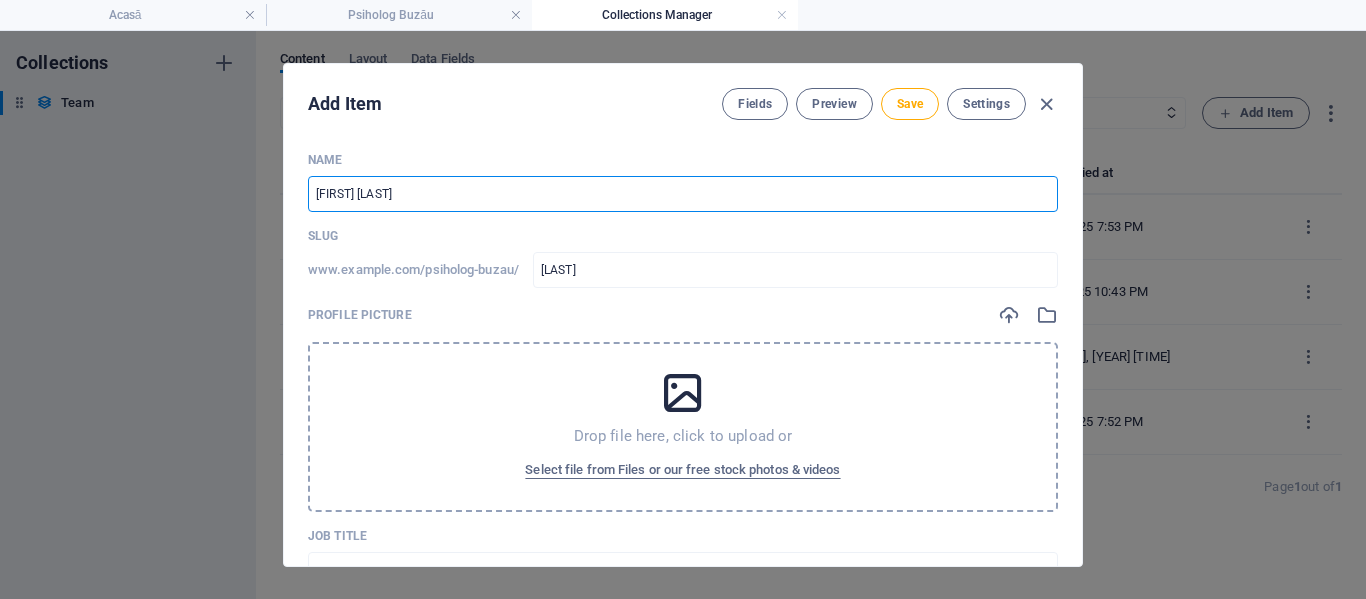 type on "Marilena Tr" 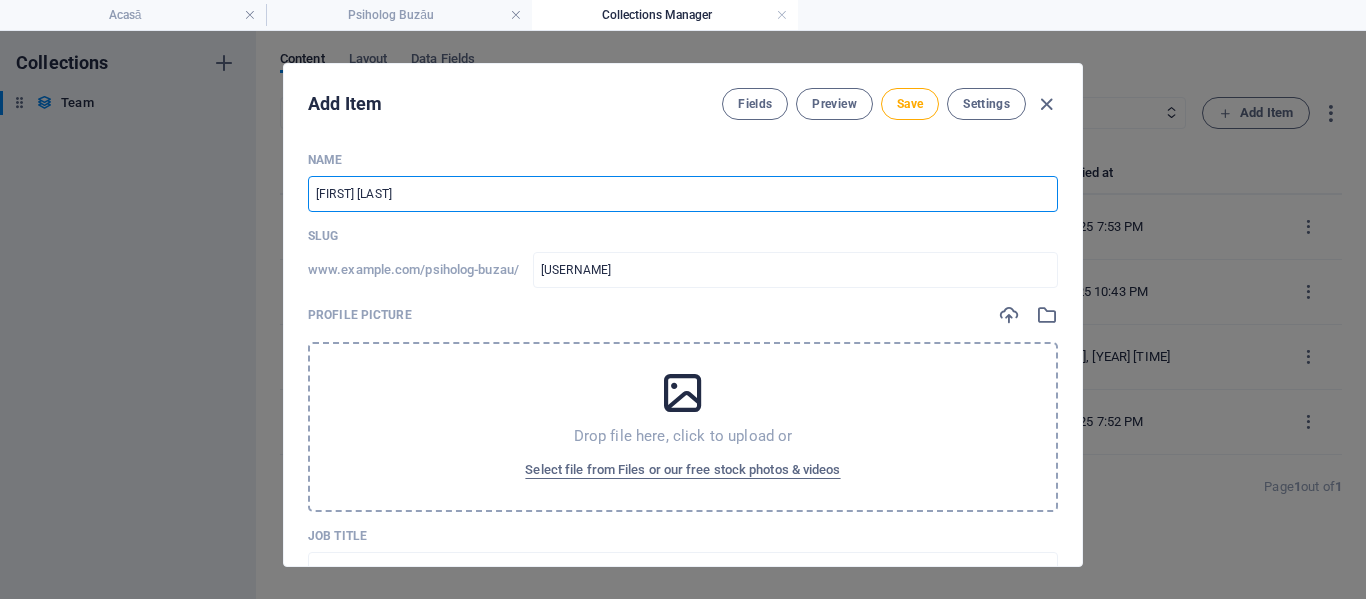 type on "Marilena Tri" 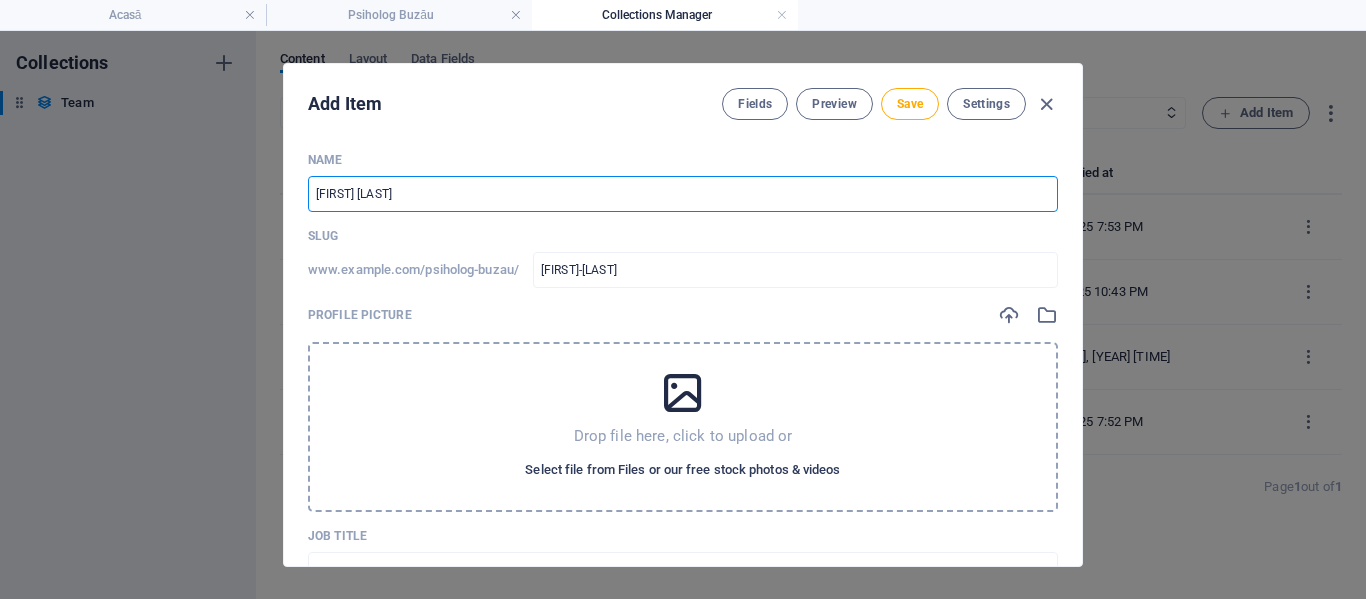 type on "[FIRST] [LAST]" 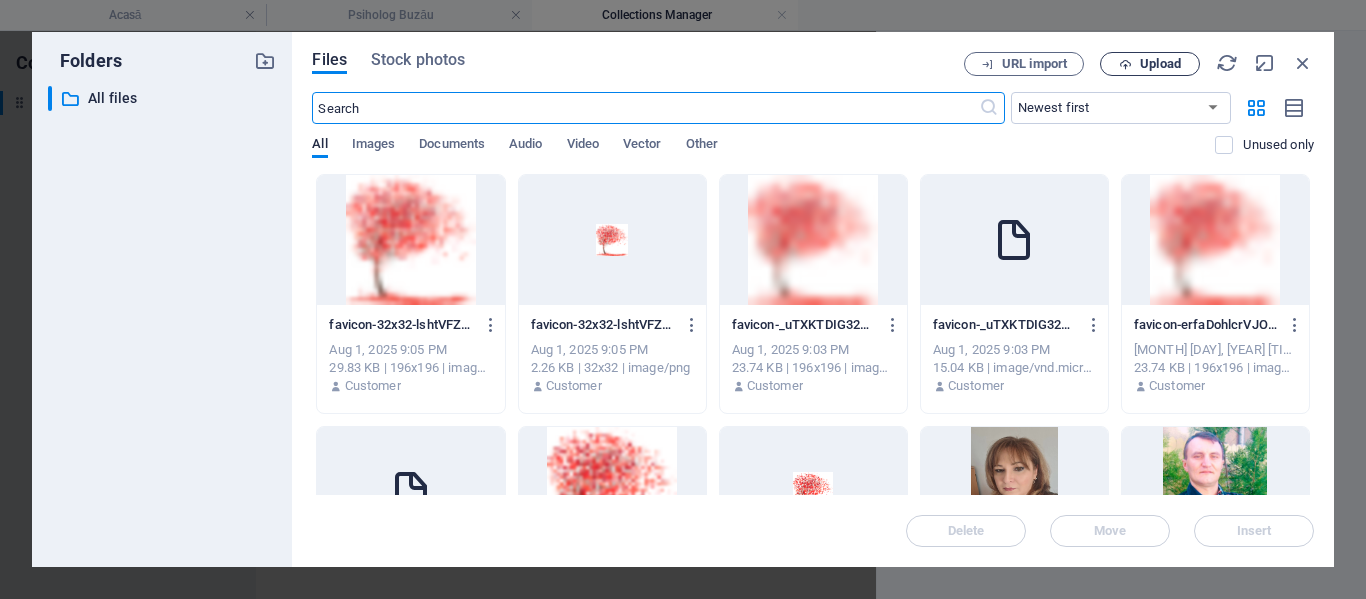 click at bounding box center (1125, 64) 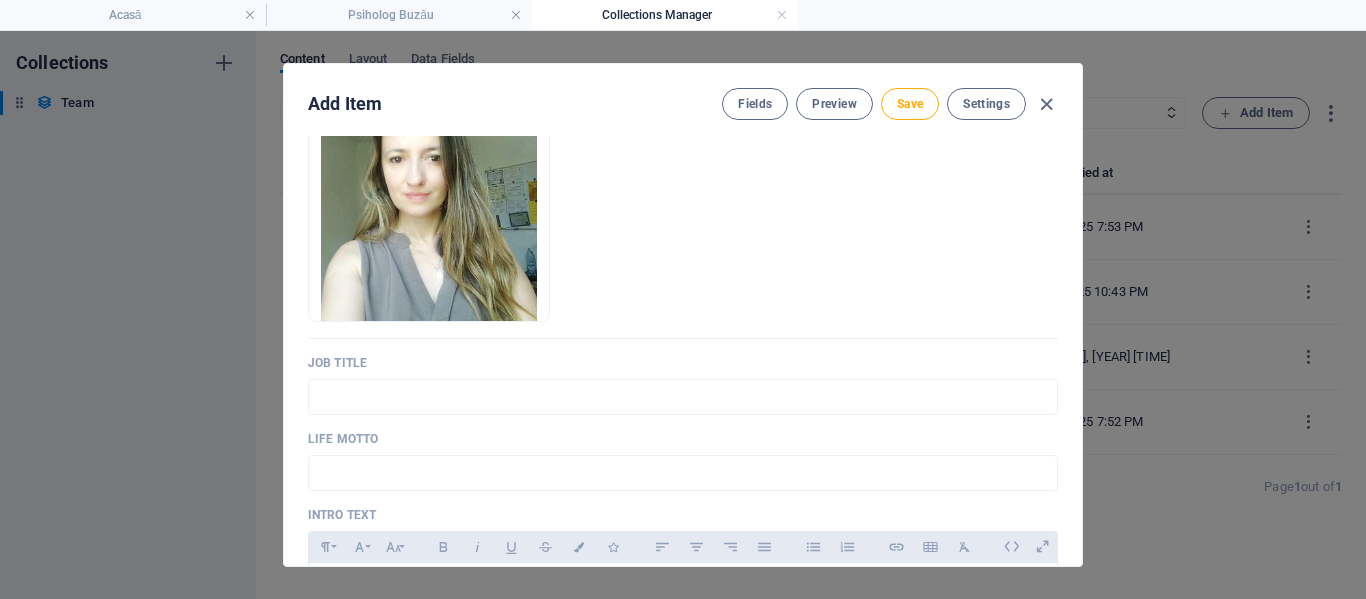 scroll, scrollTop: 300, scrollLeft: 0, axis: vertical 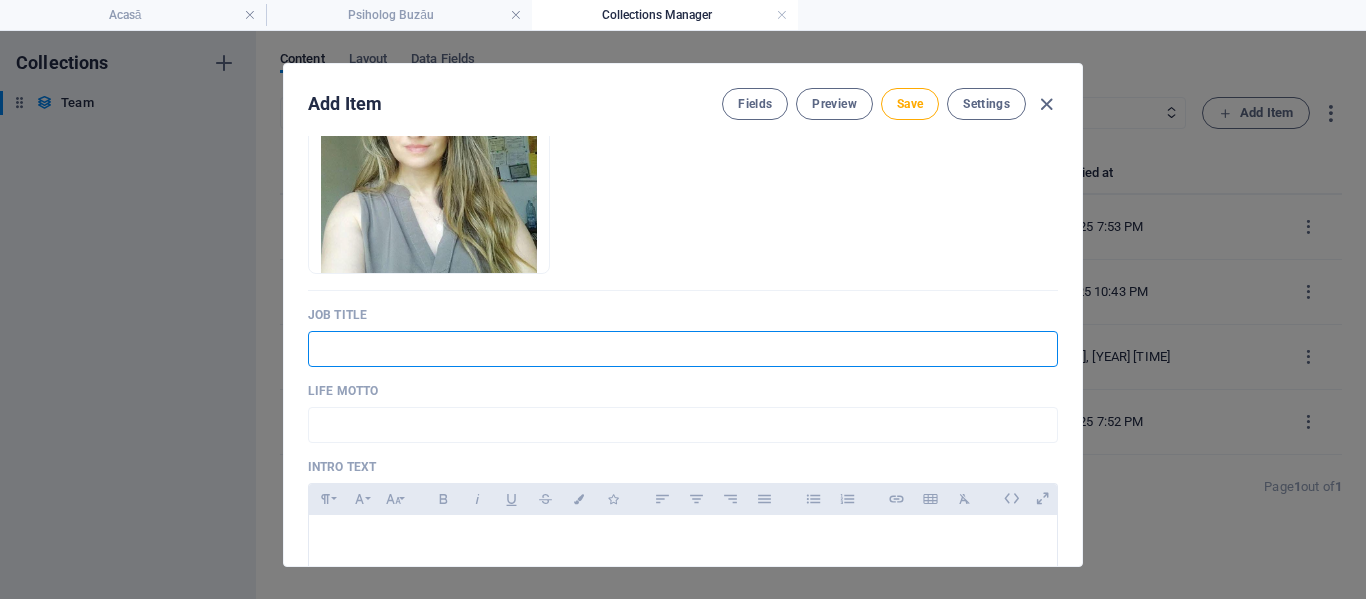 click at bounding box center [683, 349] 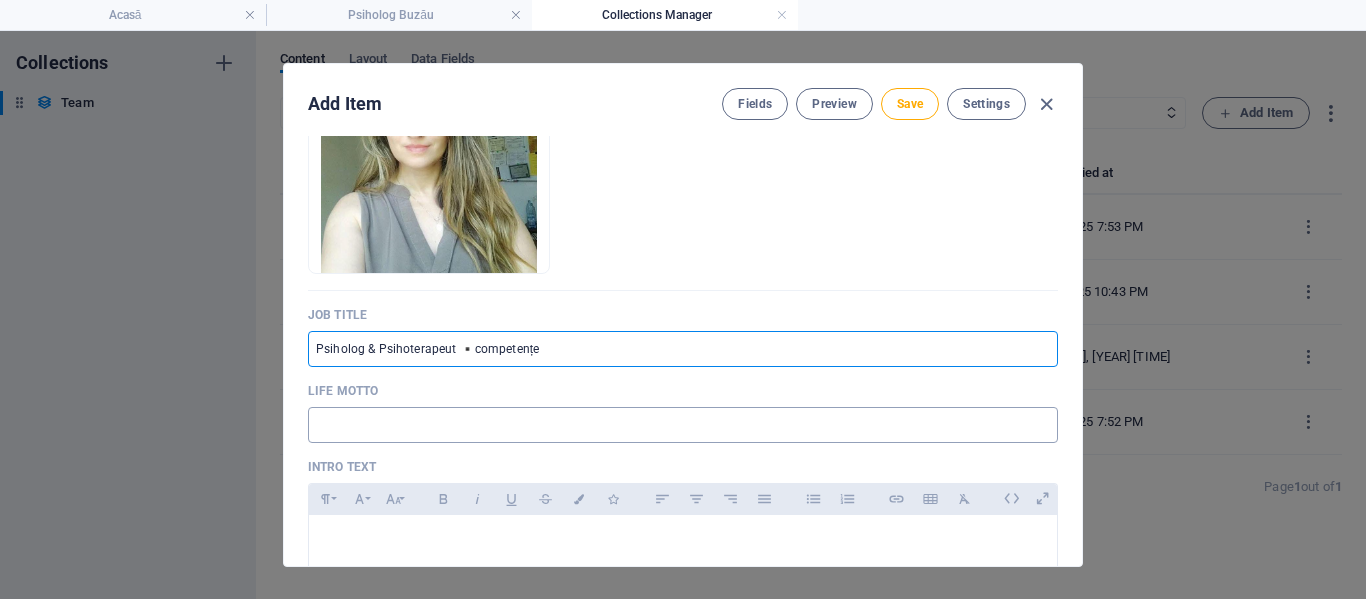click at bounding box center (683, 425) 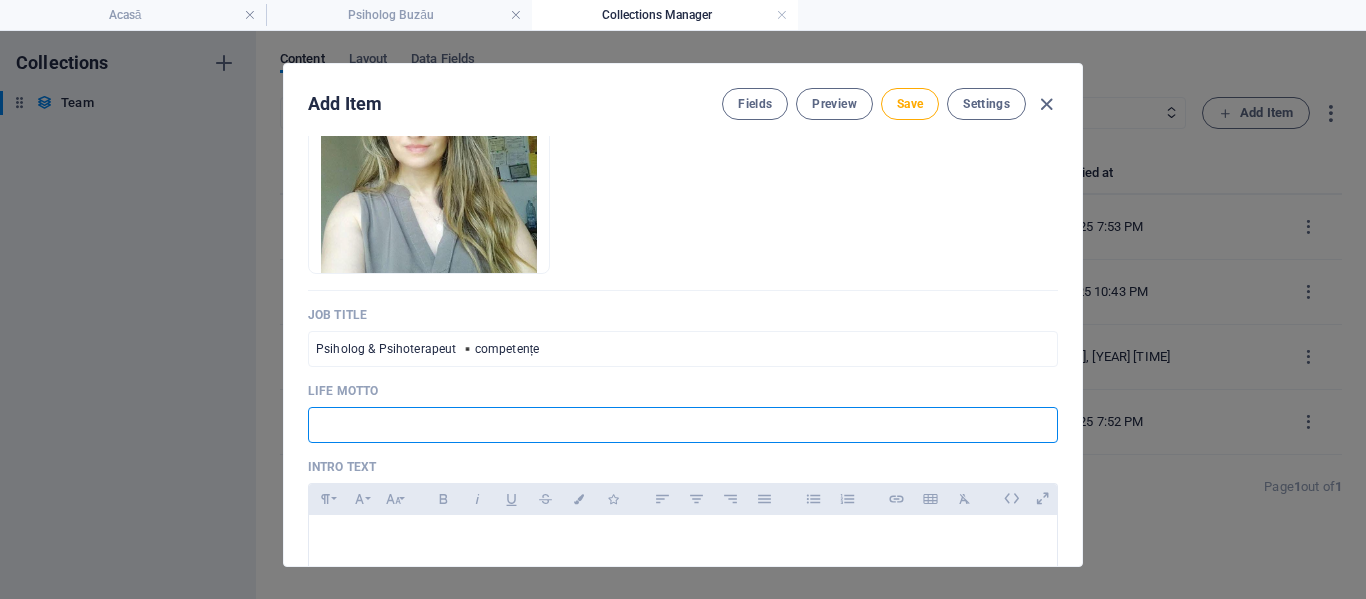 click at bounding box center [683, 425] 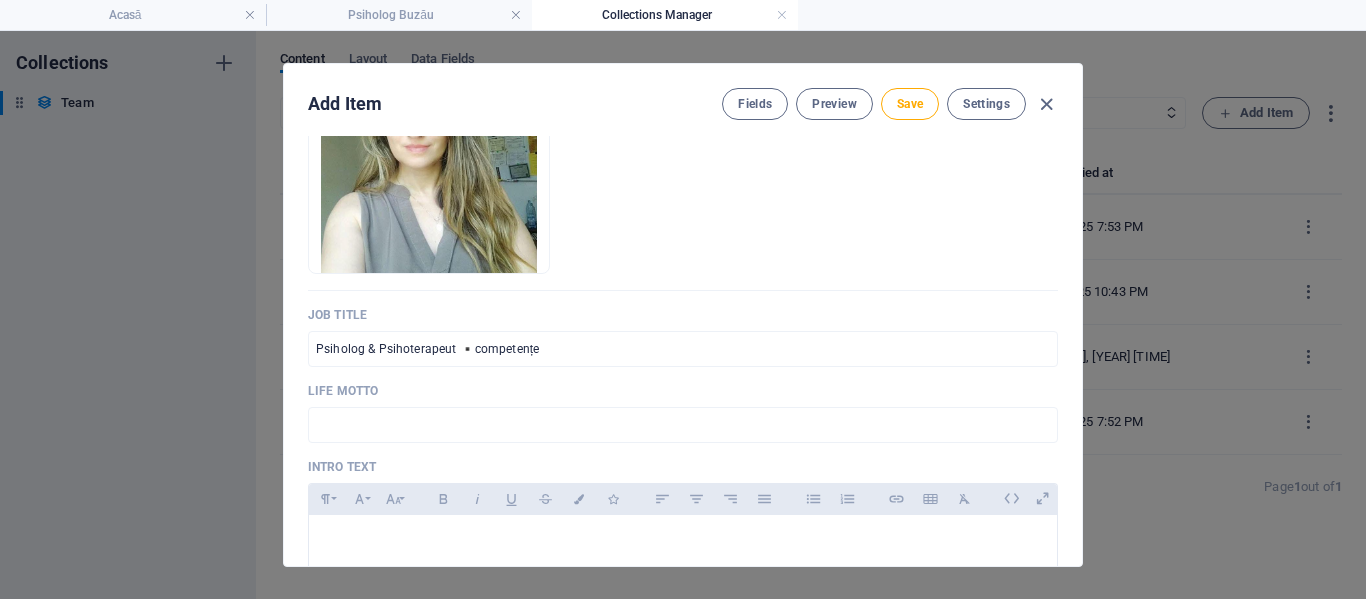 click on "Job Title" at bounding box center [683, 315] 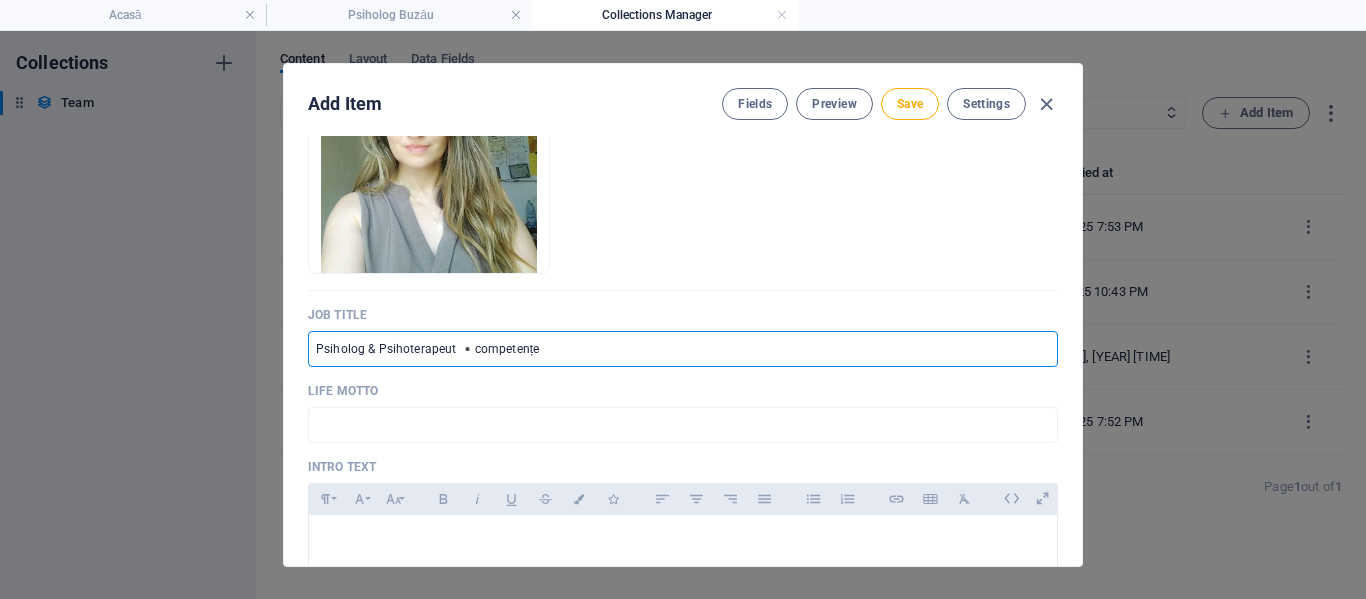 click on "Psiholog & Psihoterapeut ▪️competențe" at bounding box center [683, 349] 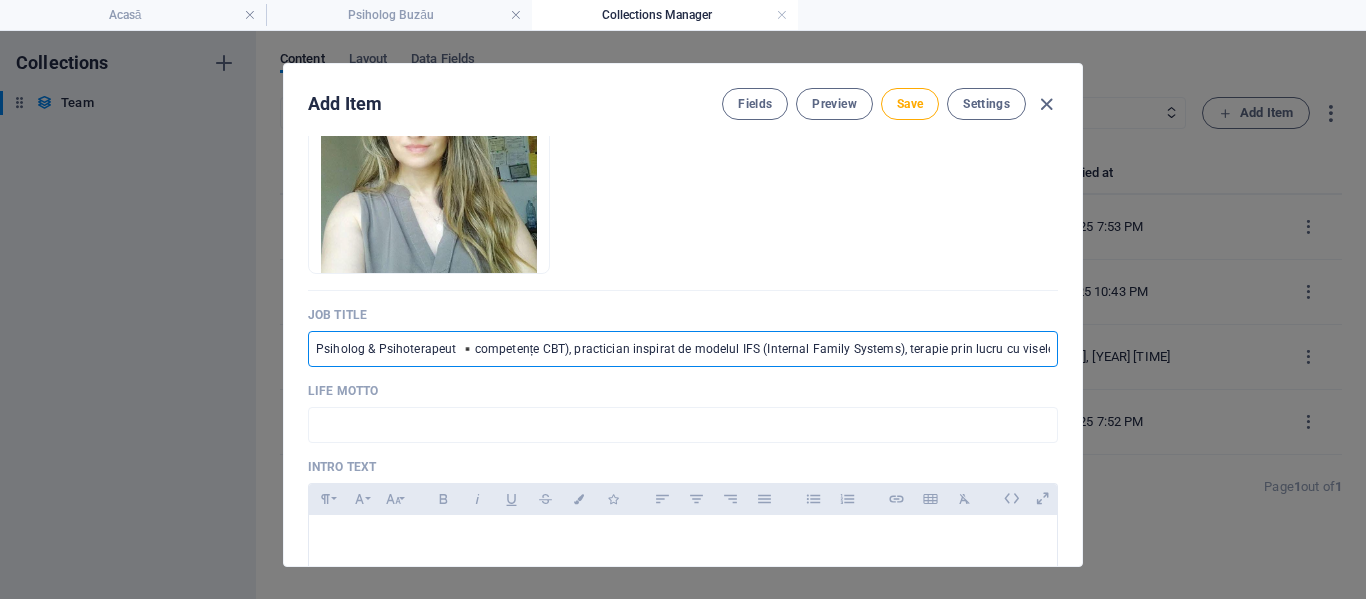 scroll, scrollTop: 0, scrollLeft: 233, axis: horizontal 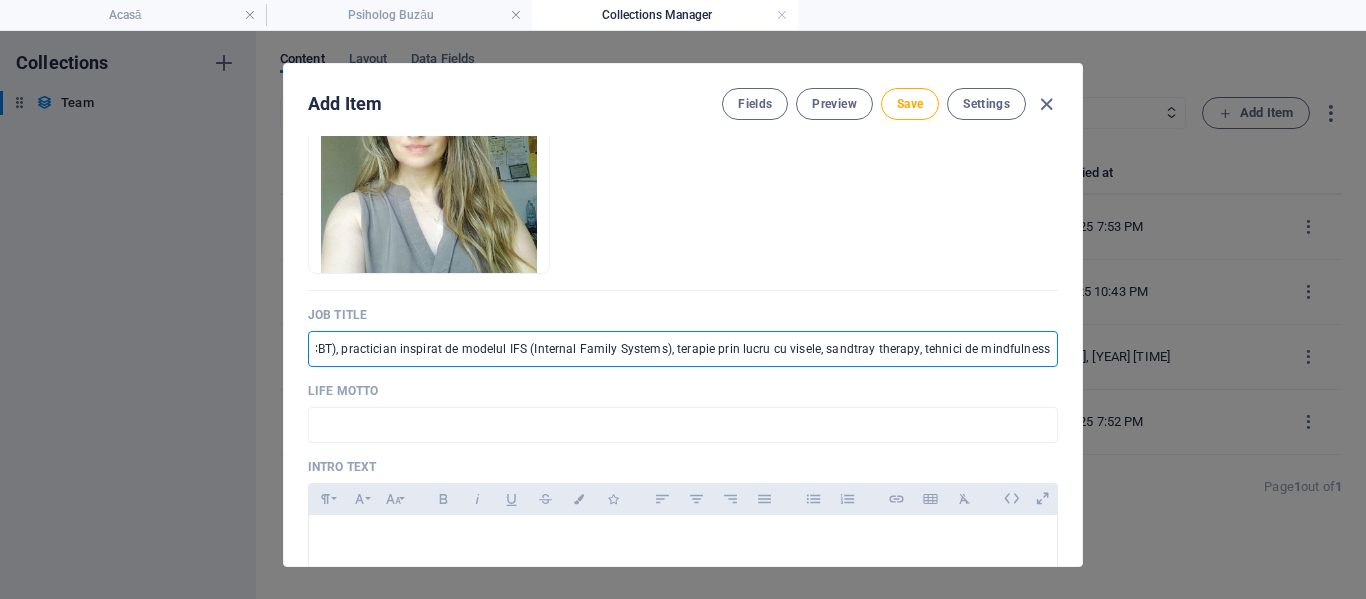 click on "Psiholog & Psihoterapeut ▪️competențe CBT), practician inspirat de modelul IFS (Internal Family Systems), terapie prin lucru cu visele, sandtray therapy, tehnici de mindfulness.”" at bounding box center (683, 349) 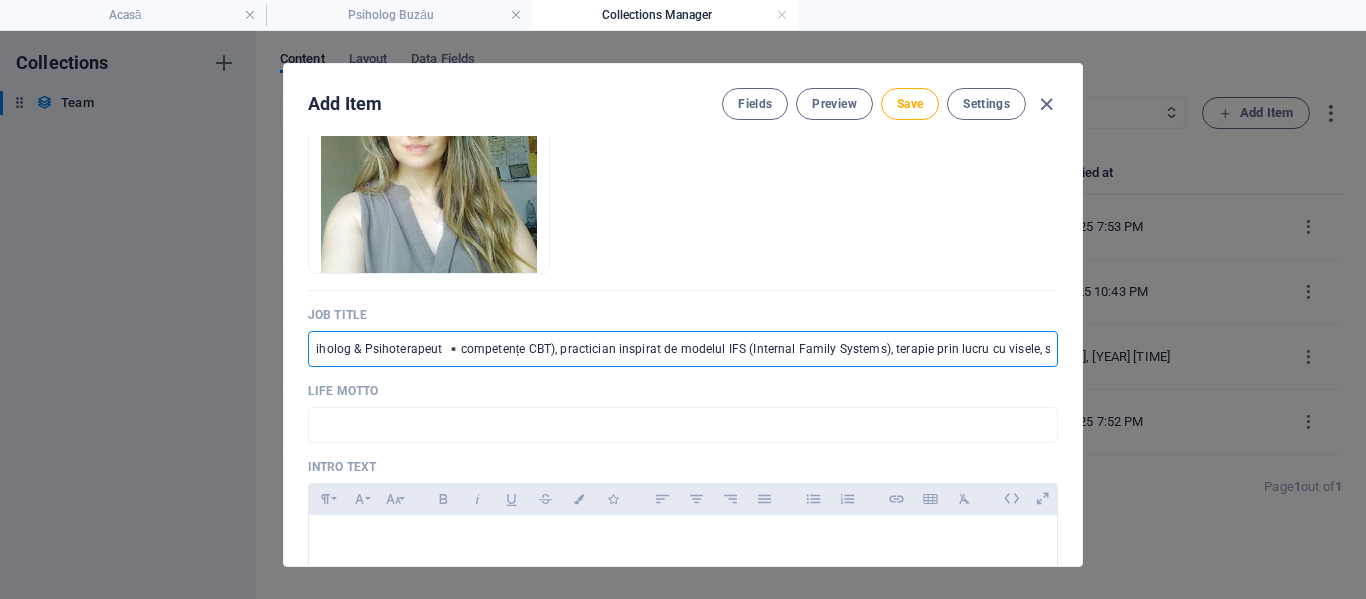 scroll, scrollTop: 0, scrollLeft: 0, axis: both 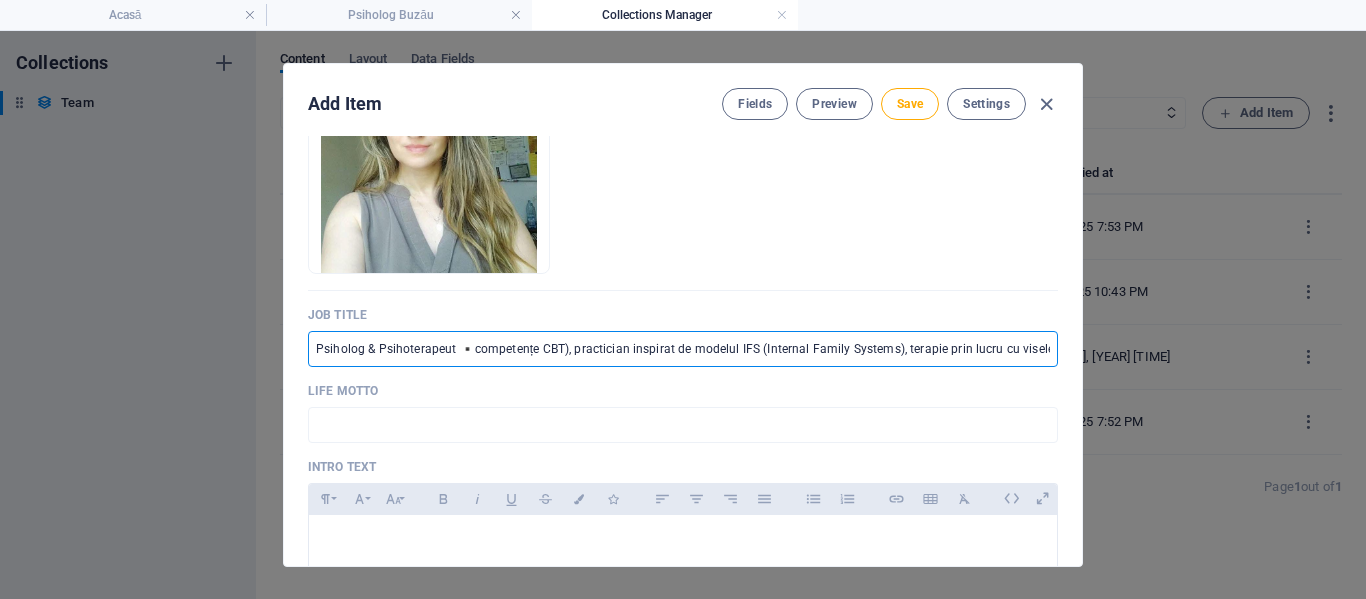 click on "Psiholog & Psihoterapeut ▪️competențe CBT), practician inspirat de modelul IFS (Internal Family Systems), terapie prin lucru cu visele, sandtray therapy, tehnici de mindfulness.”" at bounding box center [683, 349] 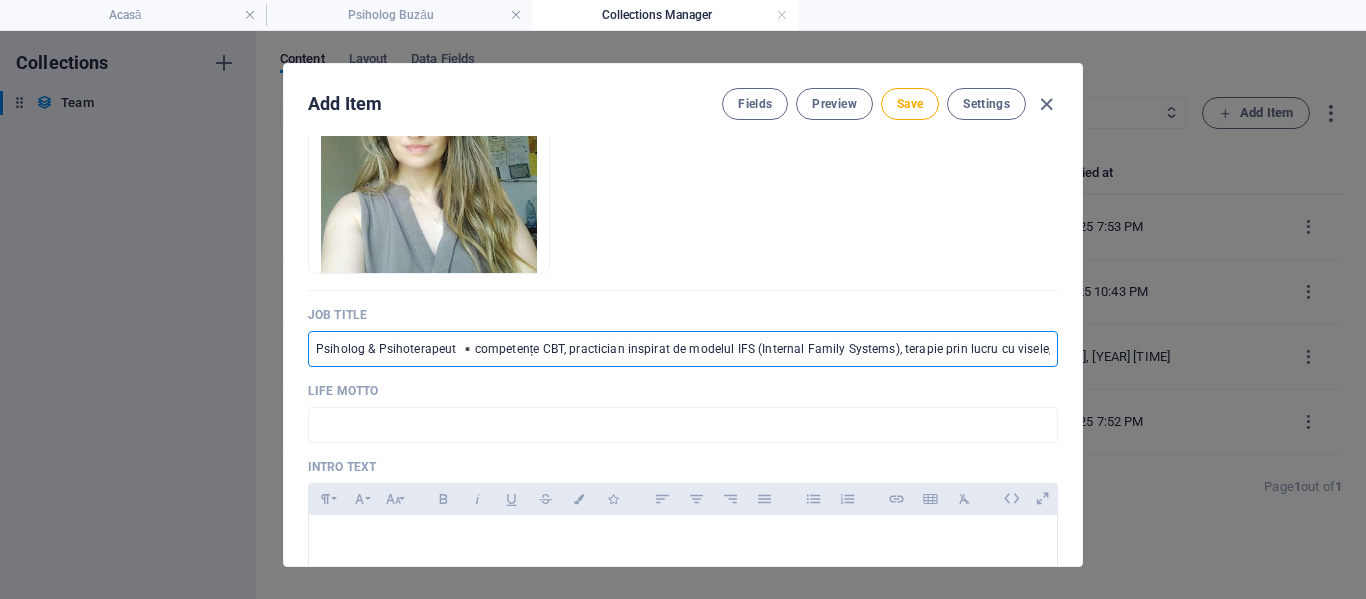 drag, startPoint x: 731, startPoint y: 350, endPoint x: 588, endPoint y: 346, distance: 143.05594 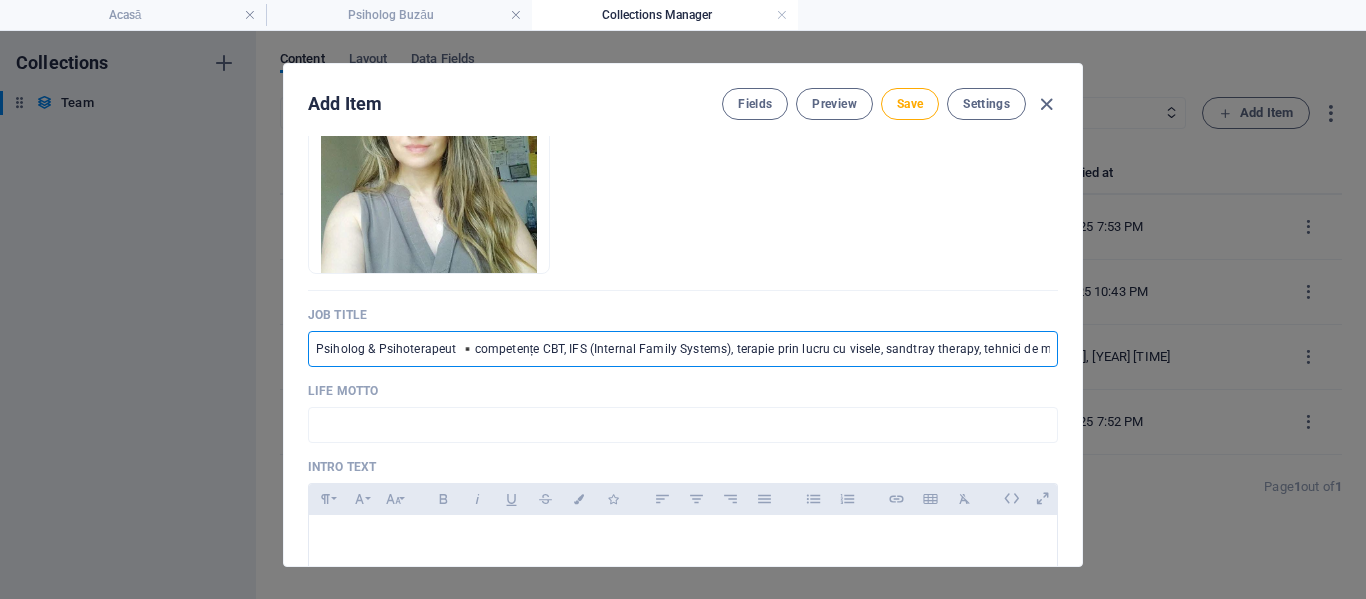 click on "Psiholog & Psihoterapeut ▪️competențe CBT, IFS (Internal Family Systems), terapie prin lucru cu visele, sandtray therapy, tehnici de mindfulness.”" at bounding box center [683, 349] 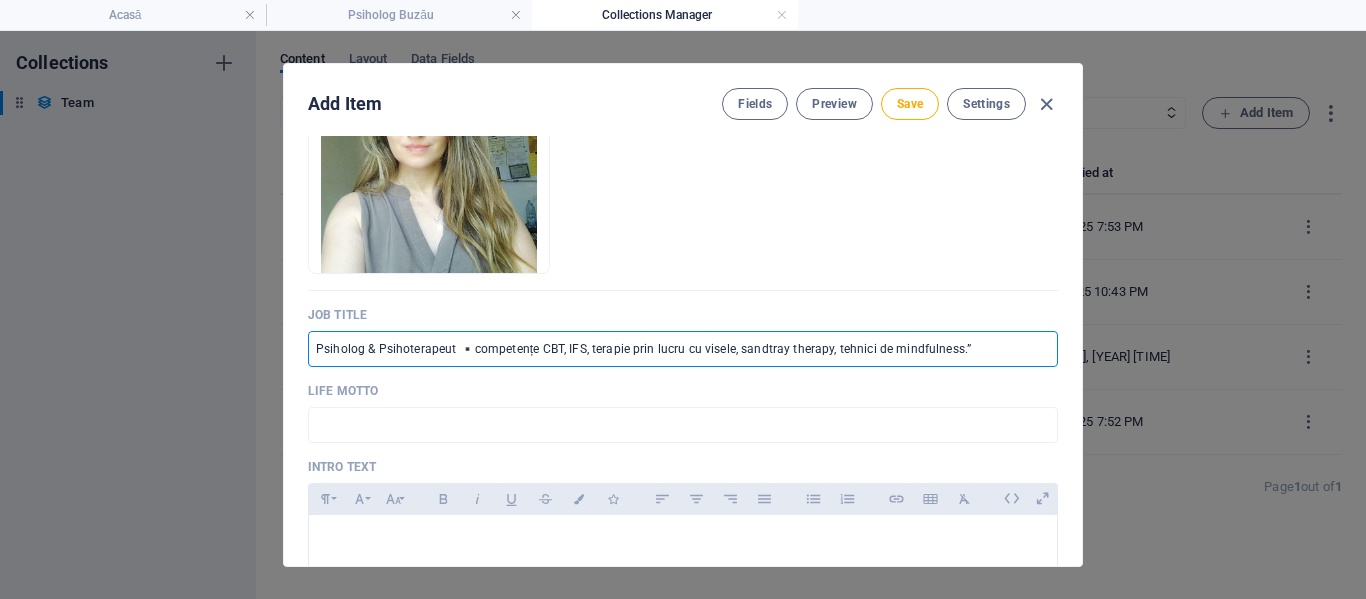 drag, startPoint x: 593, startPoint y: 348, endPoint x: 657, endPoint y: 353, distance: 64.195015 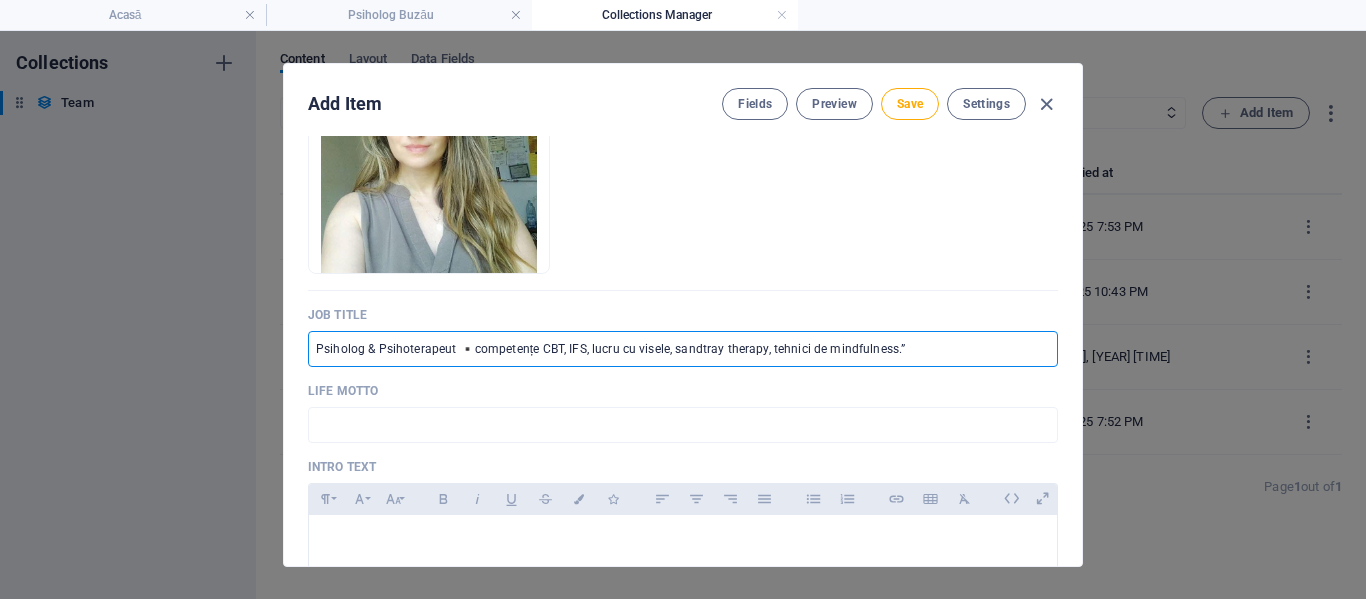 click on "Psiholog & Psihoterapeut ▪️competențe CBT, IFS, lucru cu visele, sandtray therapy, tehnici de mindfulness.”" at bounding box center (683, 349) 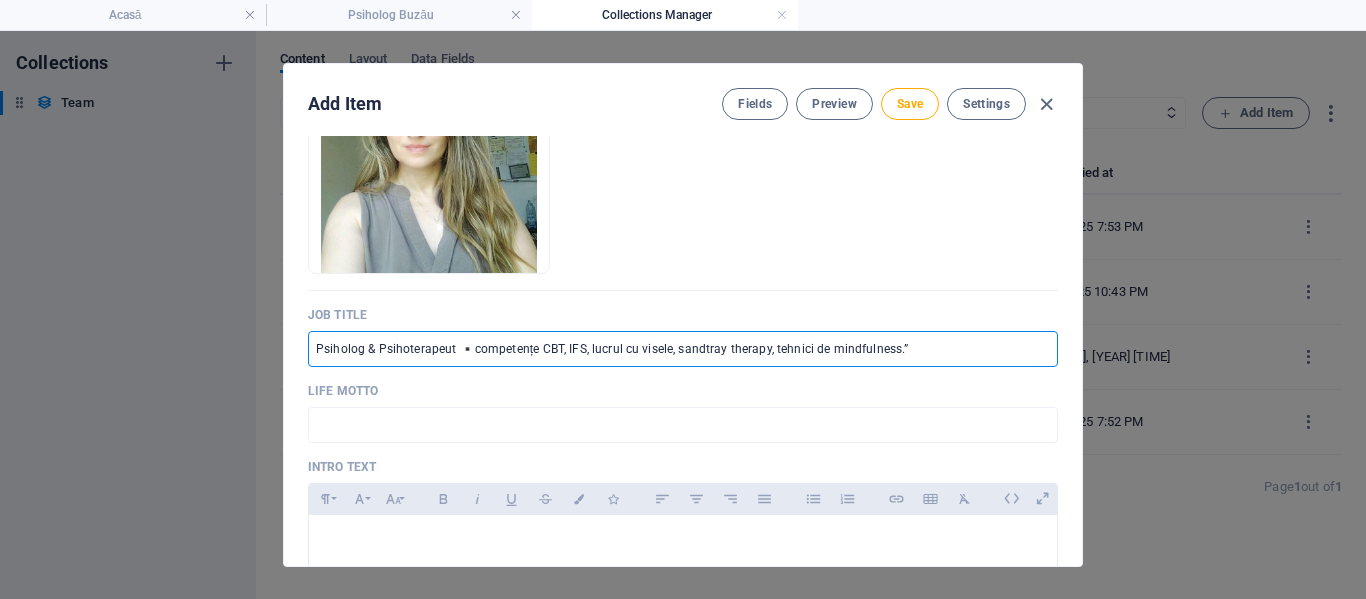 click on "Psiholog & Psihoterapeut ▪️competențe CBT, IFS, lucrul cu visele, sandtray therapy, tehnici de mindfulness.”" at bounding box center (683, 349) 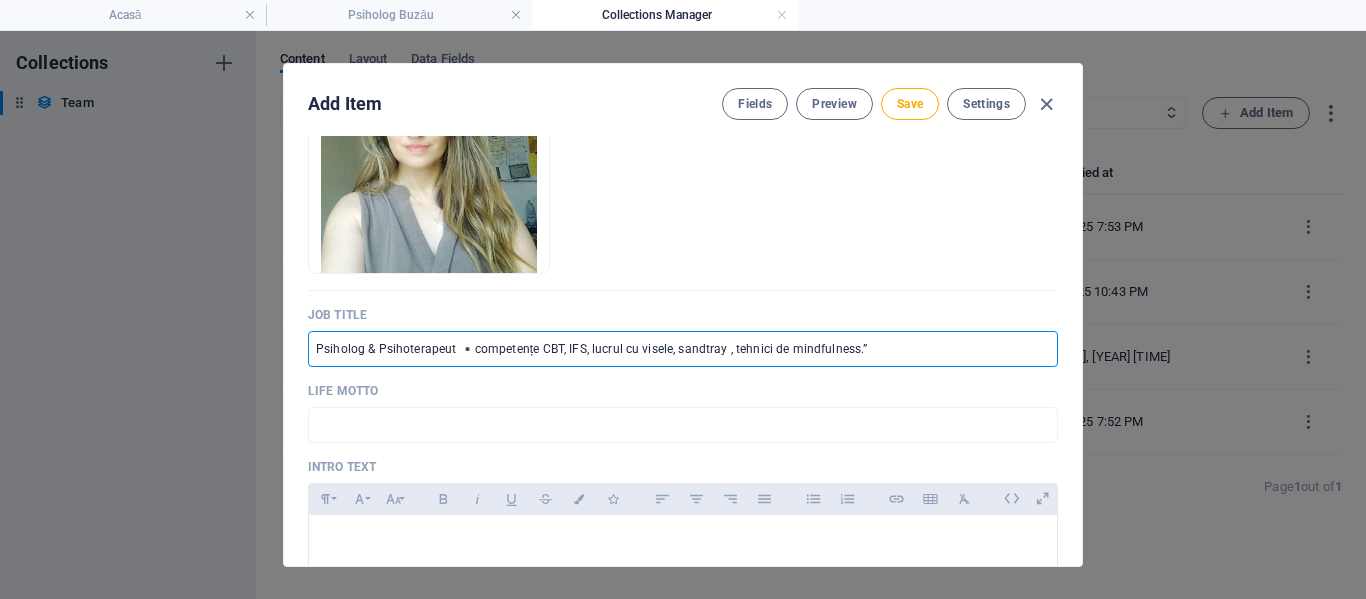 drag, startPoint x: 880, startPoint y: 351, endPoint x: 860, endPoint y: 352, distance: 20.024984 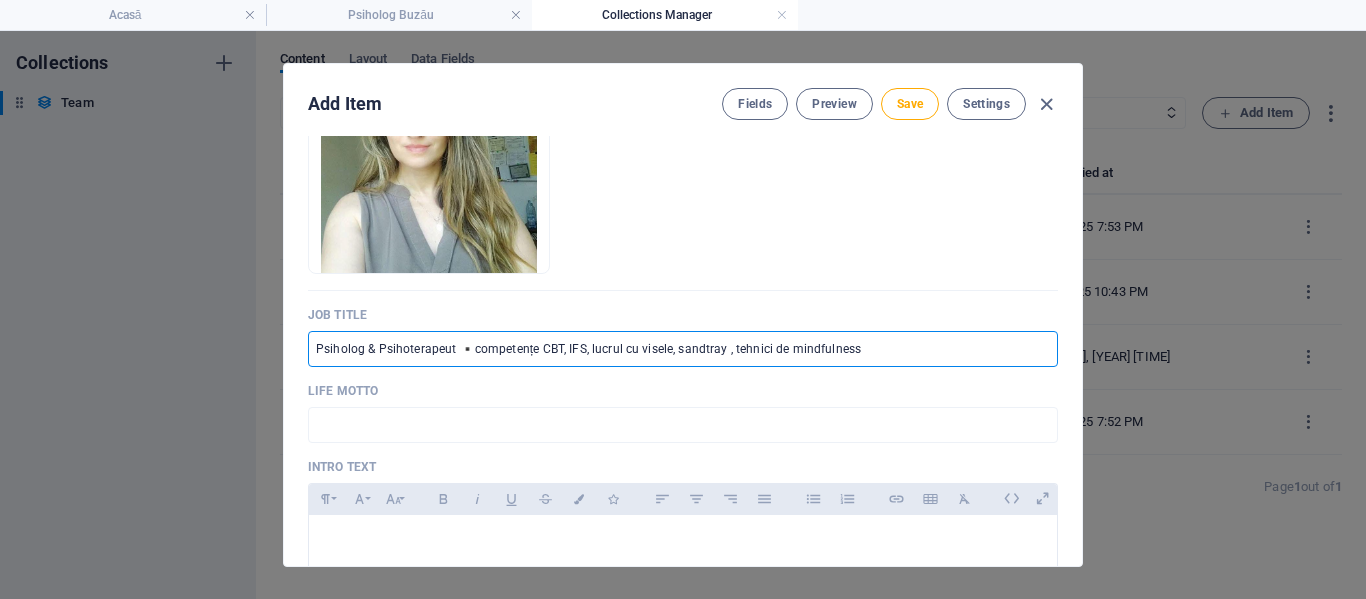 click on "Psiholog & Psihoterapeut ▪️competențe CBT, IFS, lucrul cu visele, sandtray , tehnici de mindfulness" at bounding box center (683, 349) 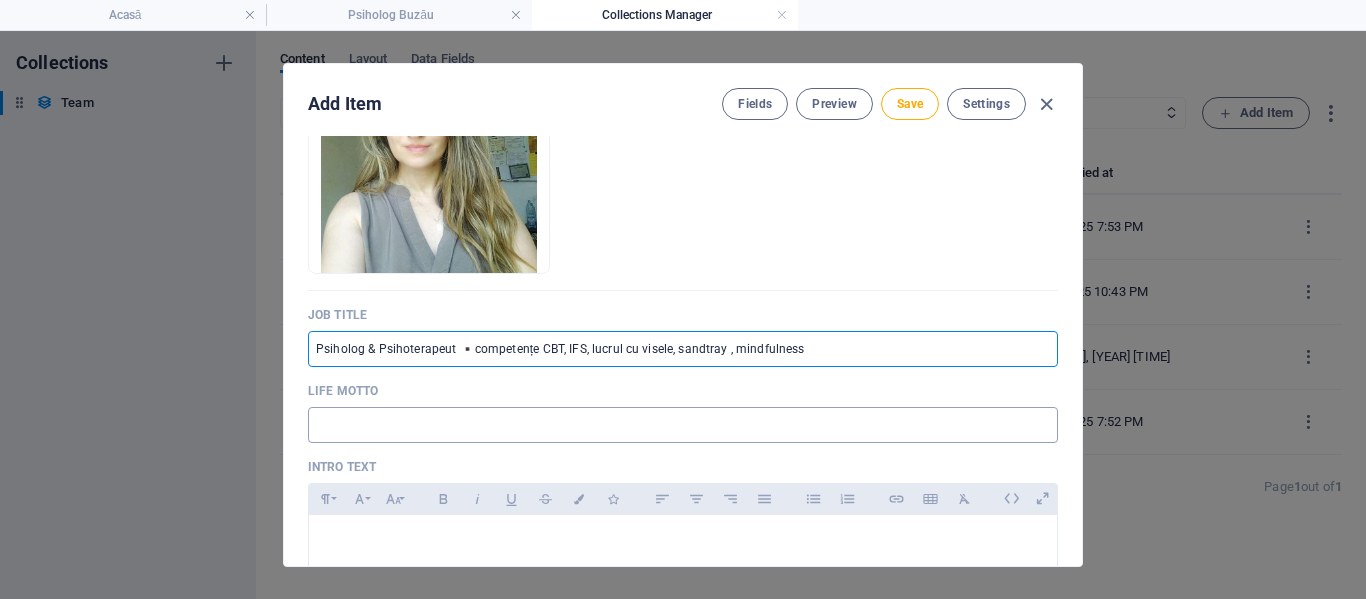 type on "Psiholog & Psihoterapeut ▪️competențe CBT, IFS, lucrul cu visele, sandtray , mindfulness" 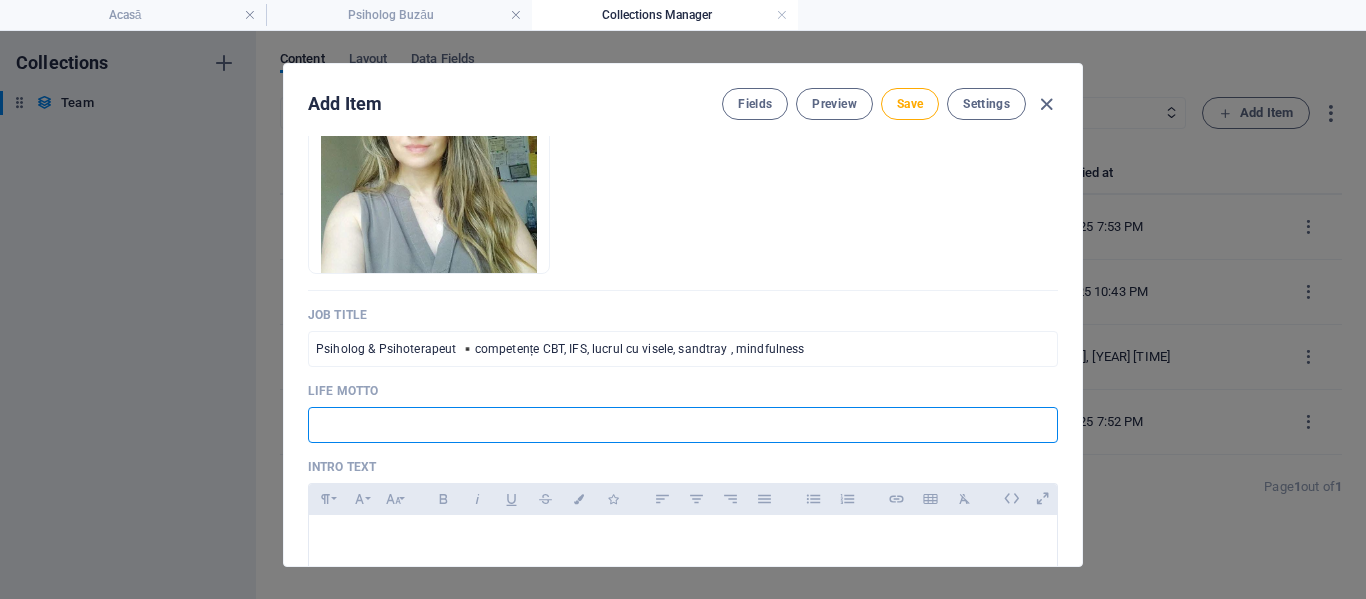paste on "Dacă ai ajuns aici, e posibil să simți că a venit timpul să îți acorzi mai multă atenție propriei stări interioare." 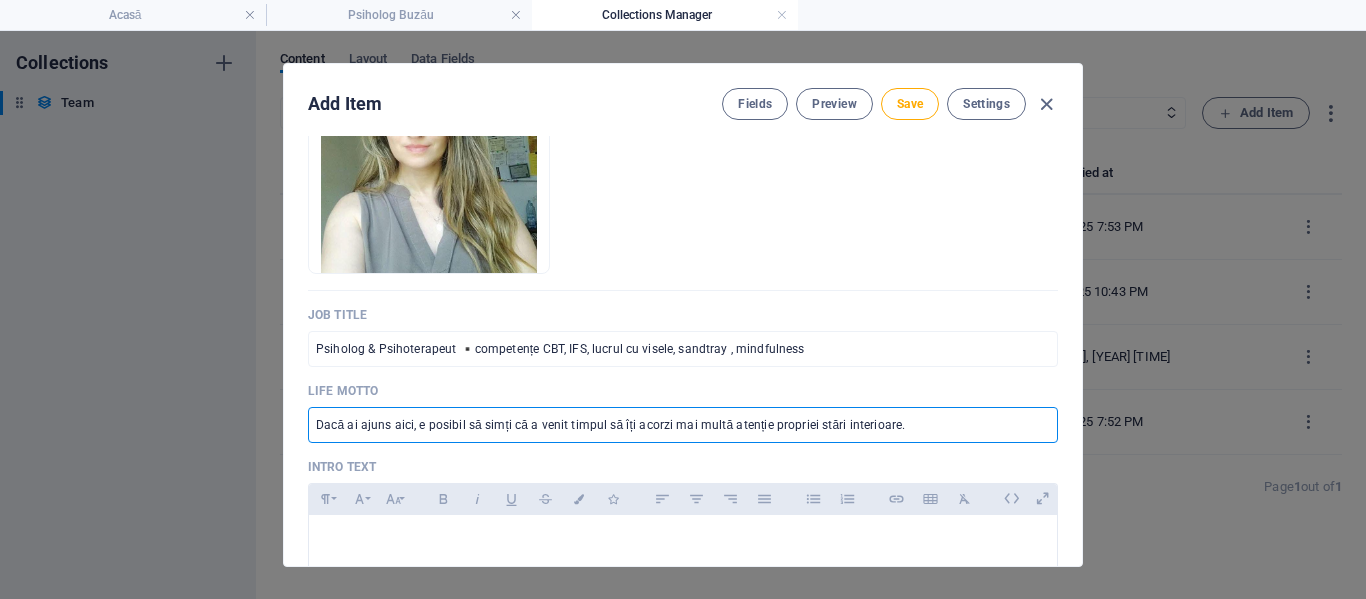 click on "Dacă ai ajuns aici, e posibil să simți că a venit timpul să îți acorzi mai multă atenție propriei stări interioare." at bounding box center [683, 425] 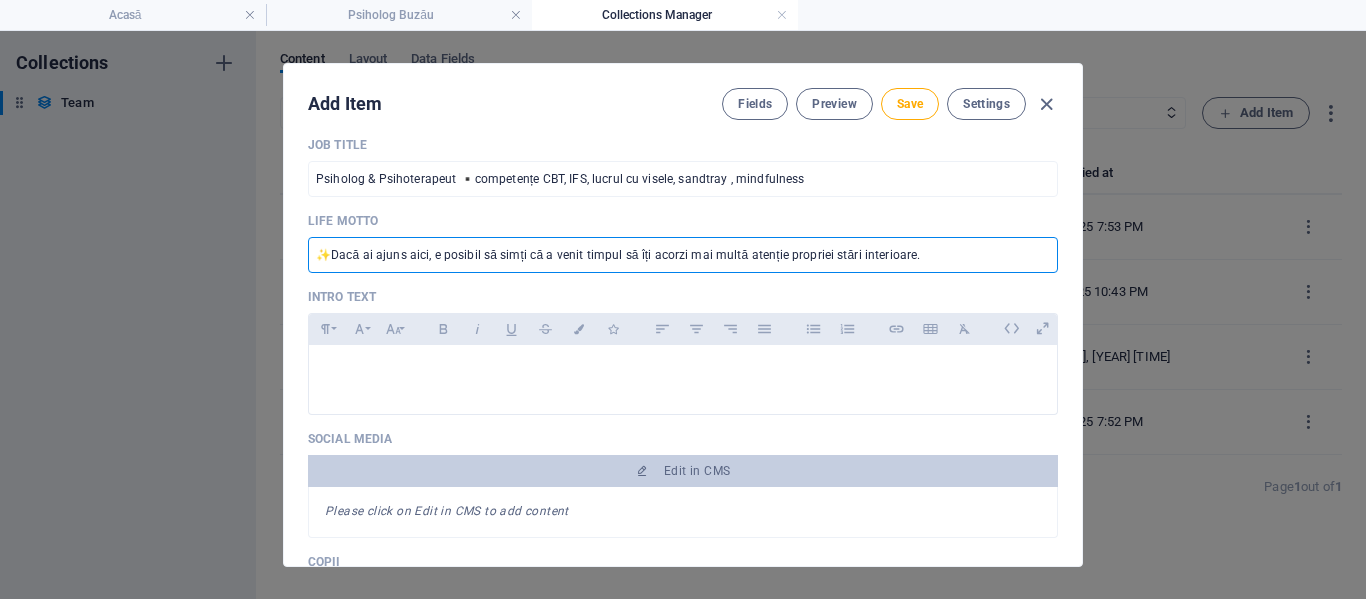 scroll, scrollTop: 500, scrollLeft: 0, axis: vertical 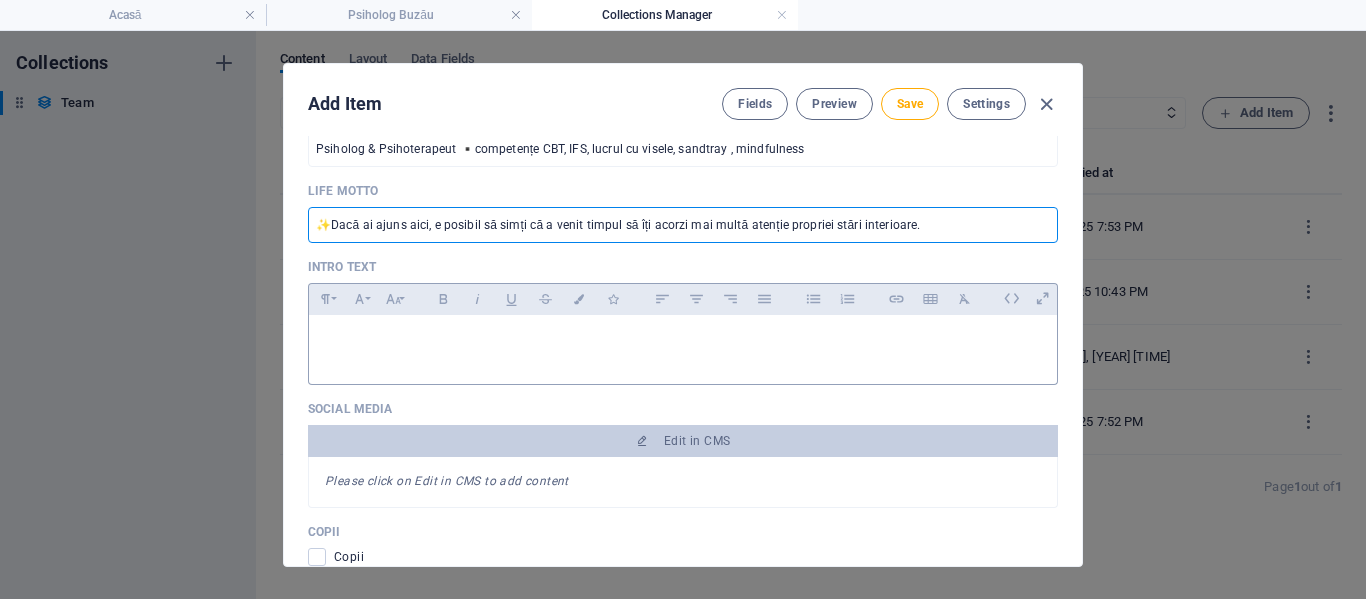 type on "✨Dacă ai ajuns aici, e posibil să simți că a venit timpul să îți acorzi mai multă atenție propriei stări interioare." 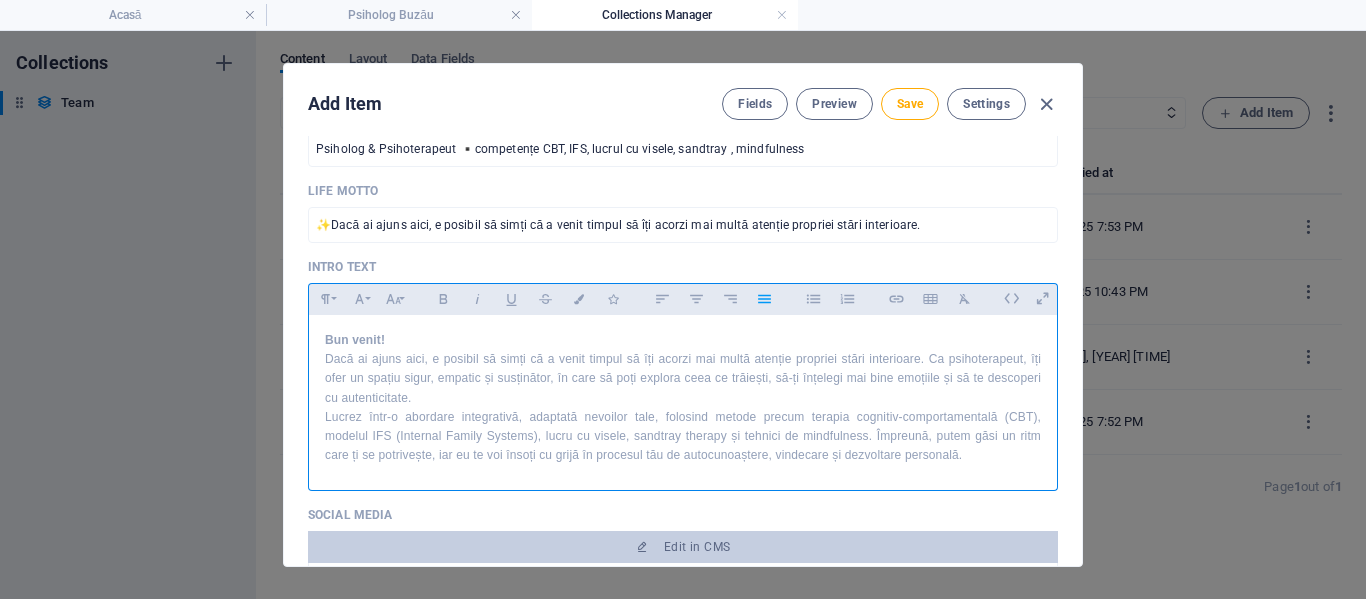 click on "Bun venit!" at bounding box center [683, 340] 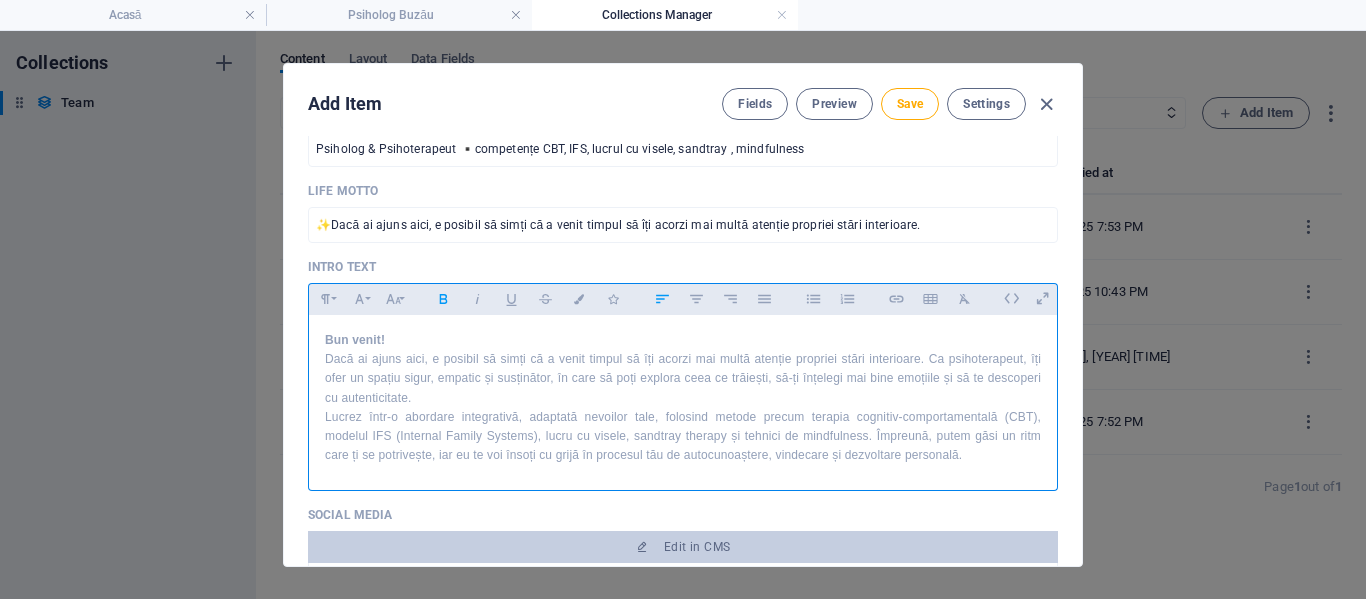 click on "Lucrez într-o abordare integrativă, adaptată nevoilor tale, folosind metode precum terapia cognitiv-comportamentală (CBT), modelul IFS (Internal Family Systems), lucru cu visele, sandtray therapy și tehnici de mindfulness. Împreună, putem găsi un ritm care ți se potrivește, iar eu te voi însoți cu grijă în procesul tău de autocunoaștere, vindecare și dezvoltare personală." at bounding box center [683, 437] 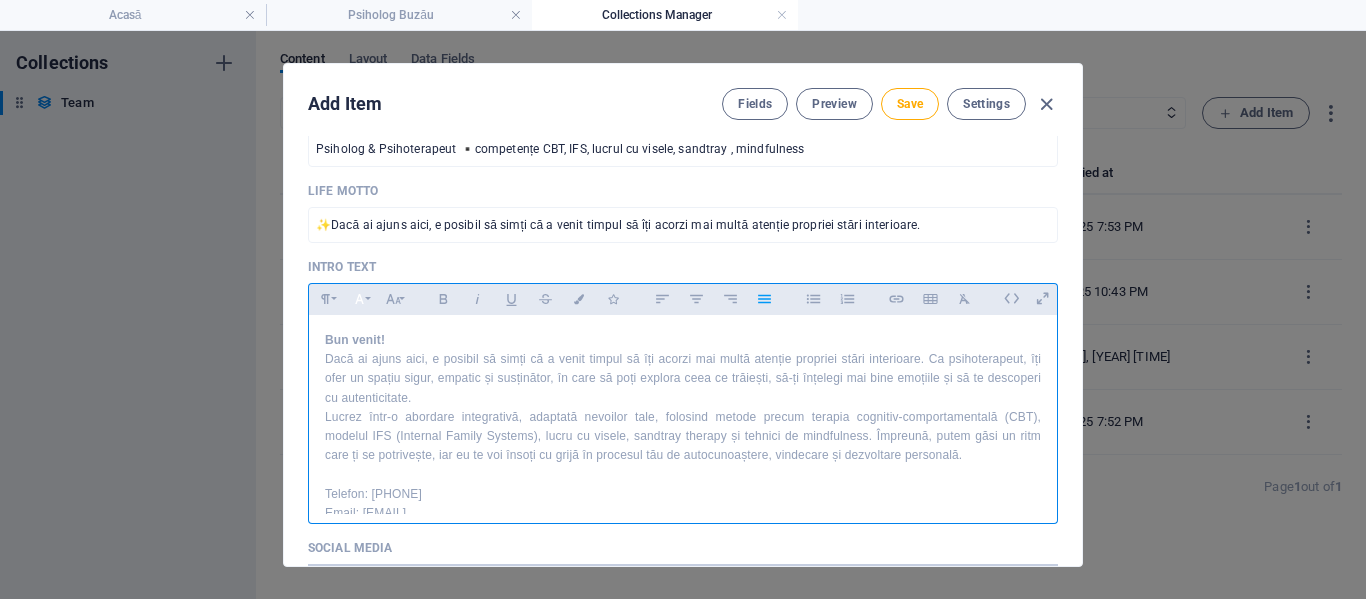 scroll, scrollTop: 49, scrollLeft: 0, axis: vertical 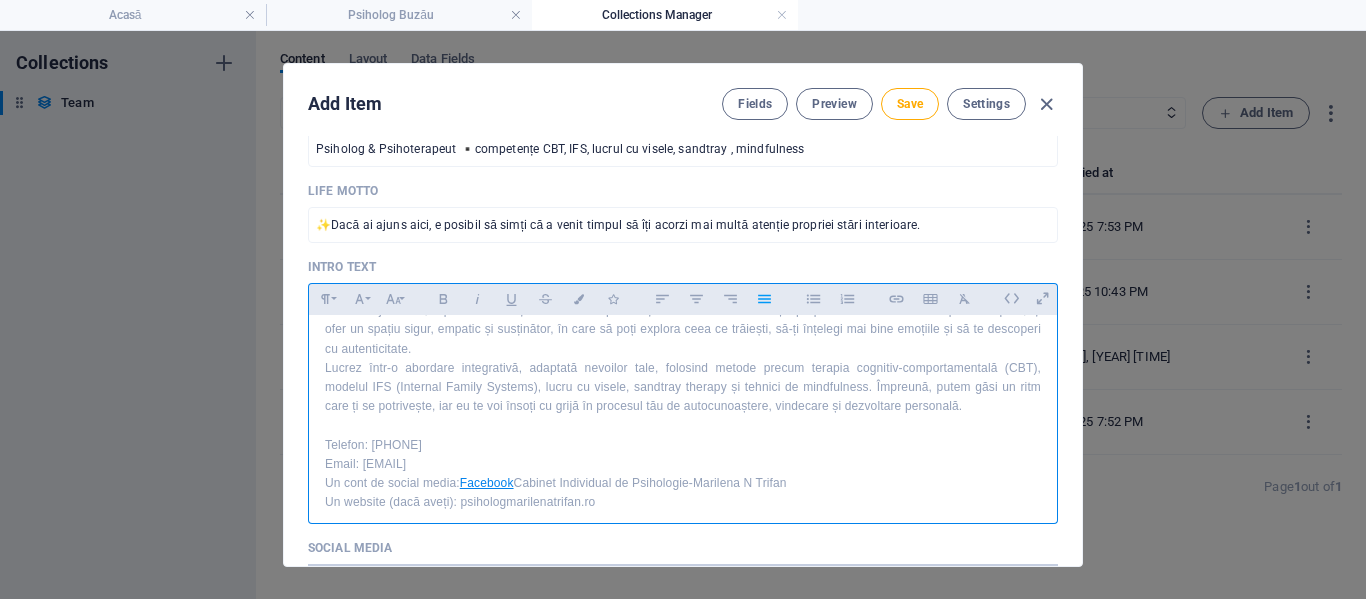 click on "Facebook" at bounding box center [487, 483] 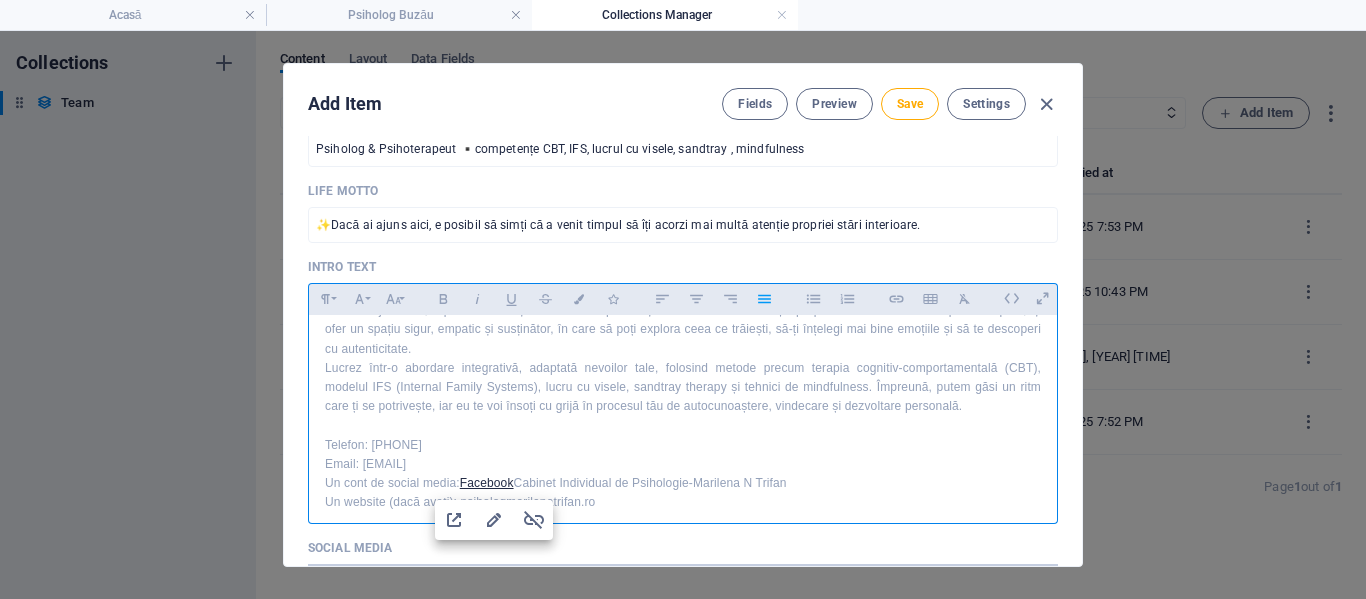 click at bounding box center (683, 425) 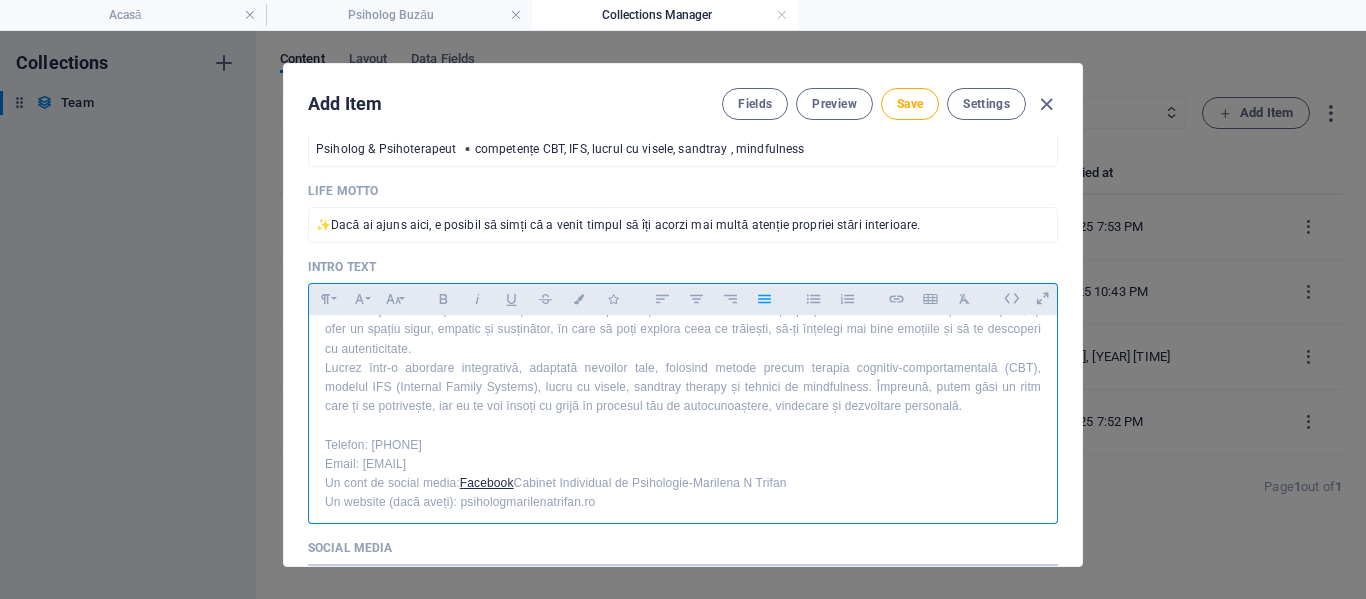 click on "Bun venit! Dacă ai ajuns aici, e posibil să simți că a venit timpul să îți acorzi mai multă atenție propriei stări interioare. Ca psihoterapeut, îți ofer un spațiu sigur, empatic și susținător, în care să poți explora ceea ce trăiești, să-ți înțelegi mai bine emoțiile și să te descoperi cu autenticitate. Lucrez într-o abordare integrativă, adaptată nevoilor tale, folosind metode precum terapia cognitiv-comportamentală (CBT), modelul IFS (Internal Family Systems), lucru cu visele, sandtray therapy și tehnici de mindfulness. Împreună, putem găsi un ritm care ți se potrivește, iar eu te voi însoți cu grijă în procesul tău de autocunoaștere, vindecare și dezvoltare personală. Telefon: 0772285816 Email: psihologmarilenatrifan@gmail.com Un cont de social media:   Facebook  Cabinet Individual de Psihologie-Marilena N Trifan Un website (dacă aveți): psihologmarilenatrifan.ro" at bounding box center (683, 397) 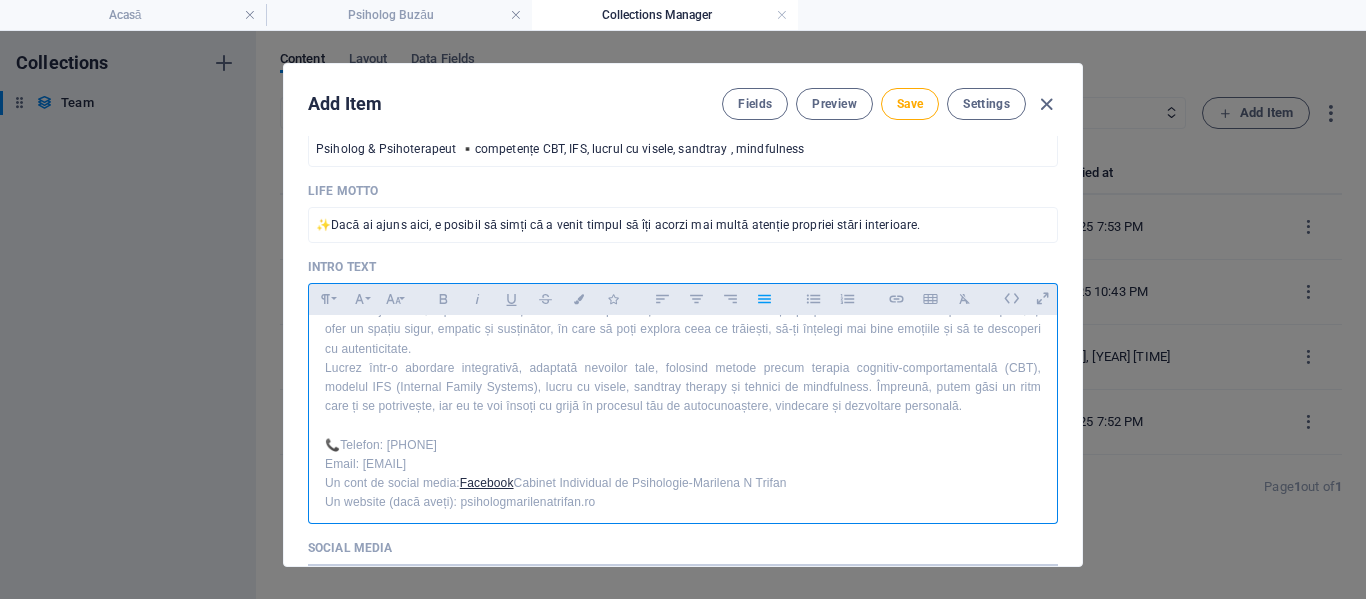 click on "Email: psihologmarilenatrifan@gmail.com" at bounding box center [683, 464] 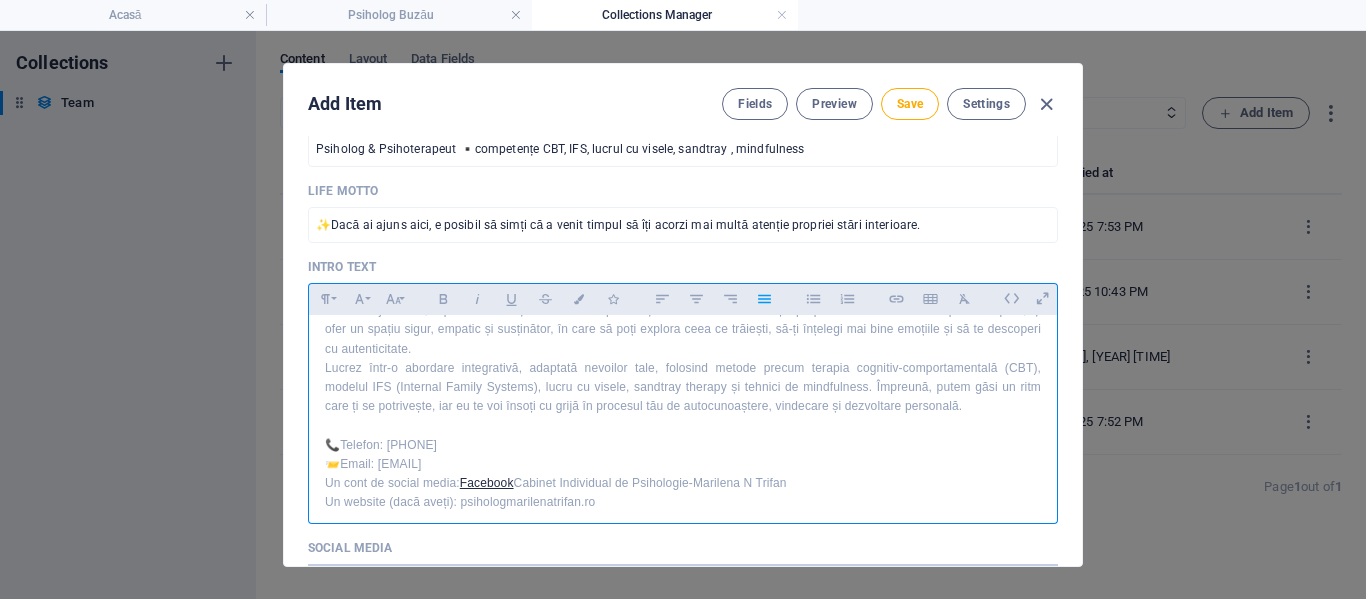 click on "Un cont de social media:   Facebook  Cabinet Individual de Psihologie-Marilena N Trifan" at bounding box center [683, 483] 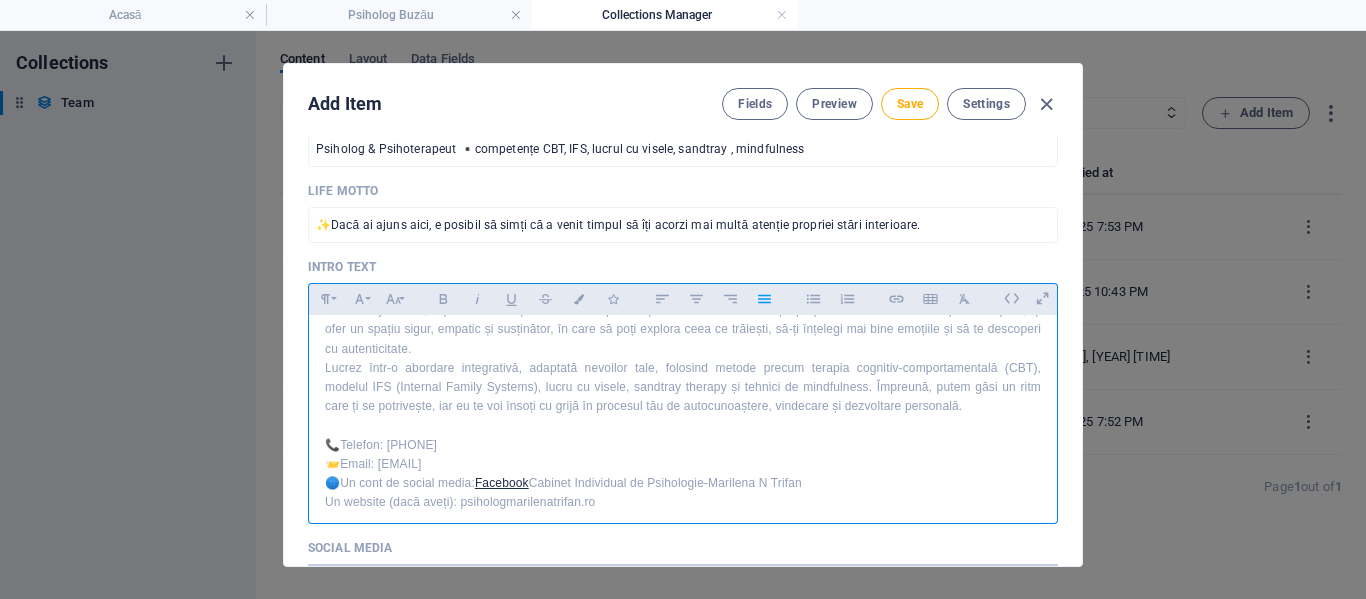 click on "Bun venit! Dacă ai ajuns aici, e posibil să simți că a venit timpul să îți acorzi mai multă atenție propriei stări interioare. Ca psihoterapeut, îți ofer un spațiu sigur, empatic și susținător, în care să poți explora ceea ce trăiești, să-ți înțelegi mai bine emoțiile și să te descoperi cu autenticitate. Lucrez într-o abordare integrativă, adaptată nevoilor tale, folosind metode precum terapia cognitiv-comportamentală (CBT), modelul IFS (Internal Family Systems), lucru cu visele, sandtray therapy și tehnici de mindfulness. Împreună, putem găsi un ritm care ți se potrivește, iar eu te voi însoți cu grijă în procesul tău de autocunoaștere, vindecare și dezvoltare personală. 📞Telefon: 0772285816 📨Email: psihologmarilenatrifan@gmail.com 🌐Un cont de social media:   Facebook  Cabinet Individual de Psihologie-Marilena N Trifan Un website (dacă aveți): psihologmarilenatrifan.ro" at bounding box center (683, 397) 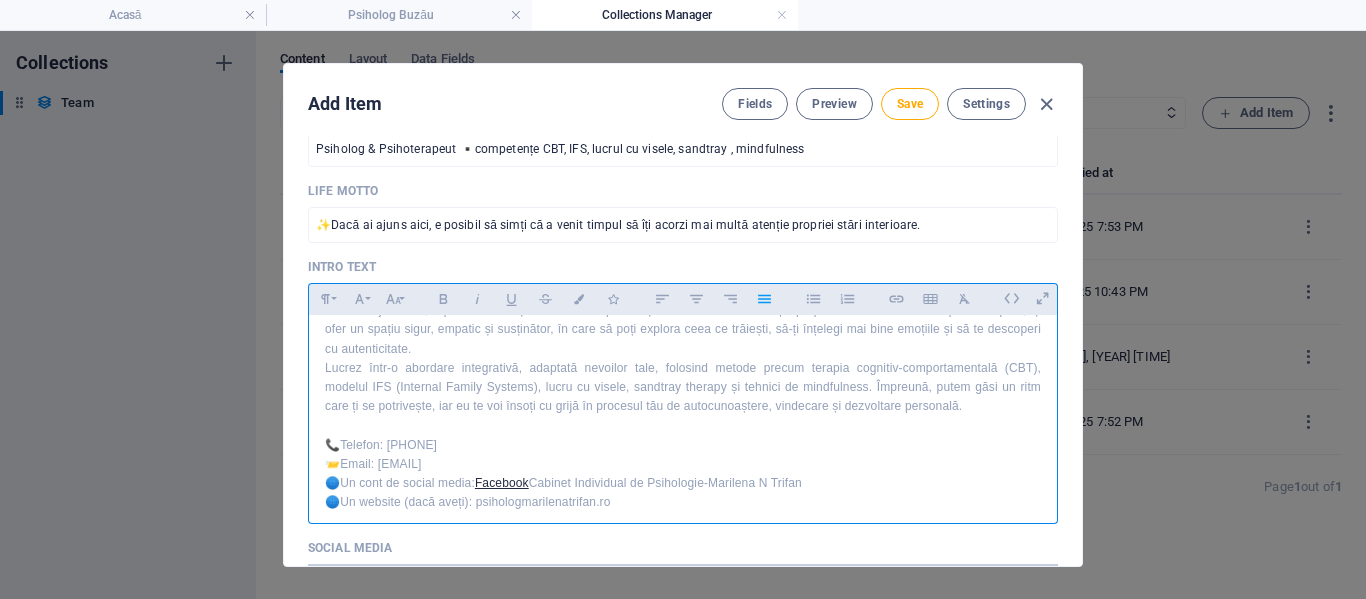 click on "🌐Un cont de social media:   Facebook  Cabinet Individual de Psihologie-Marilena N Trifan" at bounding box center [683, 483] 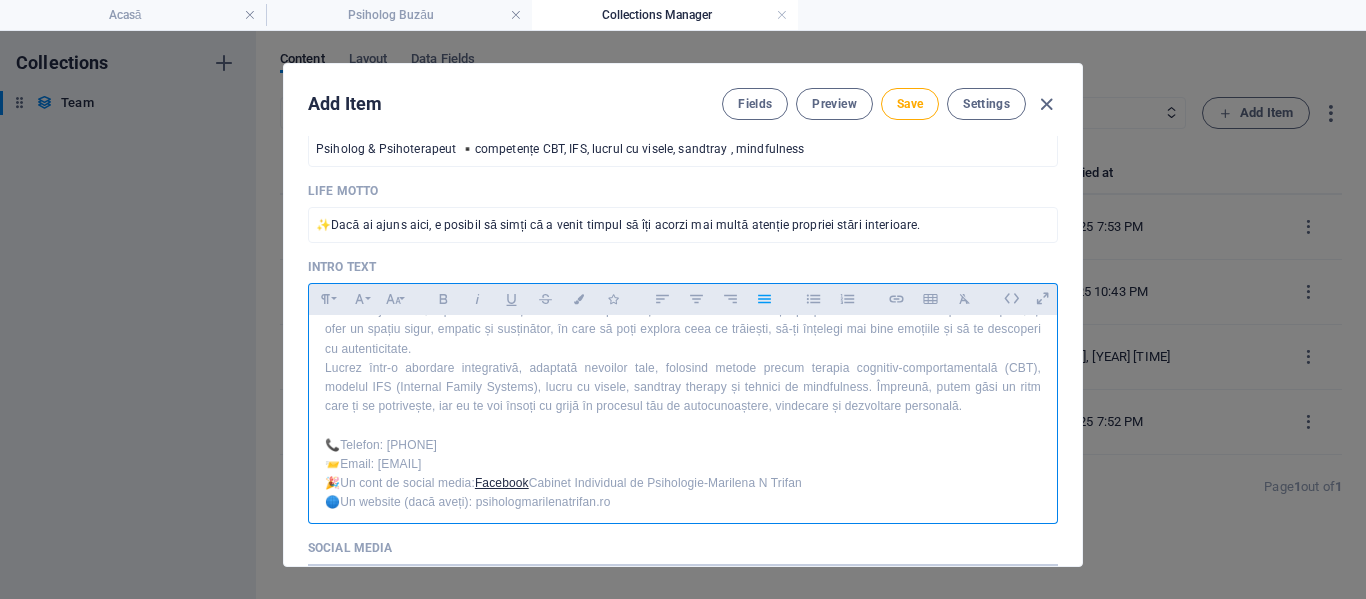 click on "🌐Un website (dacă aveți): psihologmarilenatrifan.ro" at bounding box center [683, 502] 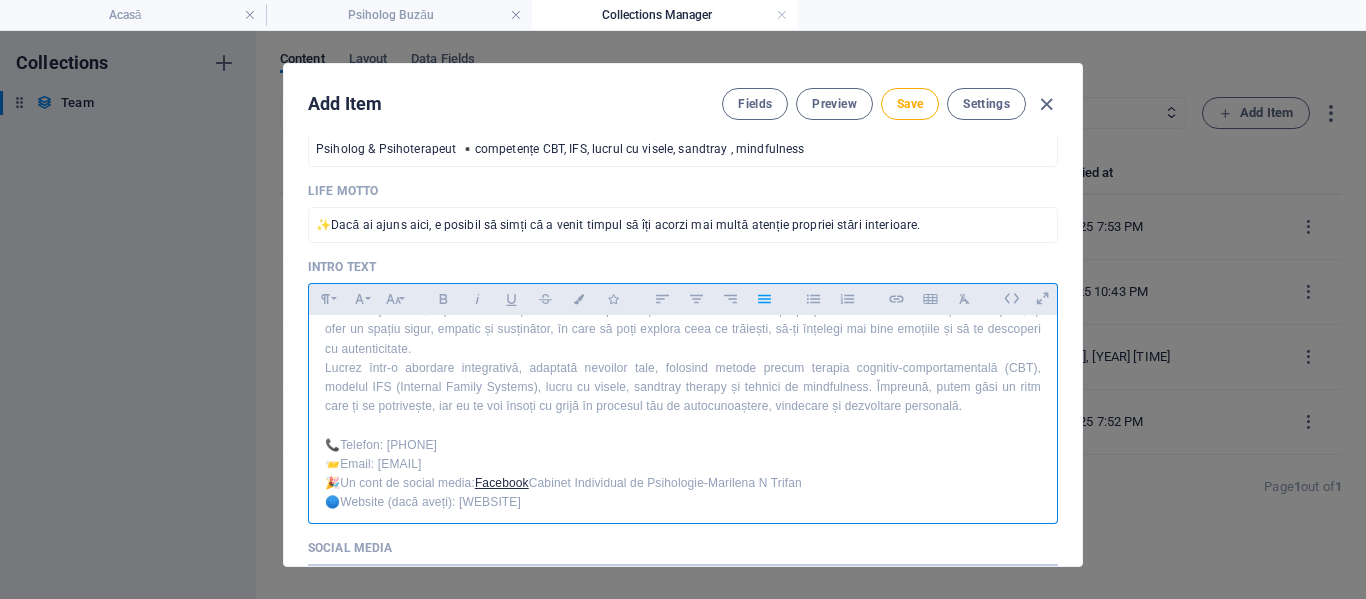 click on "🌐Website (dacă aveți): psihologmarilenatrifan.ro" at bounding box center [683, 502] 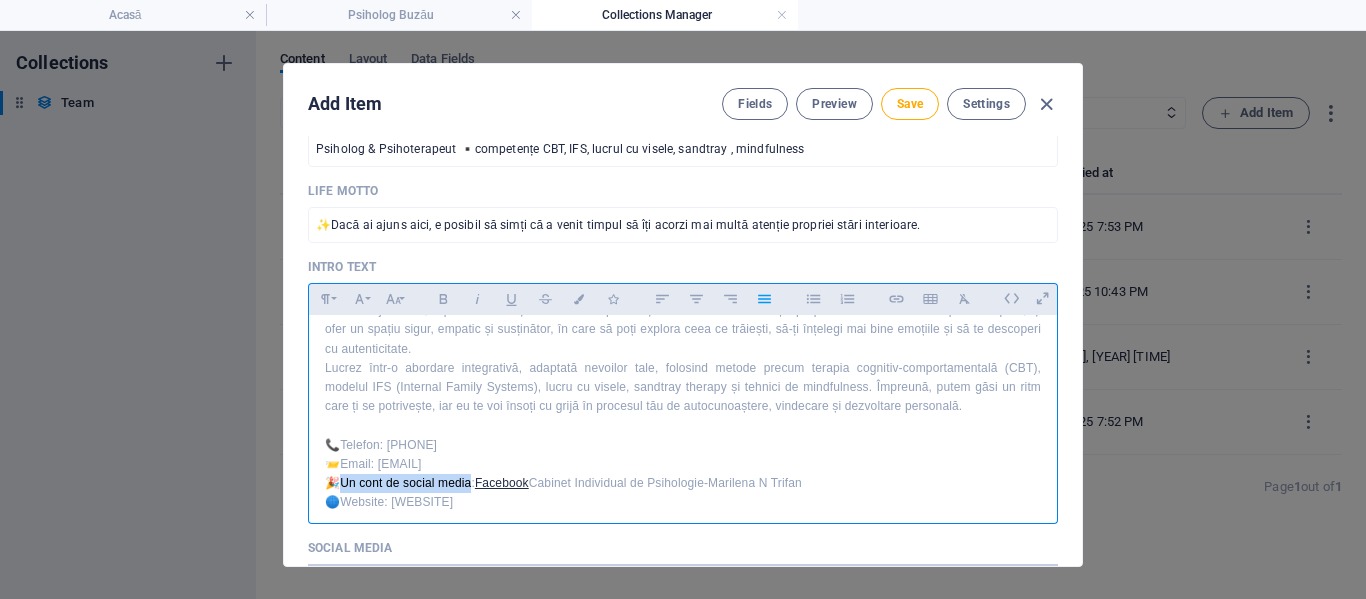 drag, startPoint x: 473, startPoint y: 483, endPoint x: 346, endPoint y: 484, distance: 127.00394 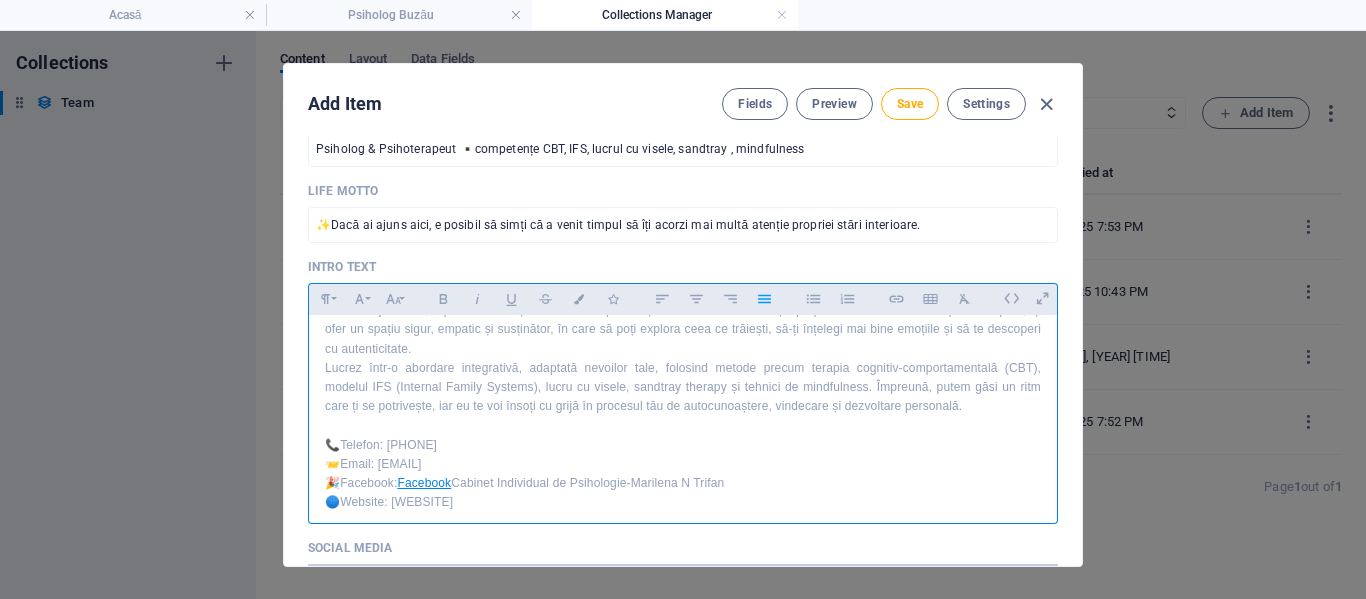 click on "Facebook" at bounding box center (424, 483) 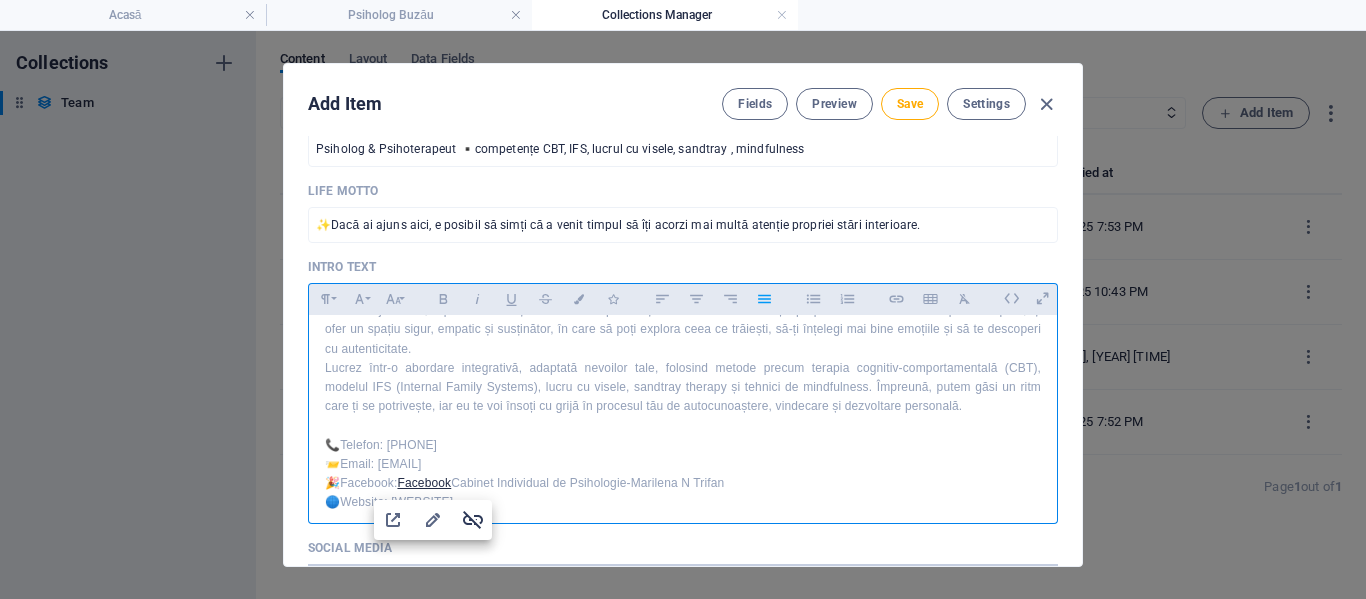 click 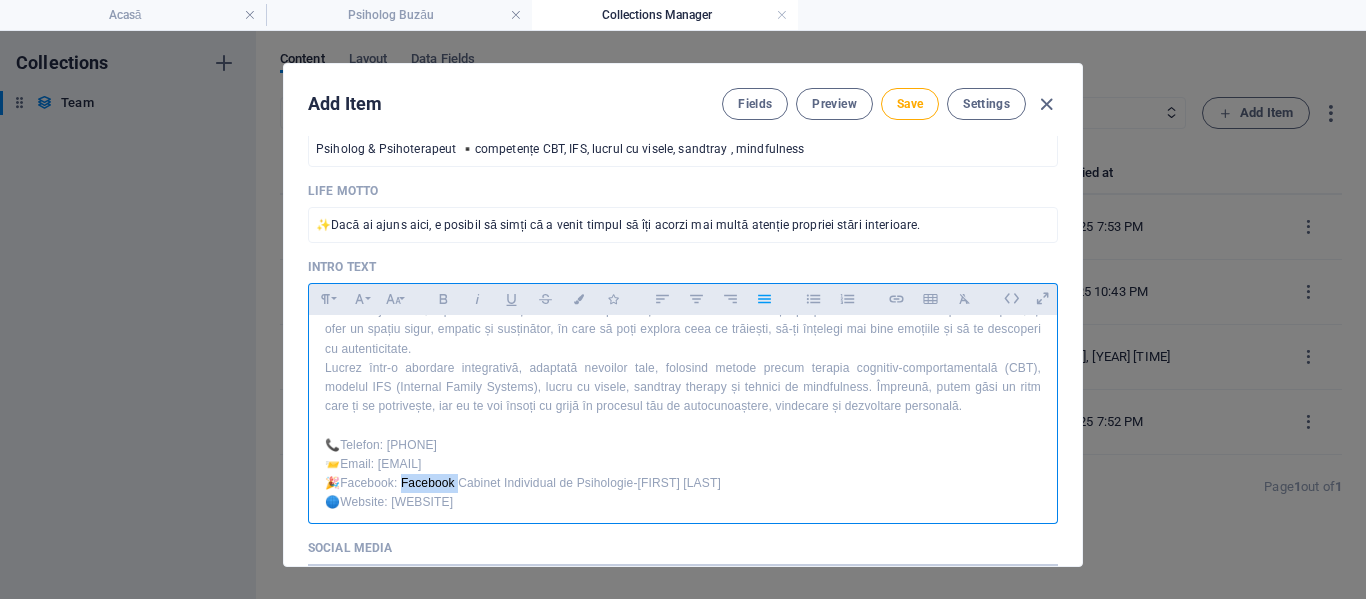 drag, startPoint x: 406, startPoint y: 485, endPoint x: 465, endPoint y: 483, distance: 59.03389 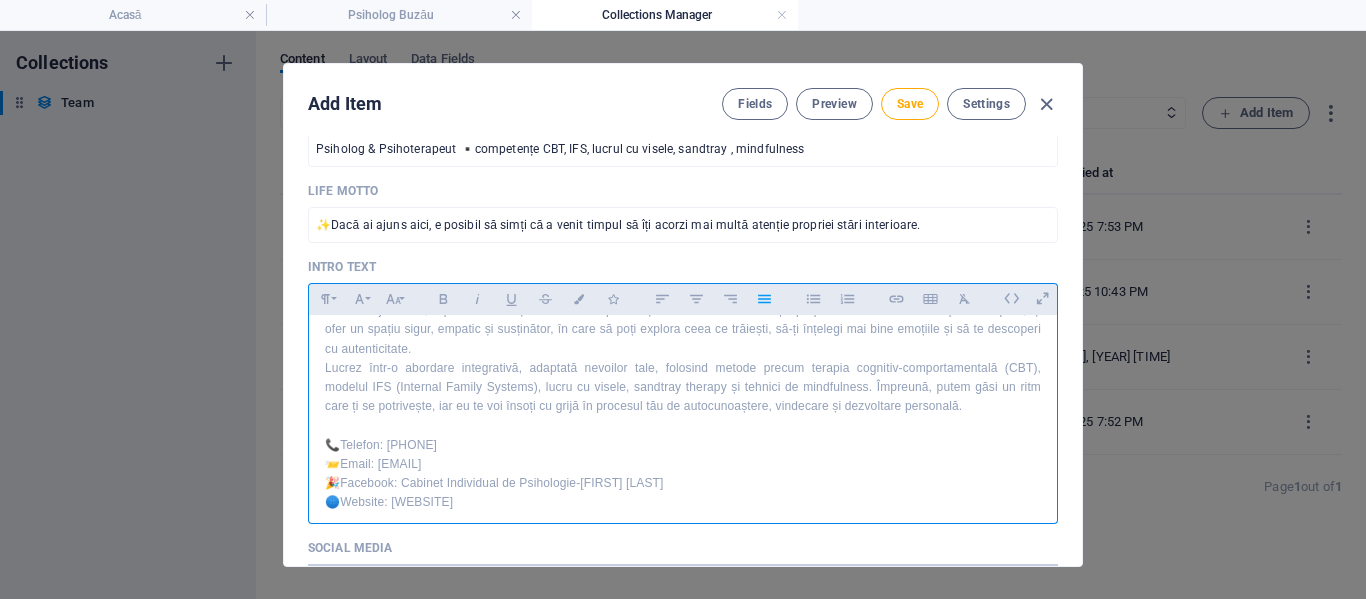 drag, startPoint x: 405, startPoint y: 479, endPoint x: 703, endPoint y: 480, distance: 298.00168 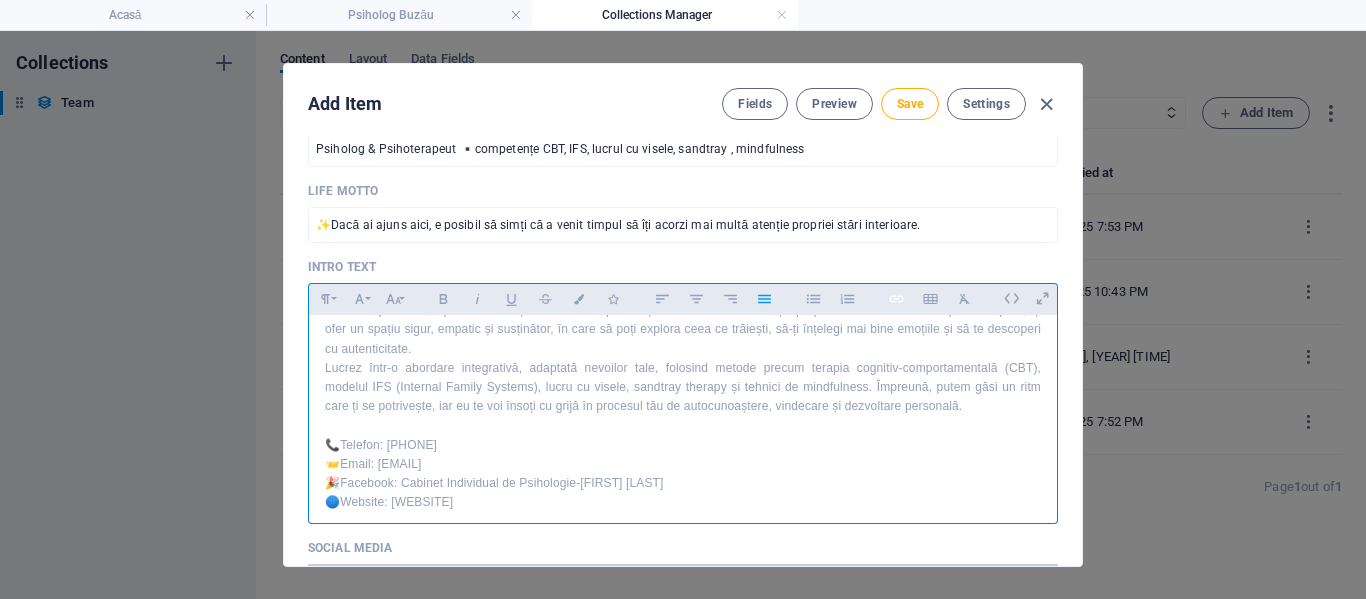 click 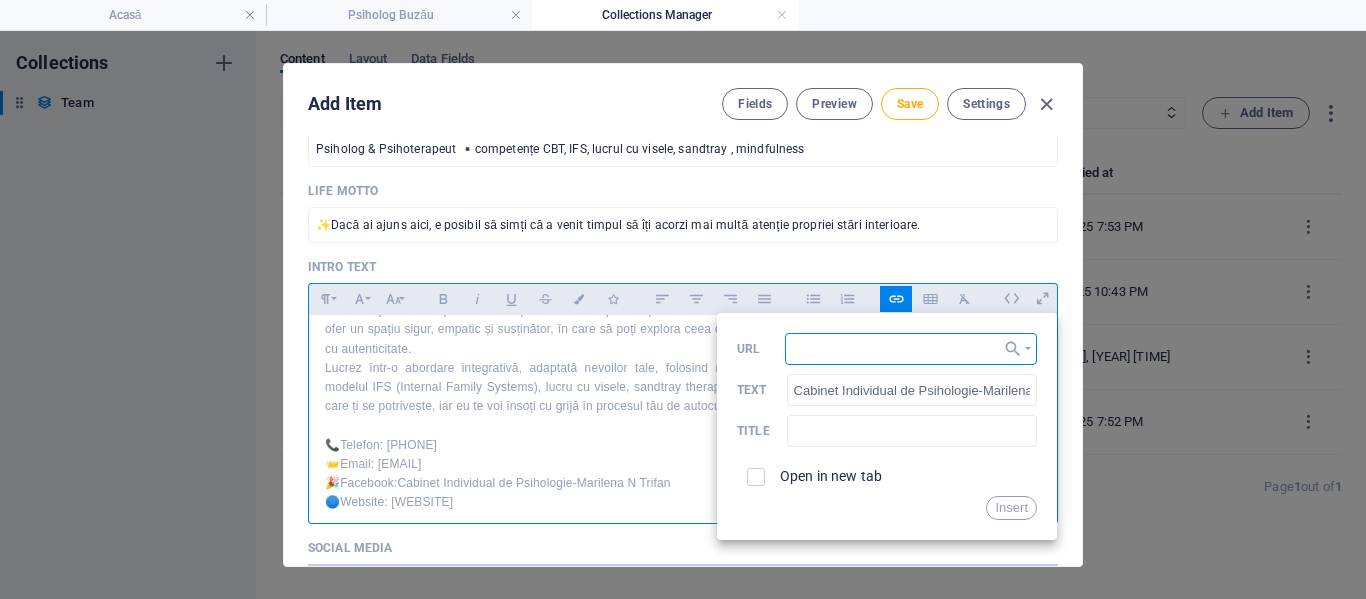 paste on "https://www.facebook.com/profile.php?id=100063916095029" 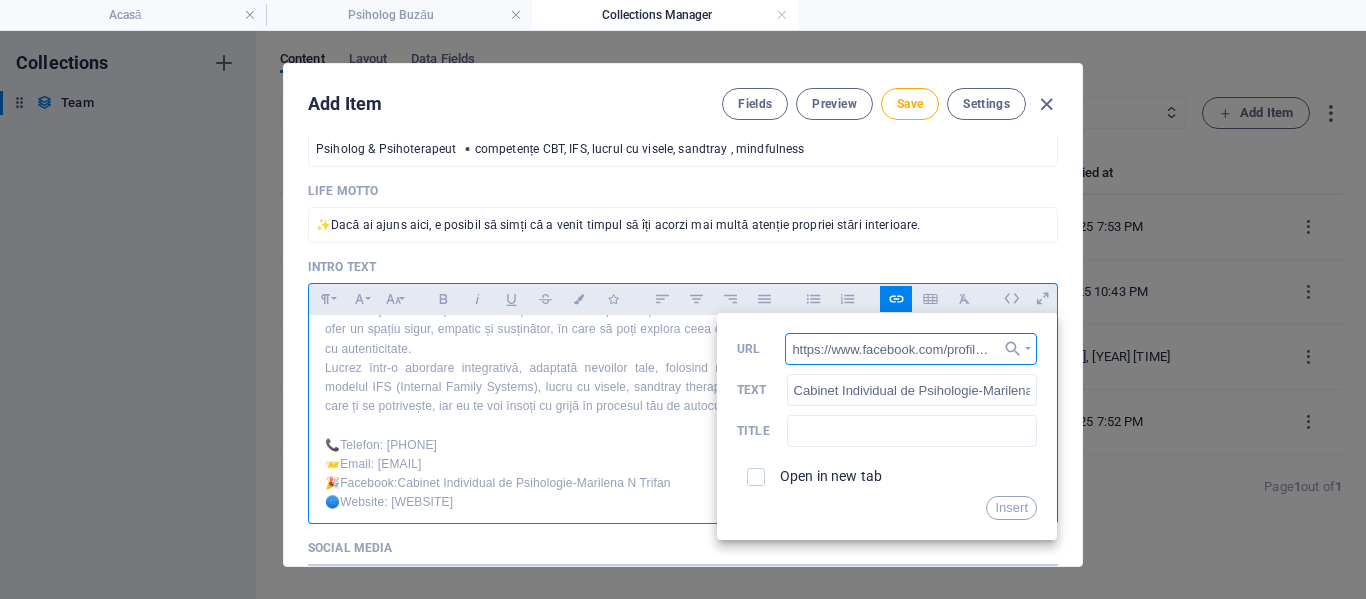 scroll, scrollTop: 0, scrollLeft: 147, axis: horizontal 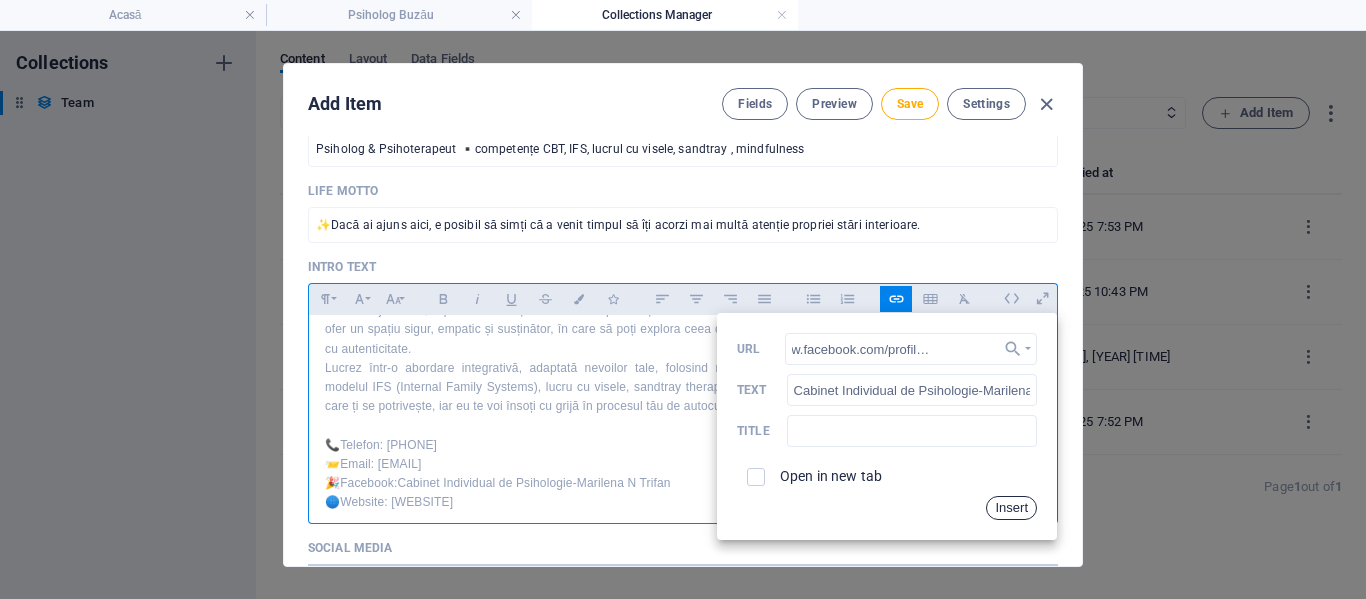 click on "Insert" at bounding box center [1011, 508] 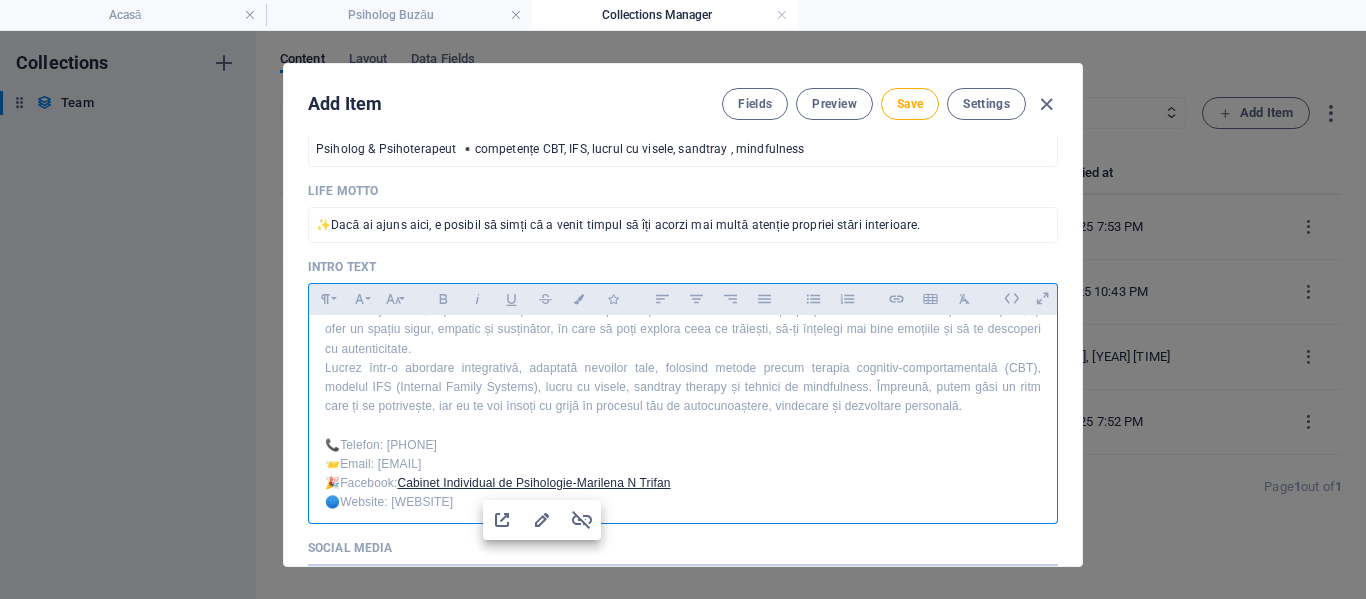 scroll, scrollTop: 0, scrollLeft: 0, axis: both 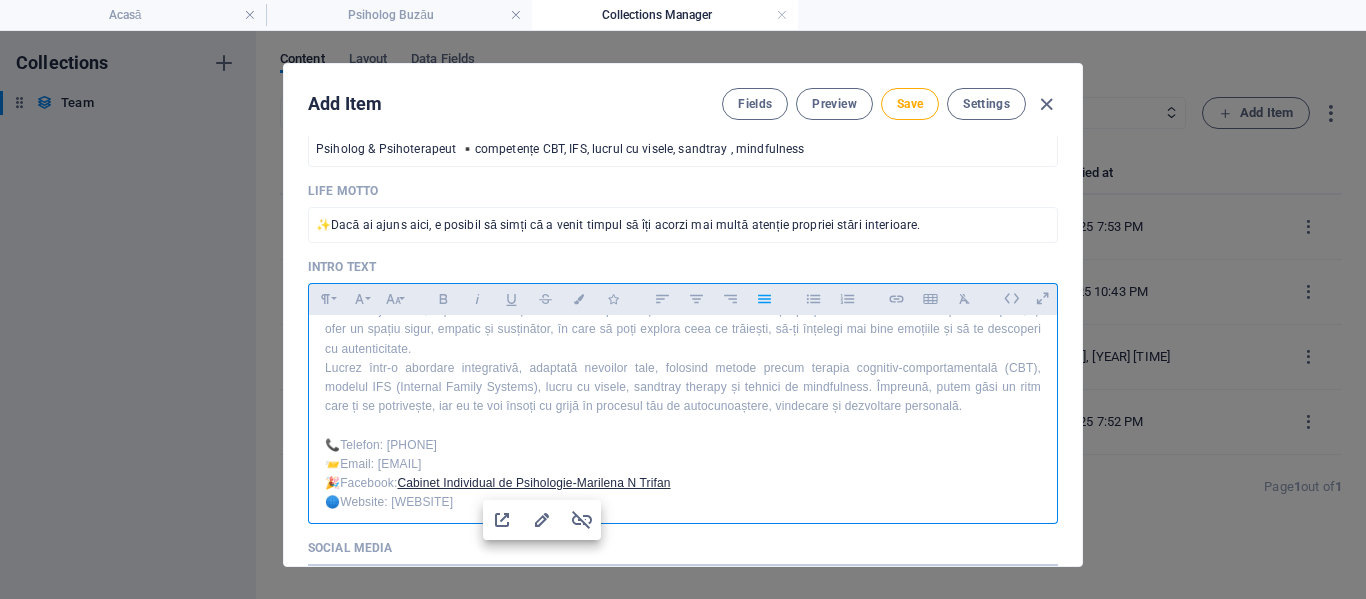 click on "📞Telefon: [PHONE]" at bounding box center [683, 445] 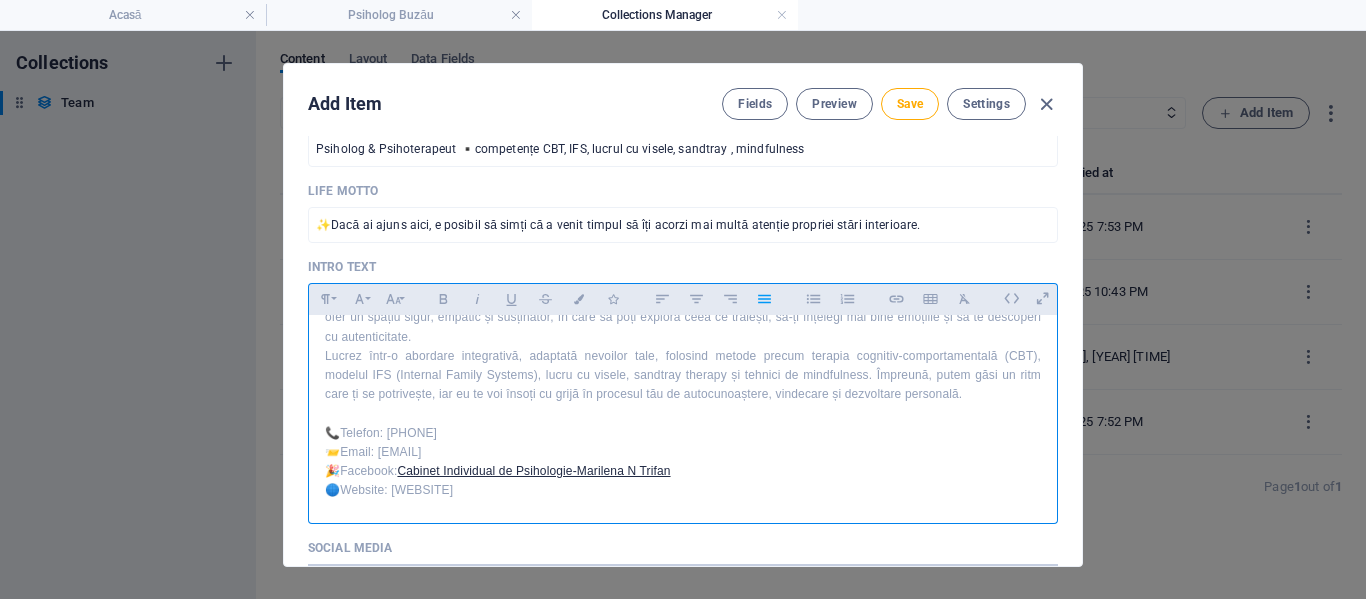 scroll, scrollTop: 63, scrollLeft: 0, axis: vertical 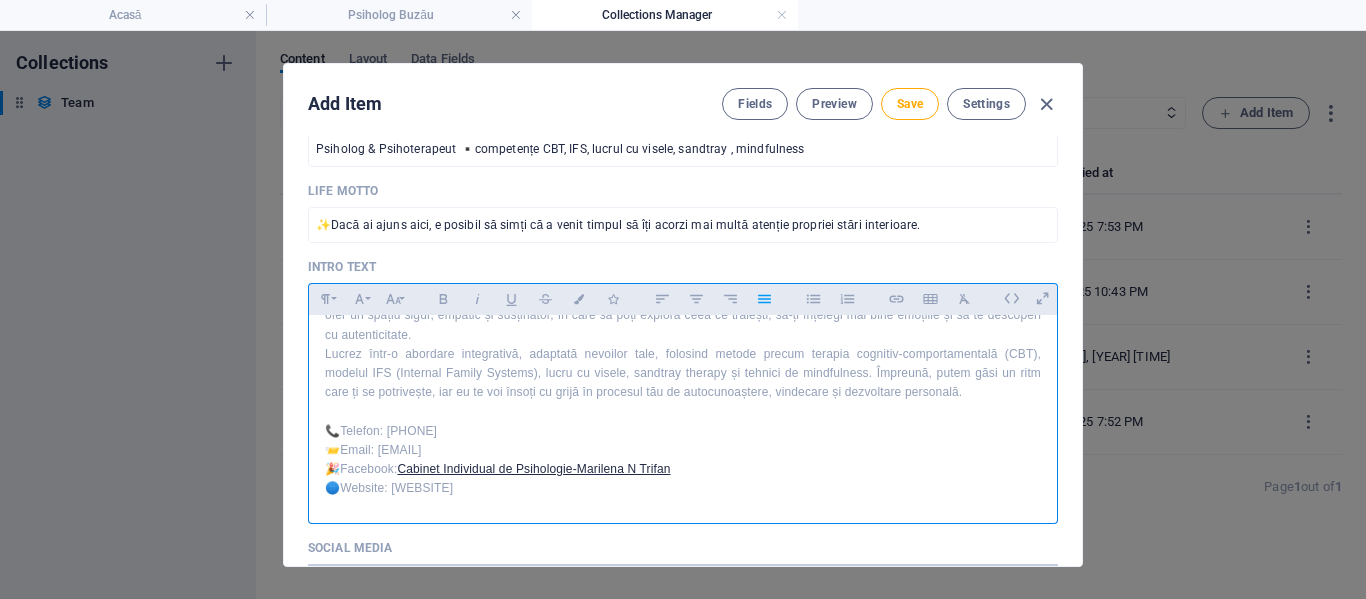 drag, startPoint x: 392, startPoint y: 487, endPoint x: 540, endPoint y: 488, distance: 148.00337 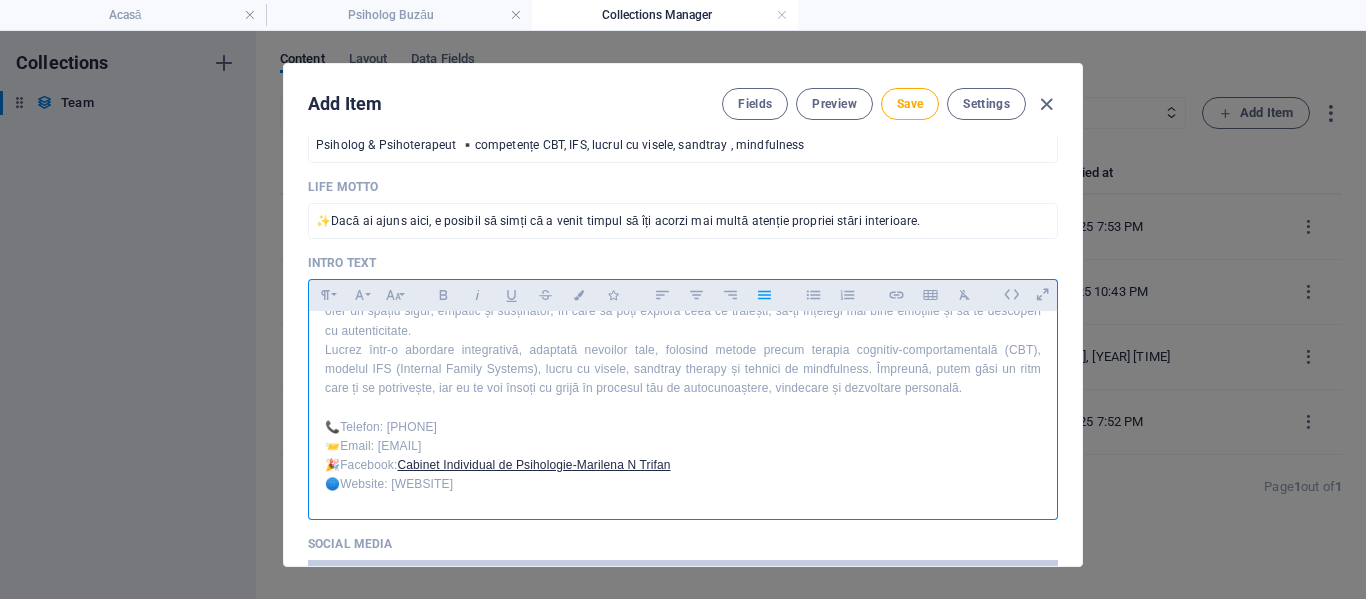 scroll, scrollTop: 500, scrollLeft: 0, axis: vertical 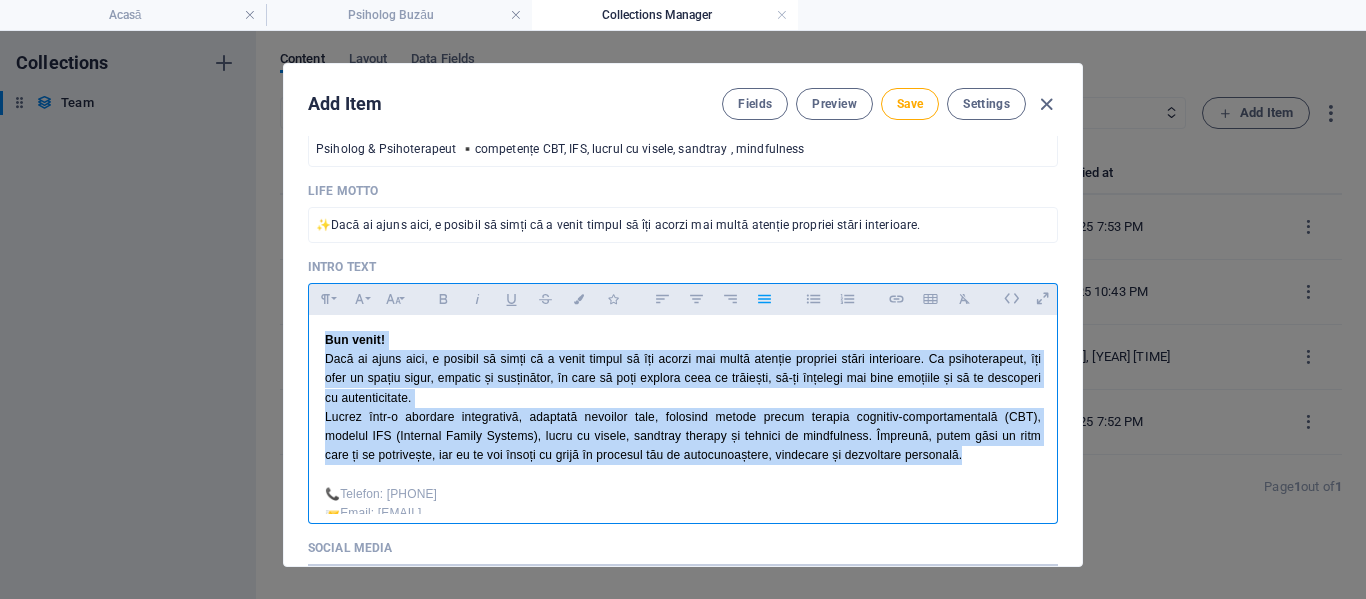 drag, startPoint x: 325, startPoint y: 339, endPoint x: 715, endPoint y: 390, distance: 393.32047 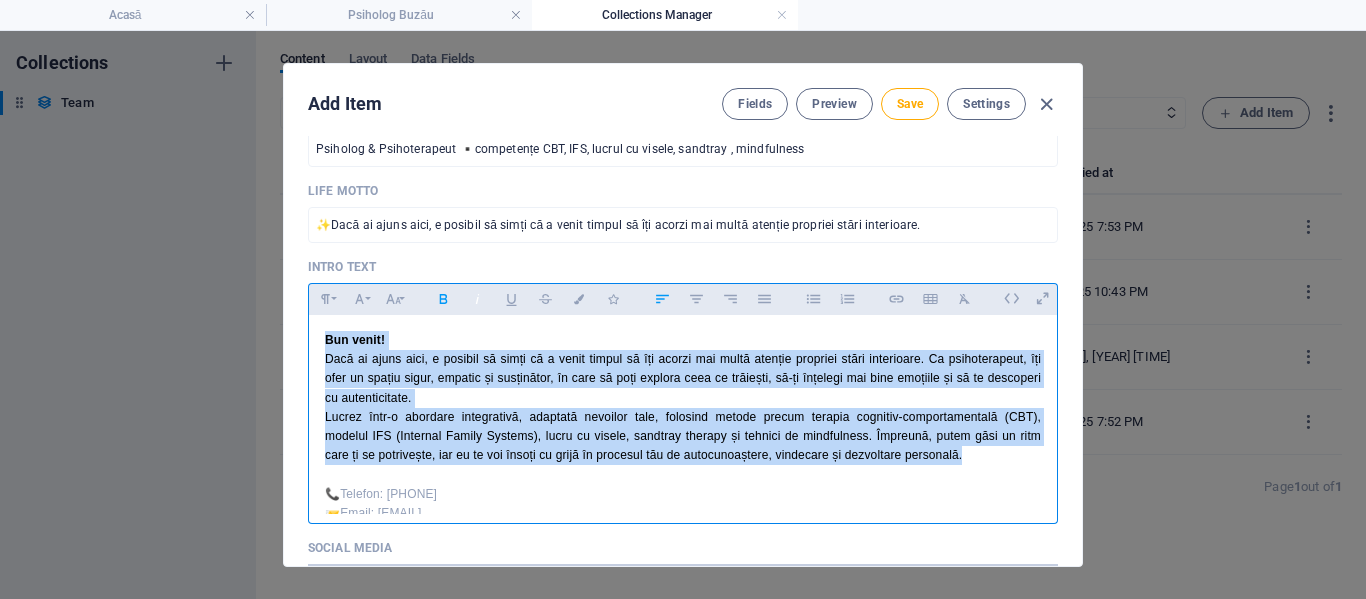 click 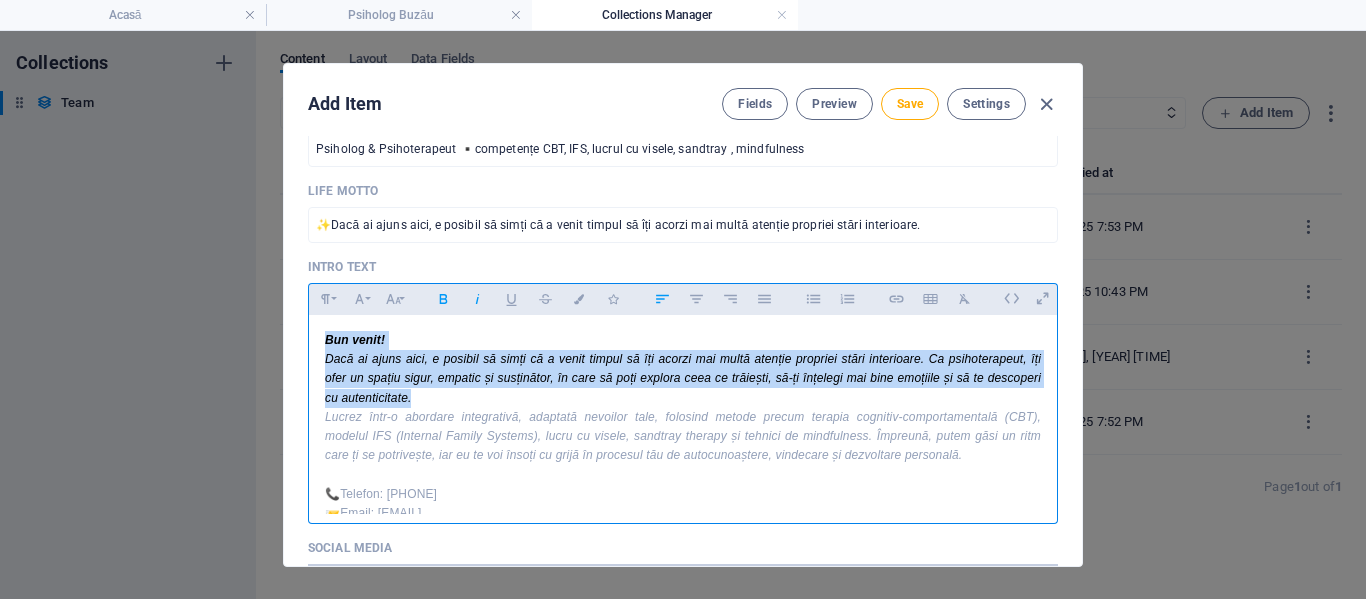 click on "Dacă ai ajuns aici, e posibil să simți că a venit timpul să îți acorzi mai multă atenție propriei stări interioare. Ca psihoterapeut, îți ofer un spațiu sigur, empatic și susținător, în care să poți explora ceea ce trăiești, să-ți înțelegi mai bine emoțiile și să te descoperi cu autenticitate." at bounding box center [683, 378] 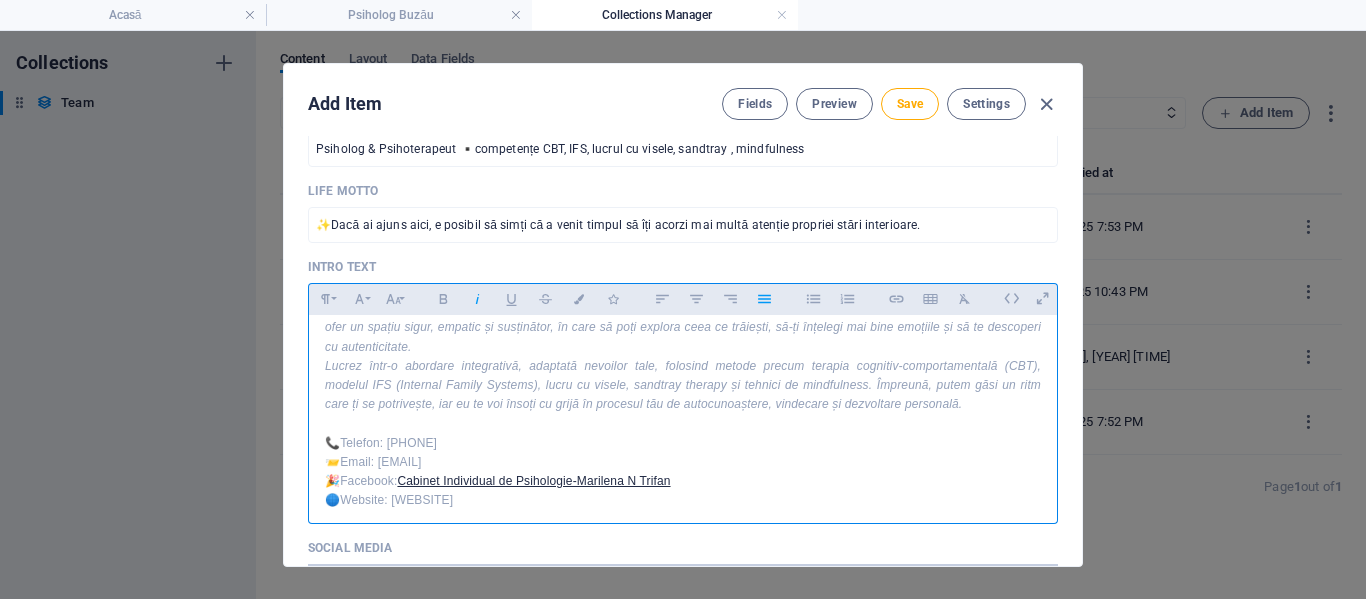 scroll, scrollTop: 63, scrollLeft: 0, axis: vertical 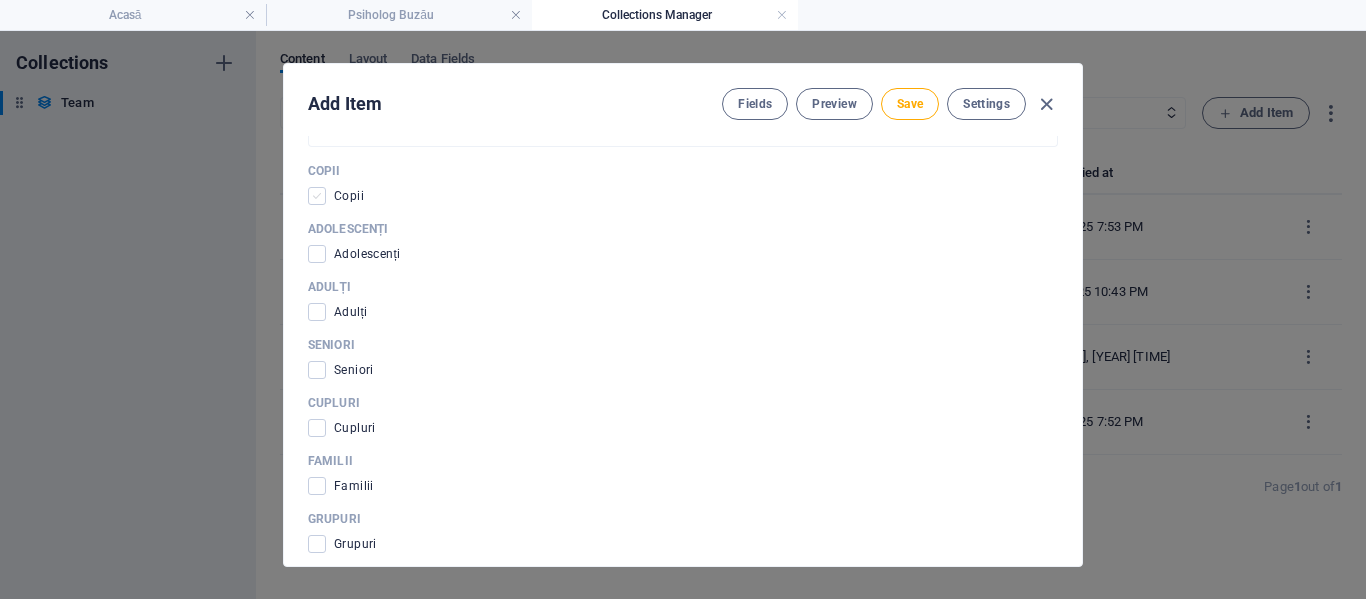 click at bounding box center [317, 196] 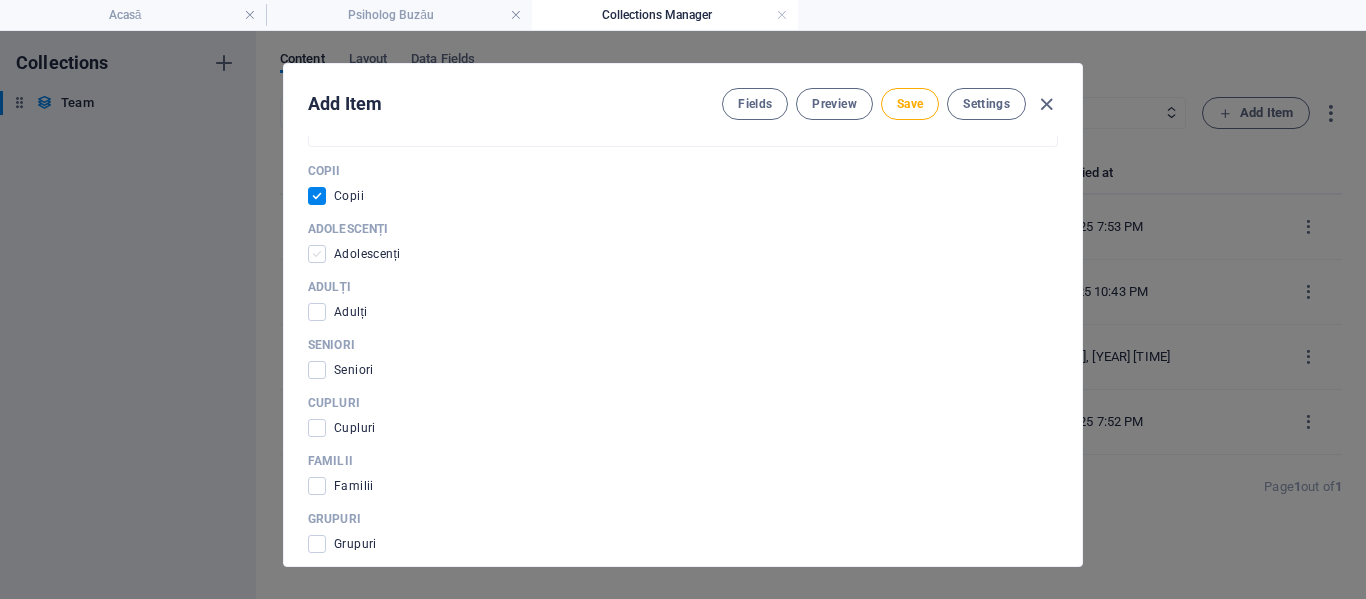 click at bounding box center (317, 254) 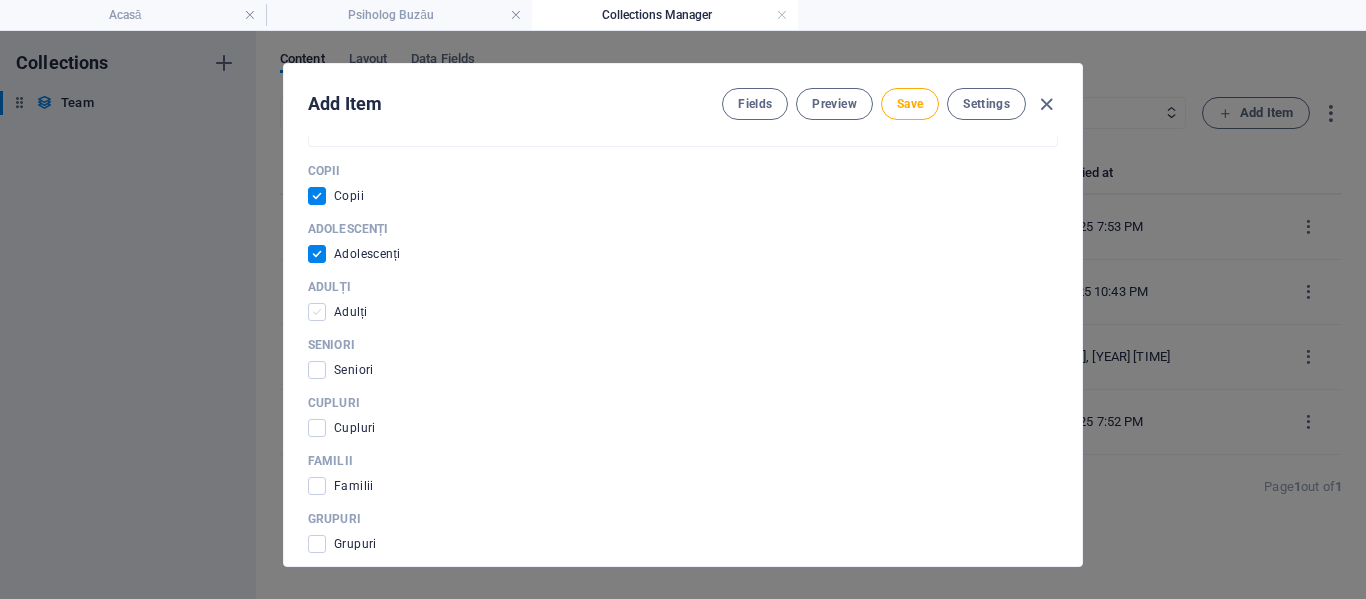 click at bounding box center [317, 312] 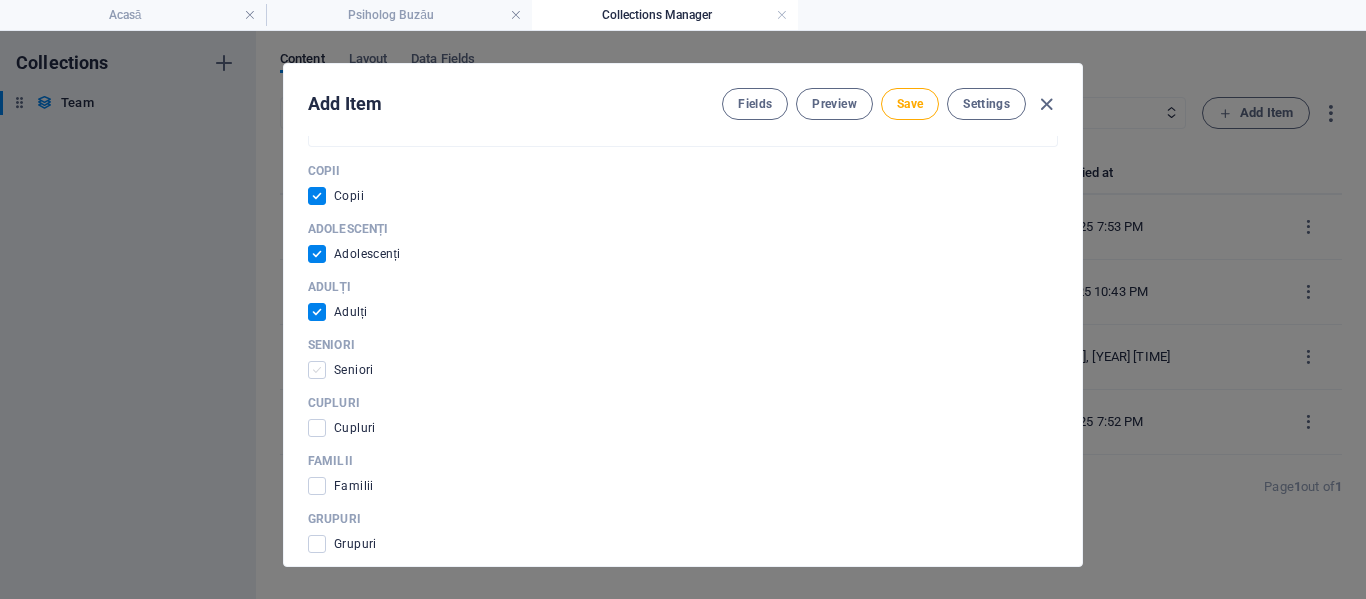 click at bounding box center (317, 370) 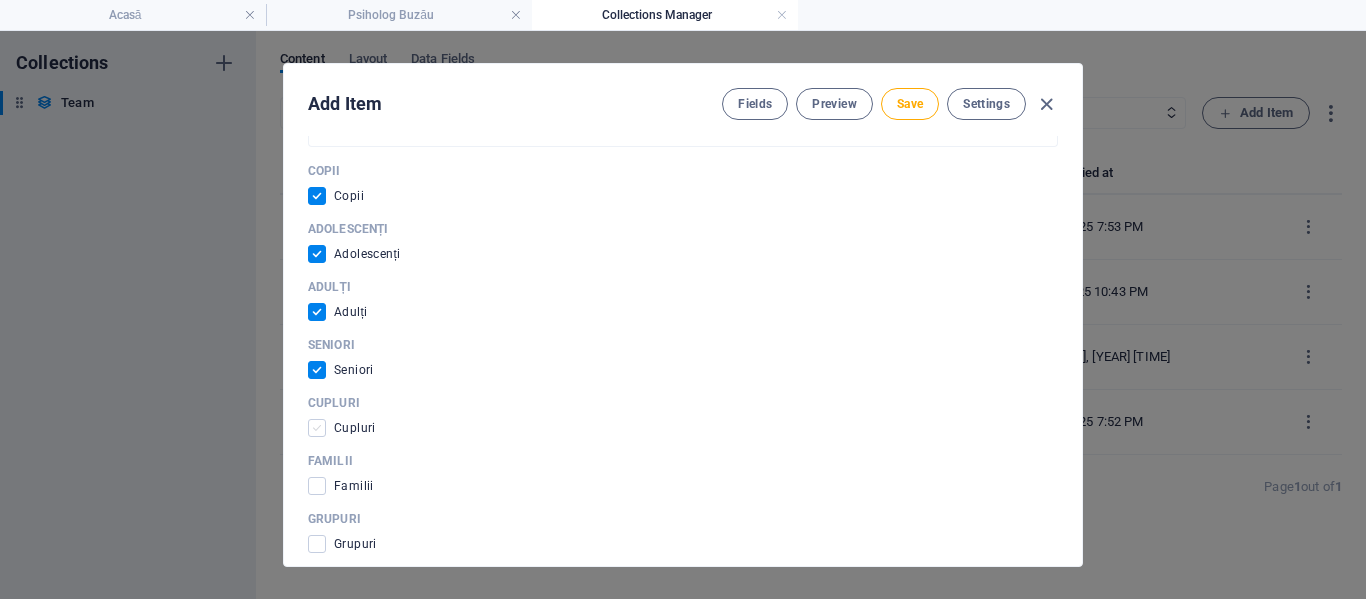 click at bounding box center (317, 428) 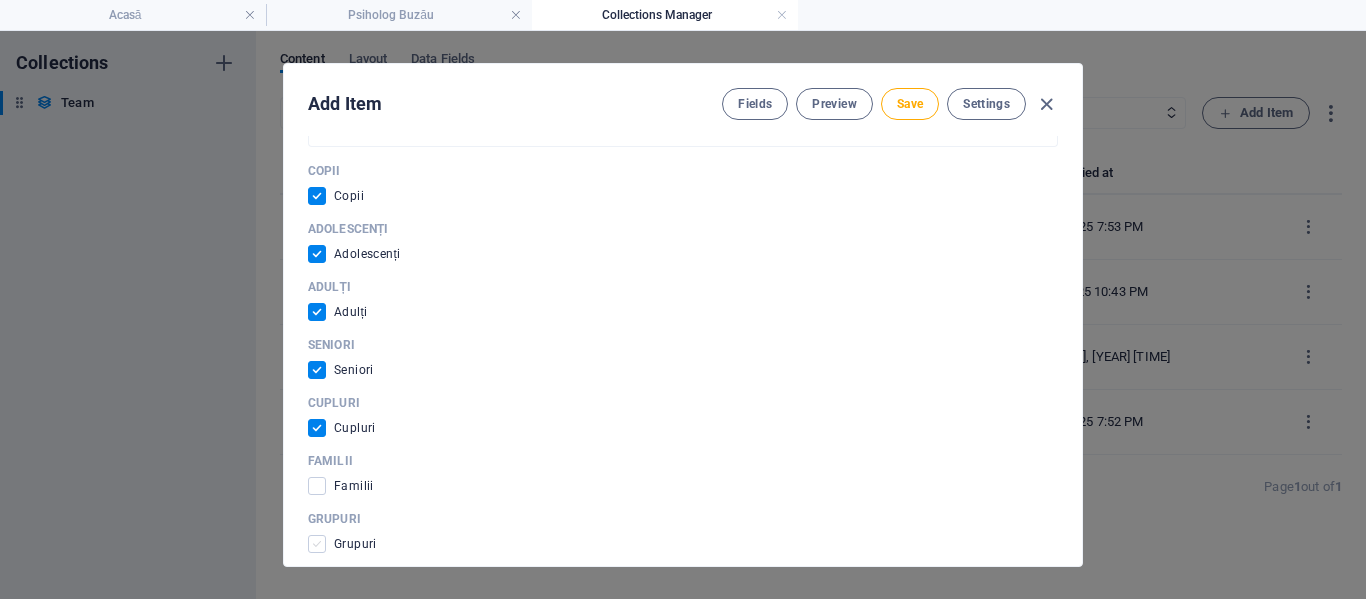 click at bounding box center [317, 544] 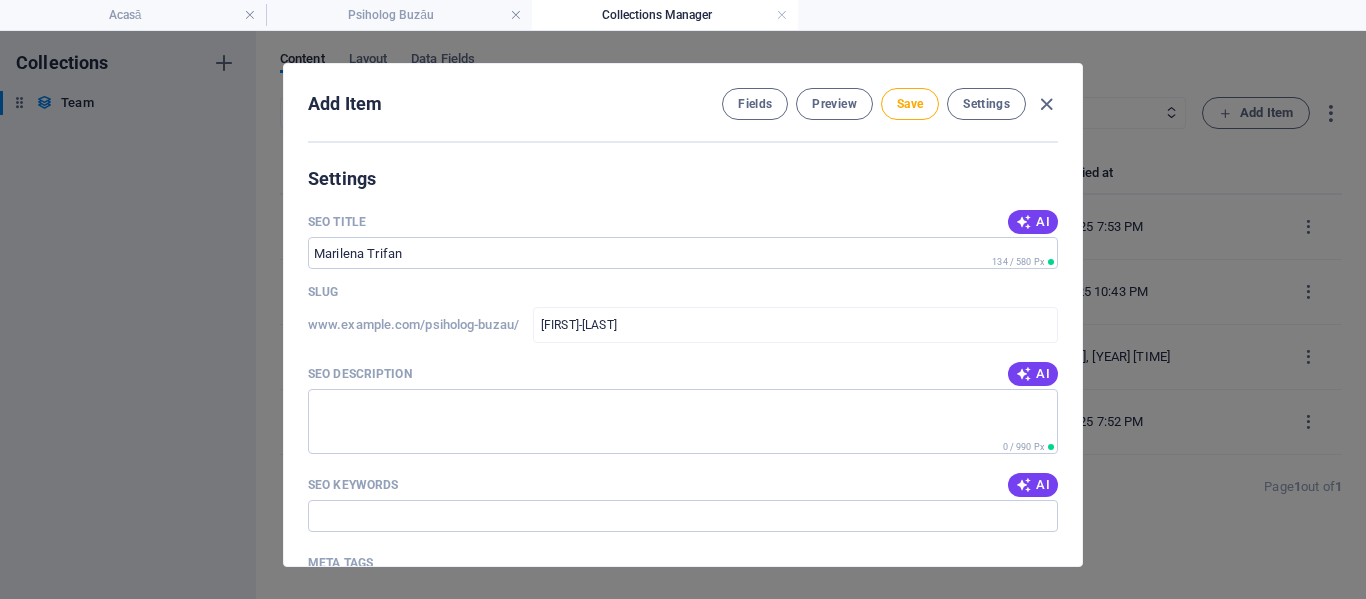 scroll, scrollTop: 1600, scrollLeft: 0, axis: vertical 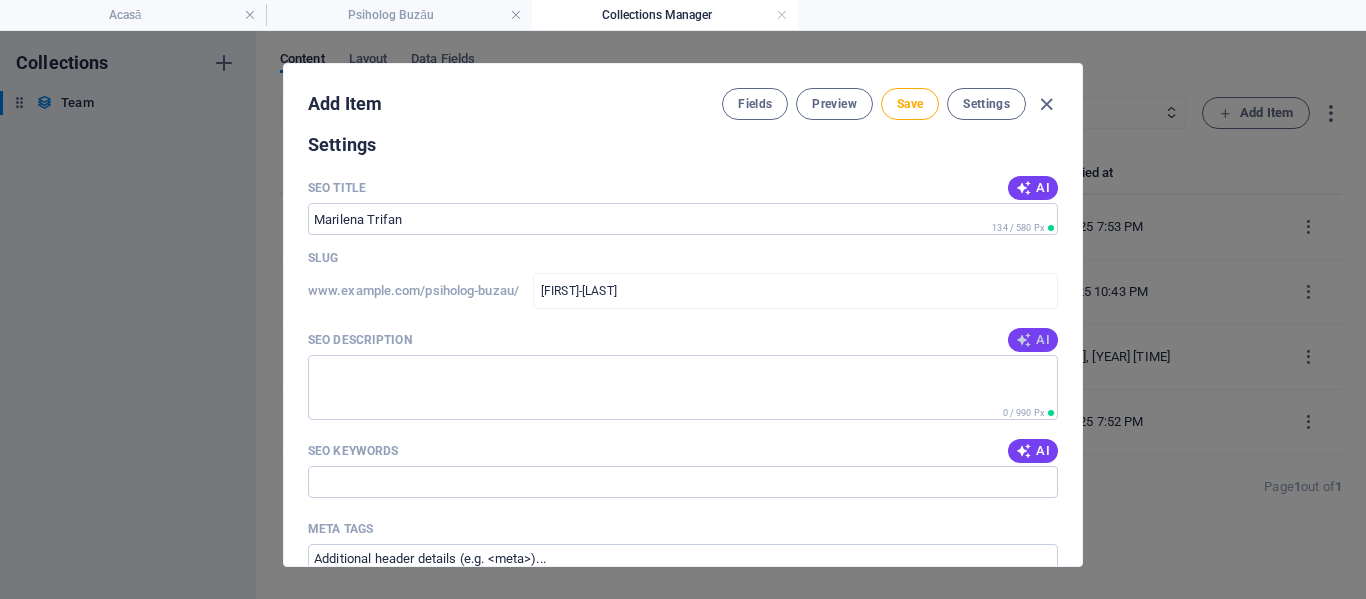 click on "AI" at bounding box center [1033, 340] 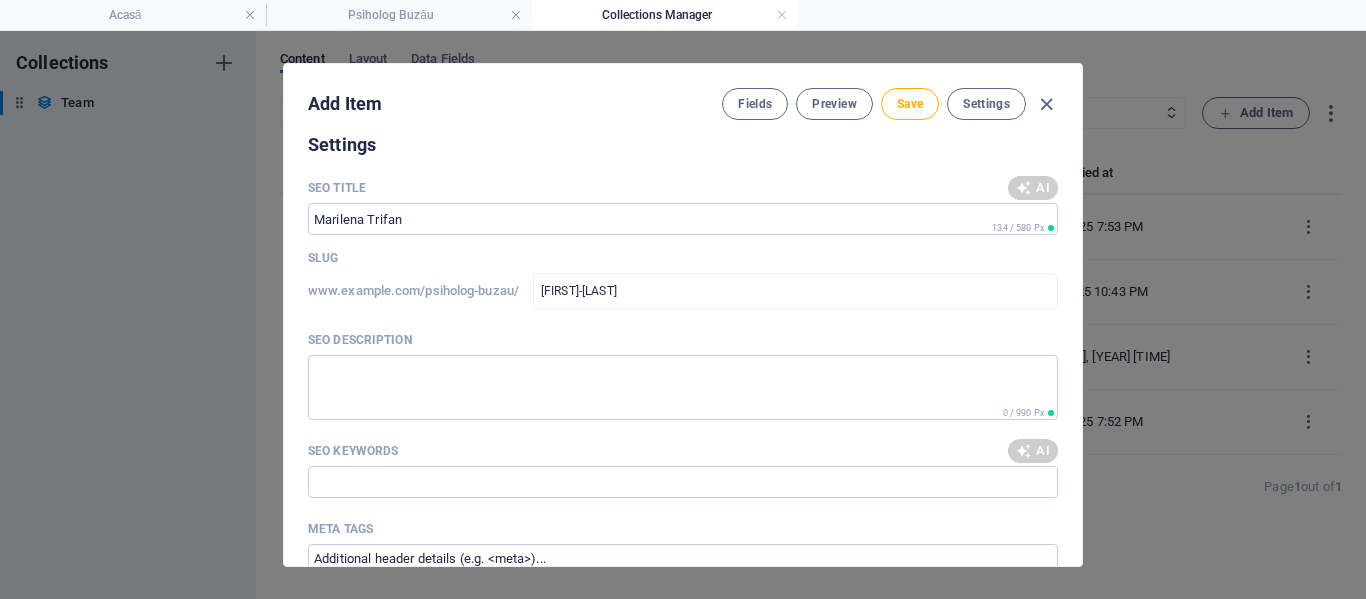 type on "Discover a safe space for self-exploration and healing with Marilena Trifan, expert in CBT, IFS, and mindfulness." 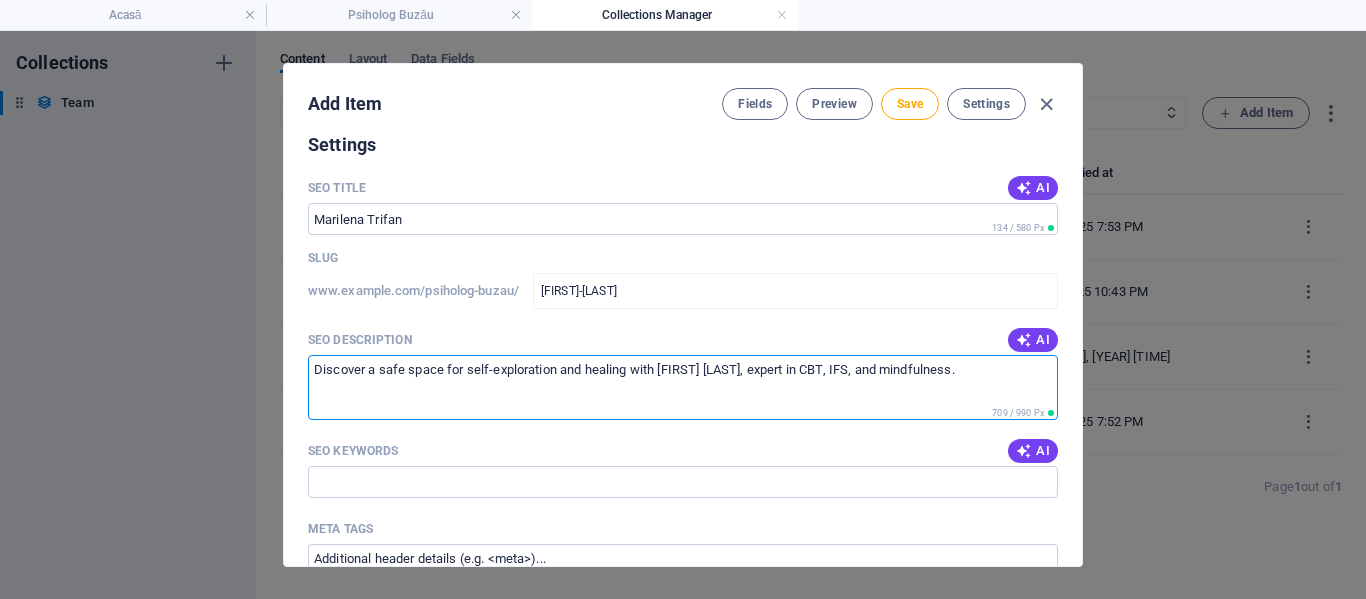 drag, startPoint x: 976, startPoint y: 369, endPoint x: 279, endPoint y: 359, distance: 697.0717 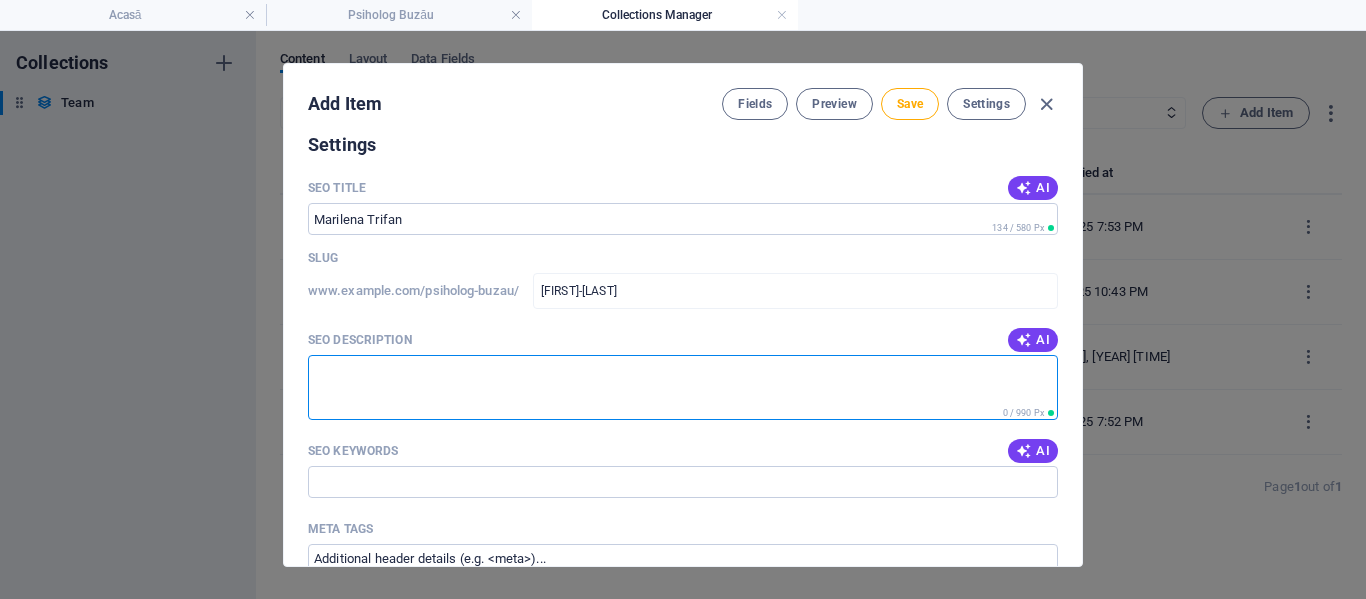 paste on "Descoperiți un spațiu sigur pentru auto-descoperire și vindecare cu Marilena Trifan, expert în CBT, IFS și mindfulness." 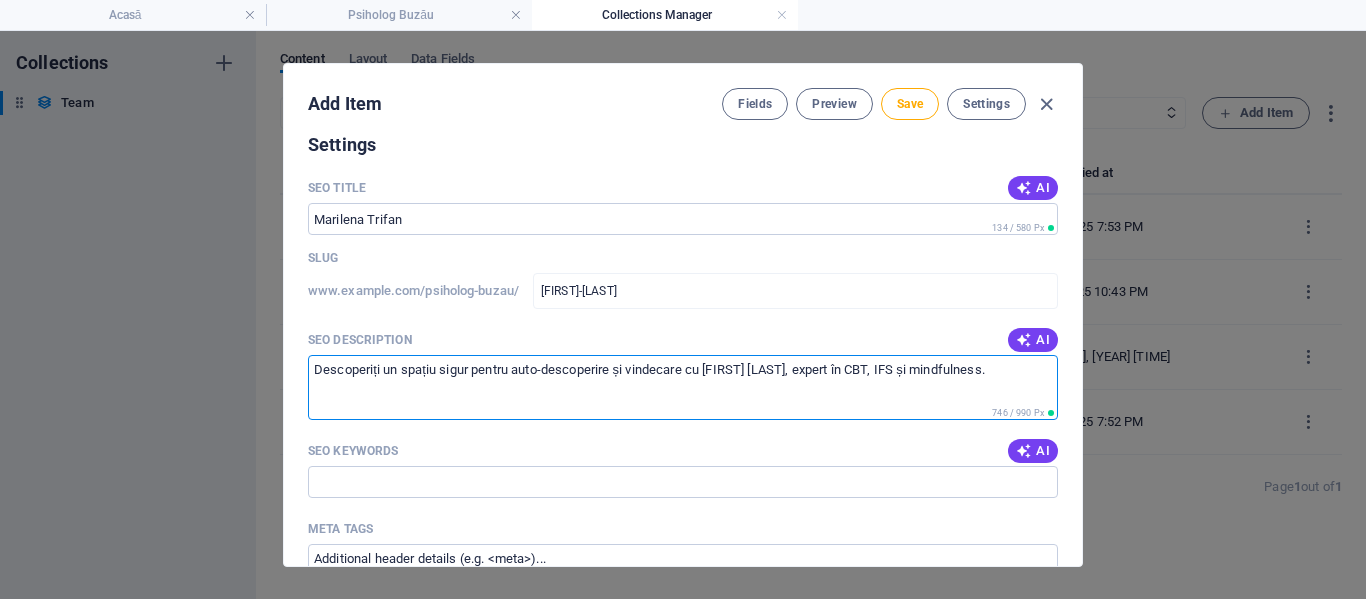 click on "Descoperiți un spațiu sigur pentru auto-descoperire și vindecare cu Marilena Trifan, expert în CBT, IFS și mindfulness." at bounding box center [683, 387] 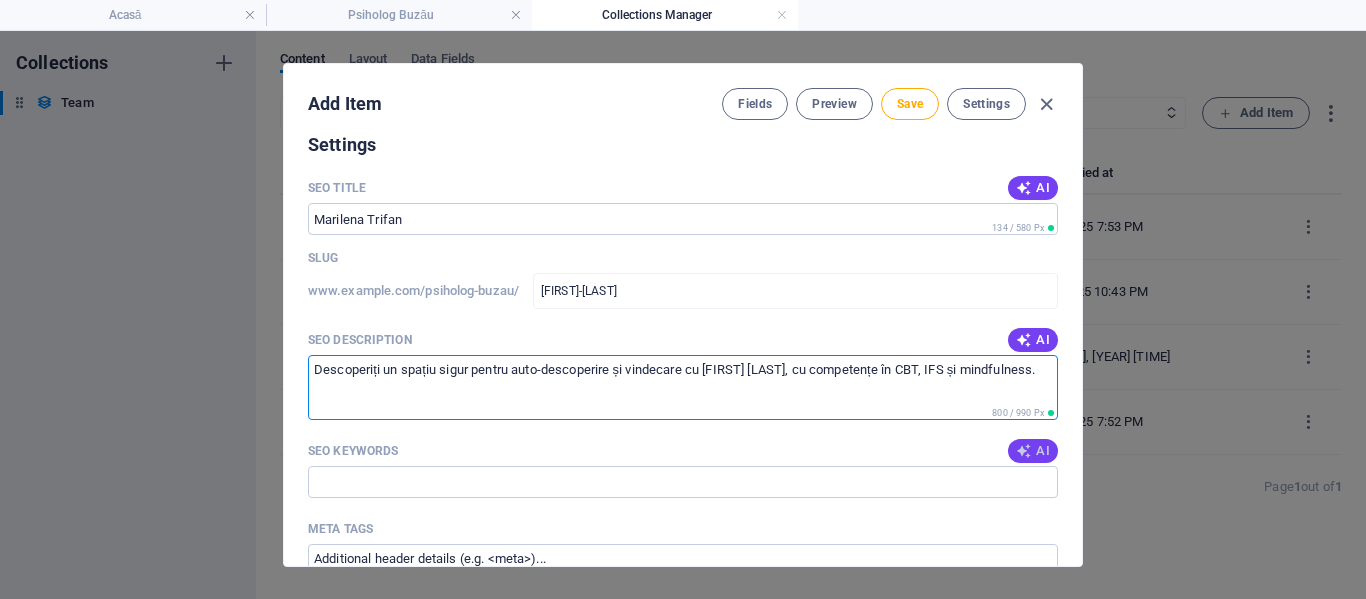 type on "Descoperiți un spațiu sigur pentru auto-descoperire și vindecare cu Marilena Trifan, cu competențe în CBT, IFS și mindfulness." 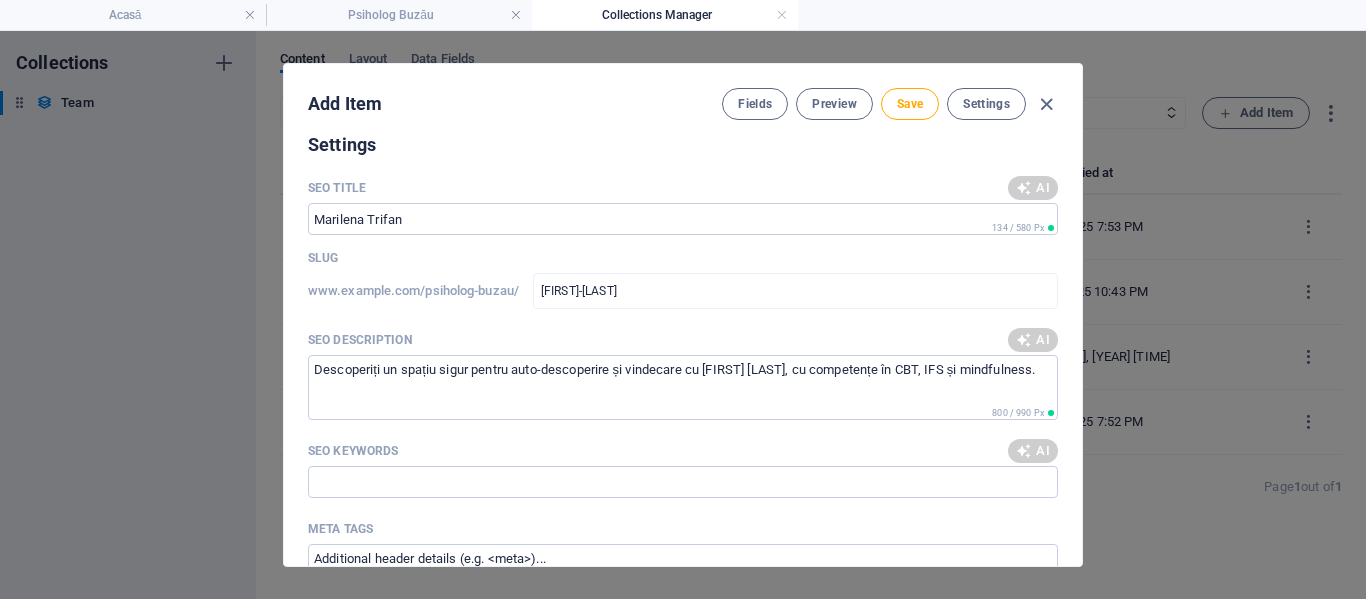type on "psiholog [PERSON], psihoterapeut CBT, terapia IFS, sandtray therapy, mindfulness, dezvoltare personală" 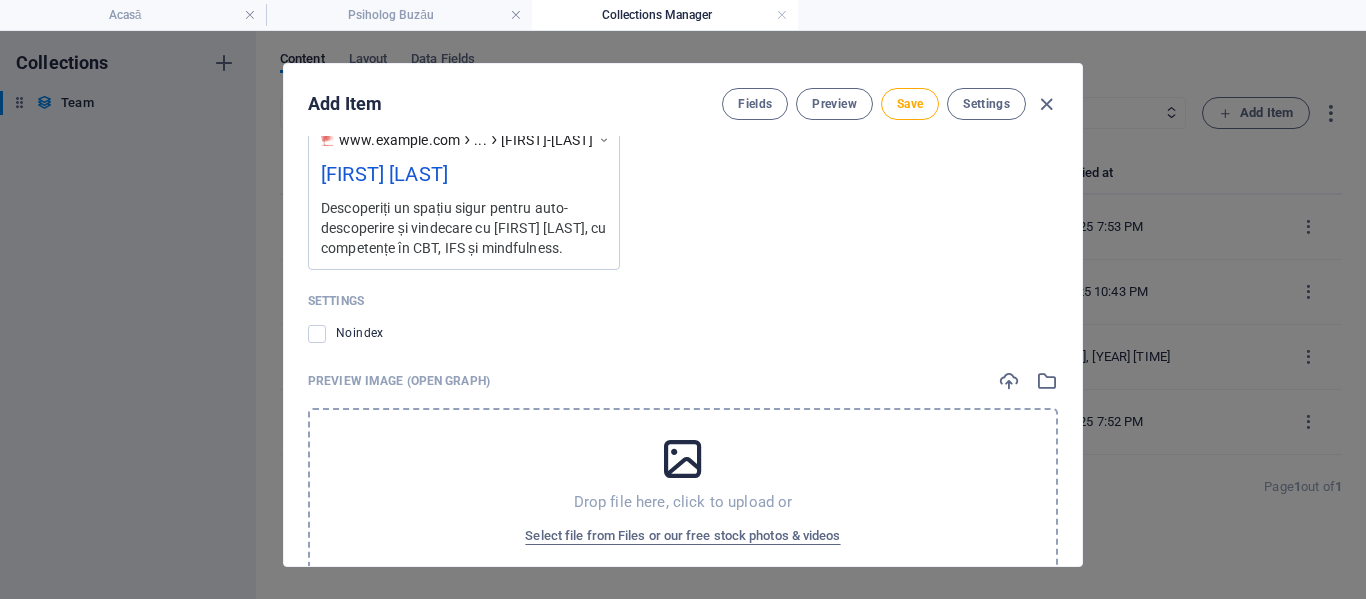 scroll, scrollTop: 2252, scrollLeft: 0, axis: vertical 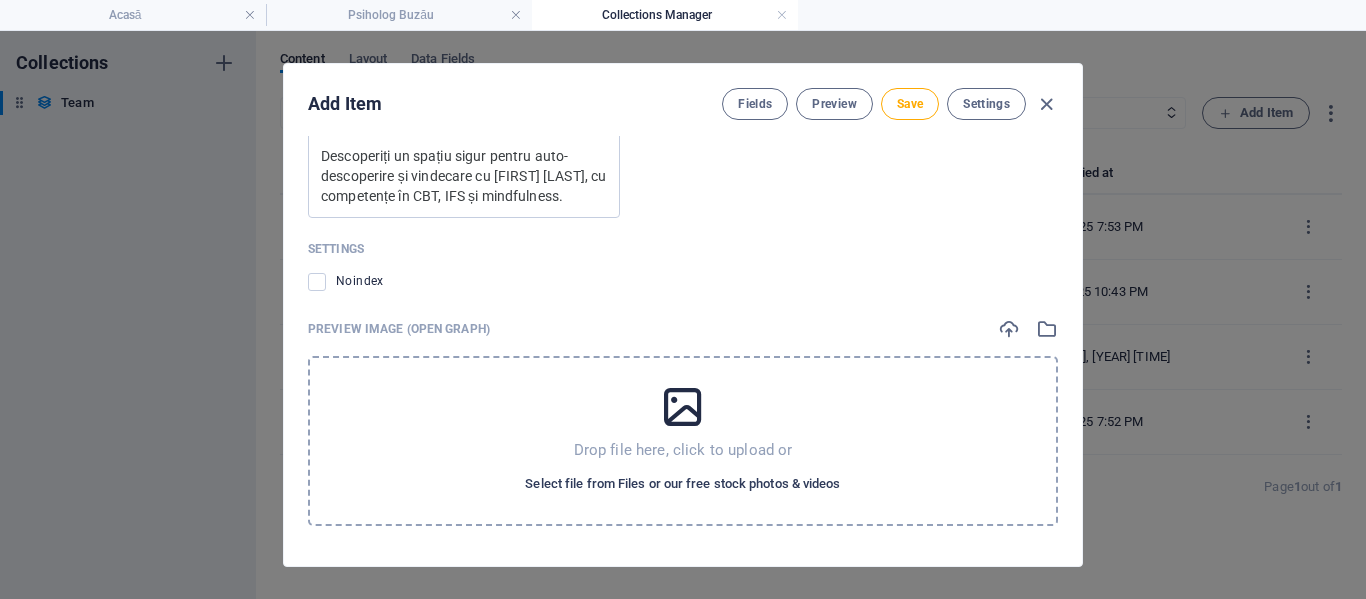 click on "Select file from Files or our free stock photos & videos" at bounding box center [682, 484] 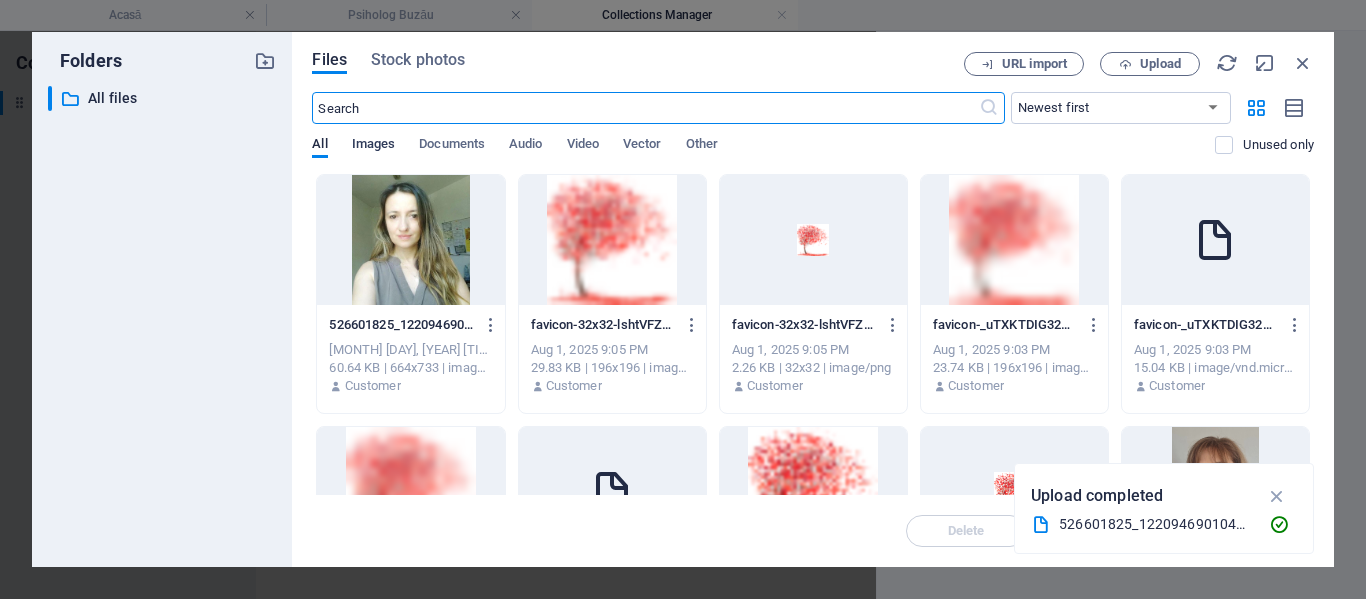 click on "Images" at bounding box center [374, 146] 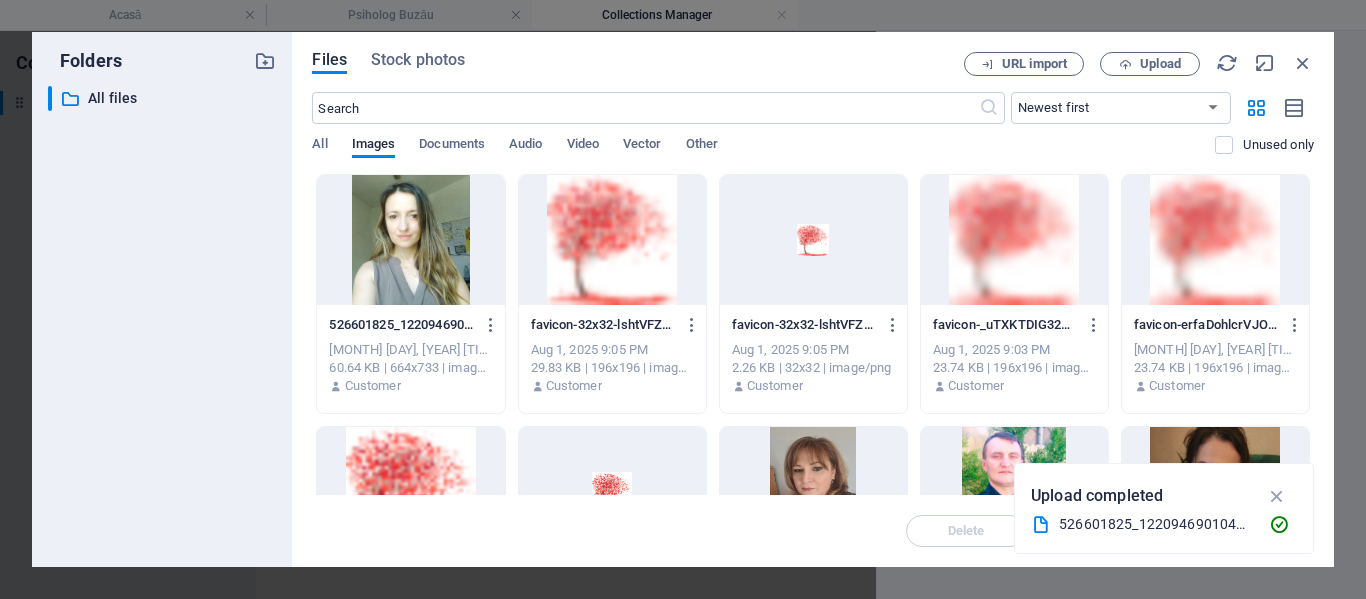 click at bounding box center (410, 240) 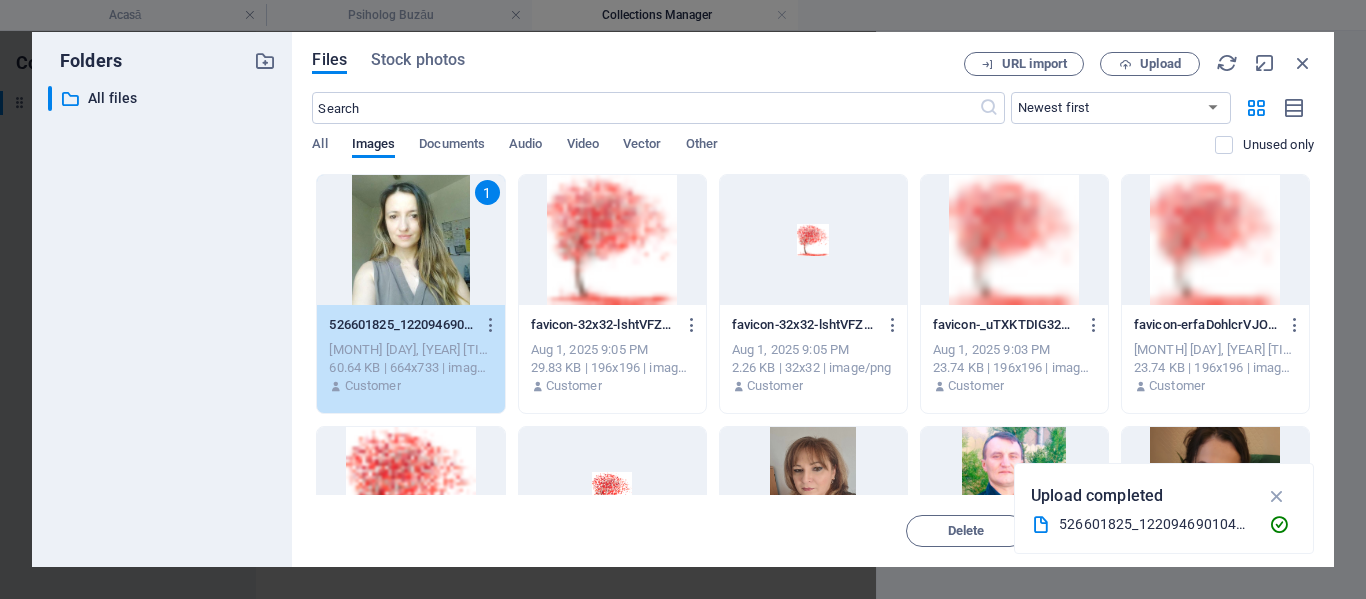 click at bounding box center (1277, 496) 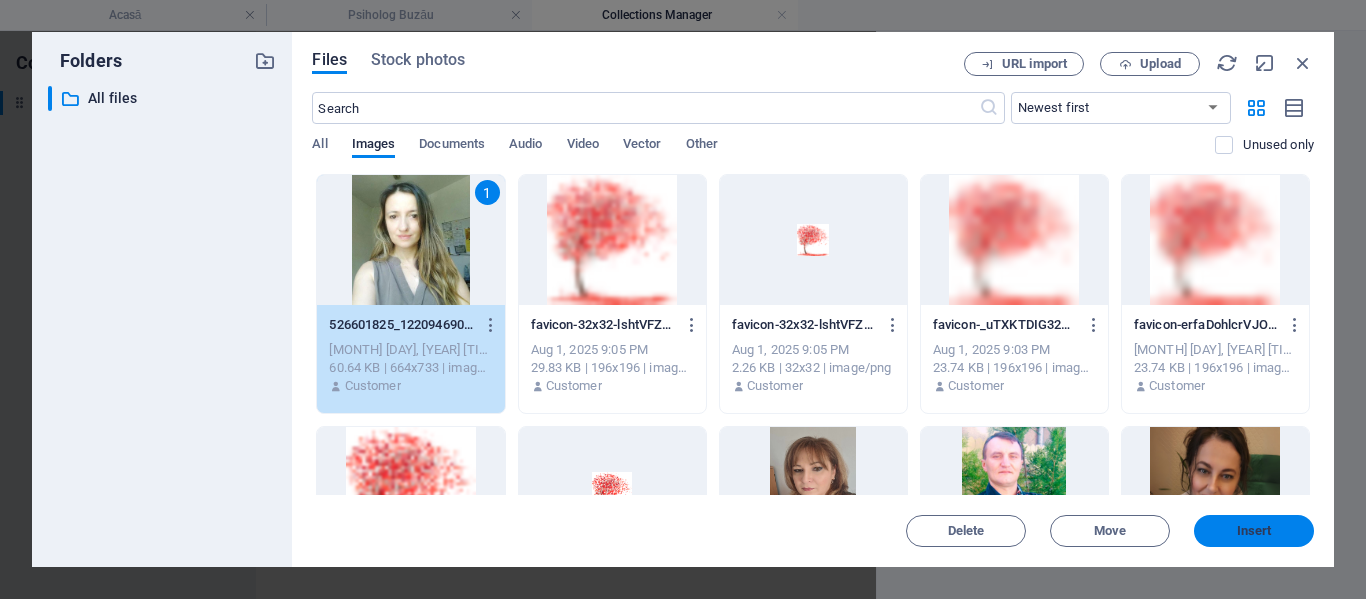 click on "Insert" at bounding box center [1254, 531] 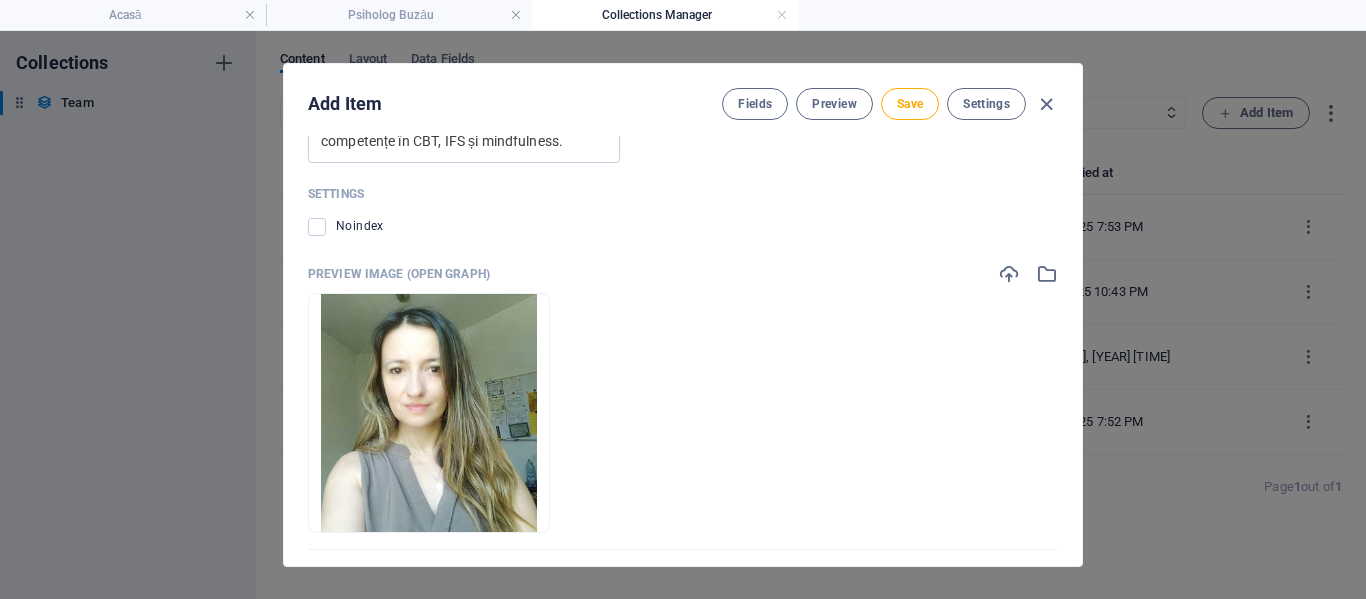 scroll, scrollTop: 2331, scrollLeft: 0, axis: vertical 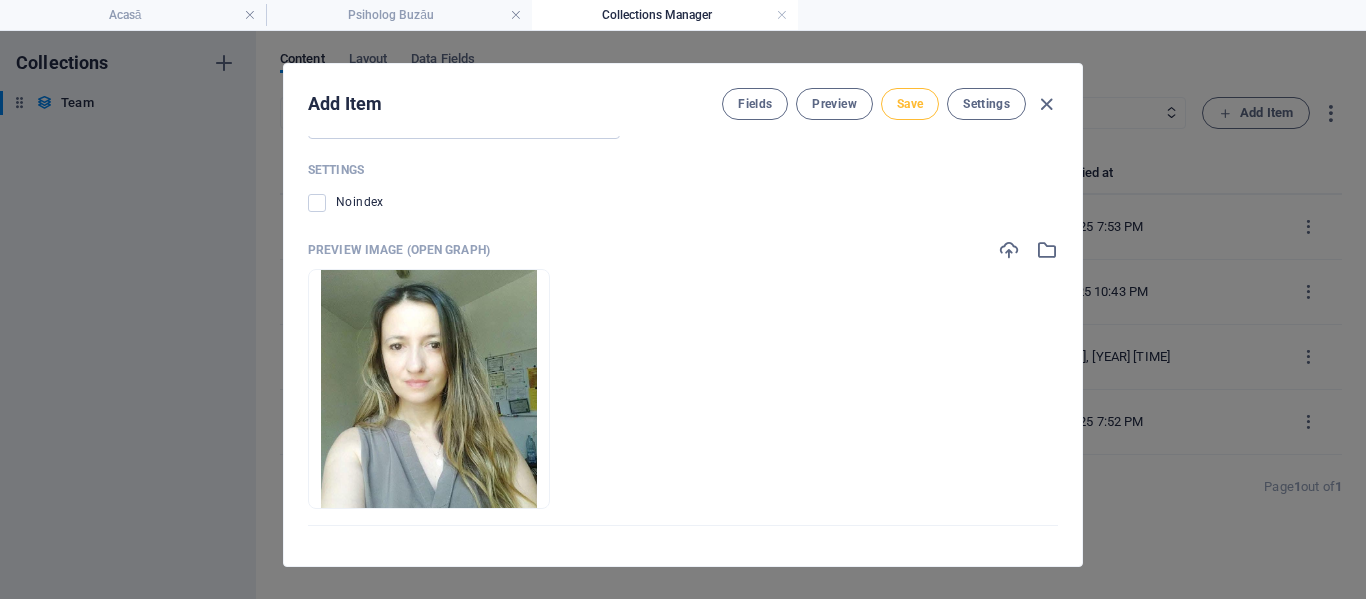 click on "Save" at bounding box center (910, 104) 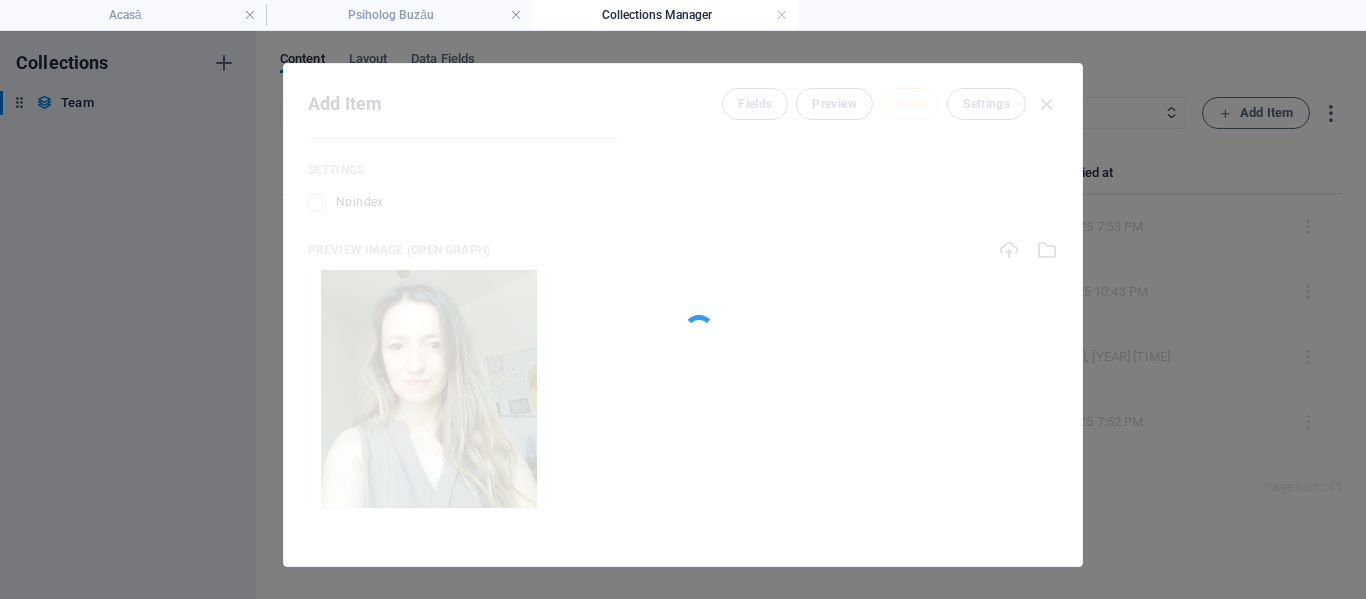 type on "[FIRST]-[LAST]" 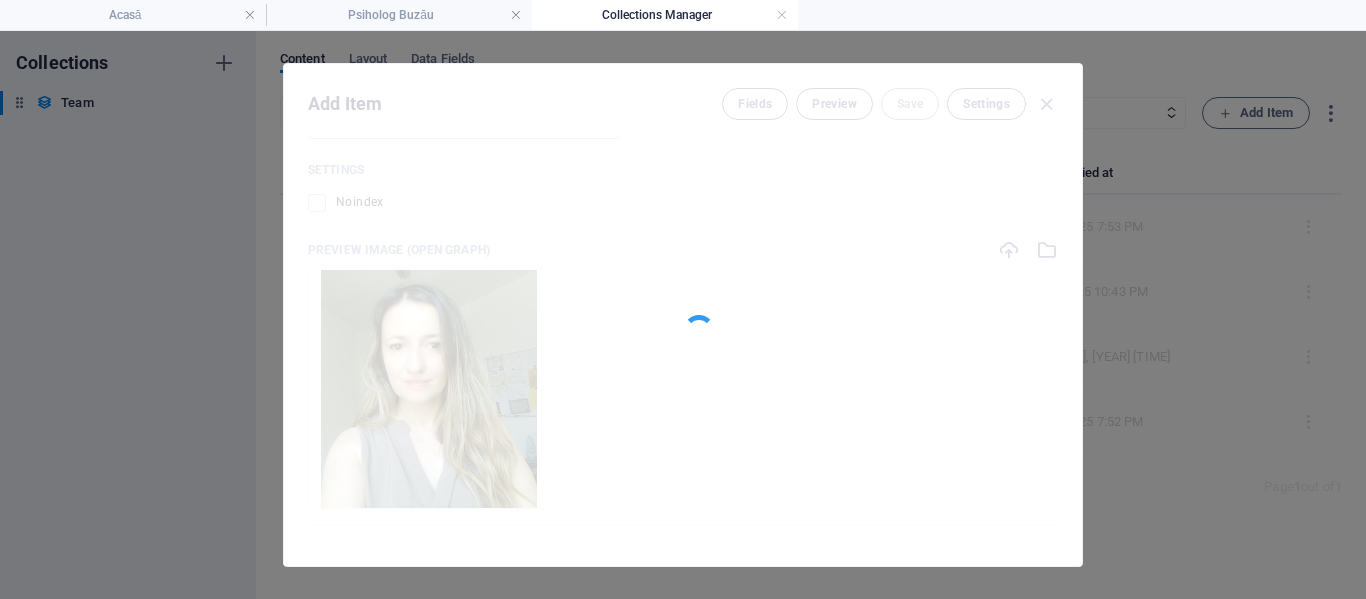type on "✨Dacă ai ajuns aici, e posibil să simți că a venit timpul să îți acorzi mai multă atenție propriei stări interioare." 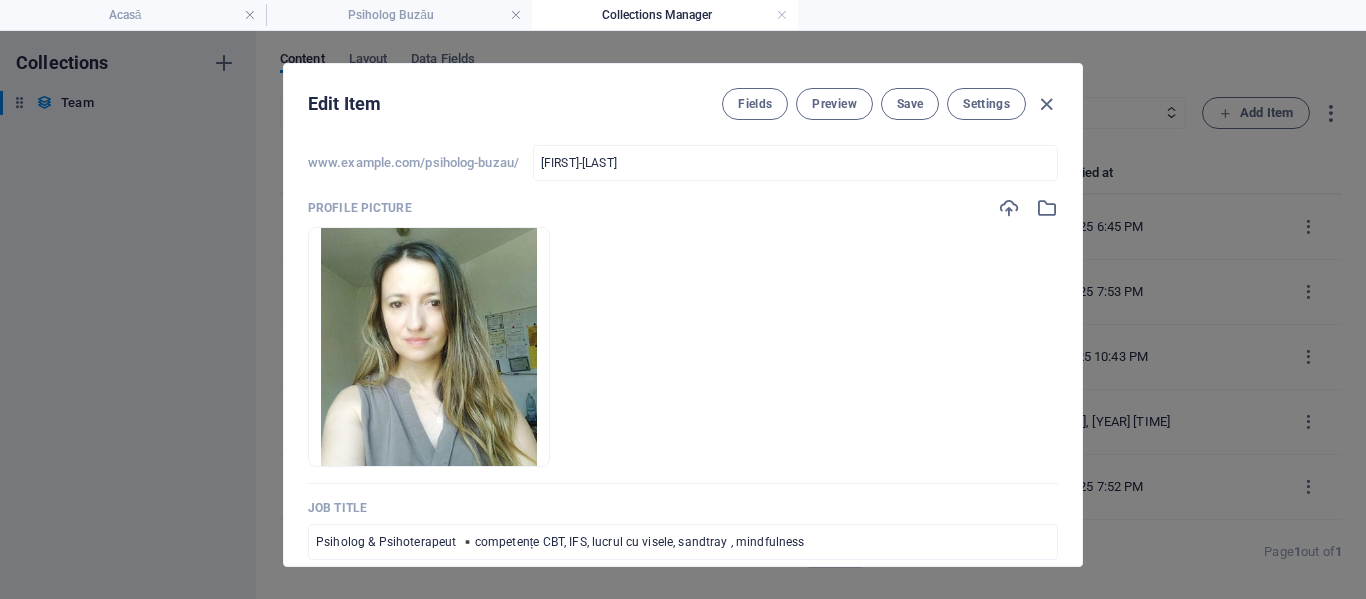 scroll, scrollTop: 0, scrollLeft: 0, axis: both 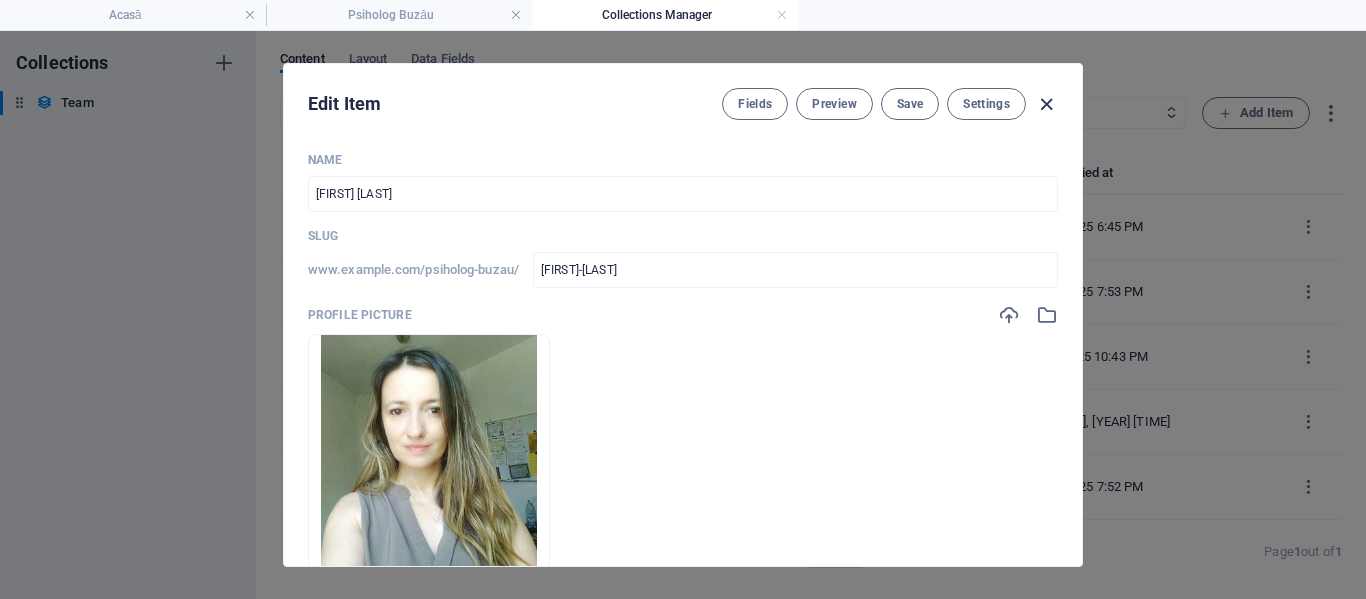 click at bounding box center [1046, 104] 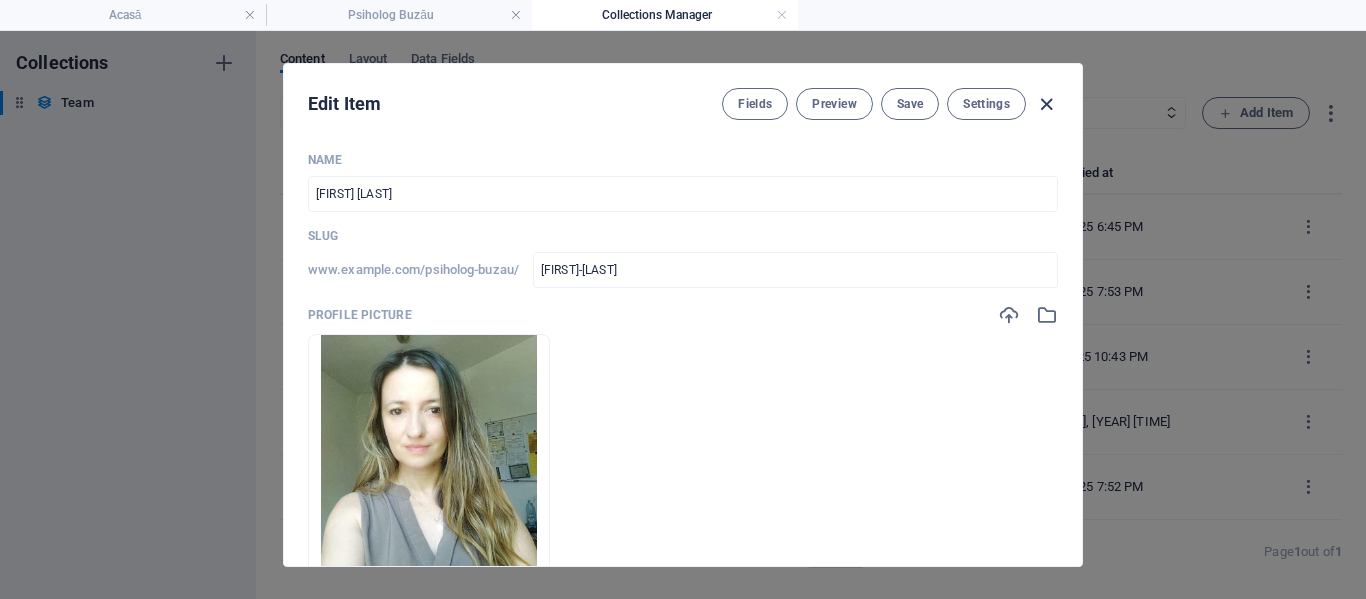 checkbox on "false" 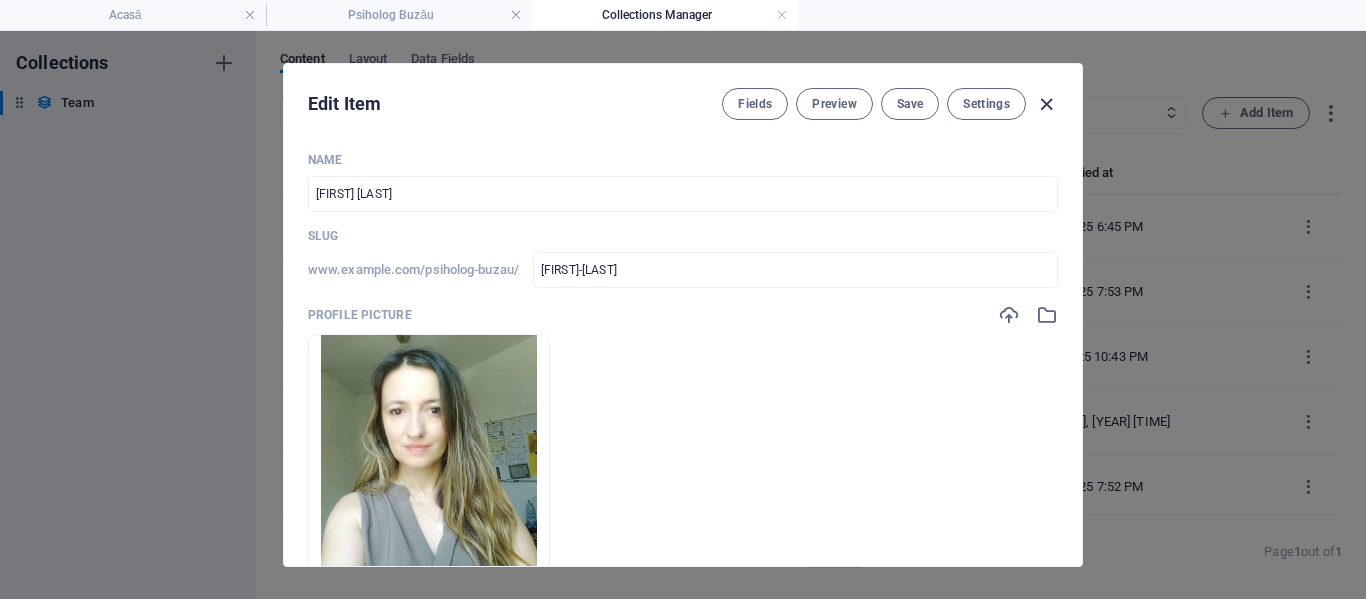 checkbox on "false" 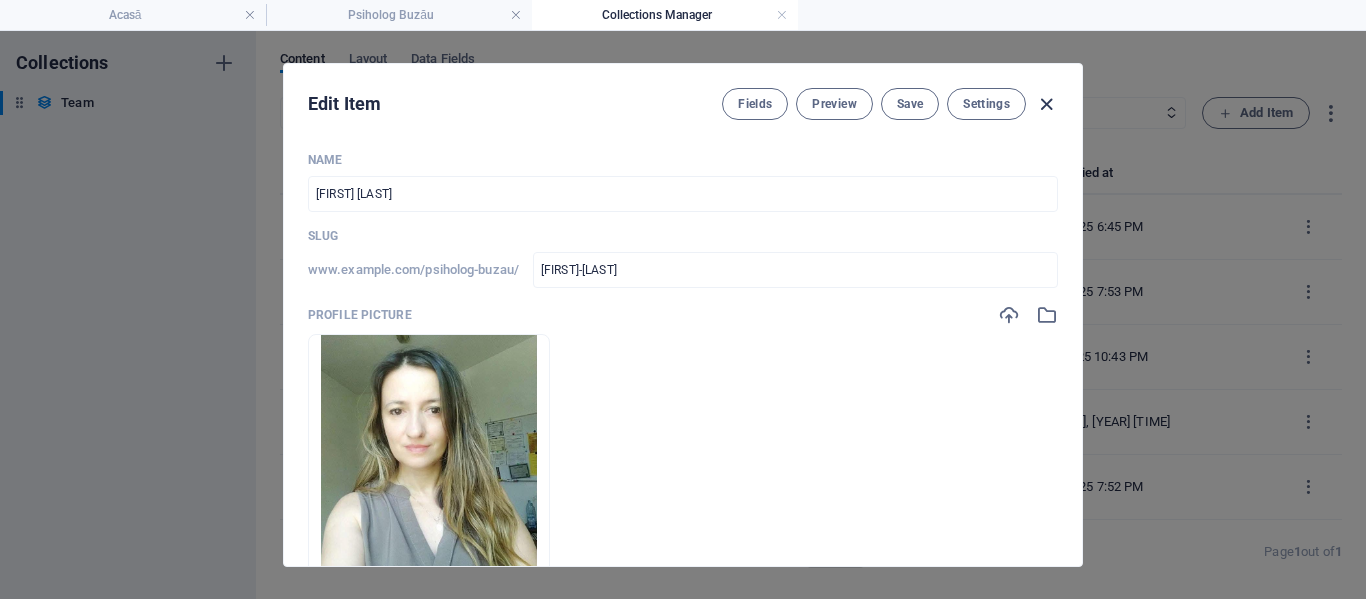 type on "[FIRST]-[LAST]" 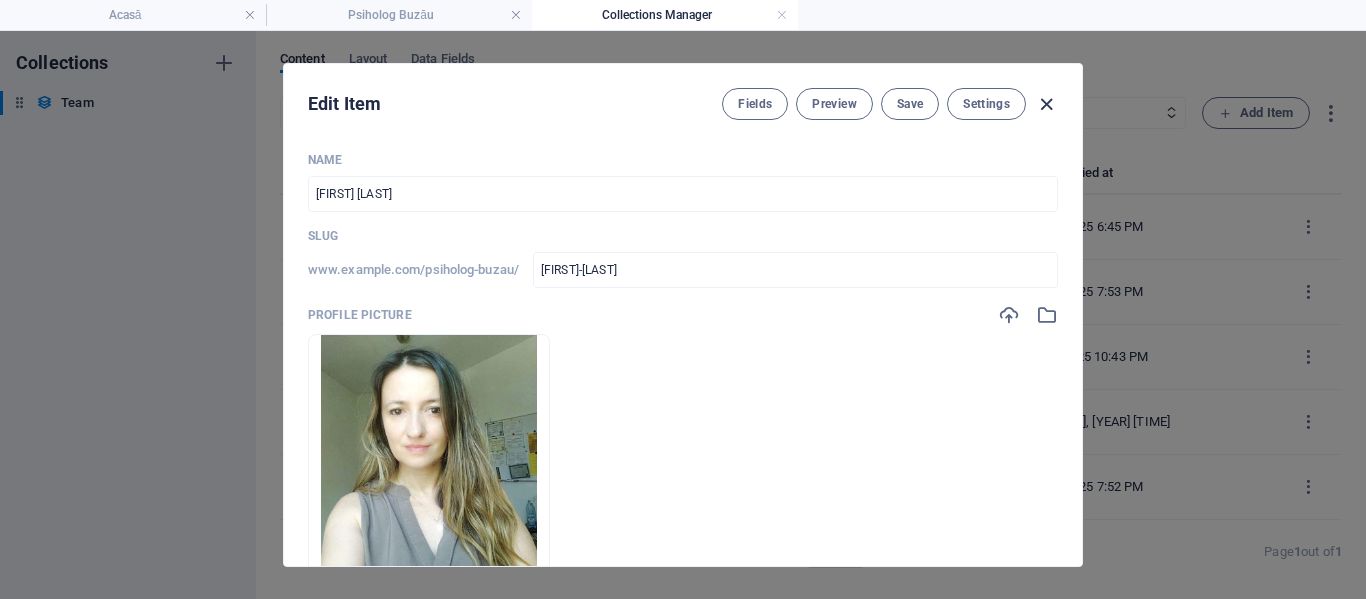 type 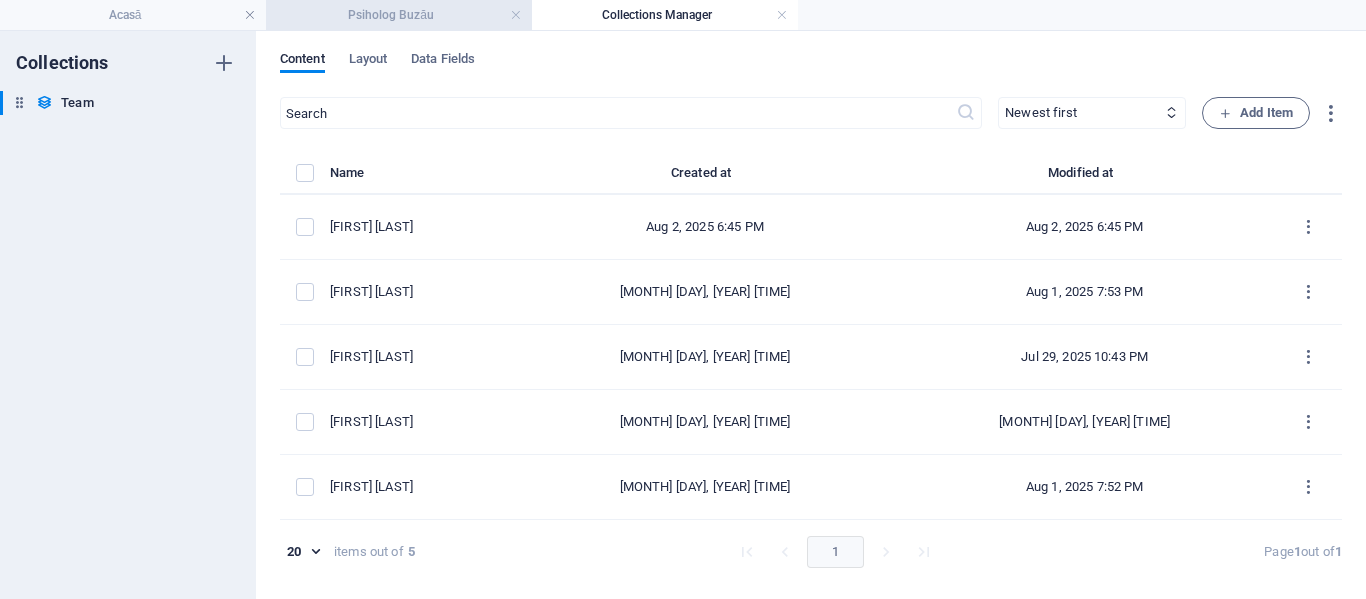 click on "Psiholog Buzău" at bounding box center (399, 15) 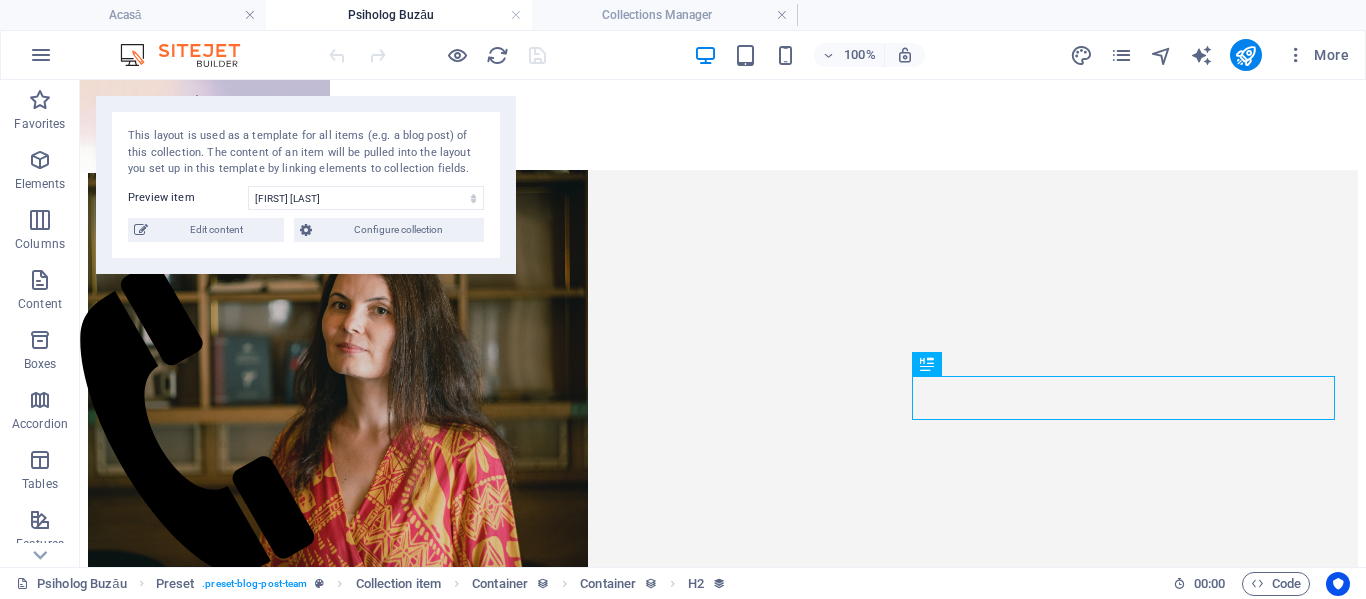 click on "100% More" at bounding box center [683, 55] 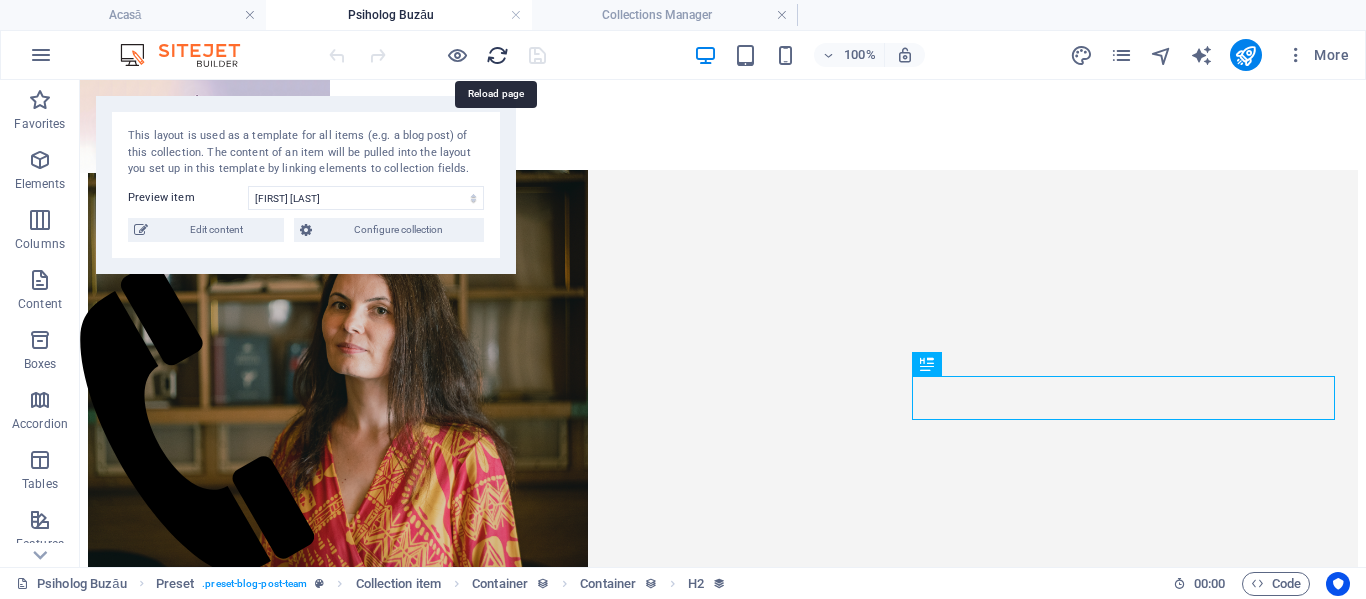 click at bounding box center [497, 55] 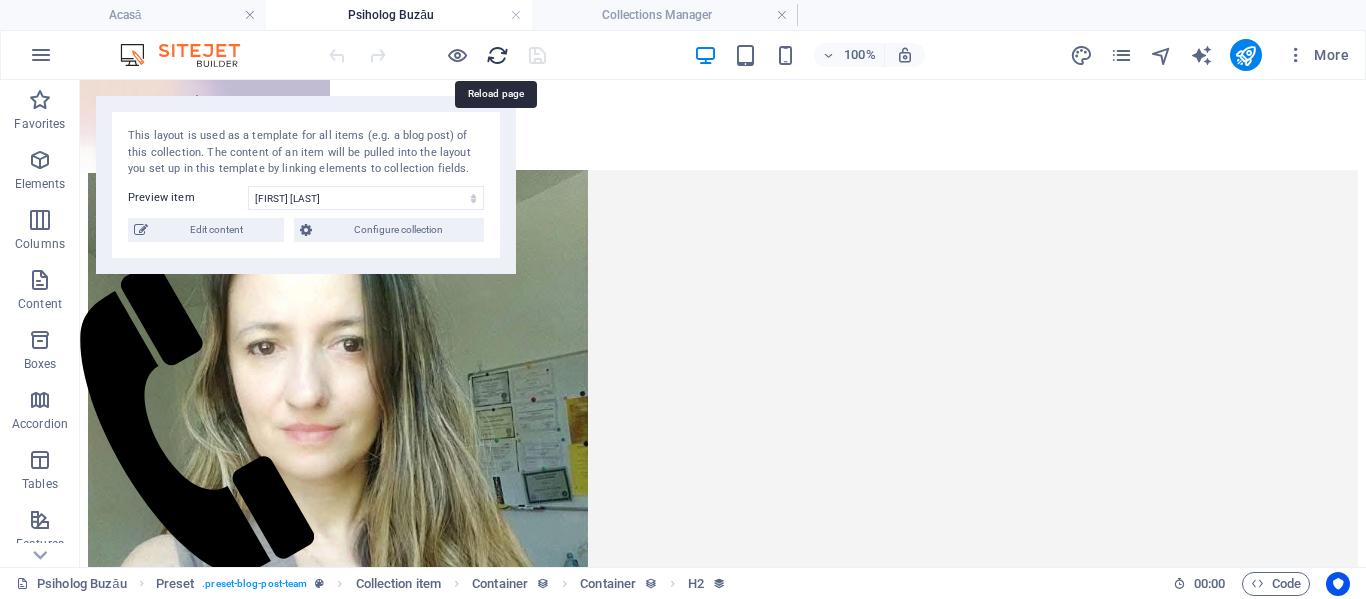 scroll, scrollTop: 0, scrollLeft: 0, axis: both 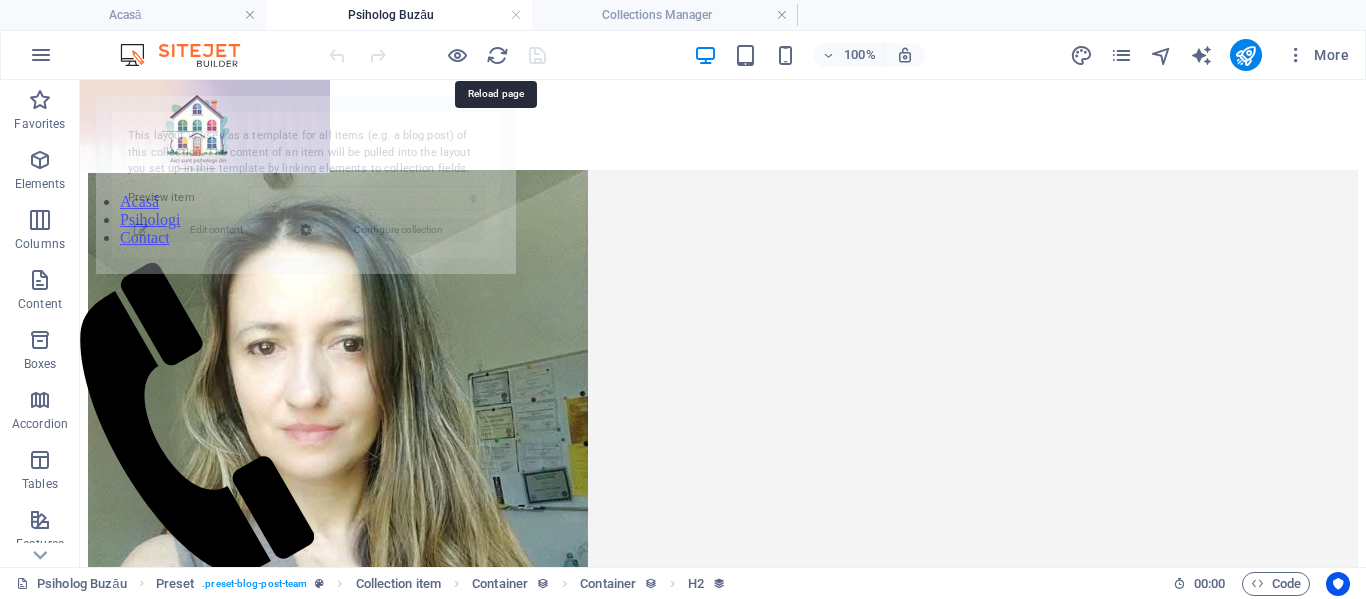select on "[HASH]" 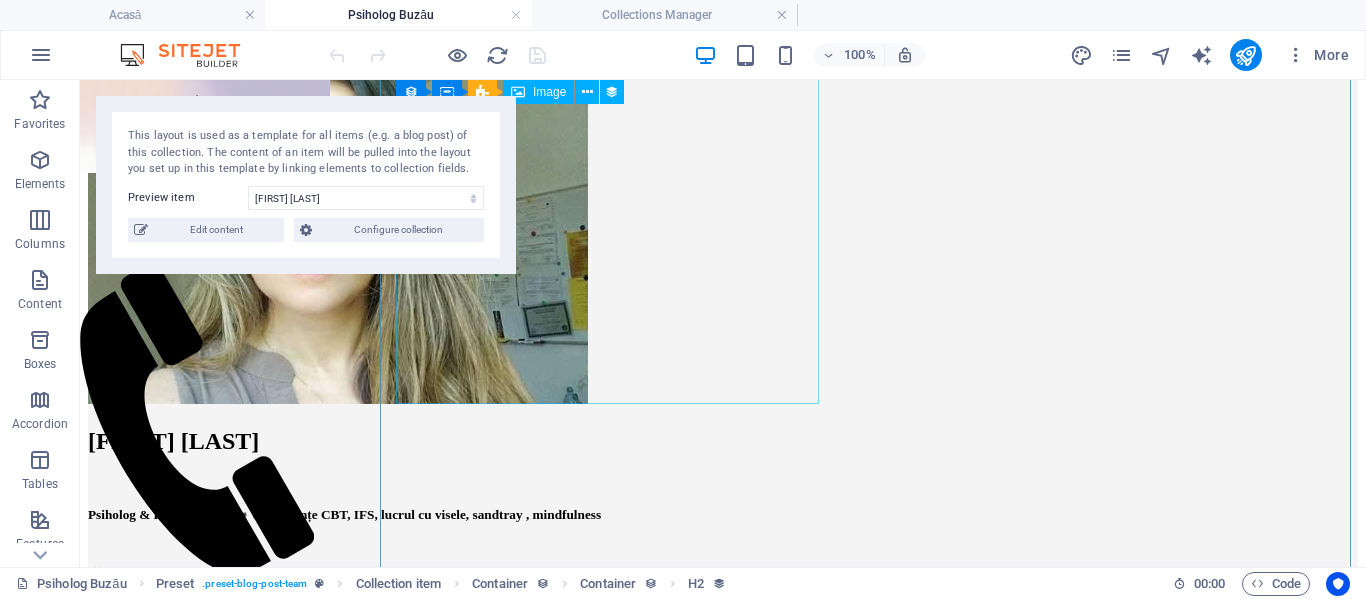 scroll, scrollTop: 0, scrollLeft: 0, axis: both 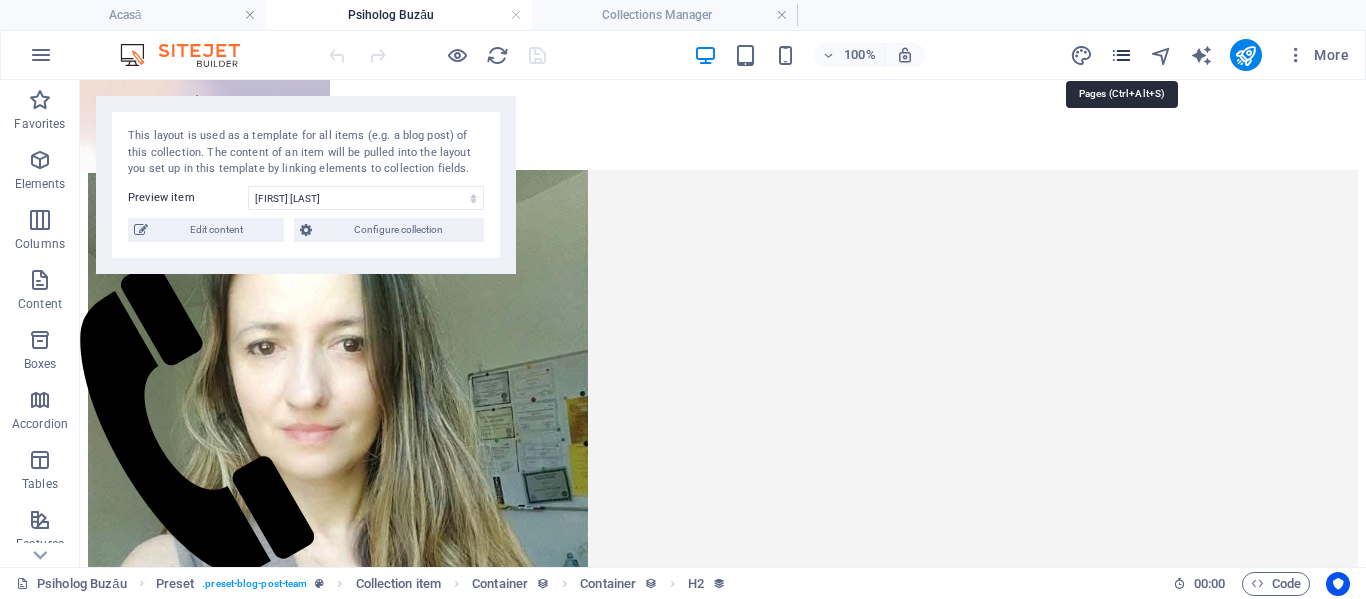 click at bounding box center [1121, 55] 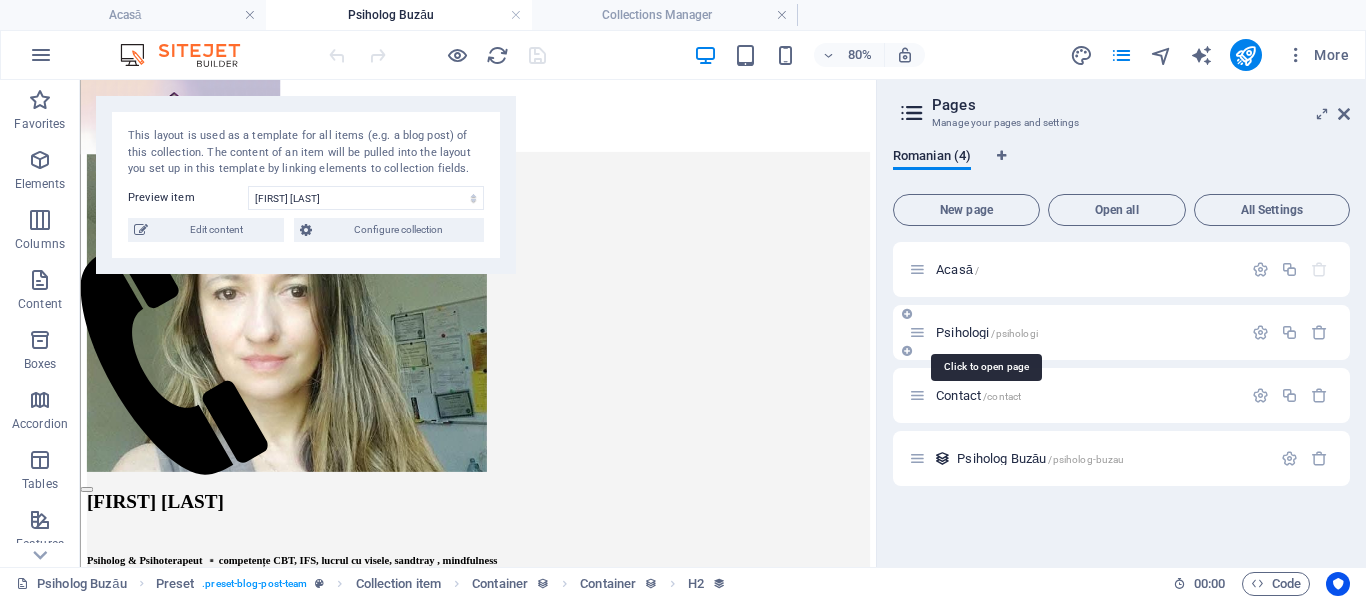 click on "Psihologi /psihologi" at bounding box center [987, 332] 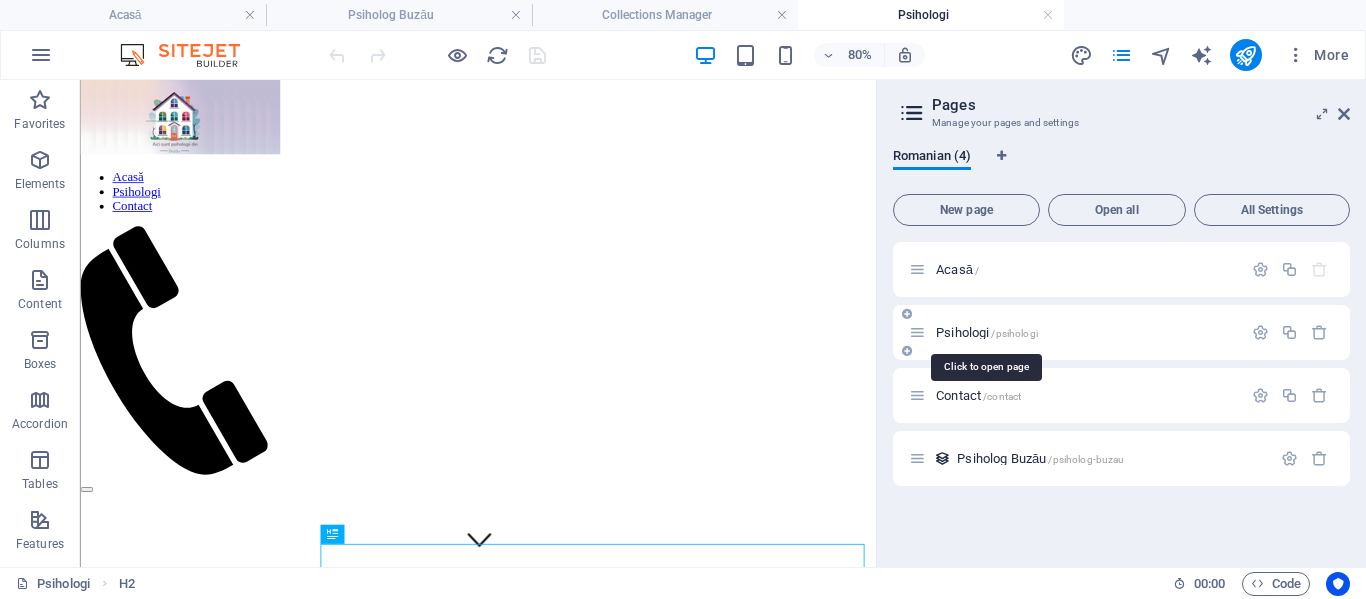 scroll, scrollTop: 0, scrollLeft: 0, axis: both 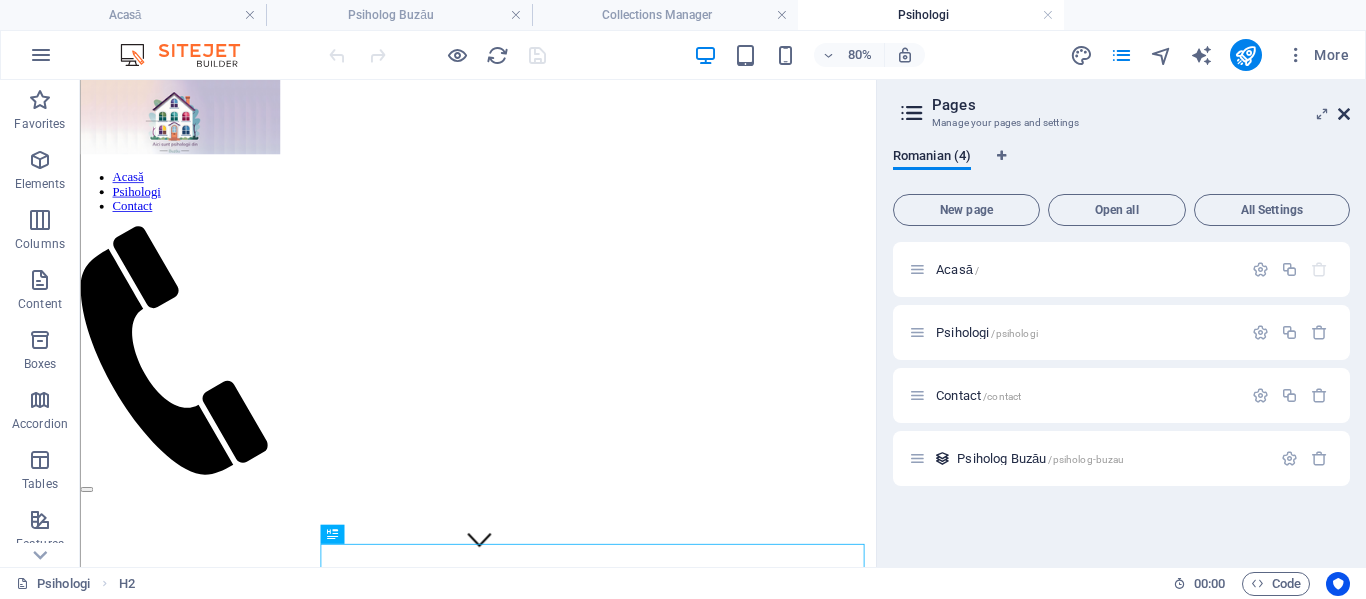 click at bounding box center [1344, 114] 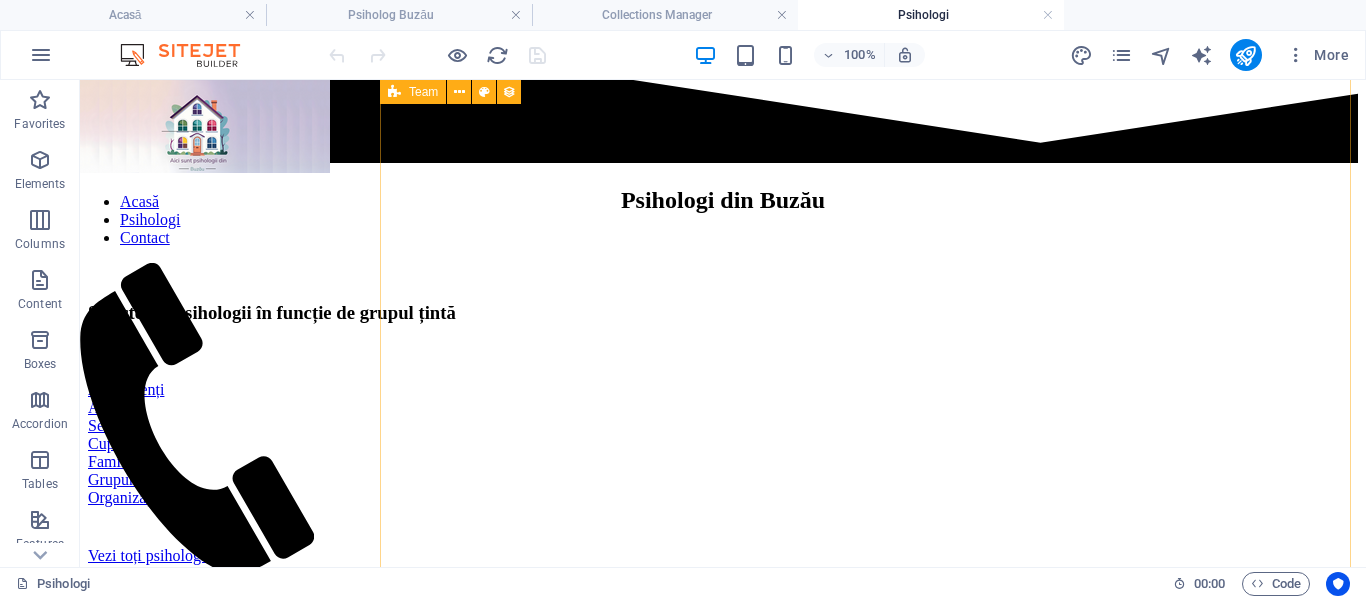 scroll, scrollTop: 1166, scrollLeft: 0, axis: vertical 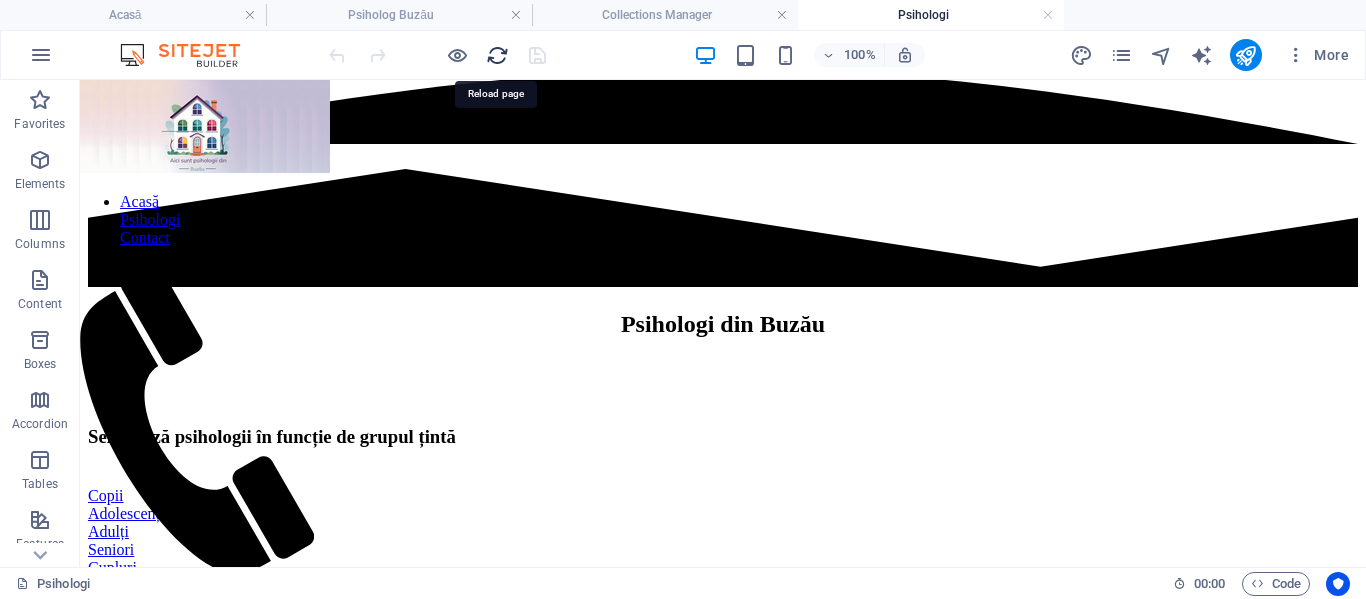 click at bounding box center [497, 55] 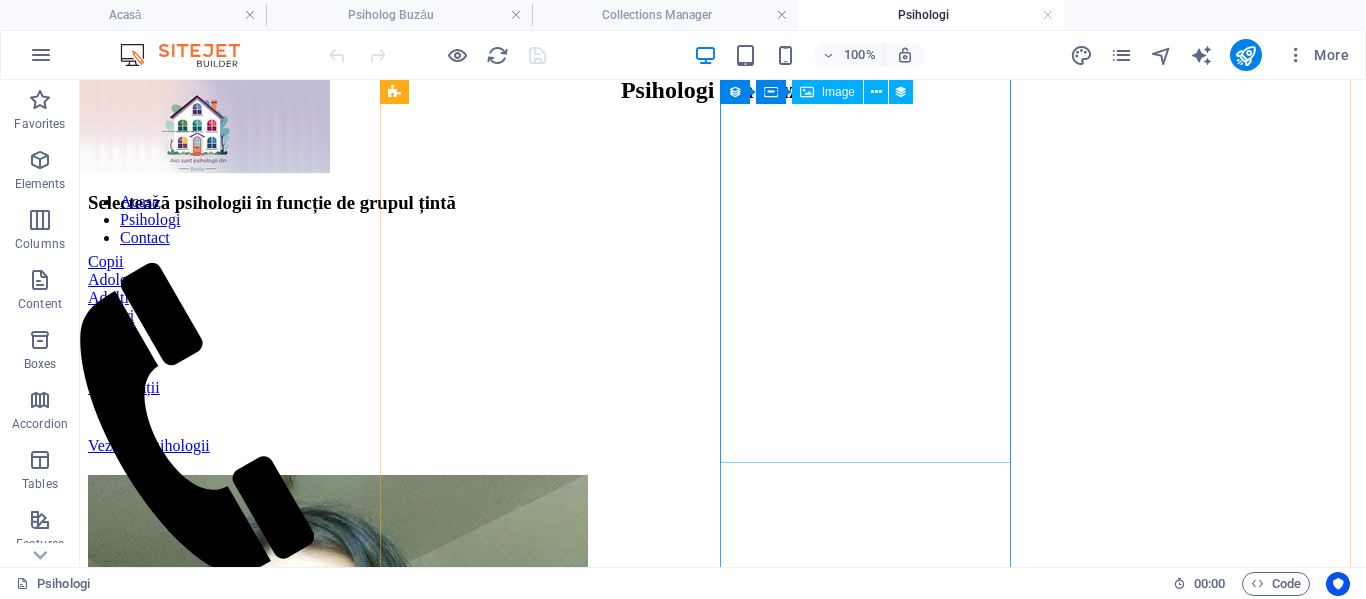 scroll, scrollTop: 1300, scrollLeft: 0, axis: vertical 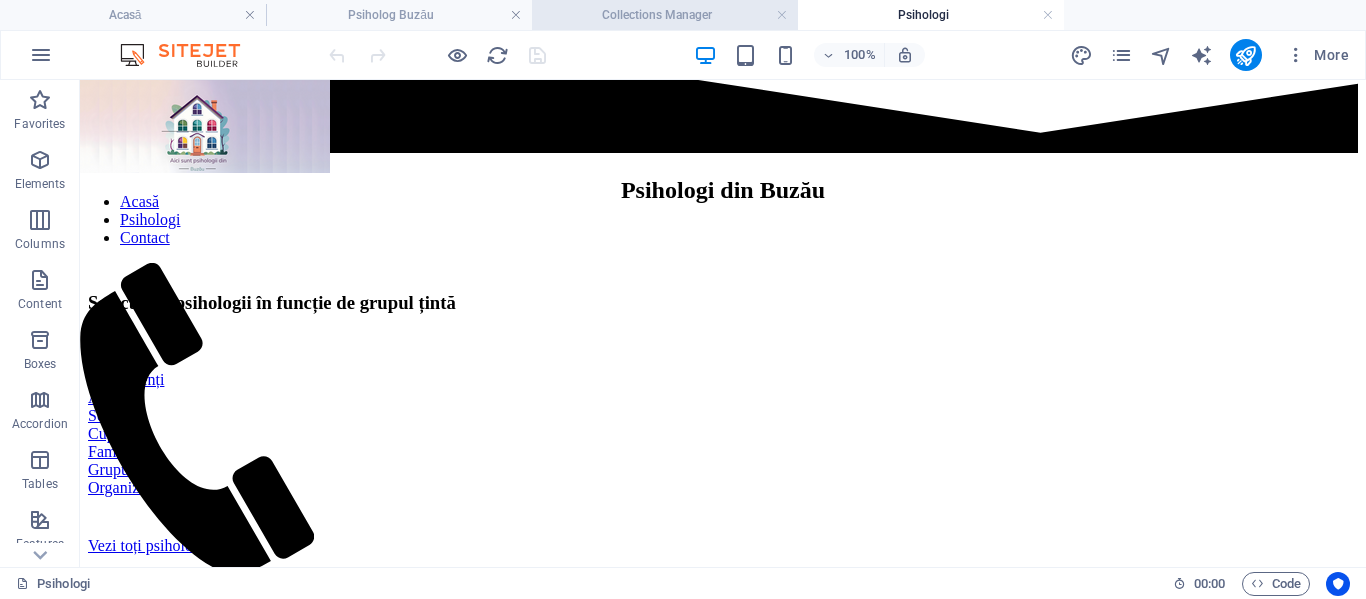 click on "Collections Manager" at bounding box center [665, 15] 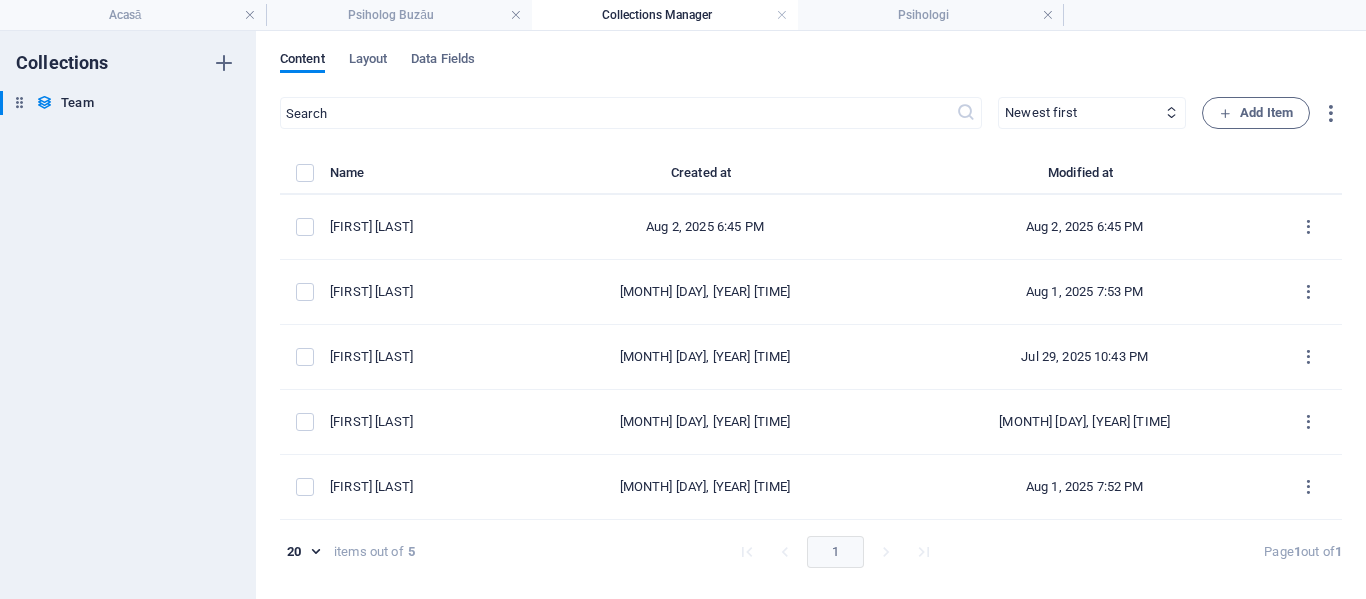 scroll, scrollTop: 0, scrollLeft: 0, axis: both 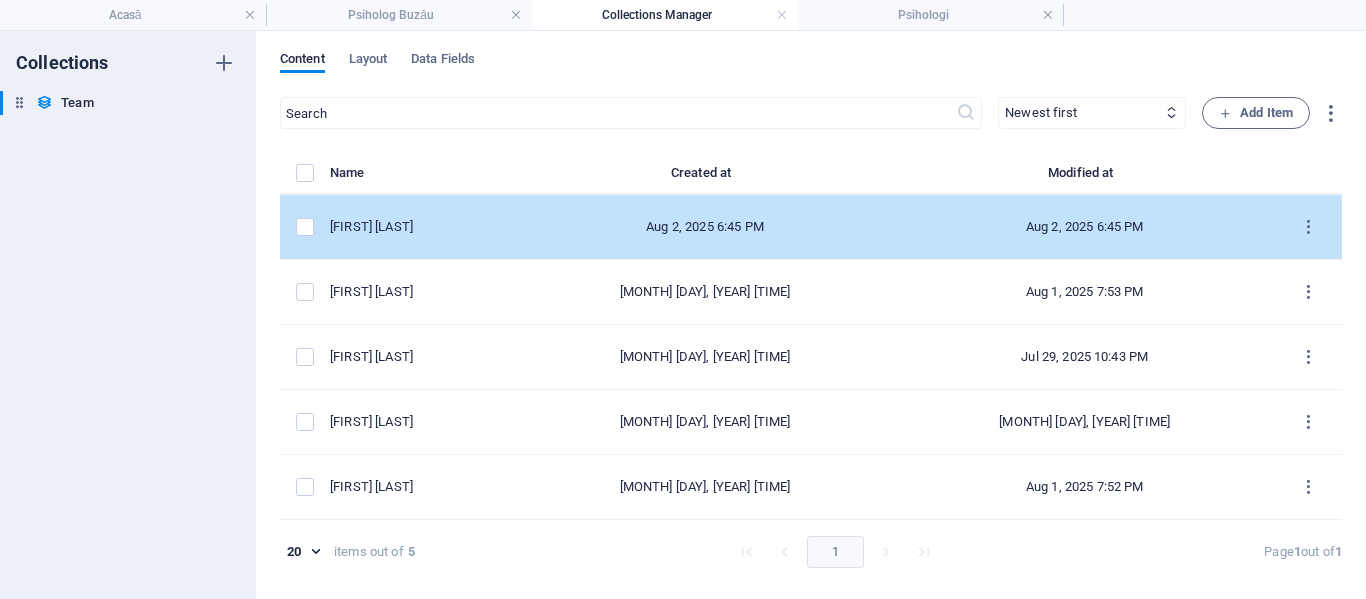 drag, startPoint x: 556, startPoint y: 297, endPoint x: 554, endPoint y: 232, distance: 65.03076 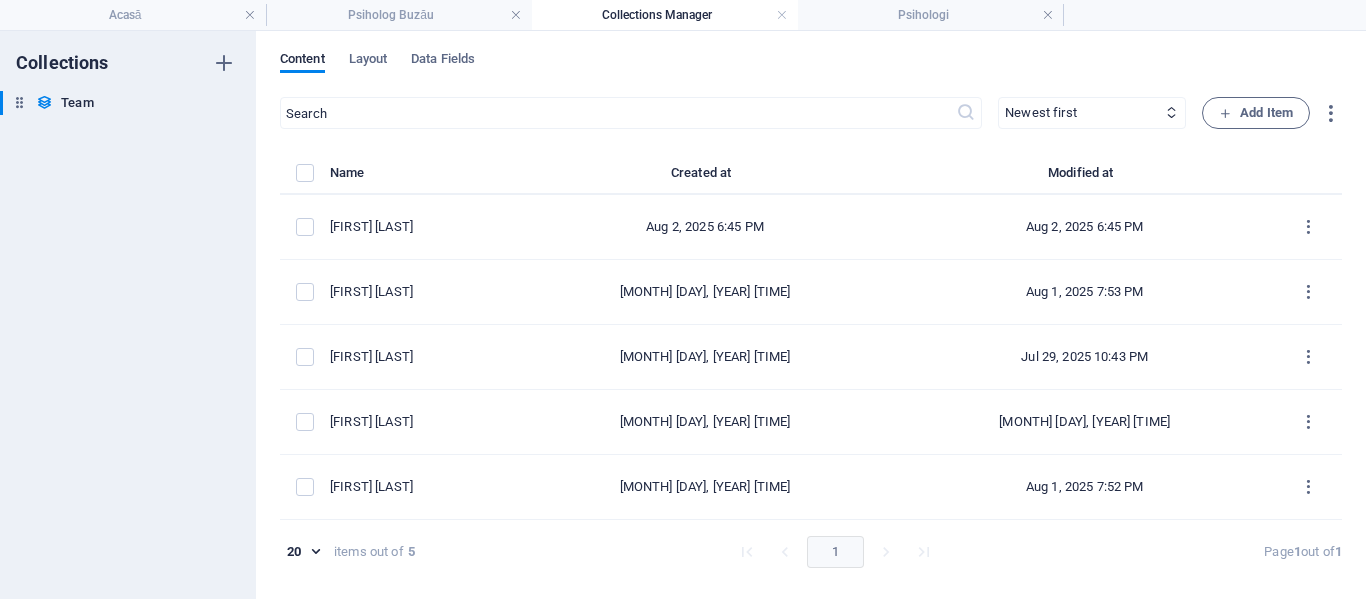 click on "Collections Team Team" at bounding box center (128, 315) 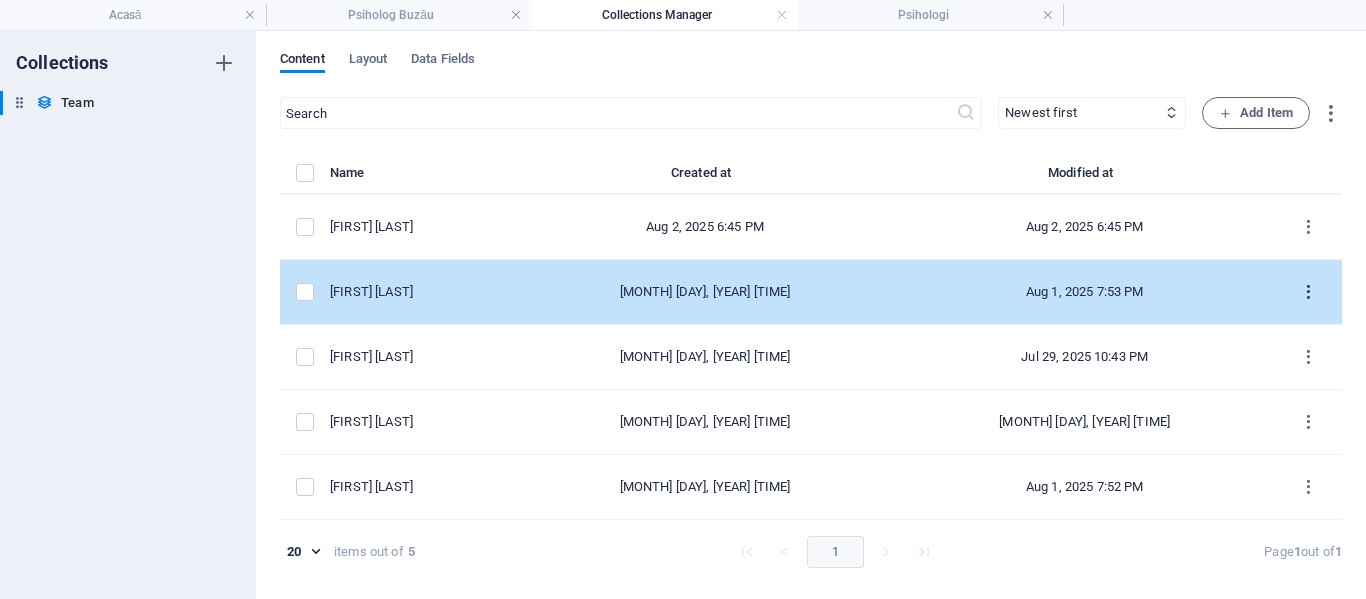 click at bounding box center [1308, 292] 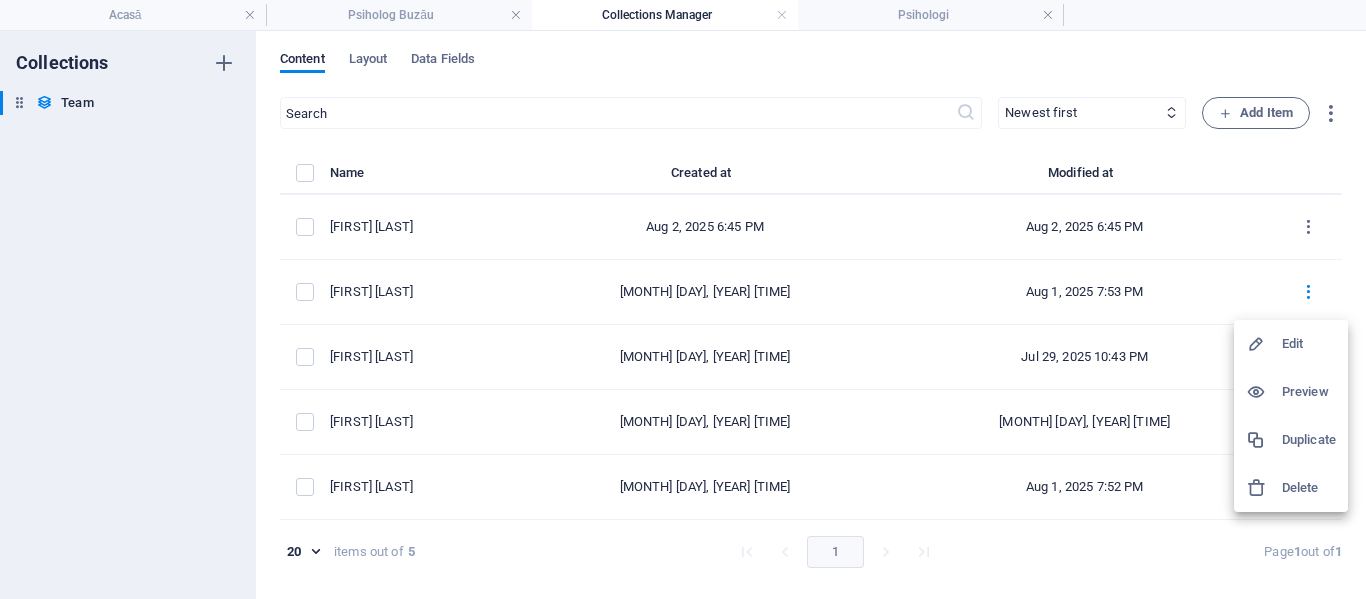 click at bounding box center [683, 299] 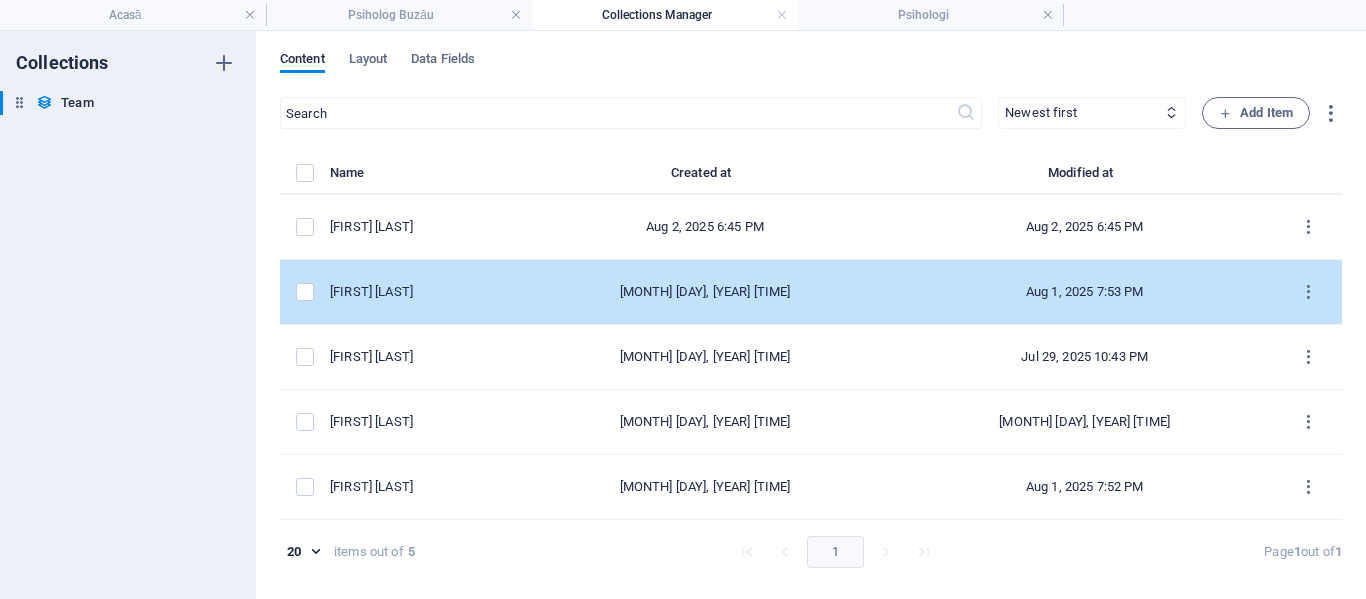 drag, startPoint x: 468, startPoint y: 235, endPoint x: 468, endPoint y: 304, distance: 69 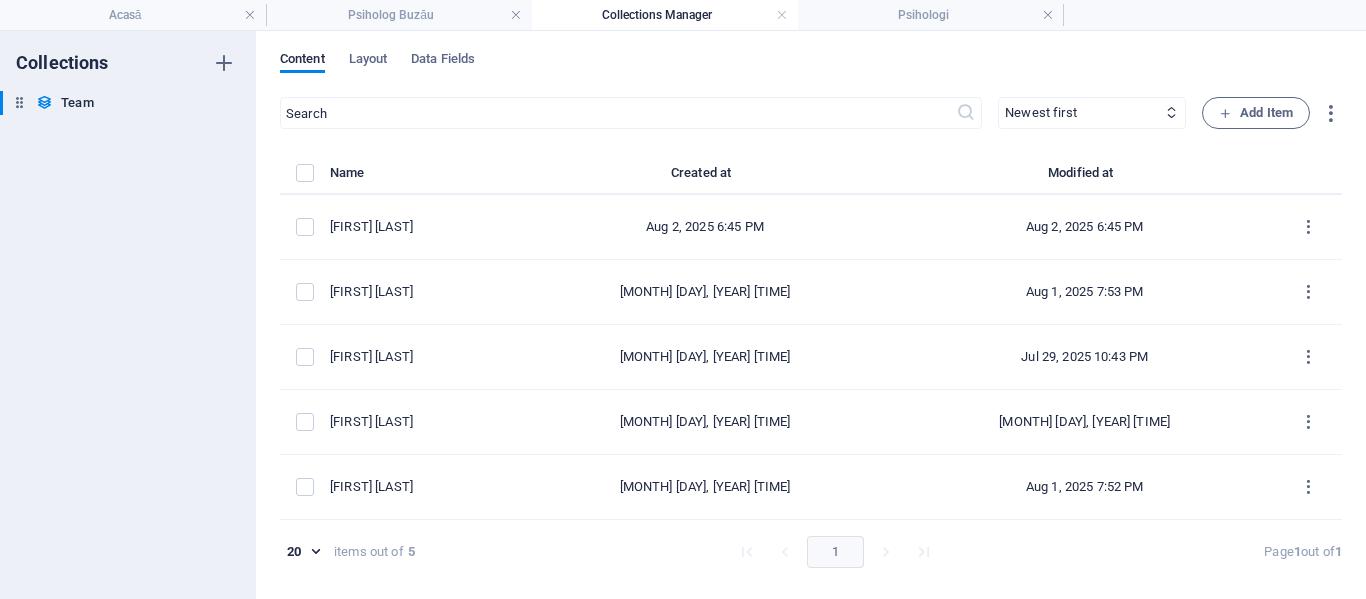 click on "Collections Team Team" at bounding box center [128, 315] 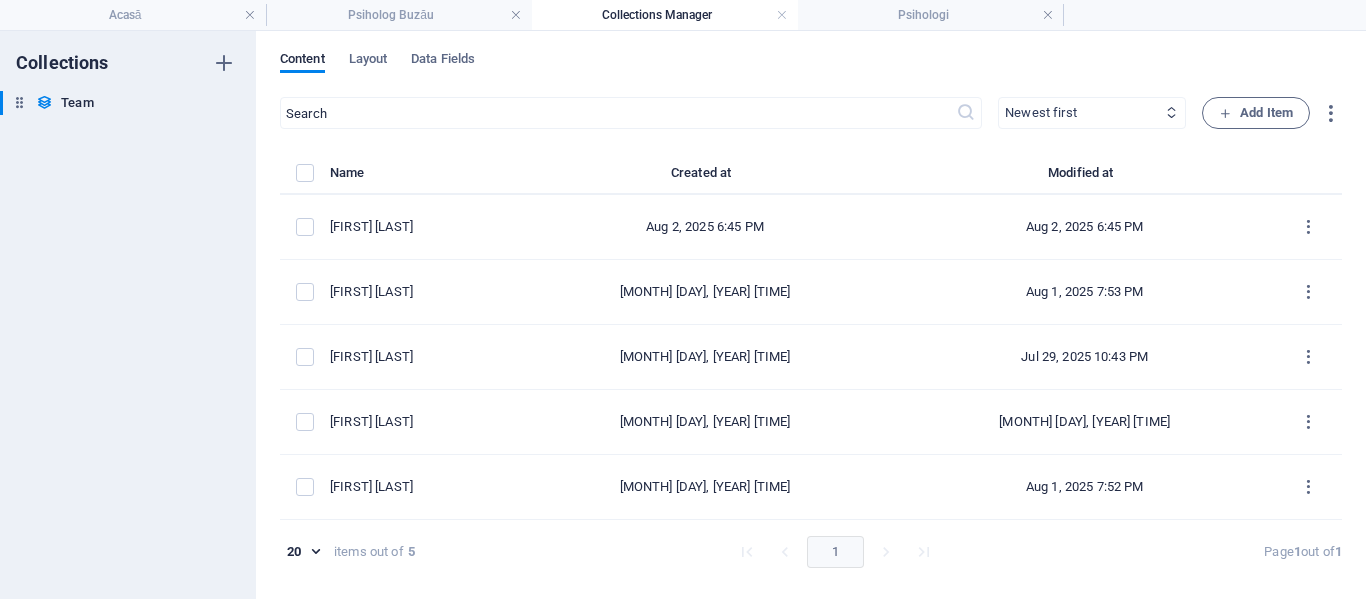 click on "Newest first Oldest first Last modified Name (ascending) Name (descending) Slug (ascending) Slug (descending) Job Title (ascending) Job Title (descending) Life Motto (ascending) Life Motto (descending) Copii (ascending) Copii (descending) Adolescenți (ascending) Adolescenți (descending) Adulți (ascending) Adulți (descending) Seniori (ascending) Seniori (descending) Cupluri (ascending) Cupluri (descending) Familii (ascending) Familii (descending) Grupuri (ascending) Grupuri (descending) Organizații (ascending) Organizații (descending)" at bounding box center (1092, 113) 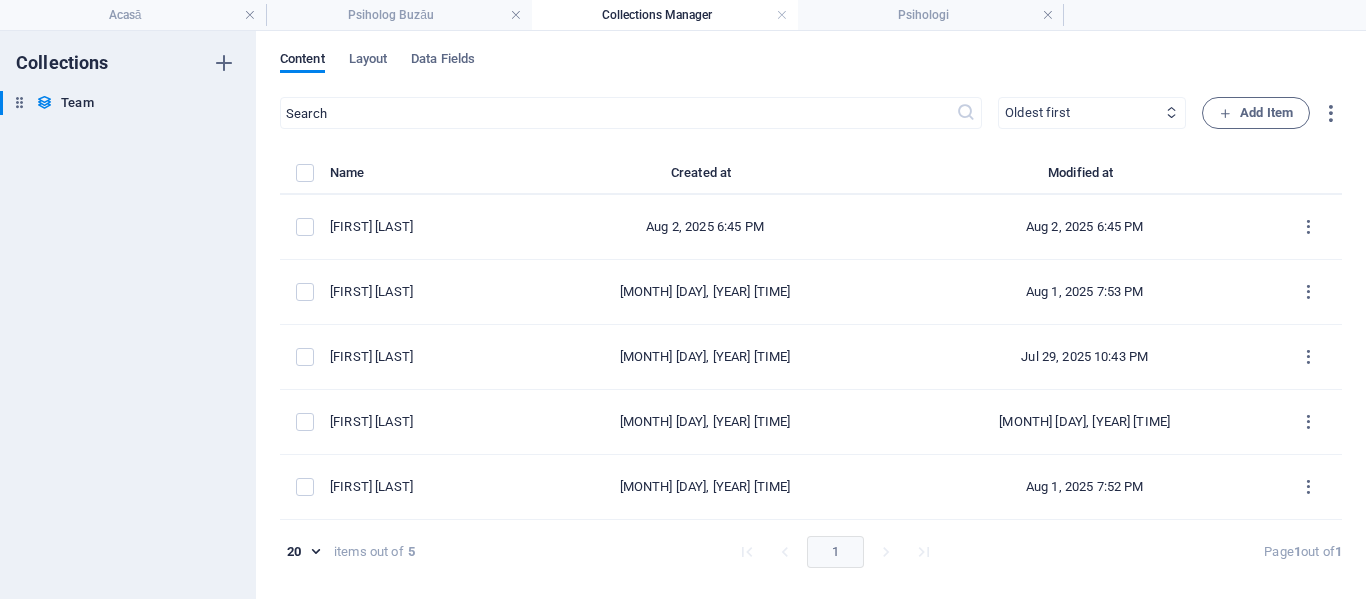 click on "Newest first Oldest first Last modified Name (ascending) Name (descending) Slug (ascending) Slug (descending) Job Title (ascending) Job Title (descending) Life Motto (ascending) Life Motto (descending) Copii (ascending) Copii (descending) Adolescenți (ascending) Adolescenți (descending) Adulți (ascending) Adulți (descending) Seniori (ascending) Seniori (descending) Cupluri (ascending) Cupluri (descending) Familii (ascending) Familii (descending) Grupuri (ascending) Grupuri (descending) Organizații (ascending) Organizații (descending)" at bounding box center [1092, 113] 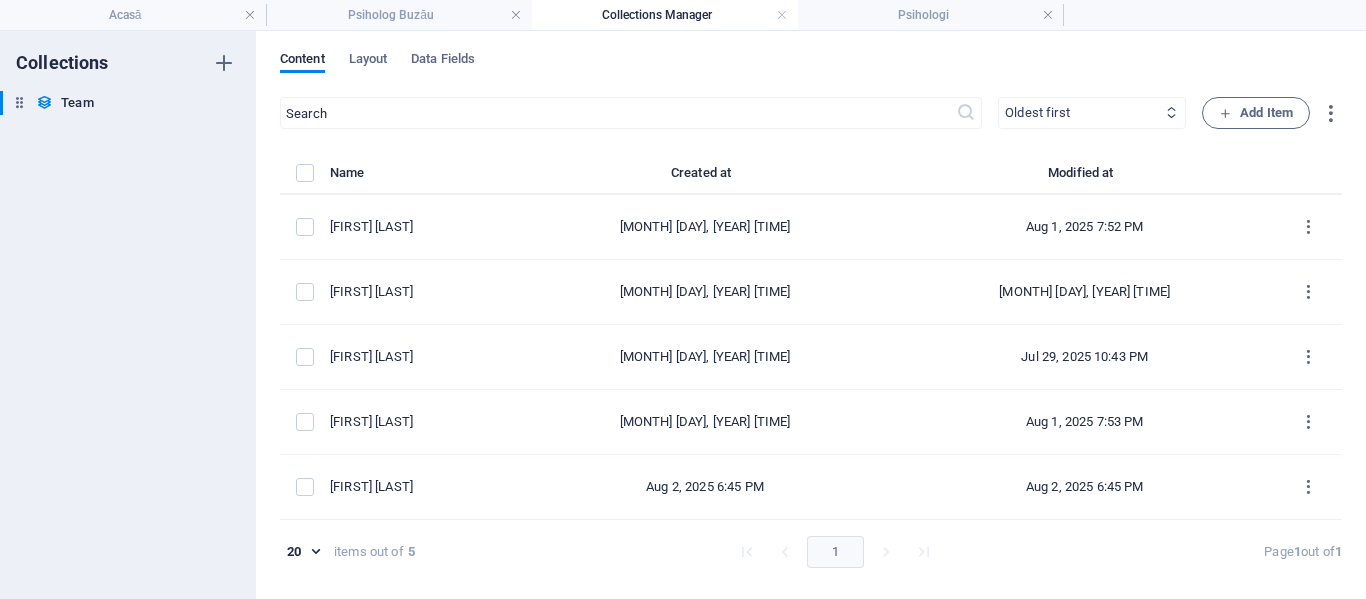 click on "Newest first Oldest first Last modified Name (ascending) Name (descending) Slug (ascending) Slug (descending) Job Title (ascending) Job Title (descending) Life Motto (ascending) Life Motto (descending) Copii (ascending) Copii (descending) Adolescenți (ascending) Adolescenți (descending) Adulți (ascending) Adulți (descending) Seniori (ascending) Seniori (descending) Cupluri (ascending) Cupluri (descending) Familii (ascending) Familii (descending) Grupuri (ascending) Grupuri (descending) Organizații (ascending) Organizații (descending)" at bounding box center [1092, 113] 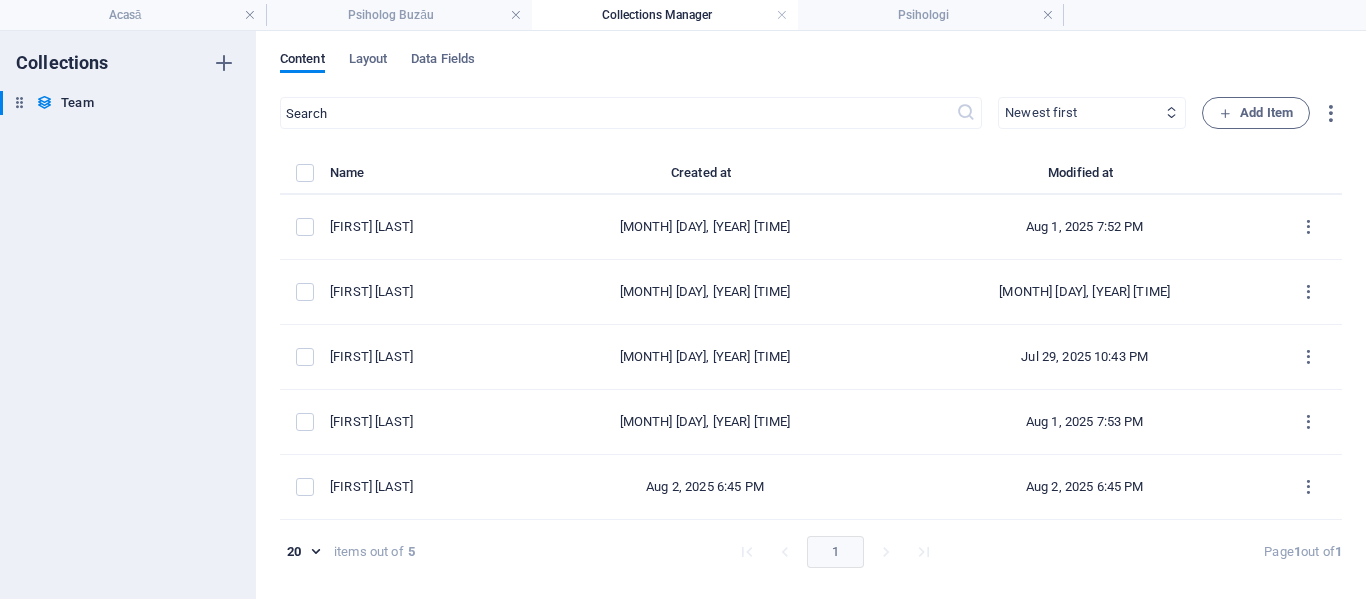 click on "Newest first Oldest first Last modified Name (ascending) Name (descending) Slug (ascending) Slug (descending) Job Title (ascending) Job Title (descending) Life Motto (ascending) Life Motto (descending) Copii (ascending) Copii (descending) Adolescenți (ascending) Adolescenți (descending) Adulți (ascending) Adulți (descending) Seniori (ascending) Seniori (descending) Cupluri (ascending) Cupluri (descending) Familii (ascending) Familii (descending) Grupuri (ascending) Grupuri (descending) Organizații (ascending) Organizații (descending)" at bounding box center (1092, 113) 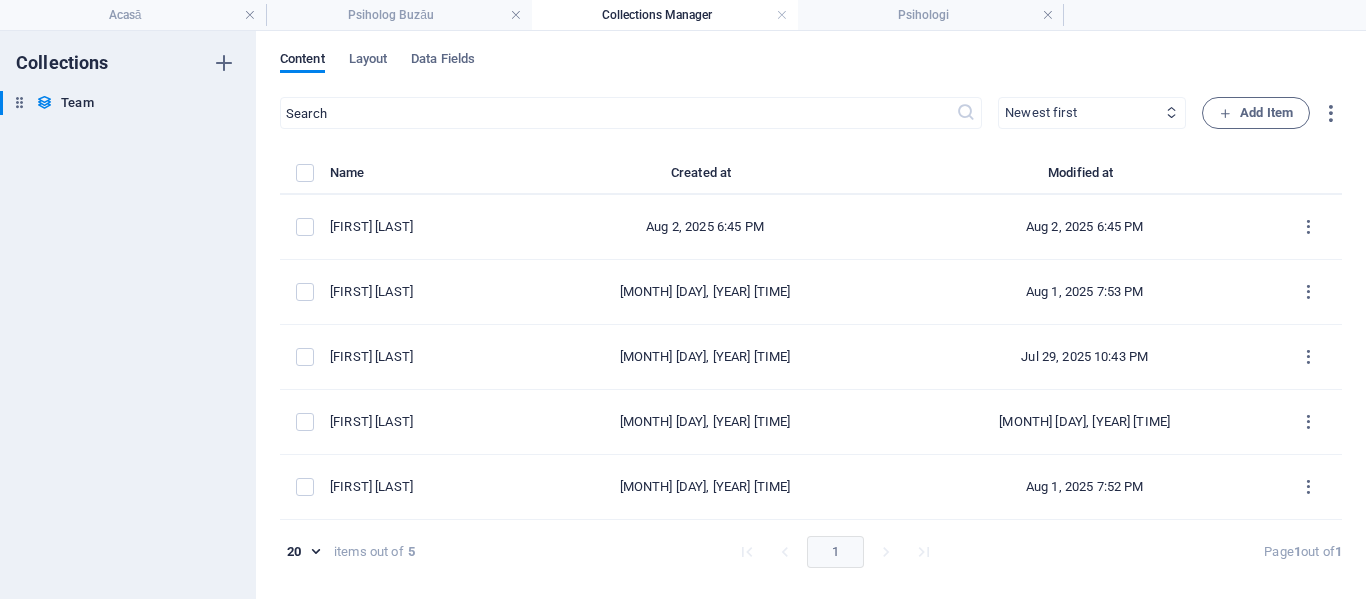 click on "Newest first Oldest first Last modified Name (ascending) Name (descending) Slug (ascending) Slug (descending) Job Title (ascending) Job Title (descending) Life Motto (ascending) Life Motto (descending) Copii (ascending) Copii (descending) Adolescenți (ascending) Adolescenți (descending) Adulți (ascending) Adulți (descending) Seniori (ascending) Seniori (descending) Cupluri (ascending) Cupluri (descending) Familii (ascending) Familii (descending) Grupuri (ascending) Grupuri (descending) Organizații (ascending) Organizații (descending)" at bounding box center (1092, 113) 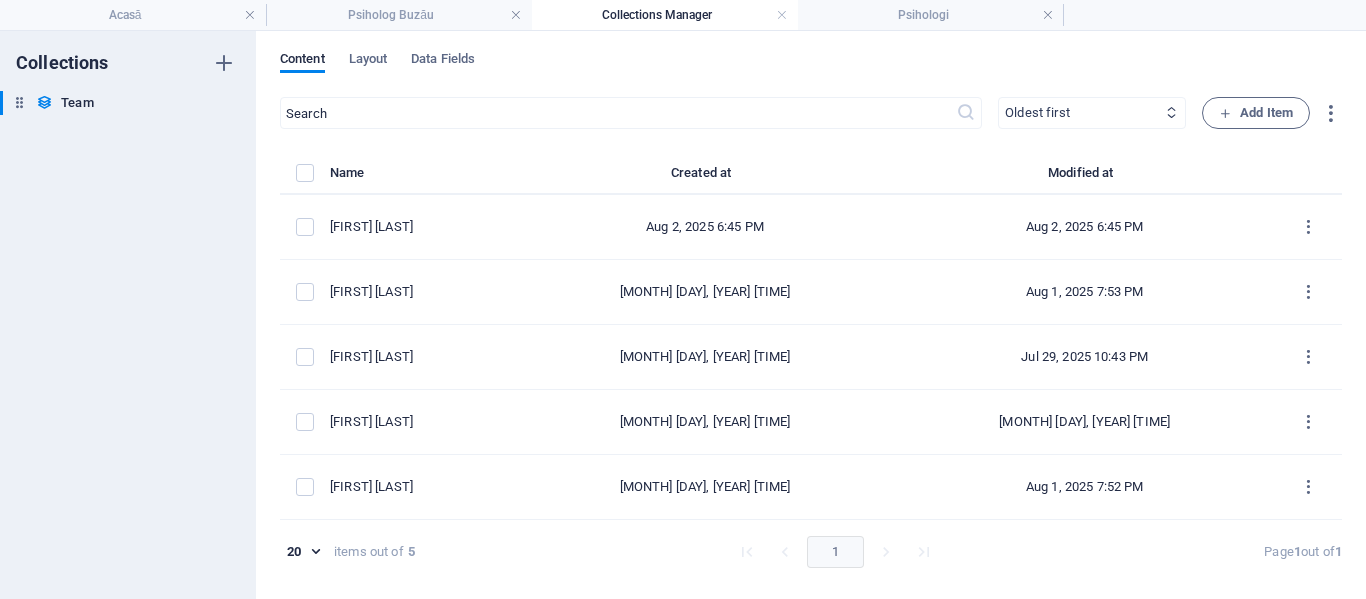 click on "Newest first Oldest first Last modified Name (ascending) Name (descending) Slug (ascending) Slug (descending) Job Title (ascending) Job Title (descending) Life Motto (ascending) Life Motto (descending) Copii (ascending) Copii (descending) Adolescenți (ascending) Adolescenți (descending) Adulți (ascending) Adulți (descending) Seniori (ascending) Seniori (descending) Cupluri (ascending) Cupluri (descending) Familii (ascending) Familii (descending) Grupuri (ascending) Grupuri (descending) Organizații (ascending) Organizații (descending)" at bounding box center [1092, 113] 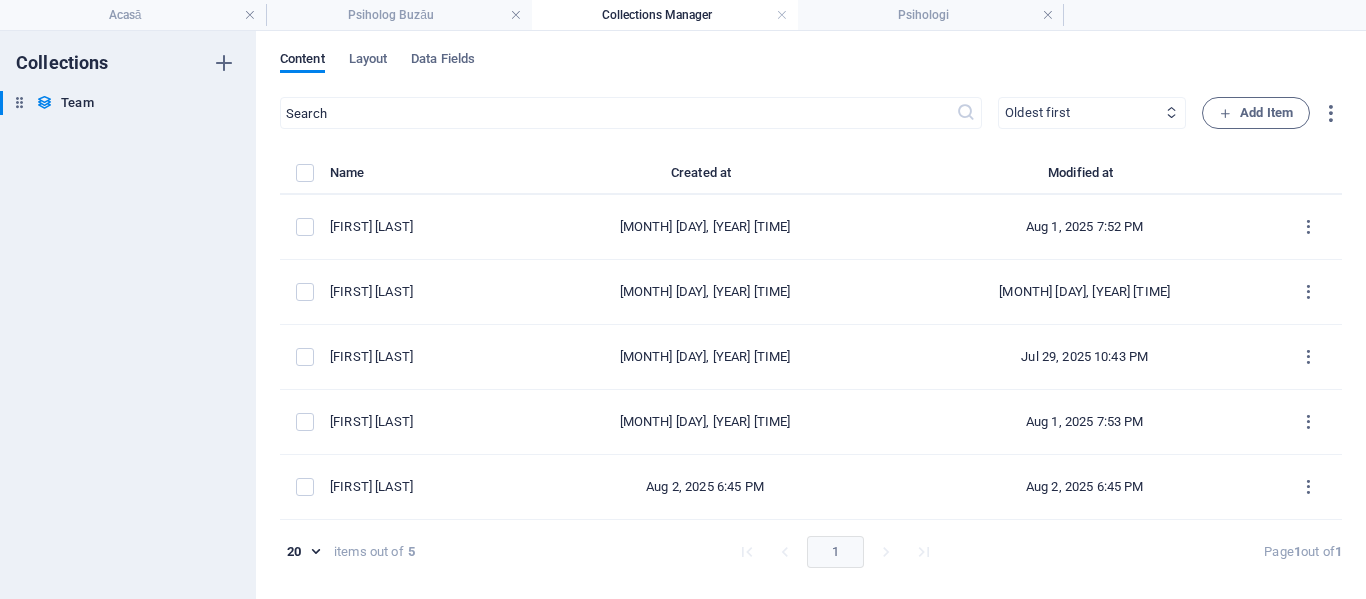 click on "Newest first Oldest first Last modified Name (ascending) Name (descending) Slug (ascending) Slug (descending) Job Title (ascending) Job Title (descending) Life Motto (ascending) Life Motto (descending) Copii (ascending) Copii (descending) Adolescenți (ascending) Adolescenți (descending) Adulți (ascending) Adulți (descending) Seniori (ascending) Seniori (descending) Cupluri (ascending) Cupluri (descending) Familii (ascending) Familii (descending) Grupuri (ascending) Grupuri (descending) Organizații (ascending) Organizații (descending)" at bounding box center [1092, 113] 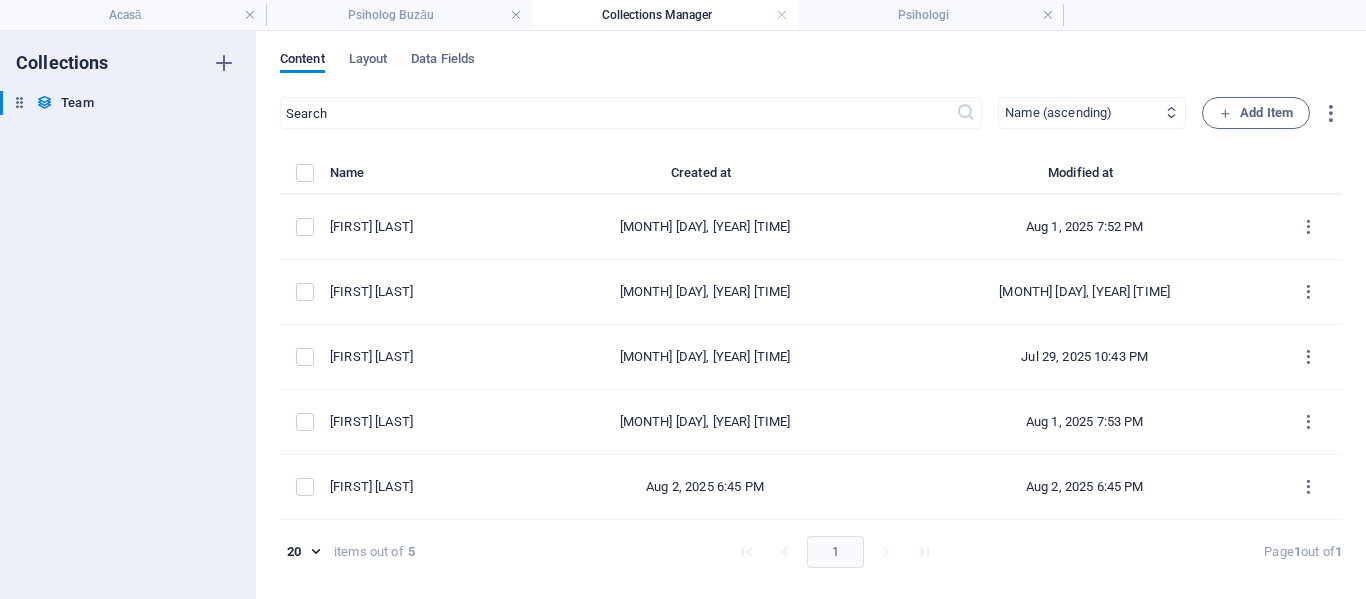 click on "Newest first Oldest first Last modified Name (ascending) Name (descending) Slug (ascending) Slug (descending) Job Title (ascending) Job Title (descending) Life Motto (ascending) Life Motto (descending) Copii (ascending) Copii (descending) Adolescenți (ascending) Adolescenți (descending) Adulți (ascending) Adulți (descending) Seniori (ascending) Seniori (descending) Cupluri (ascending) Cupluri (descending) Familii (ascending) Familii (descending) Grupuri (ascending) Grupuri (descending) Organizații (ascending) Organizații (descending)" at bounding box center [1092, 113] 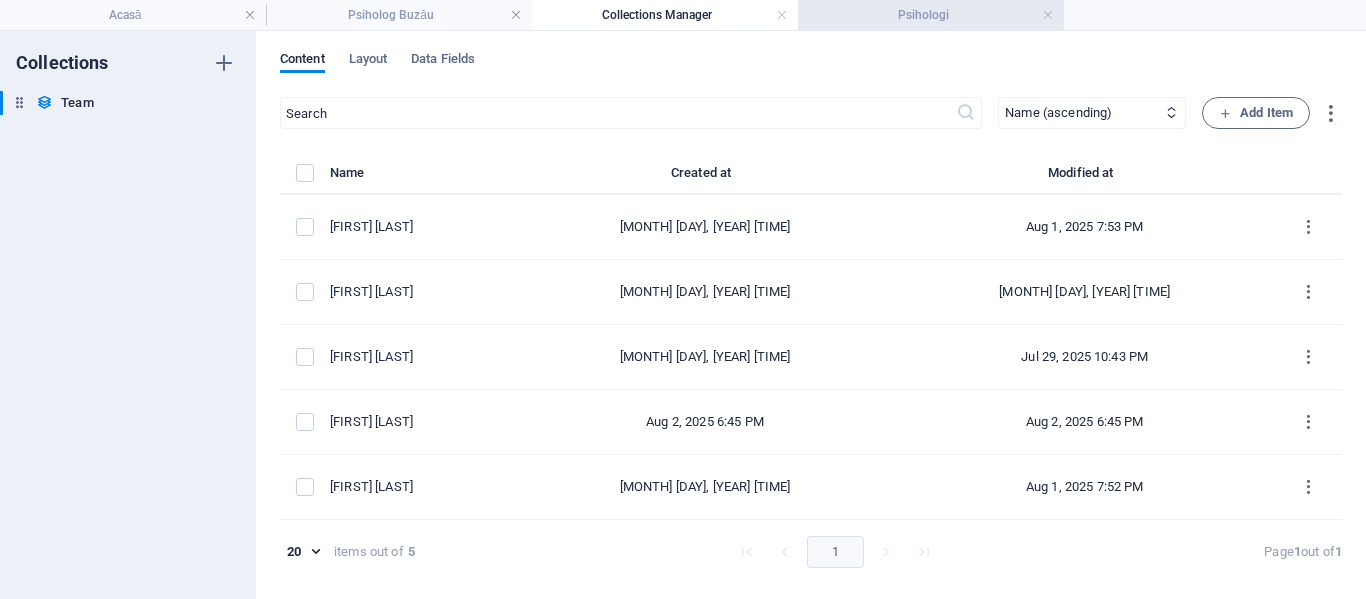 click on "Psihologi" at bounding box center (931, 15) 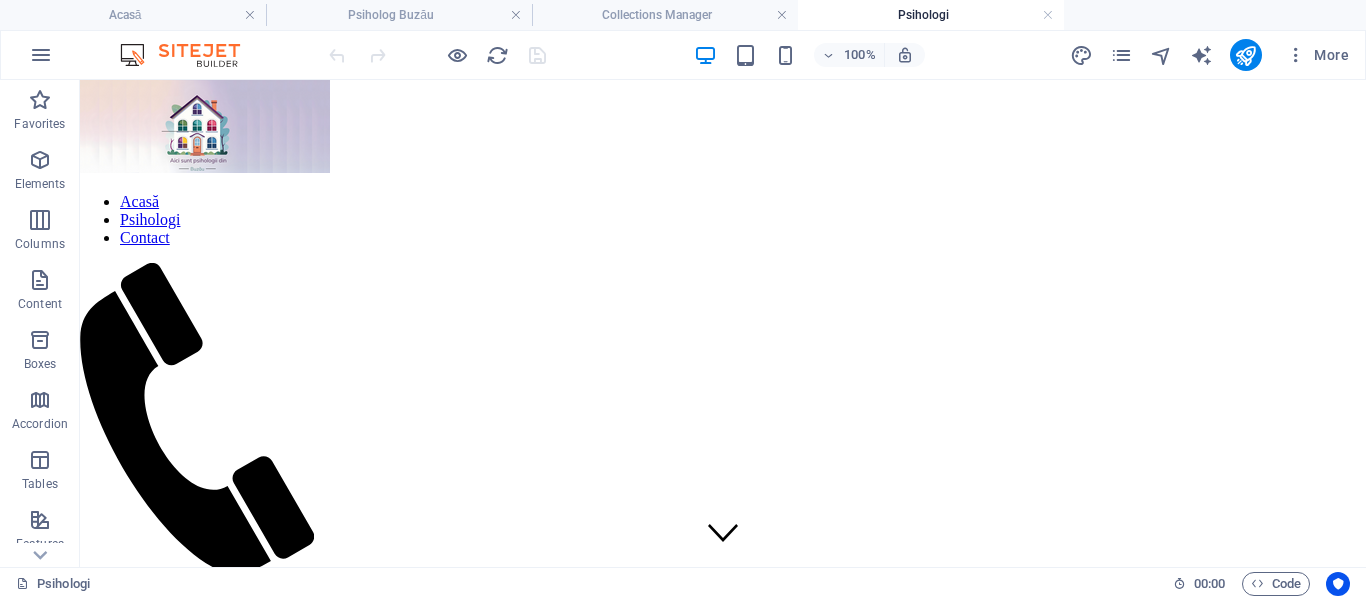 scroll, scrollTop: 1607, scrollLeft: 0, axis: vertical 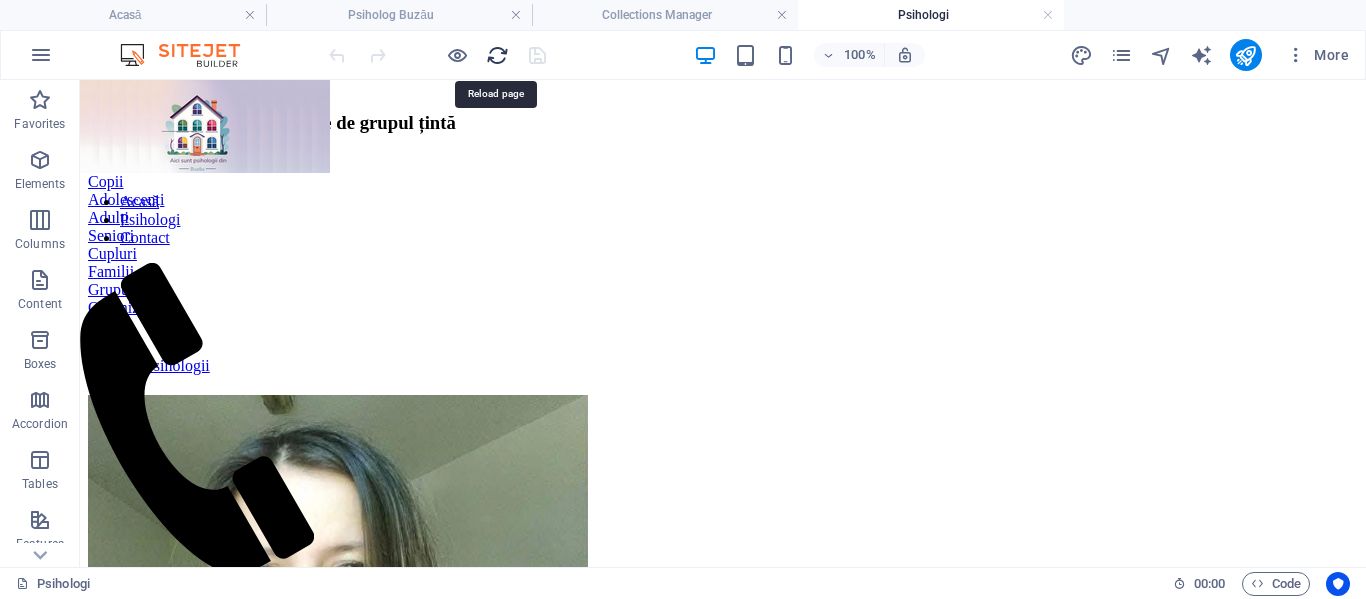 click at bounding box center (497, 55) 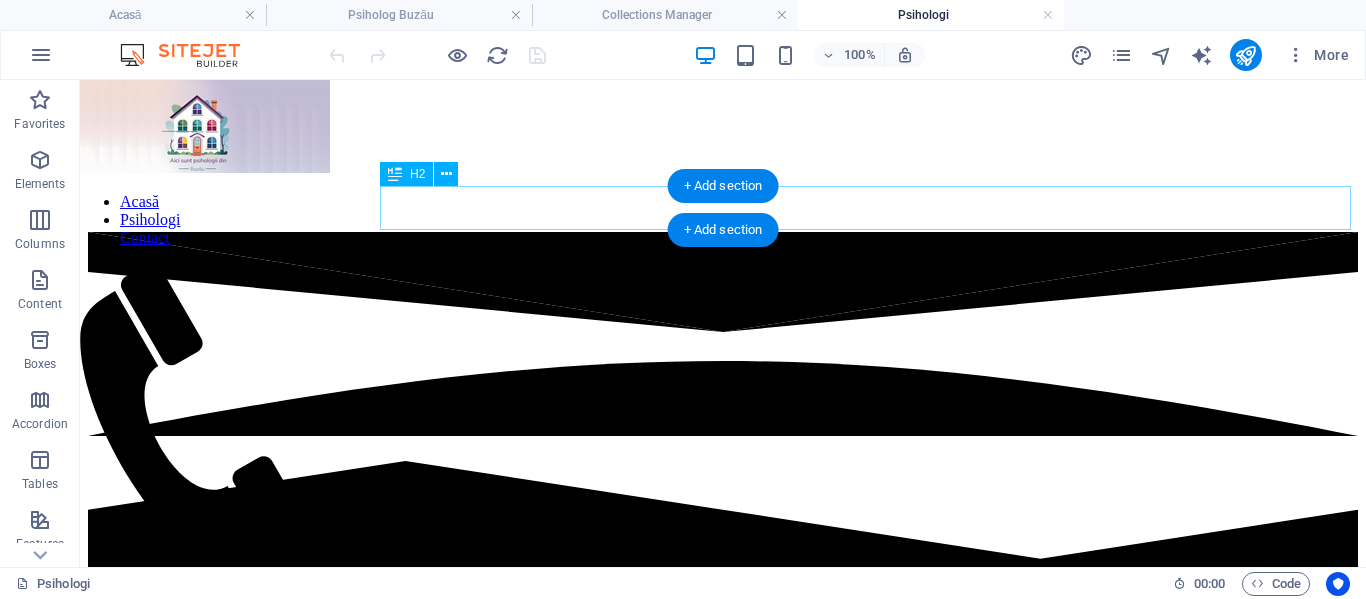 scroll, scrollTop: 1107, scrollLeft: 0, axis: vertical 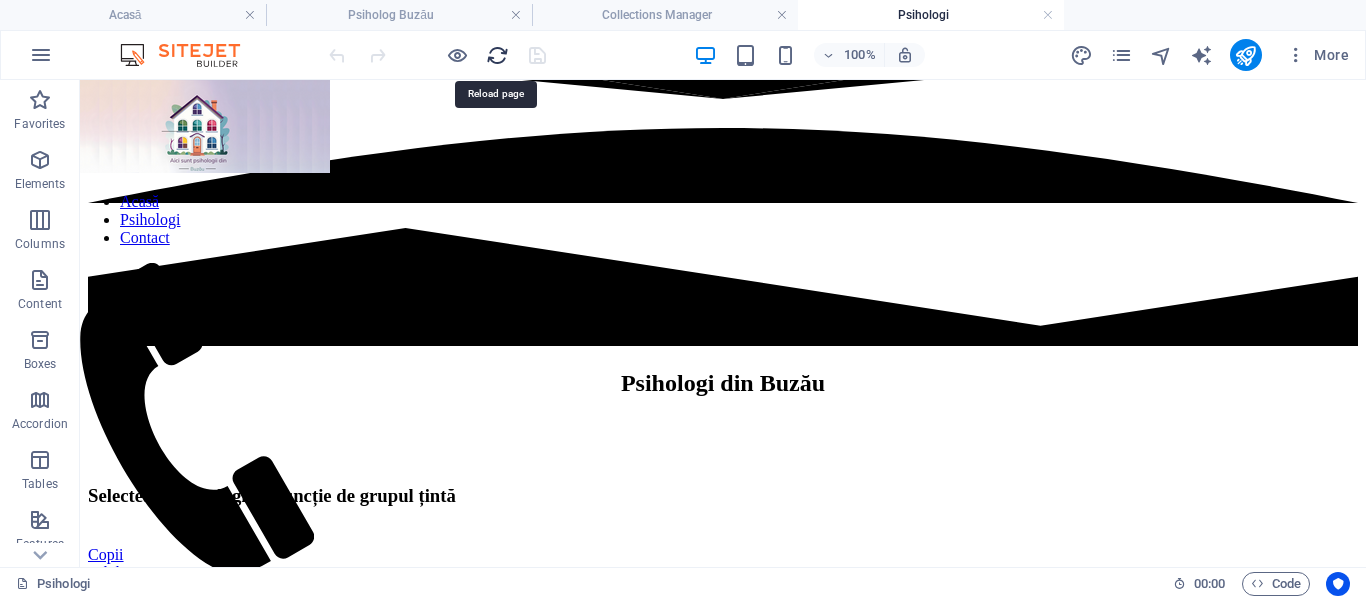 click at bounding box center [497, 55] 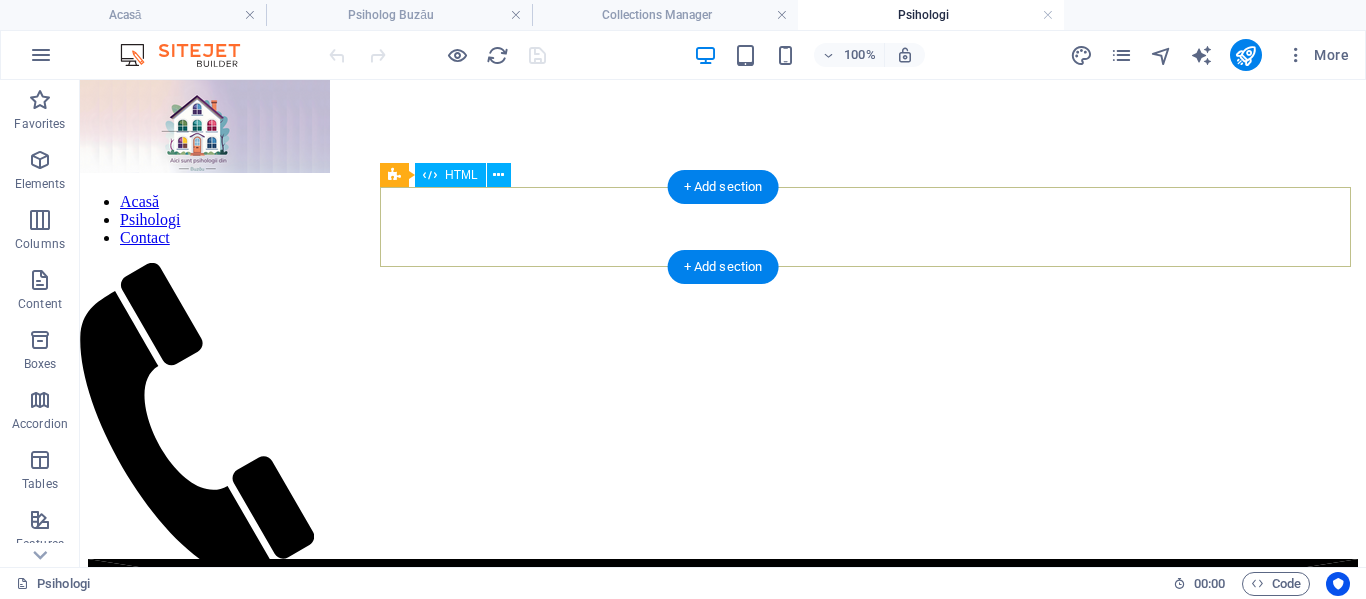 scroll, scrollTop: 300, scrollLeft: 0, axis: vertical 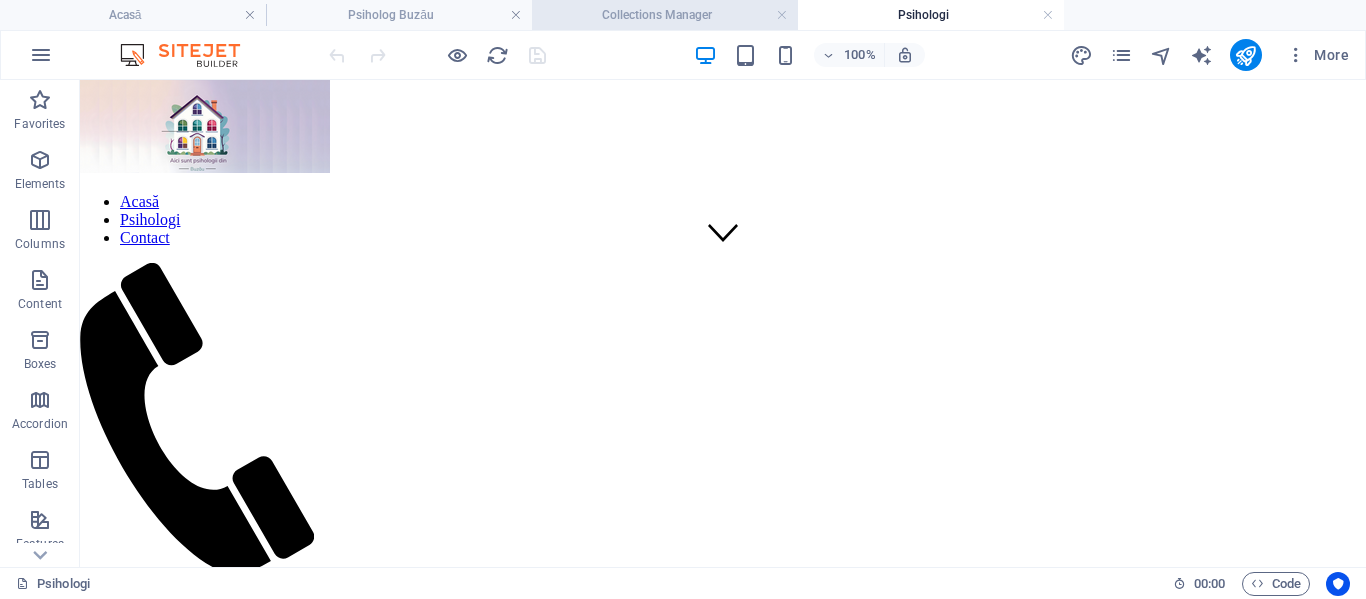 click on "Collections Manager" at bounding box center [665, 15] 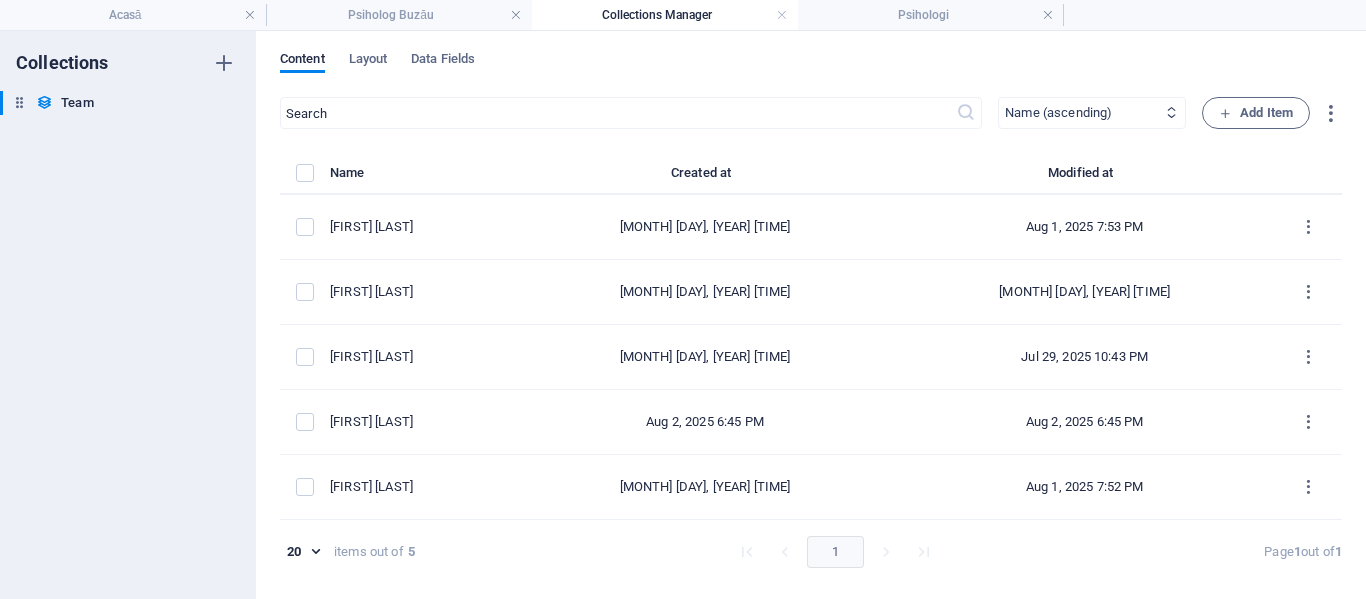 click on "Newest first Oldest first Last modified Name (ascending) Name (descending) Slug (ascending) Slug (descending) Job Title (ascending) Job Title (descending) Life Motto (ascending) Life Motto (descending) Copii (ascending) Copii (descending) Adolescenți (ascending) Adolescenți (descending) Adulți (ascending) Adulți (descending) Seniori (ascending) Seniori (descending) Cupluri (ascending) Cupluri (descending) Familii (ascending) Familii (descending) Grupuri (ascending) Grupuri (descending) Organizații (ascending) Organizații (descending)" at bounding box center [1092, 113] 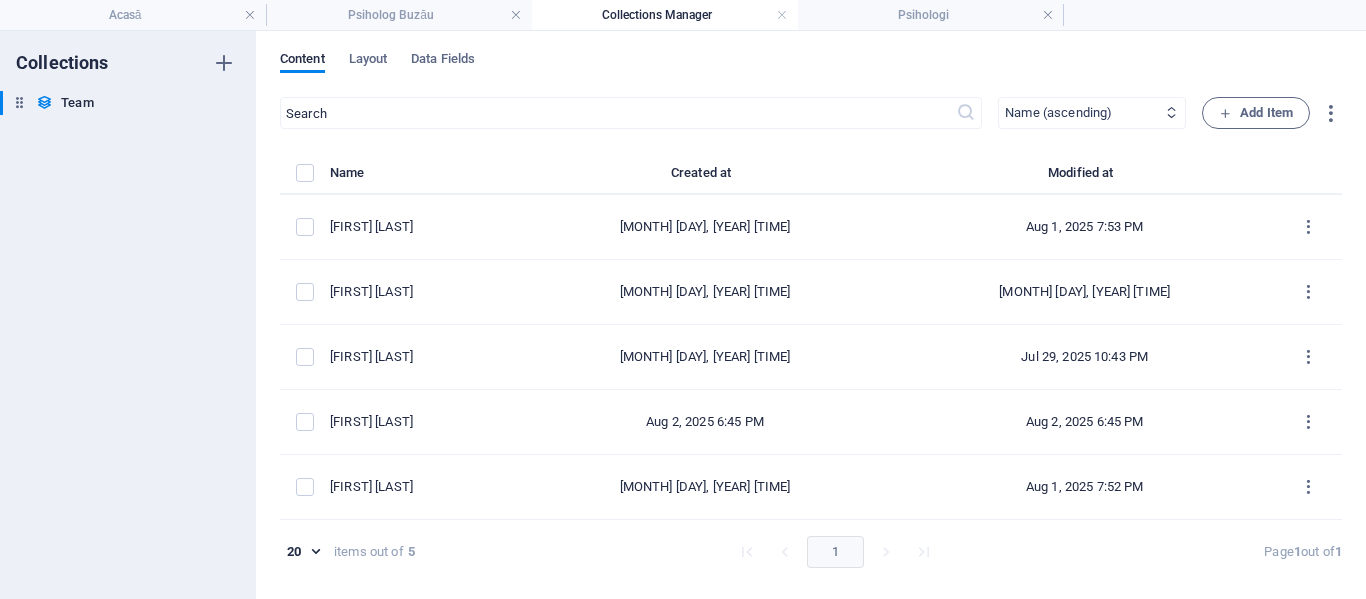 click on "Newest first Oldest first Last modified Name (ascending) Name (descending) Slug (ascending) Slug (descending) Job Title (ascending) Job Title (descending) Life Motto (ascending) Life Motto (descending) Copii (ascending) Copii (descending) Adolescenți (ascending) Adolescenți (descending) Adulți (ascending) Adulți (descending) Seniori (ascending) Seniori (descending) Cupluri (ascending) Cupluri (descending) Familii (ascending) Familii (descending) Grupuri (ascending) Grupuri (descending) Organizații (ascending) Organizații (descending)" at bounding box center (1092, 113) 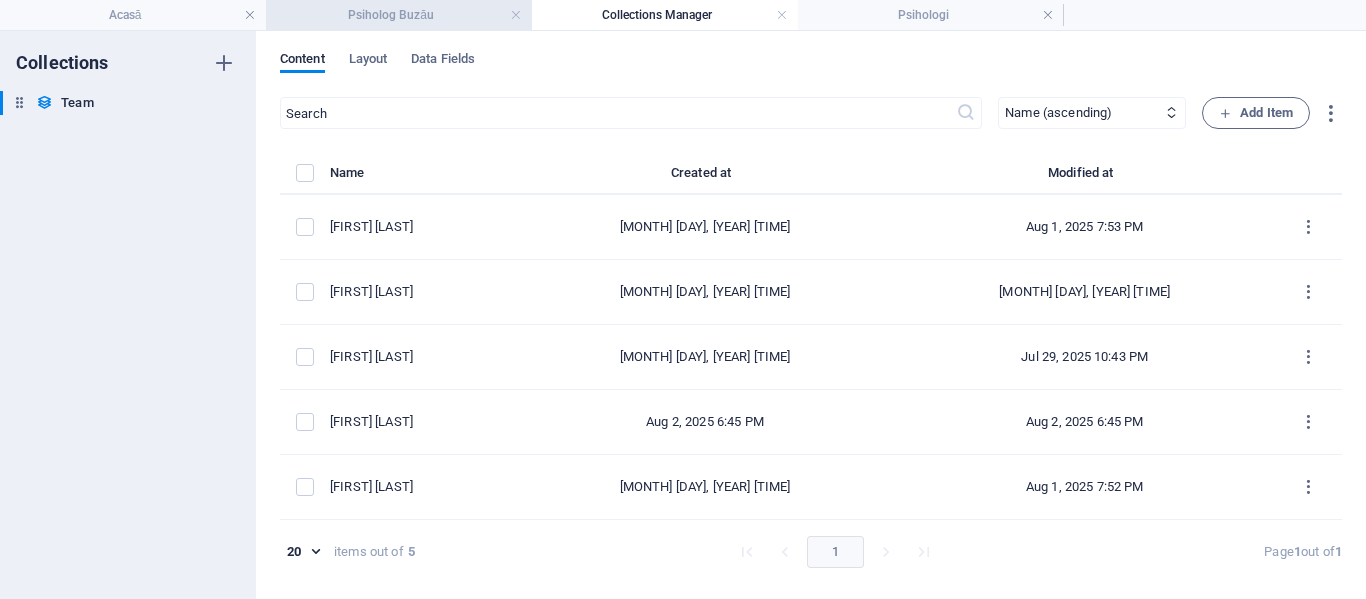 click on "Psiholog Buzău" at bounding box center [399, 15] 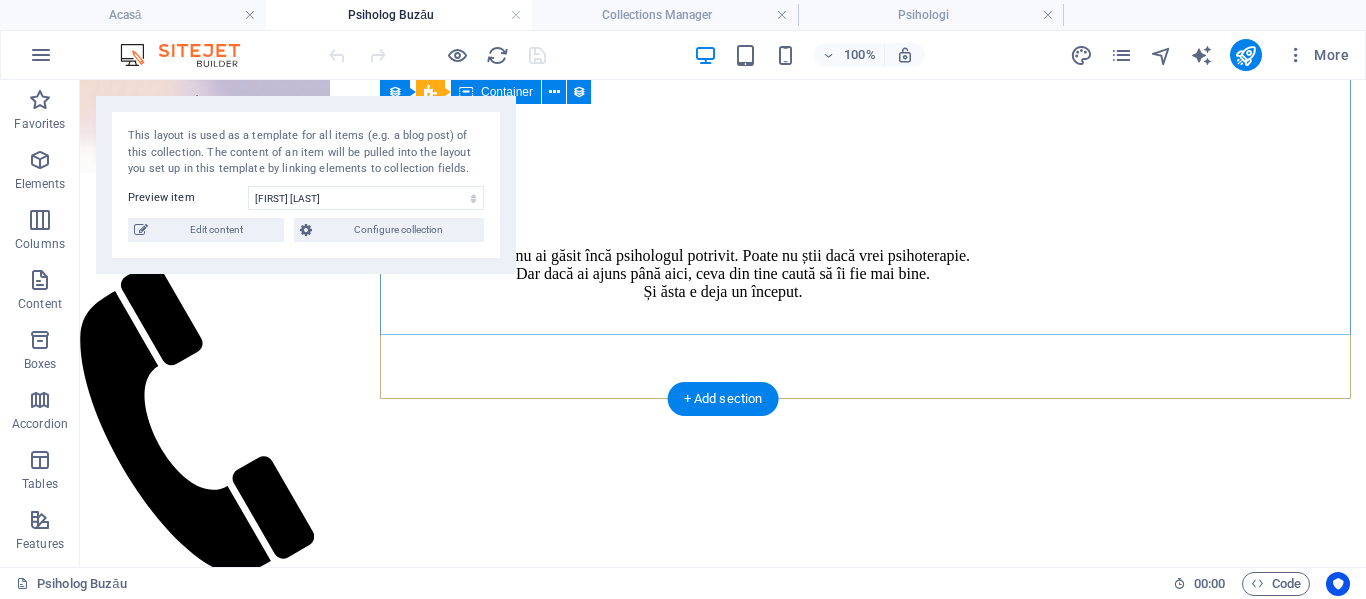 scroll, scrollTop: 1082, scrollLeft: 0, axis: vertical 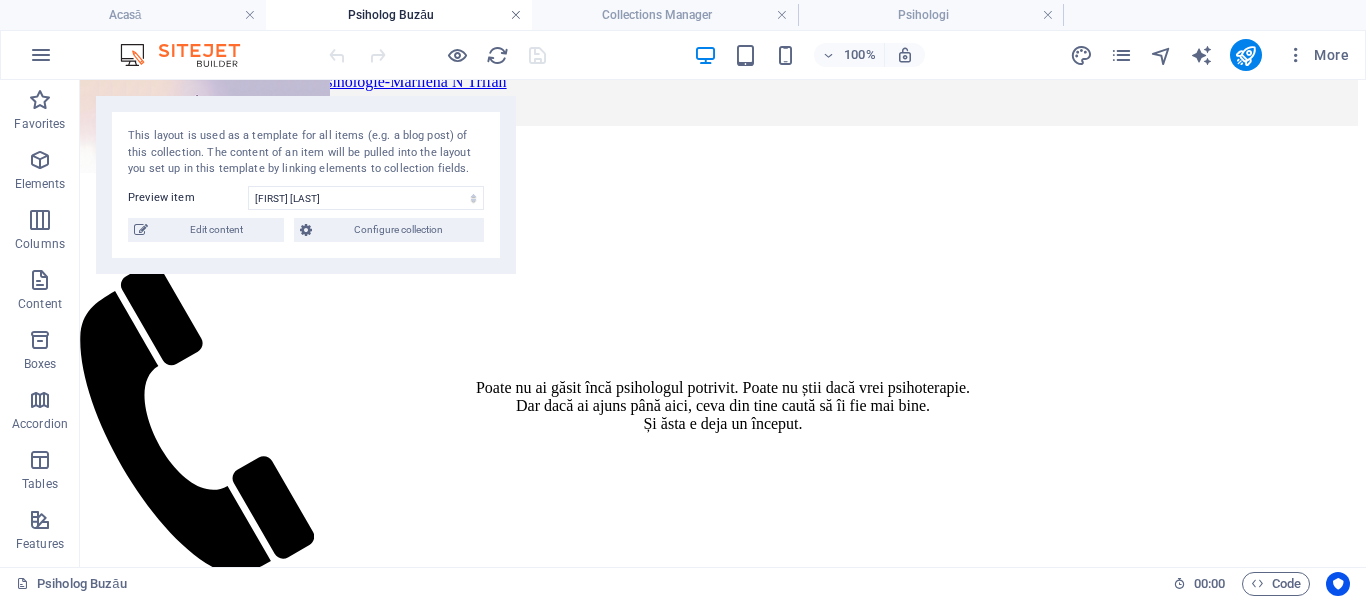 click at bounding box center (516, 15) 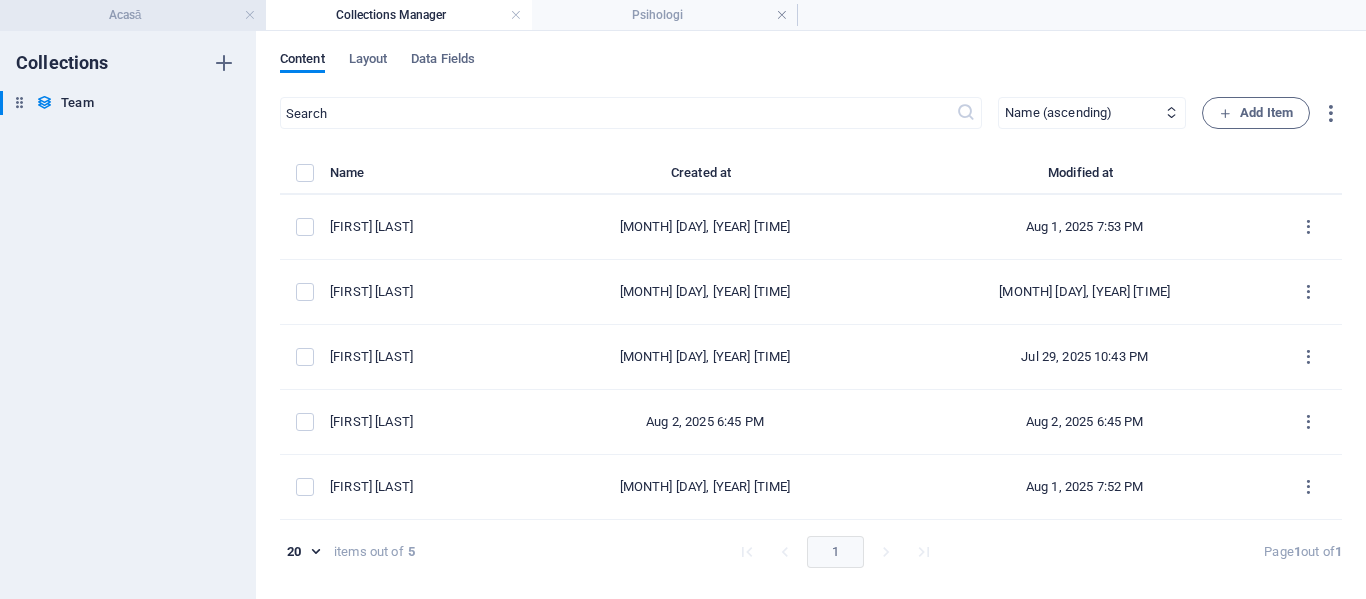 click on "Acasă" at bounding box center (133, 15) 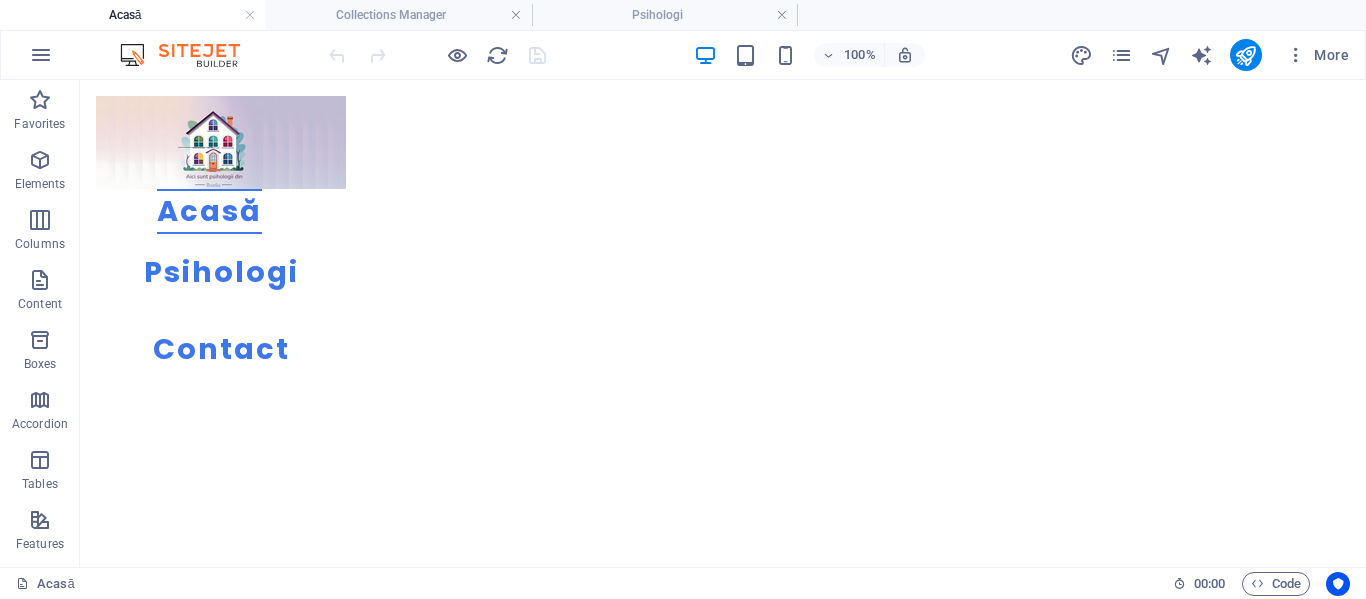 scroll, scrollTop: 289, scrollLeft: 0, axis: vertical 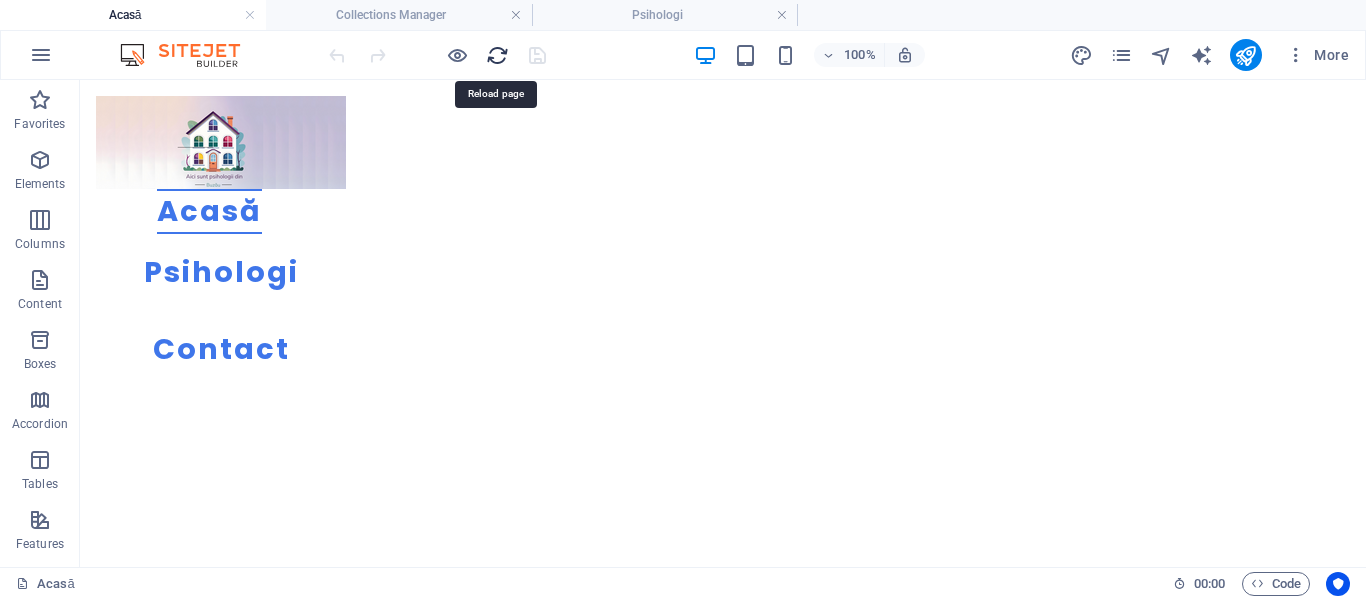 click at bounding box center (497, 55) 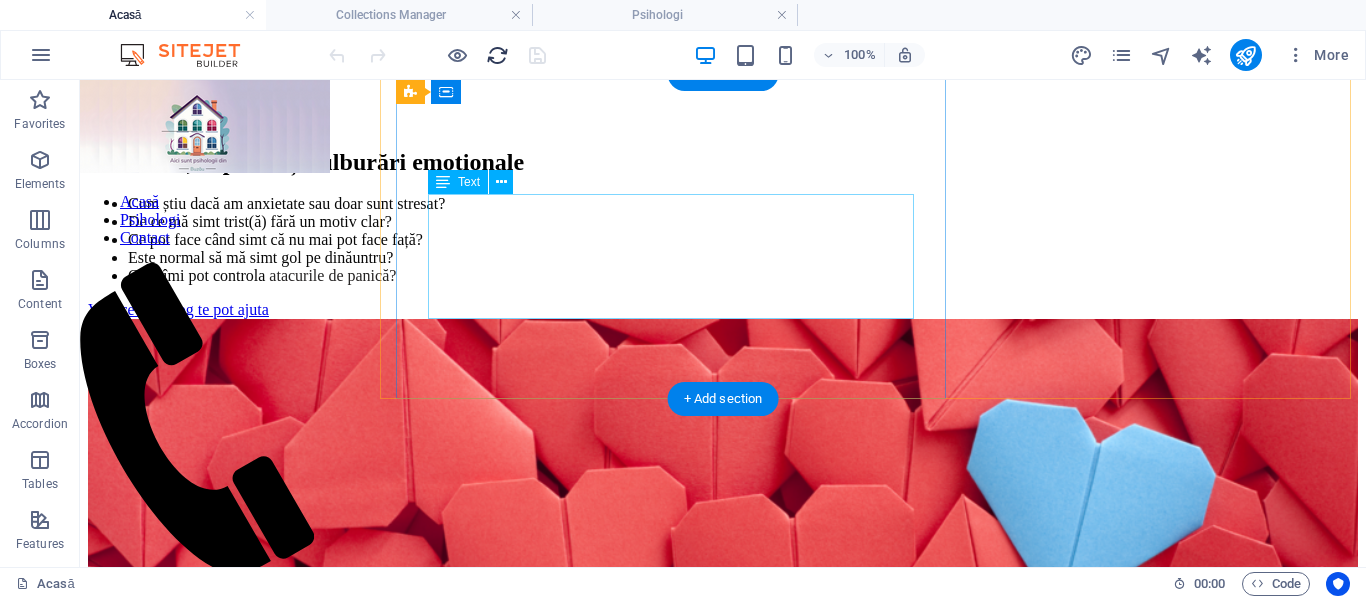 scroll, scrollTop: 984, scrollLeft: 0, axis: vertical 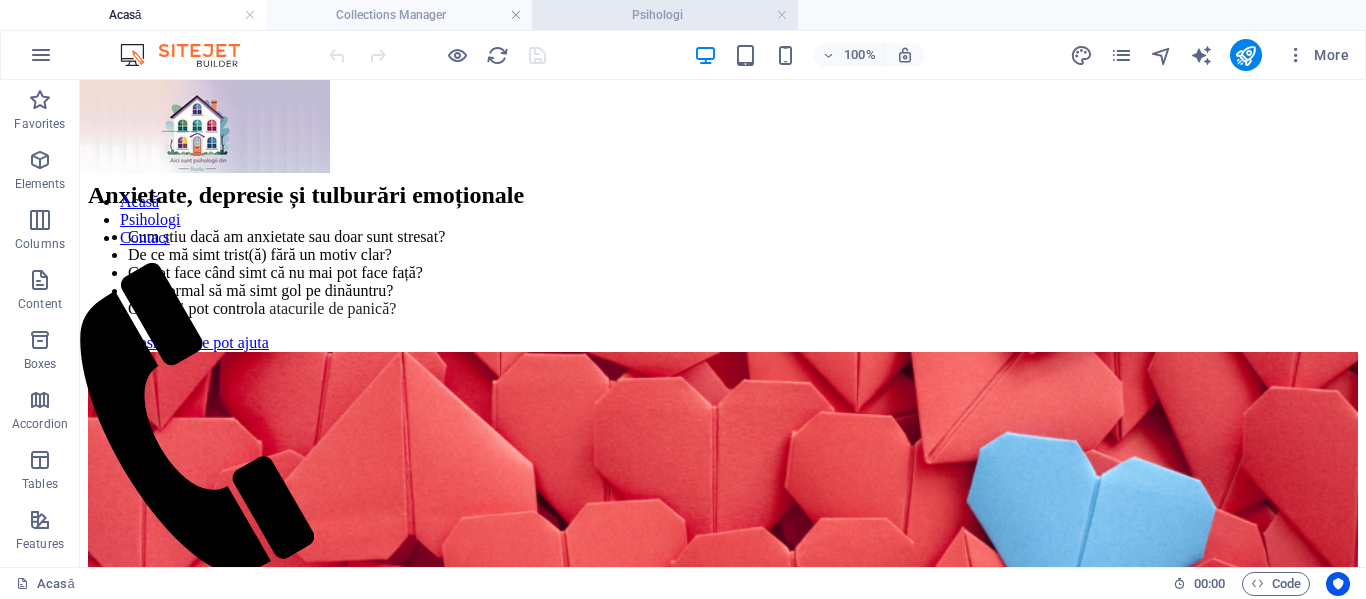 click on "Psihologi" at bounding box center (665, 15) 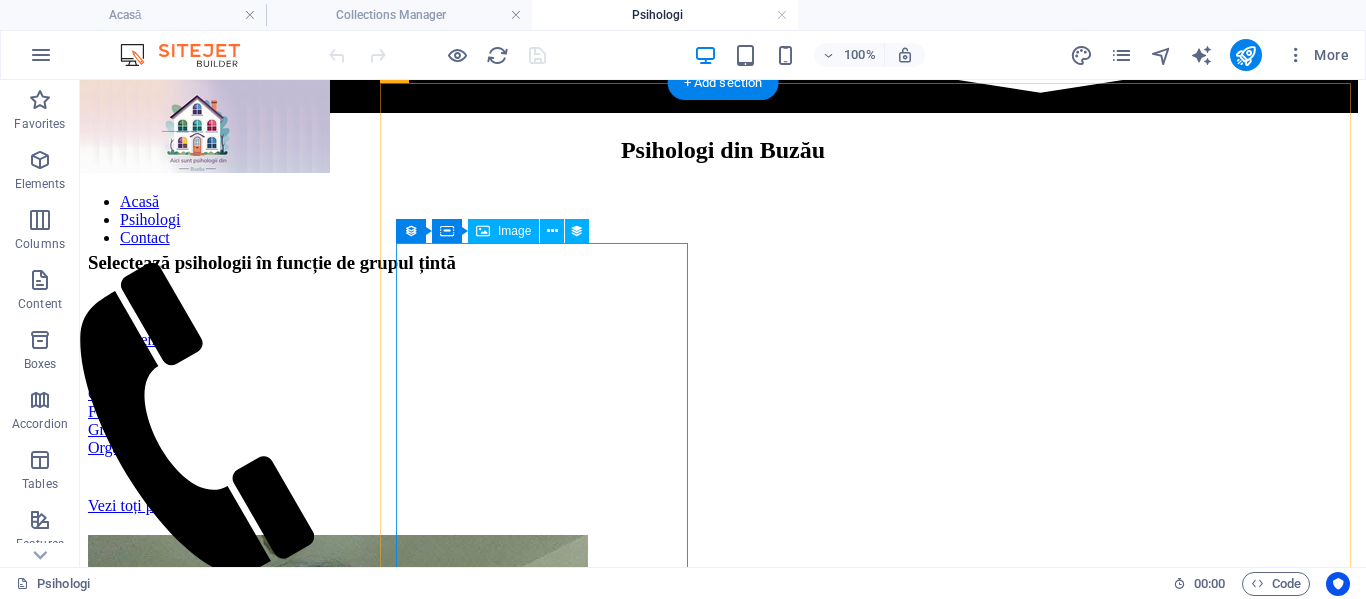 scroll, scrollTop: 1507, scrollLeft: 0, axis: vertical 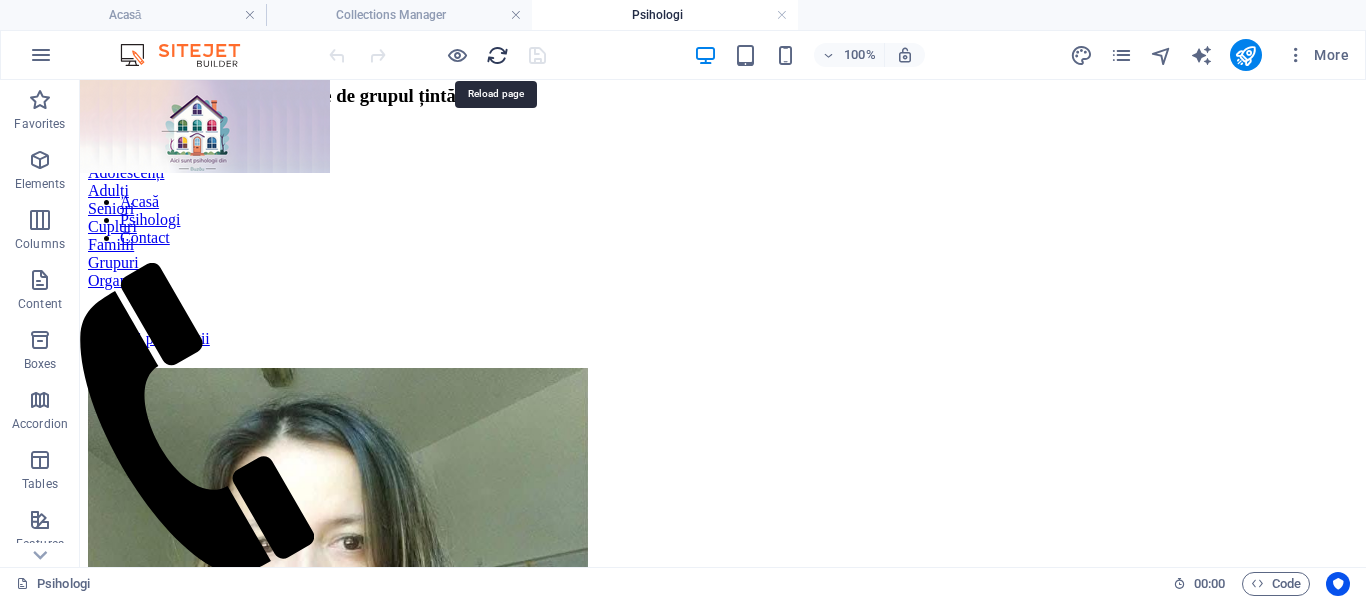 click at bounding box center [497, 55] 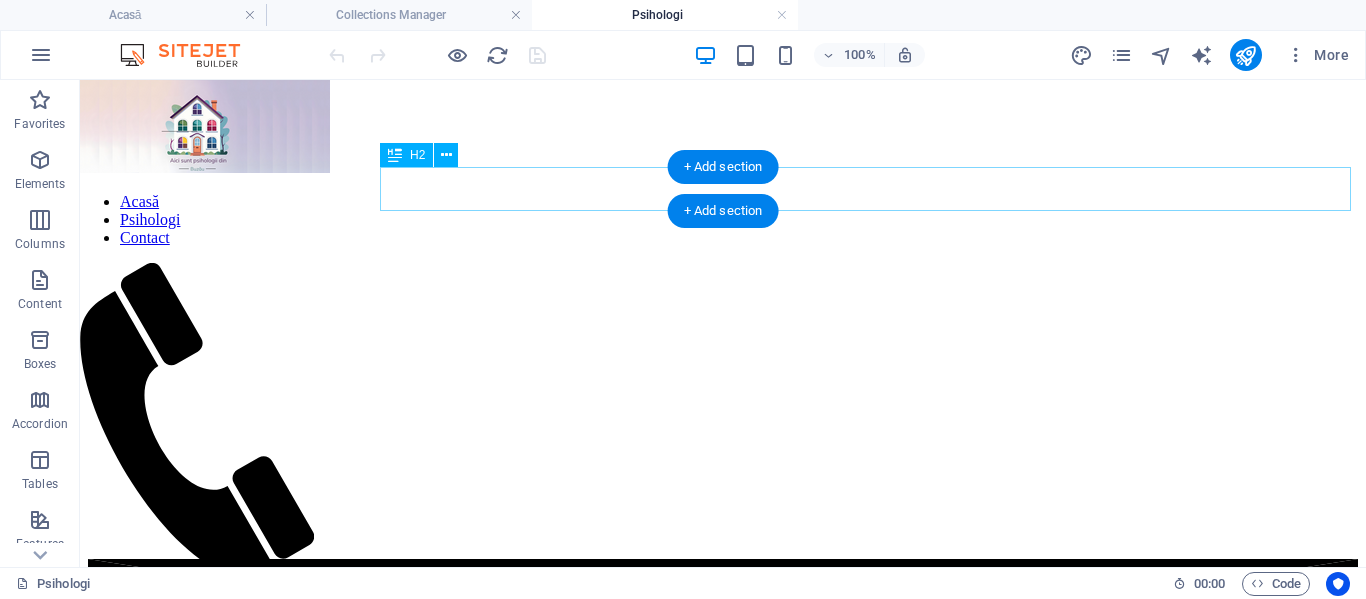 scroll, scrollTop: 500, scrollLeft: 0, axis: vertical 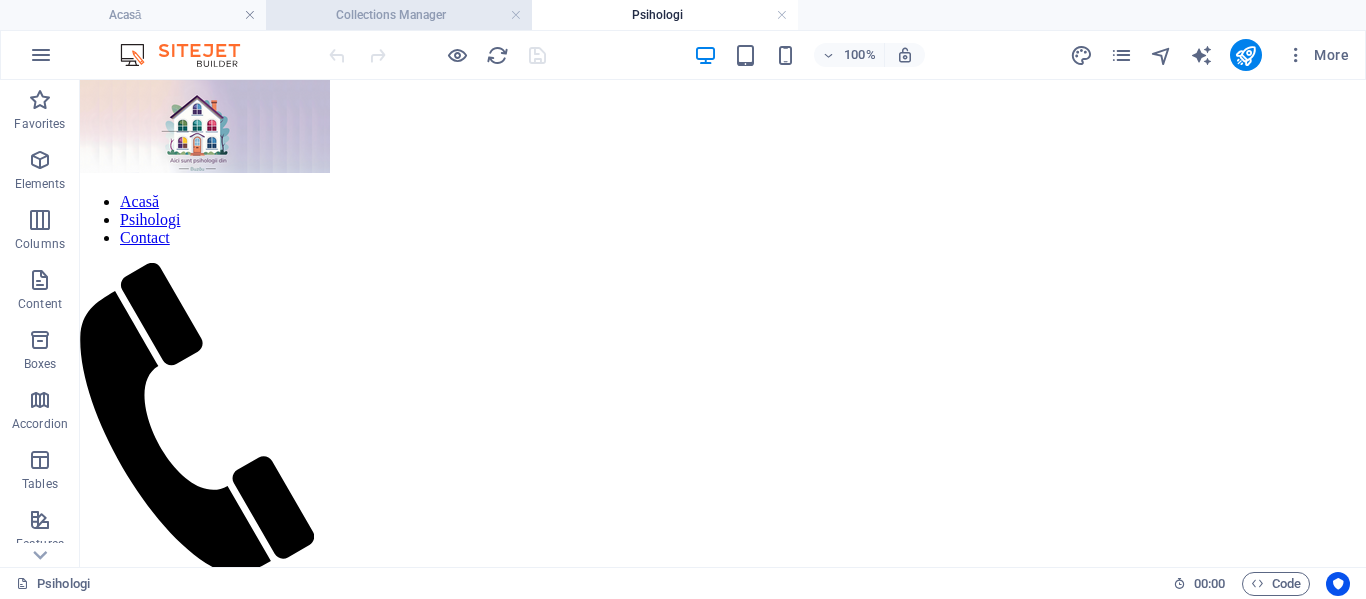 click on "Collections Manager" at bounding box center [399, 15] 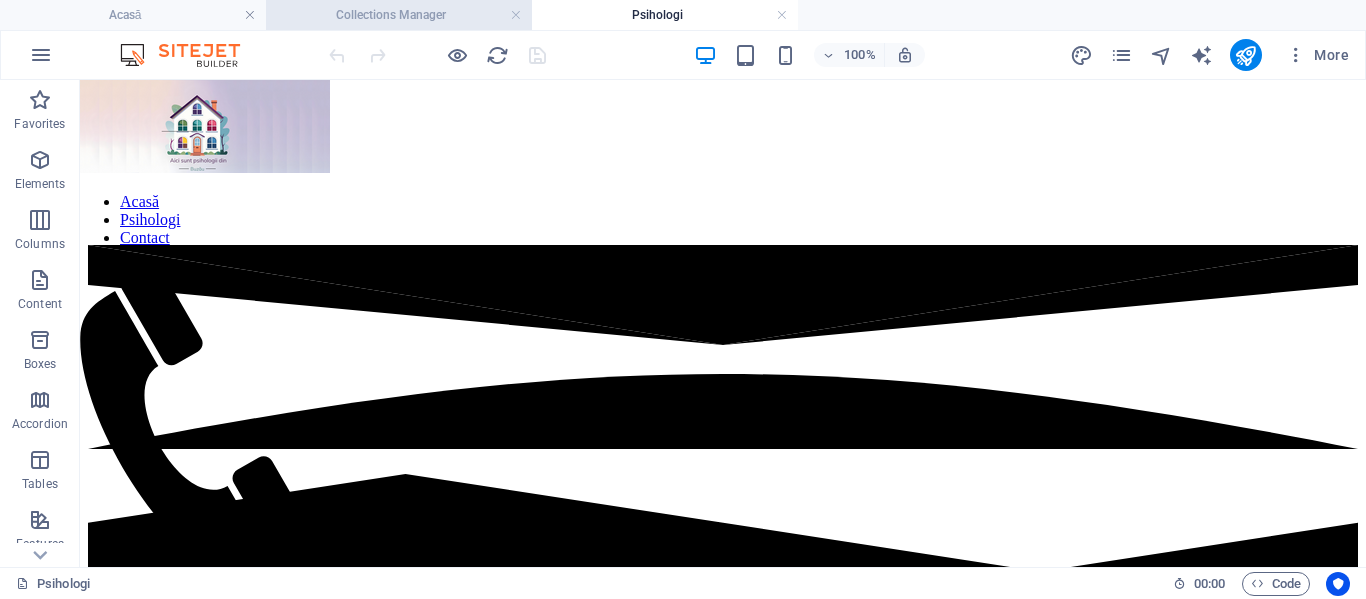 scroll, scrollTop: 0, scrollLeft: 0, axis: both 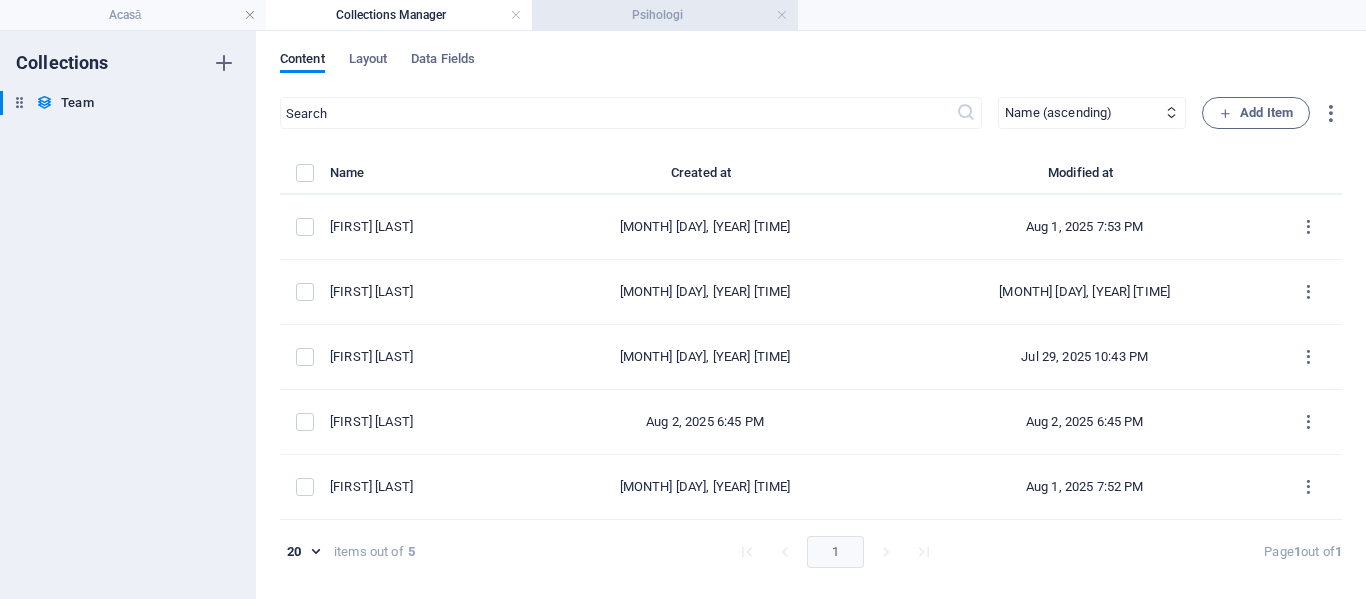 click on "Psihologi" at bounding box center [665, 15] 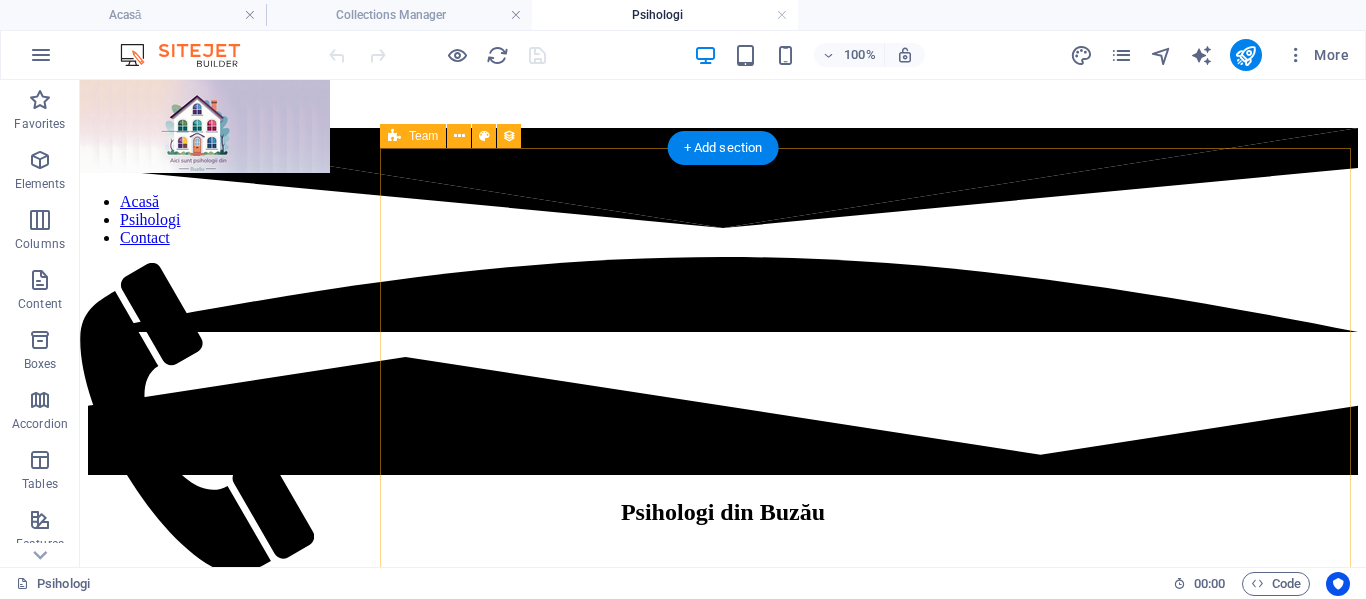 scroll, scrollTop: 907, scrollLeft: 0, axis: vertical 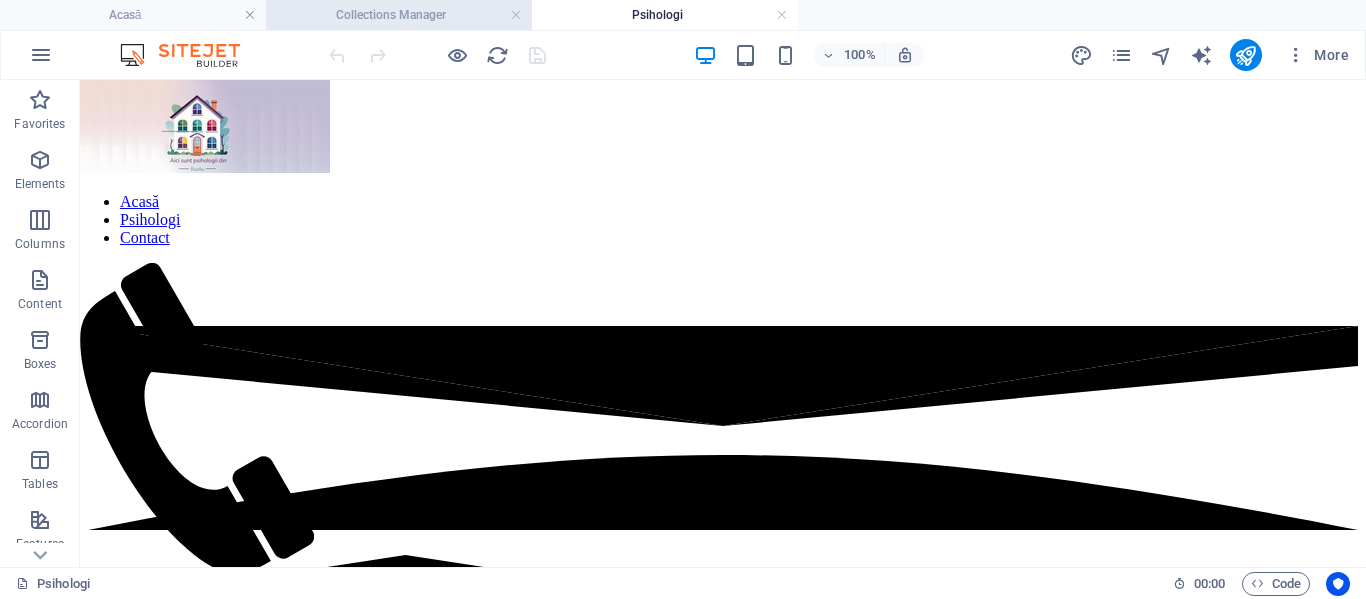 click on "Collections Manager" at bounding box center (399, 15) 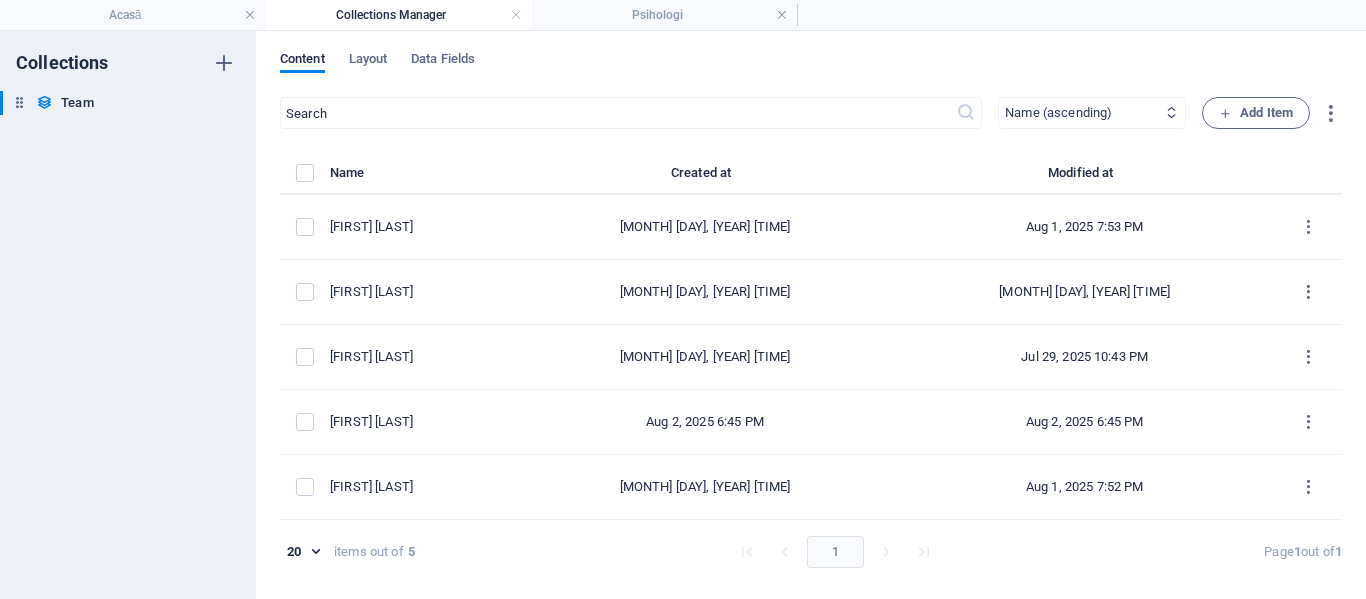click on "Newest first Oldest first Last modified Name (ascending) Name (descending) Slug (ascending) Slug (descending) Job Title (ascending) Job Title (descending) Life Motto (ascending) Life Motto (descending) Copii (ascending) Copii (descending) Adolescenți (ascending) Adolescenți (descending) Adulți (ascending) Adulți (descending) Seniori (ascending) Seniori (descending) Cupluri (ascending) Cupluri (descending) Familii (ascending) Familii (descending) Grupuri (ascending) Grupuri (descending) Organizații (ascending) Organizații (descending)" at bounding box center [1092, 113] 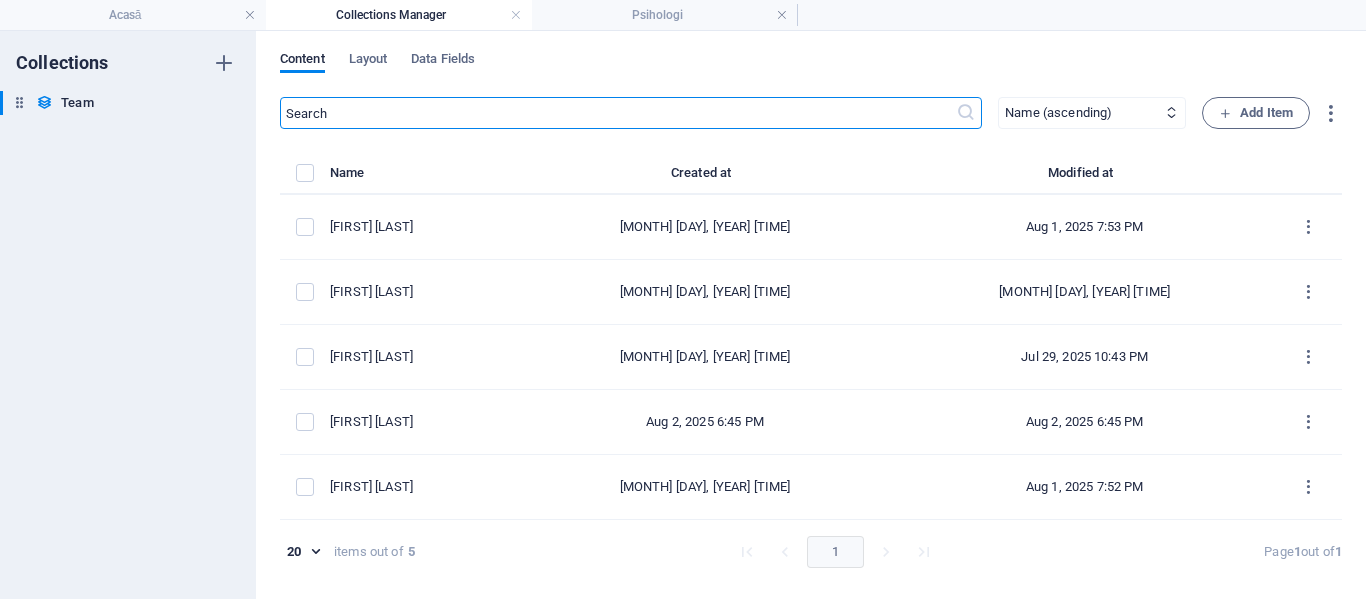click at bounding box center (618, 113) 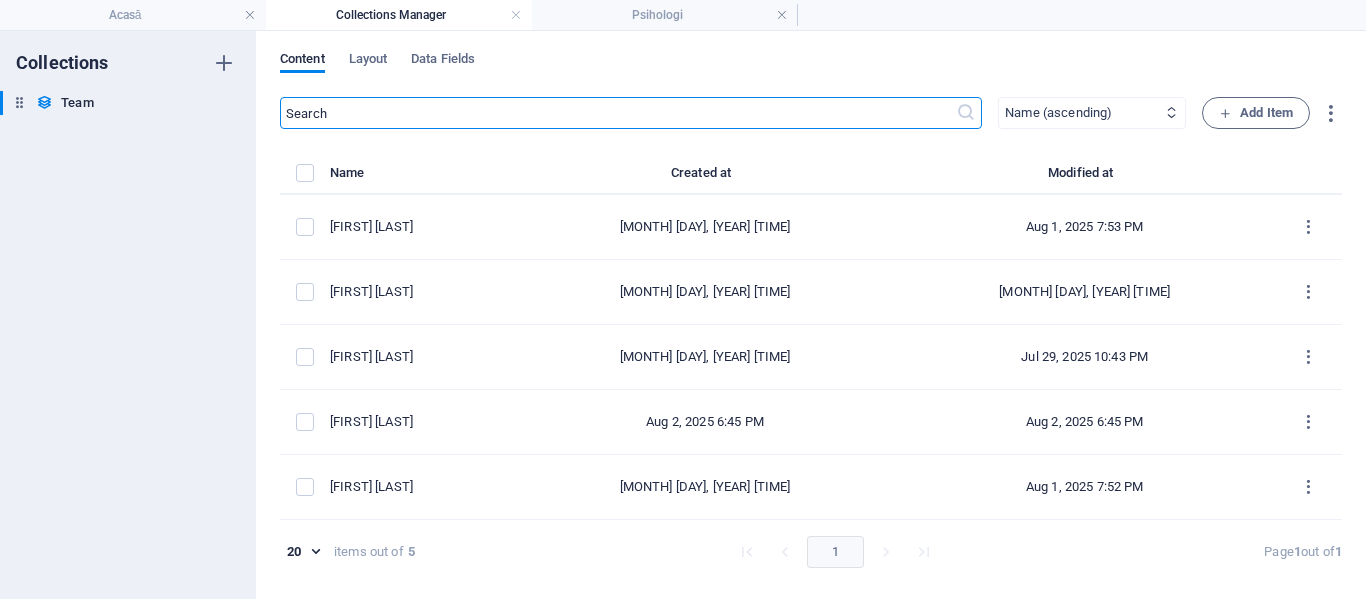 click on "Newest first Oldest first Last modified Name (ascending) Name (descending) Slug (ascending) Slug (descending) Job Title (ascending) Job Title (descending) Life Motto (ascending) Life Motto (descending) Copii (ascending) Copii (descending) Adolescenți (ascending) Adolescenți (descending) Adulți (ascending) Adulți (descending) Seniori (ascending) Seniori (descending) Cupluri (ascending) Cupluri (descending) Familii (ascending) Familii (descending) Grupuri (ascending) Grupuri (descending) Organizații (ascending) Organizații (descending)" at bounding box center [1092, 113] 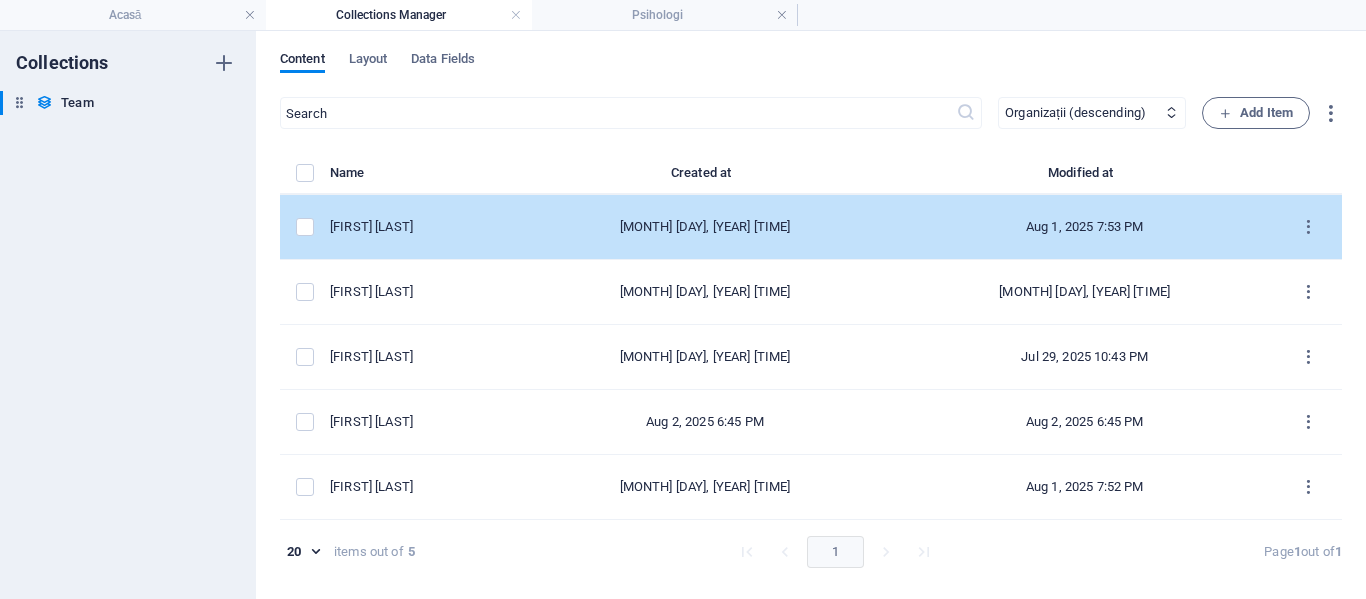 click on "Newest first Oldest first Last modified Name (ascending) Name (descending) Slug (ascending) Slug (descending) Job Title (ascending) Job Title (descending) Life Motto (ascending) Life Motto (descending) Copii (ascending) Copii (descending) Adolescenți (ascending) Adolescenți (descending) Adulți (ascending) Adulți (descending) Seniori (ascending) Seniori (descending) Cupluri (ascending) Cupluri (descending) Familii (ascending) Familii (descending) Grupuri (ascending) Grupuri (descending) Organizații (ascending) Organizații (descending)" at bounding box center (1092, 113) 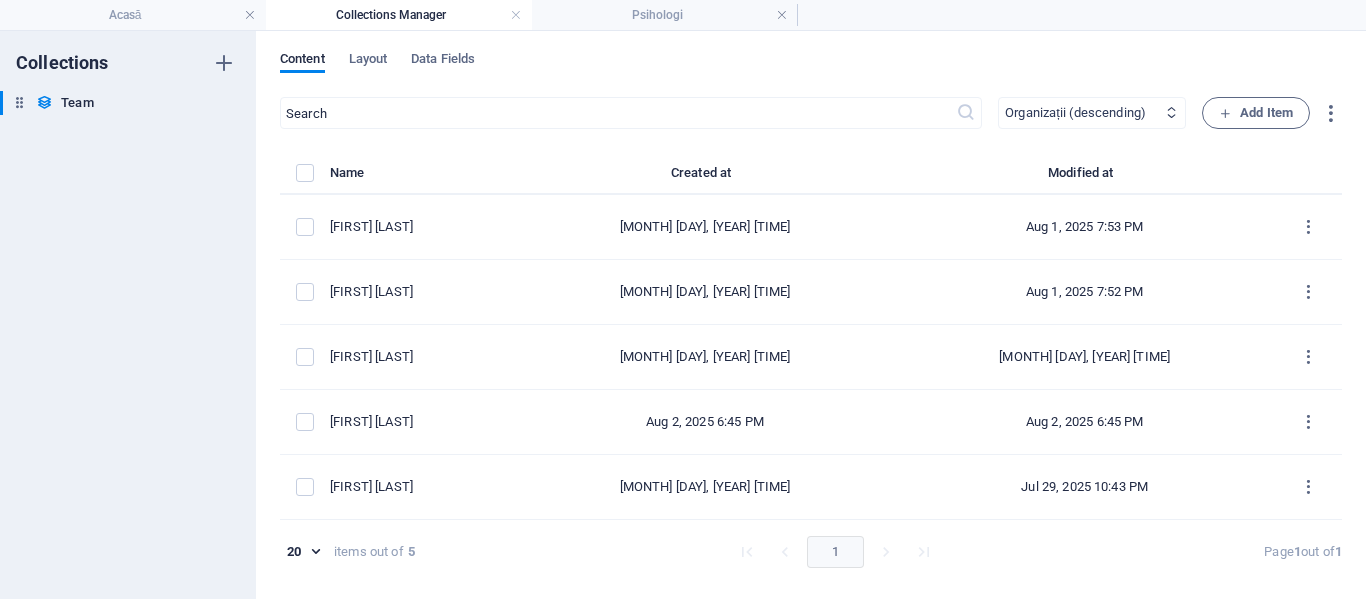click on "Newest first Oldest first Last modified Name (ascending) Name (descending) Slug (ascending) Slug (descending) Job Title (ascending) Job Title (descending) Life Motto (ascending) Life Motto (descending) Copii (ascending) Copii (descending) Adolescenți (ascending) Adolescenți (descending) Adulți (ascending) Adulți (descending) Seniori (ascending) Seniori (descending) Cupluri (ascending) Cupluri (descending) Familii (ascending) Familii (descending) Grupuri (ascending) Grupuri (descending) Organizații (ascending) Organizații (descending)" at bounding box center [1092, 113] 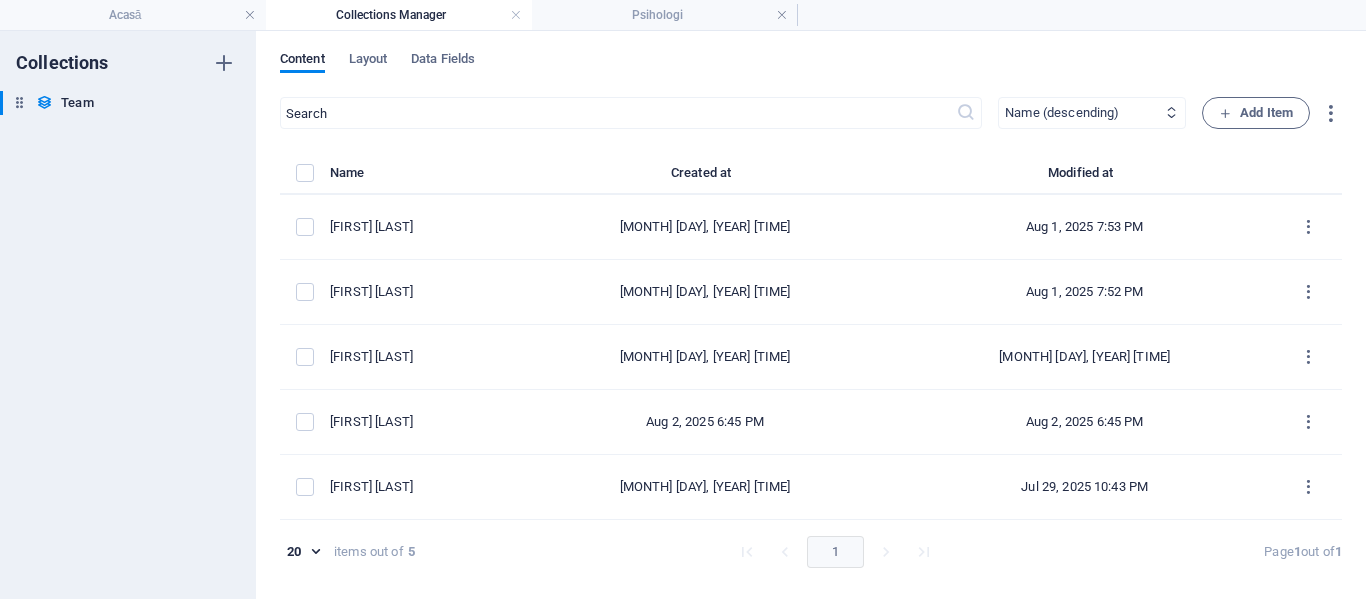 click on "Newest first Oldest first Last modified Name (ascending) Name (descending) Slug (ascending) Slug (descending) Job Title (ascending) Job Title (descending) Life Motto (ascending) Life Motto (descending) Copii (ascending) Copii (descending) Adolescenți (ascending) Adolescenți (descending) Adulți (ascending) Adulți (descending) Seniori (ascending) Seniori (descending) Cupluri (ascending) Cupluri (descending) Familii (ascending) Familii (descending) Grupuri (ascending) Grupuri (descending) Organizații (ascending) Organizații (descending)" at bounding box center [1092, 113] 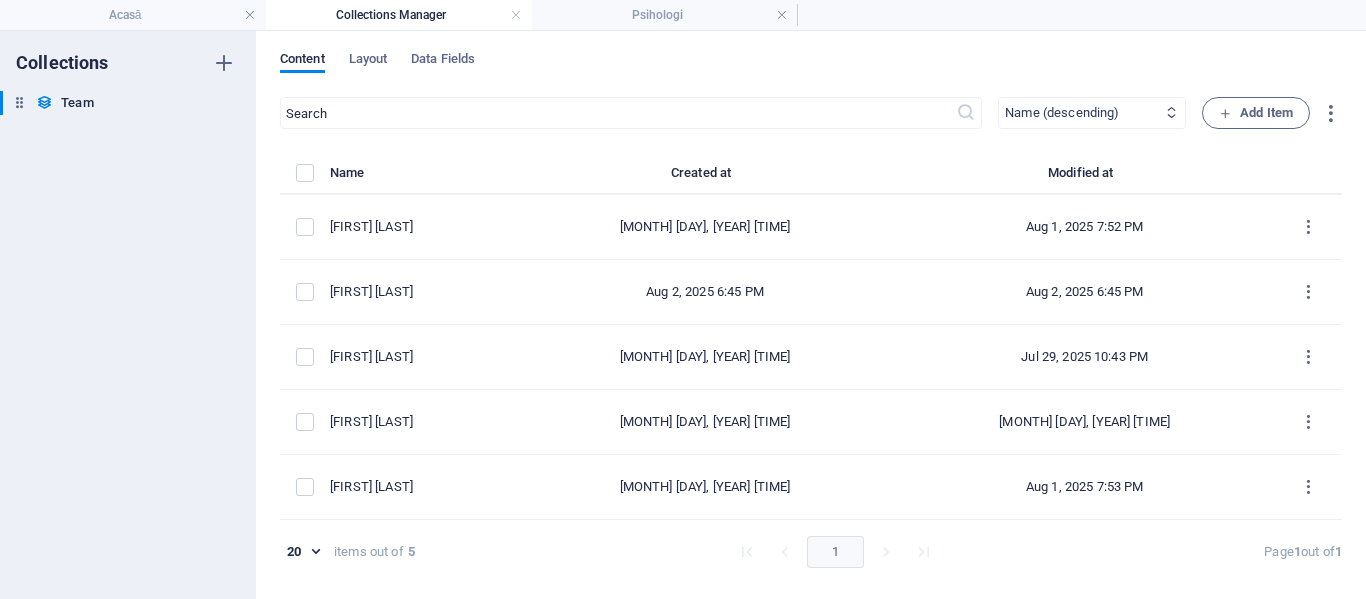 click on "Newest first Oldest first Last modified Name (ascending) Name (descending) Slug (ascending) Slug (descending) Job Title (ascending) Job Title (descending) Life Motto (ascending) Life Motto (descending) Copii (ascending) Copii (descending) Adolescenți (ascending) Adolescenți (descending) Adulți (ascending) Adulți (descending) Seniori (ascending) Seniori (descending) Cupluri (ascending) Cupluri (descending) Familii (ascending) Familii (descending) Grupuri (ascending) Grupuri (descending) Organizații (ascending) Organizații (descending)" at bounding box center [1092, 113] 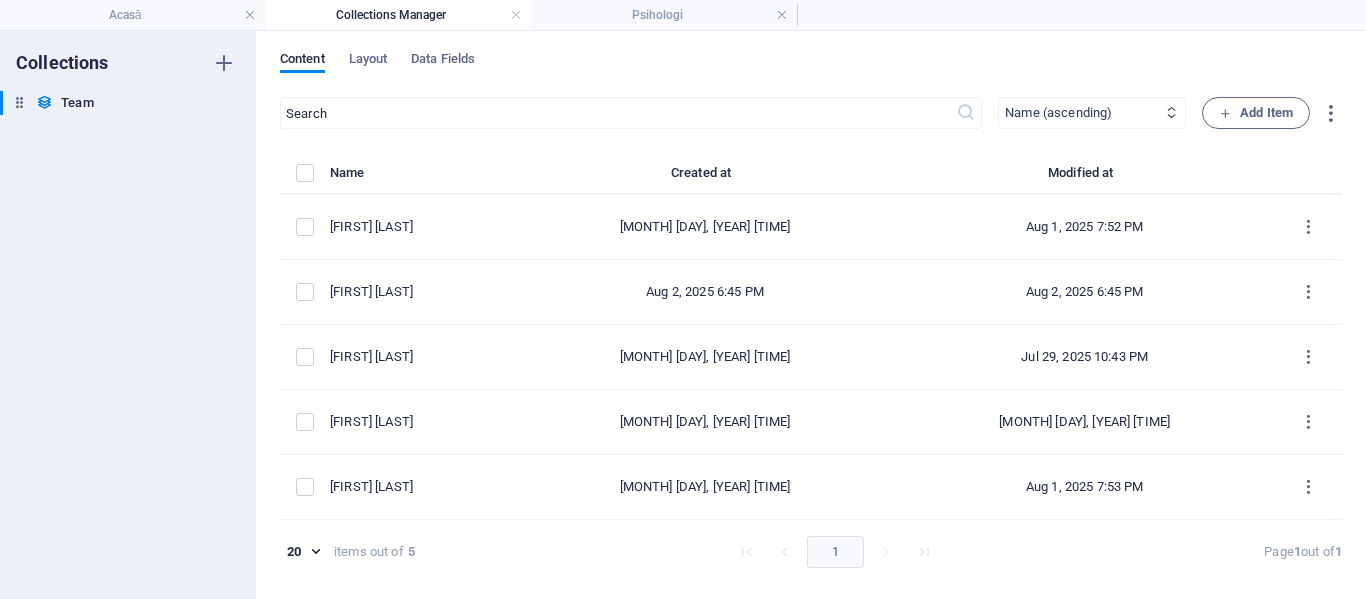 click on "Newest first Oldest first Last modified Name (ascending) Name (descending) Slug (ascending) Slug (descending) Job Title (ascending) Job Title (descending) Life Motto (ascending) Life Motto (descending) Copii (ascending) Copii (descending) Adolescenți (ascending) Adolescenți (descending) Adulți (ascending) Adulți (descending) Seniori (ascending) Seniori (descending) Cupluri (ascending) Cupluri (descending) Familii (ascending) Familii (descending) Grupuri (ascending) Grupuri (descending) Organizații (ascending) Organizații (descending)" at bounding box center [1092, 113] 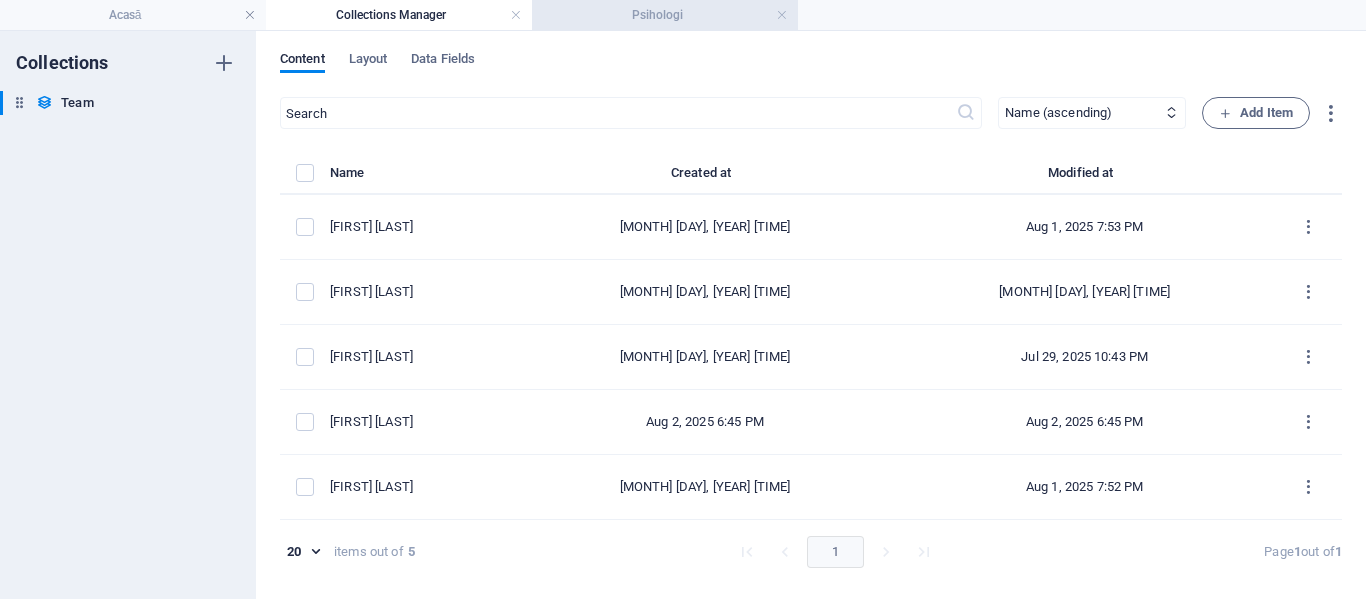 click on "Psihologi" at bounding box center (665, 15) 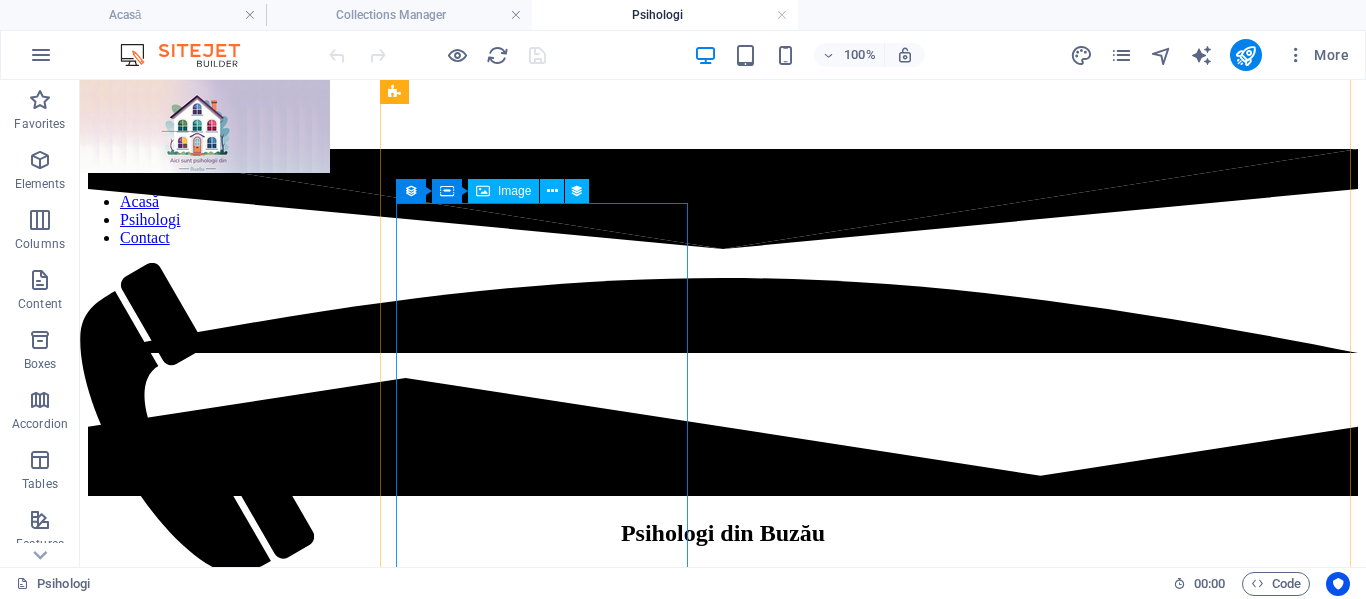 scroll, scrollTop: 914, scrollLeft: 0, axis: vertical 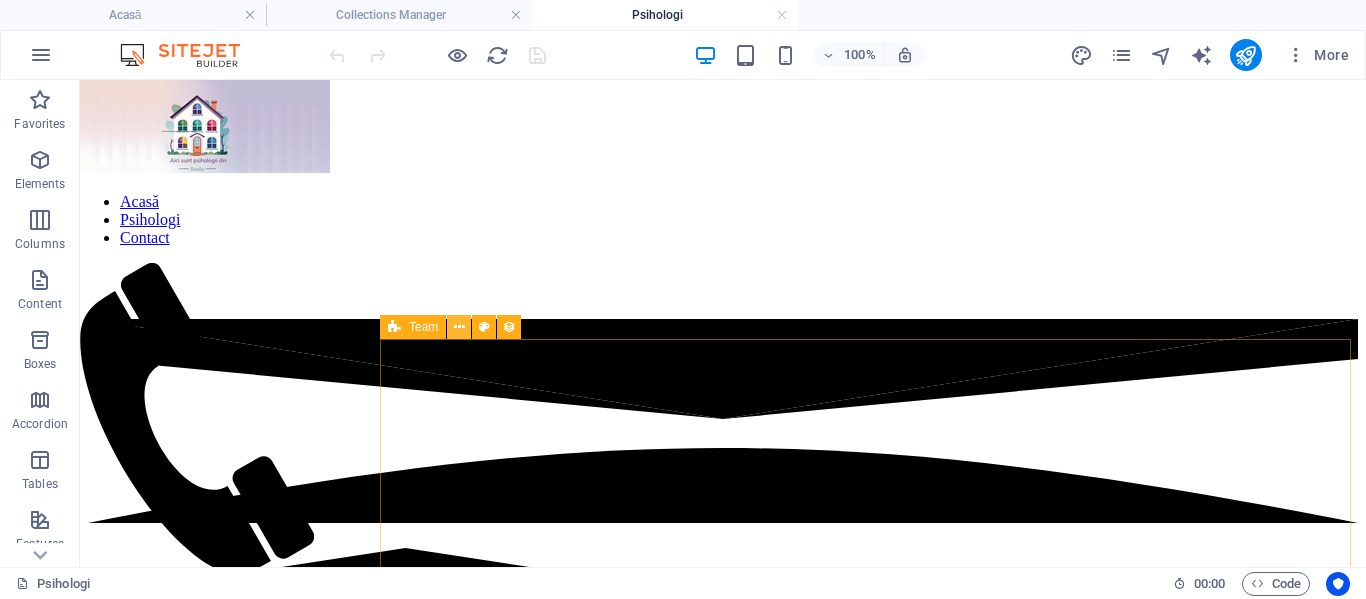 click at bounding box center (459, 327) 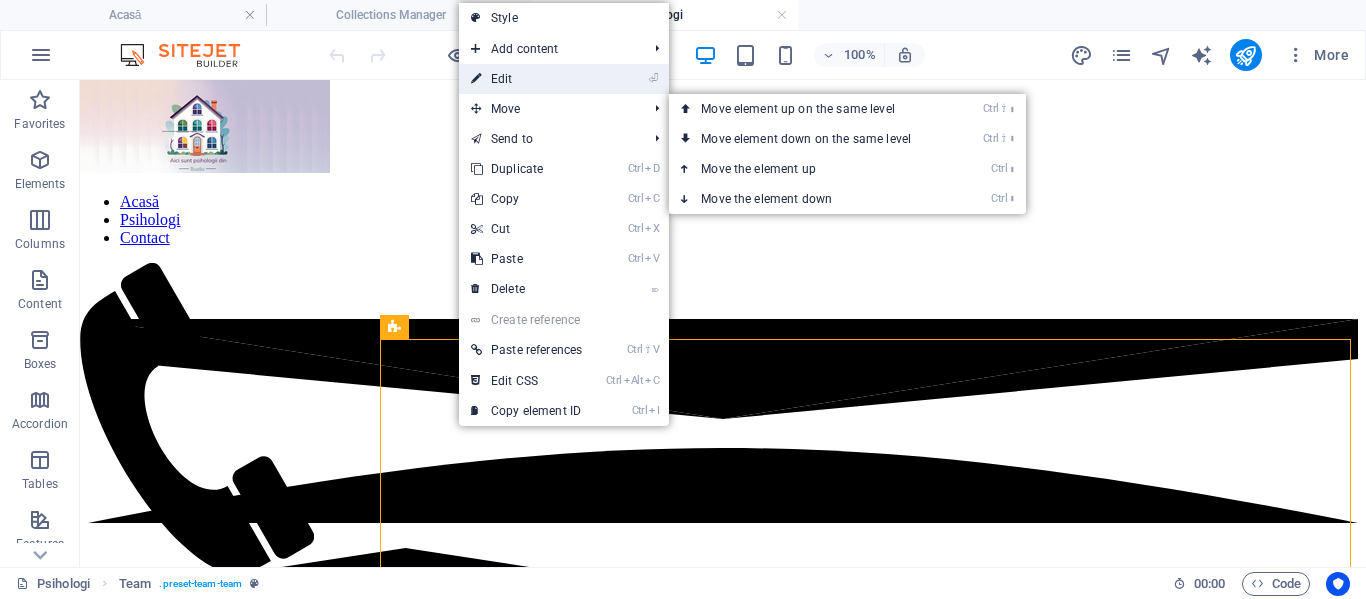 click on "⏎  Edit" at bounding box center (526, 79) 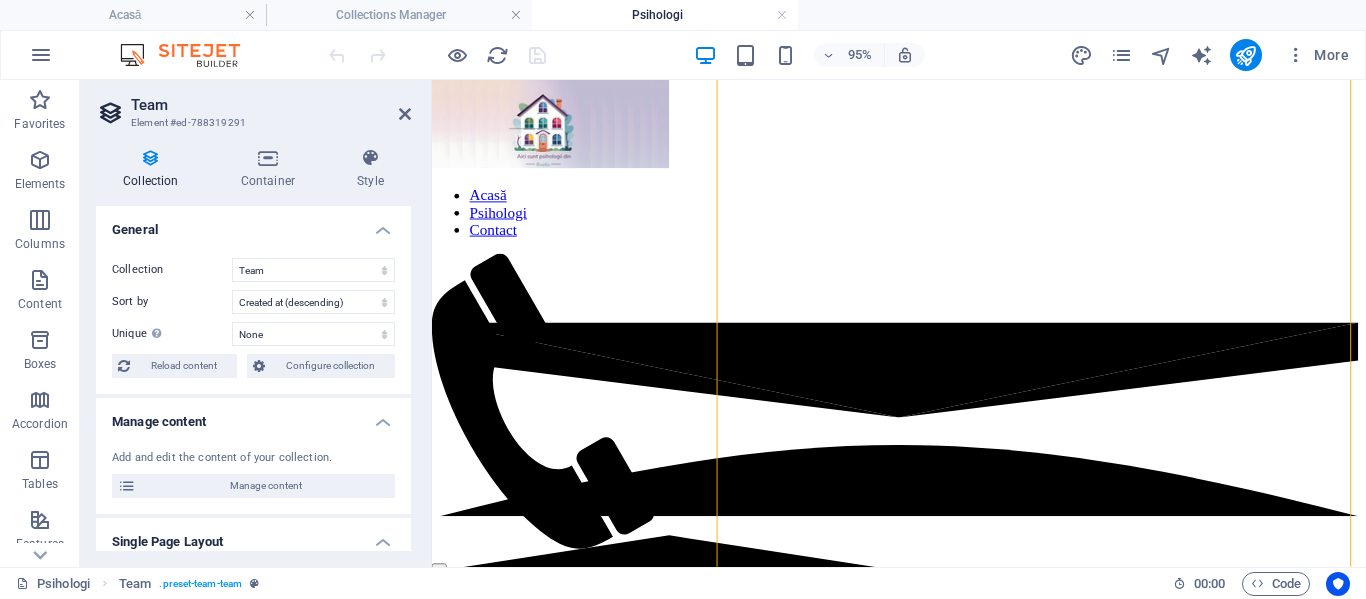 scroll, scrollTop: 940, scrollLeft: 0, axis: vertical 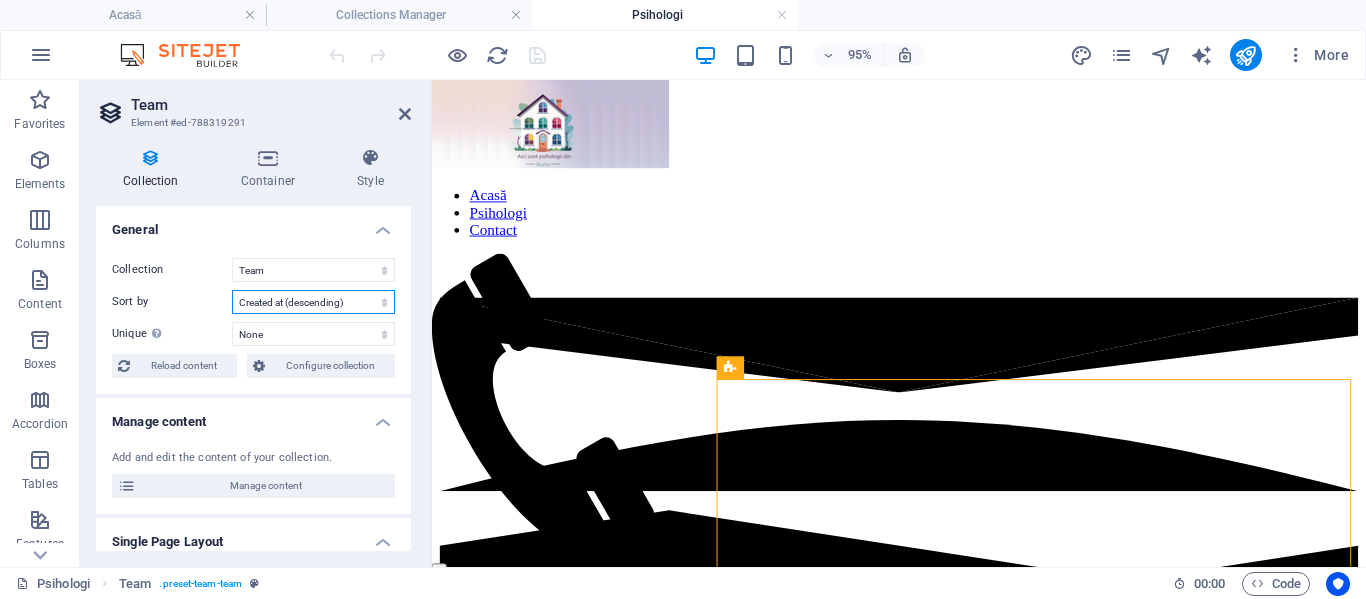 click on "Created at (ascending) Created at (descending) Updated at (ascending) Updated at (descending) Name (ascending) Name (descending) Slug (ascending) Slug (descending) Job Title (ascending) Job Title (descending) Life Motto (ascending) Life Motto (descending) Copii (ascending) Copii (descending) Adolescenți (ascending) Adolescenți (descending) Adulți (ascending) Adulți (descending) Seniori (ascending) Seniori (descending) Cupluri (ascending) Cupluri (descending) Familii (ascending) Familii (descending) Grupuri (ascending) Grupuri (descending) Organizații (ascending) Organizații (descending) Random" at bounding box center [313, 302] 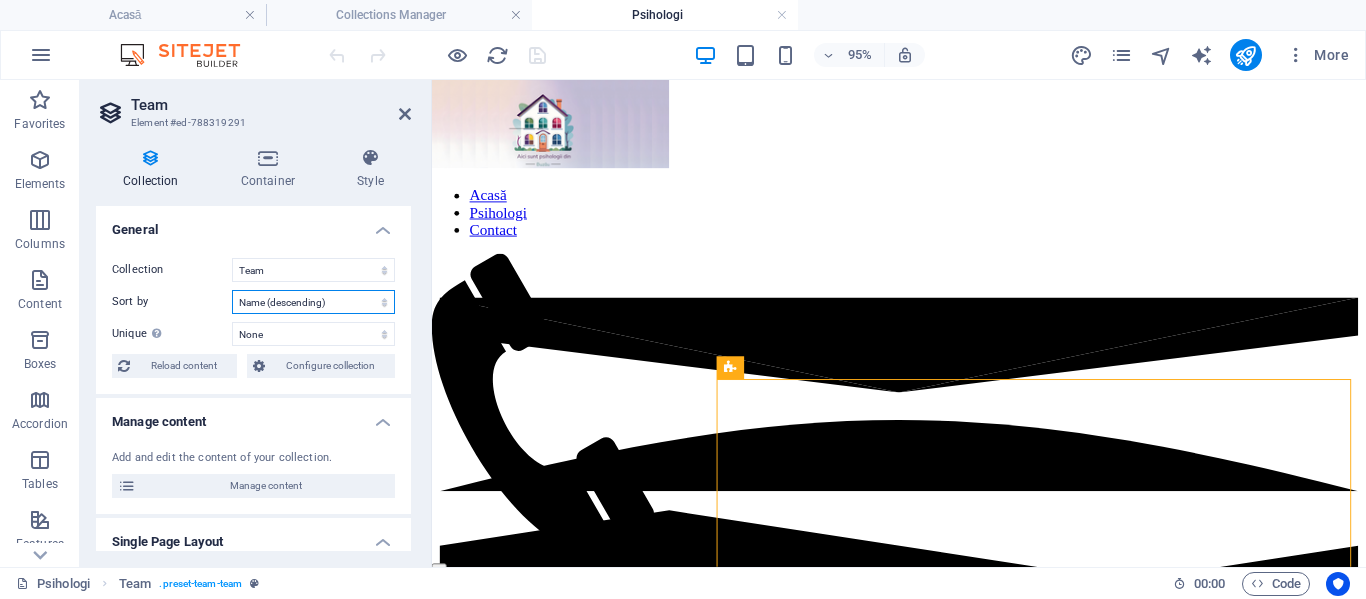 click on "Created at (ascending) Created at (descending) Updated at (ascending) Updated at (descending) Name (ascending) Name (descending) Slug (ascending) Slug (descending) Job Title (ascending) Job Title (descending) Life Motto (ascending) Life Motto (descending) Copii (ascending) Copii (descending) Adolescenți (ascending) Adolescenți (descending) Adulți (ascending) Adulți (descending) Seniori (ascending) Seniori (descending) Cupluri (ascending) Cupluri (descending) Familii (ascending) Familii (descending) Grupuri (ascending) Grupuri (descending) Organizații (ascending) Organizații (descending) Random" at bounding box center (313, 302) 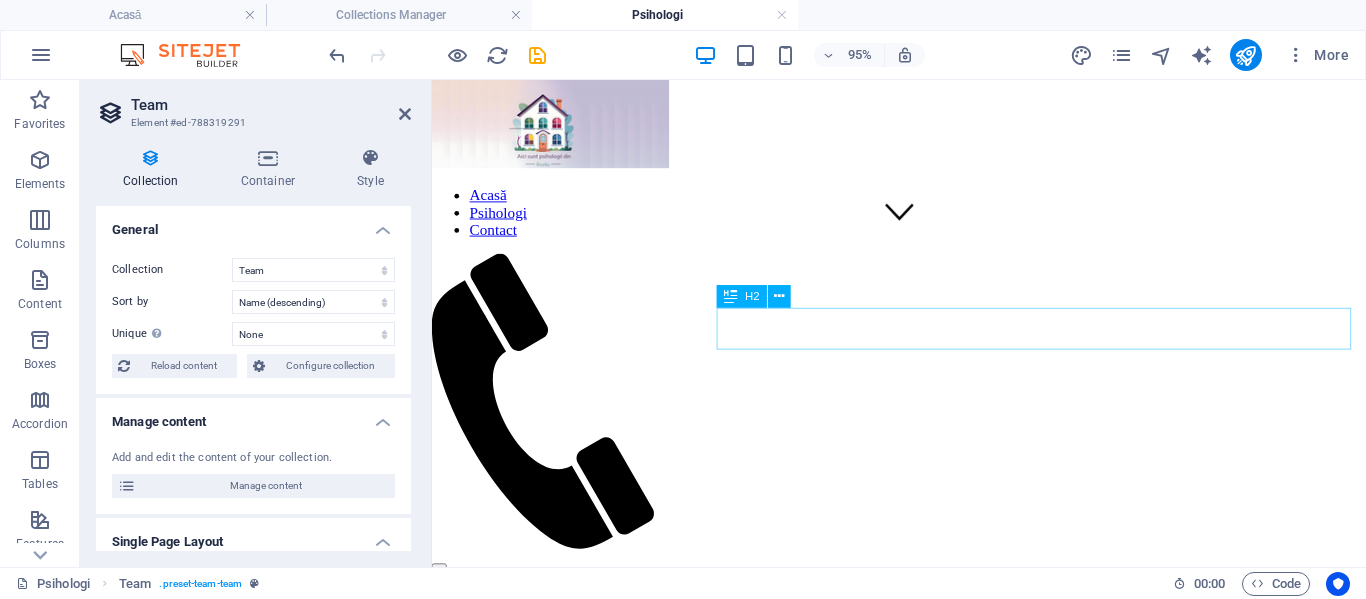 scroll, scrollTop: 1073, scrollLeft: 0, axis: vertical 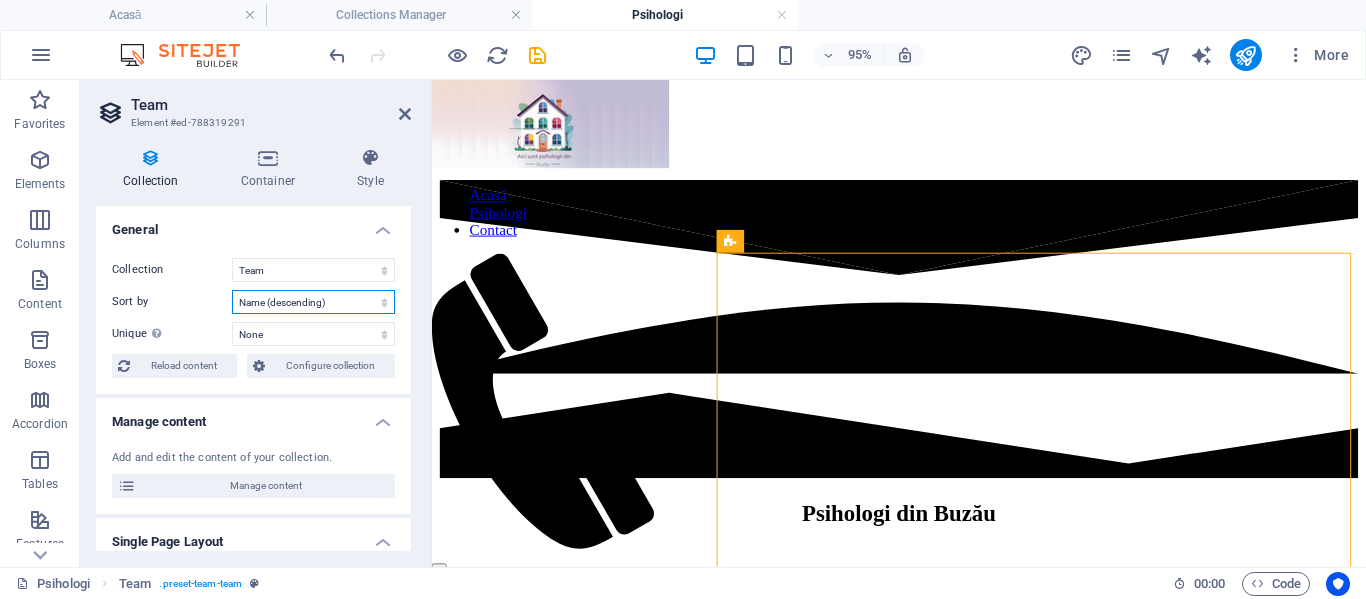click on "Created at (ascending) Created at (descending) Updated at (ascending) Updated at (descending) Name (ascending) Name (descending) Slug (ascending) Slug (descending) Job Title (ascending) Job Title (descending) Life Motto (ascending) Life Motto (descending) Copii (ascending) Copii (descending) Adolescenți (ascending) Adolescenți (descending) Adulți (ascending) Adulți (descending) Seniori (ascending) Seniori (descending) Cupluri (ascending) Cupluri (descending) Familii (ascending) Familii (descending) Grupuri (ascending) Grupuri (descending) Organizații (ascending) Organizații (descending) Random" at bounding box center (313, 302) 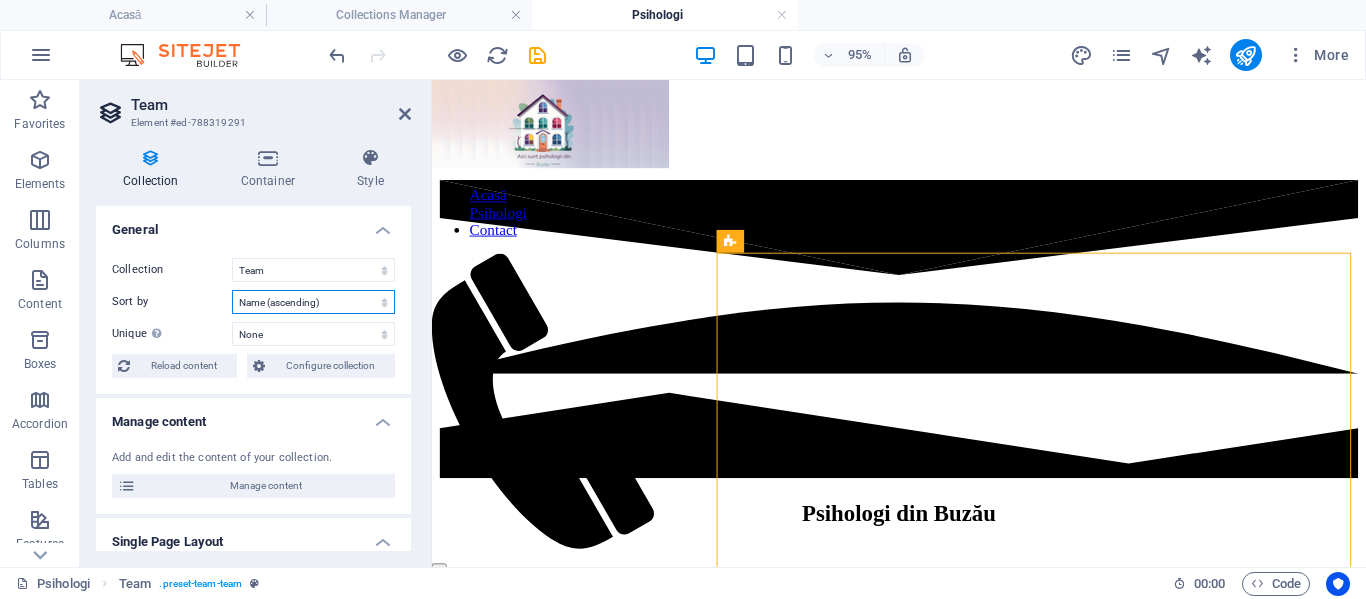 click on "Created at (ascending) Created at (descending) Updated at (ascending) Updated at (descending) Name (ascending) Name (descending) Slug (ascending) Slug (descending) Job Title (ascending) Job Title (descending) Life Motto (ascending) Life Motto (descending) Copii (ascending) Copii (descending) Adolescenți (ascending) Adolescenți (descending) Adulți (ascending) Adulți (descending) Seniori (ascending) Seniori (descending) Cupluri (ascending) Cupluri (descending) Familii (ascending) Familii (descending) Grupuri (ascending) Grupuri (descending) Organizații (ascending) Organizații (descending) Random" at bounding box center (313, 302) 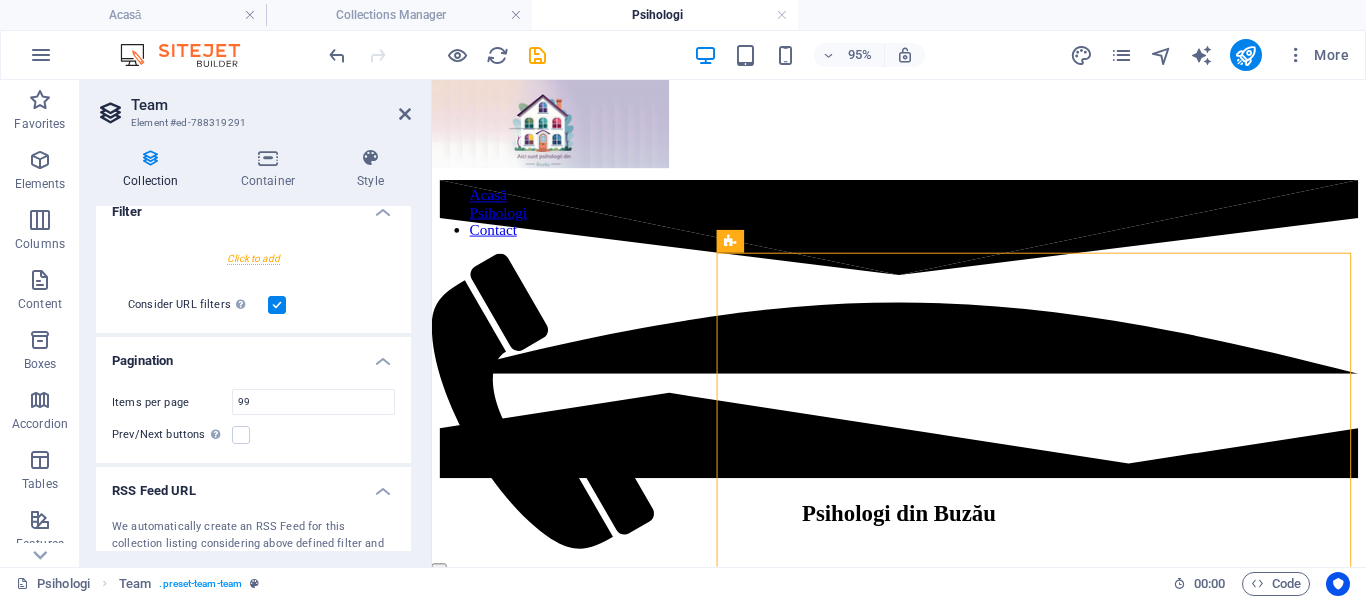 scroll, scrollTop: 0, scrollLeft: 0, axis: both 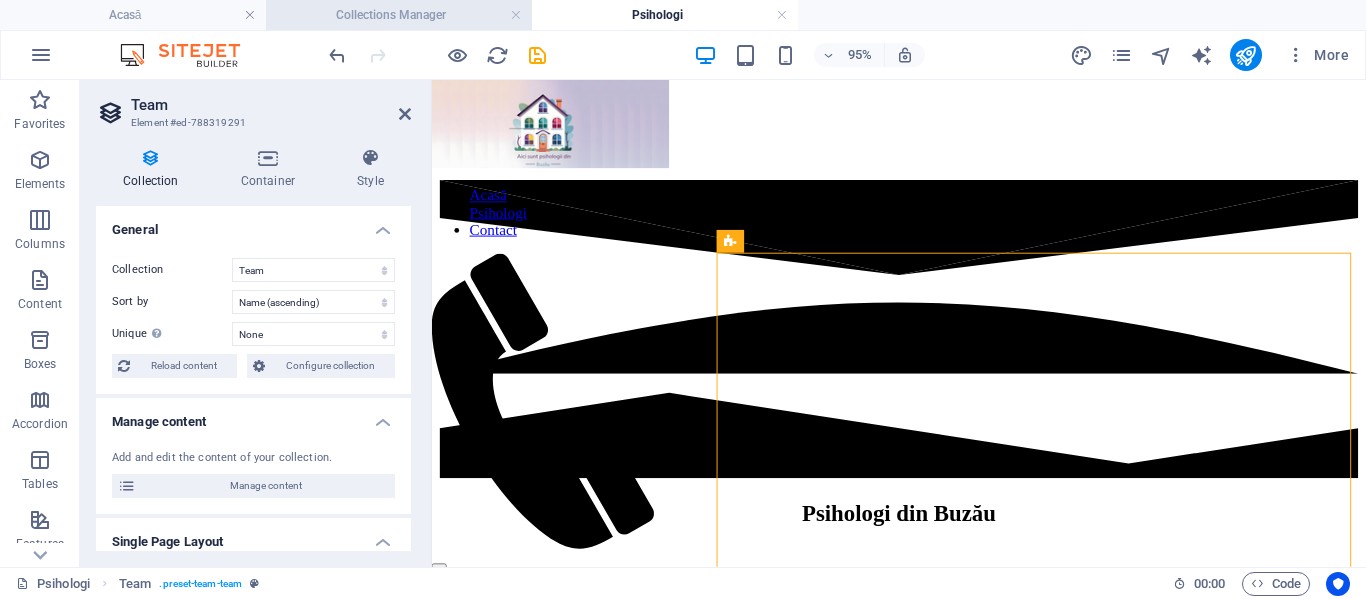 click on "Collections Manager" at bounding box center (399, 15) 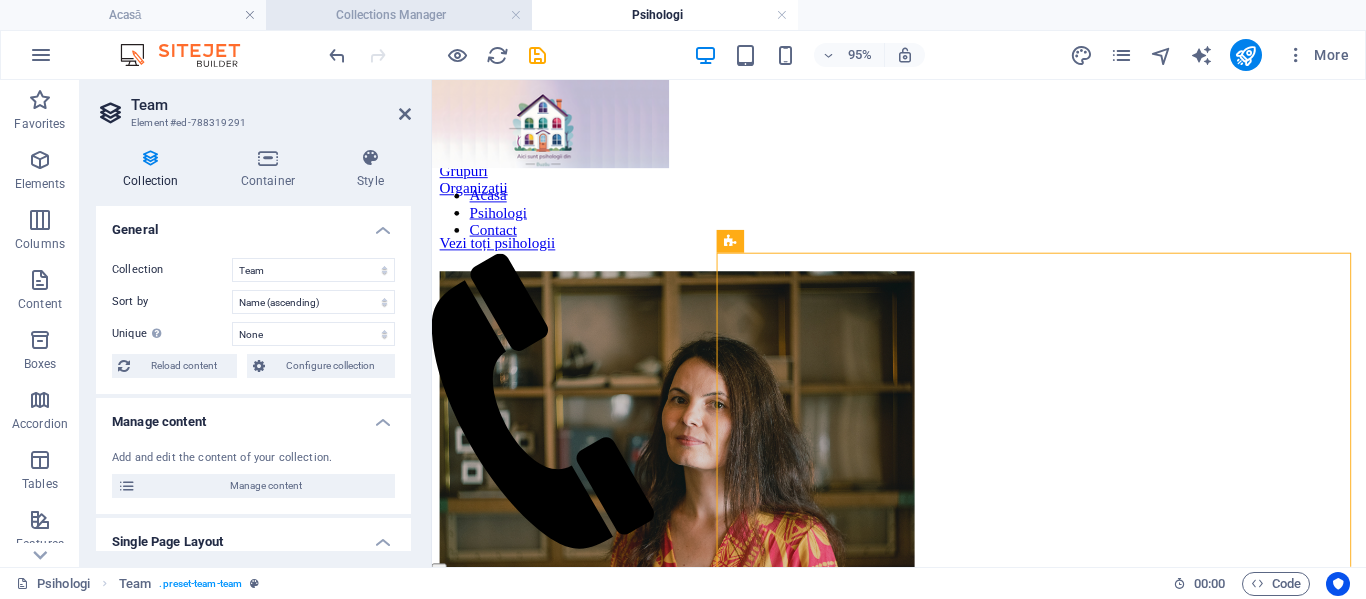 scroll, scrollTop: 0, scrollLeft: 0, axis: both 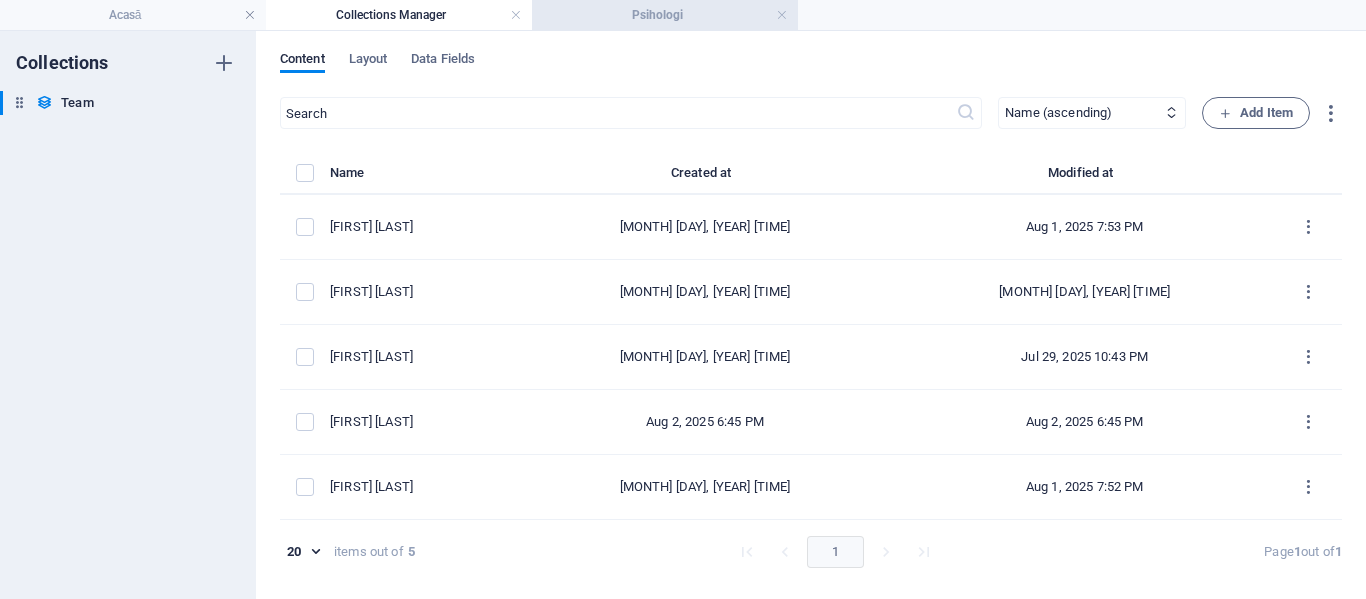 click on "Psihologi" at bounding box center [665, 15] 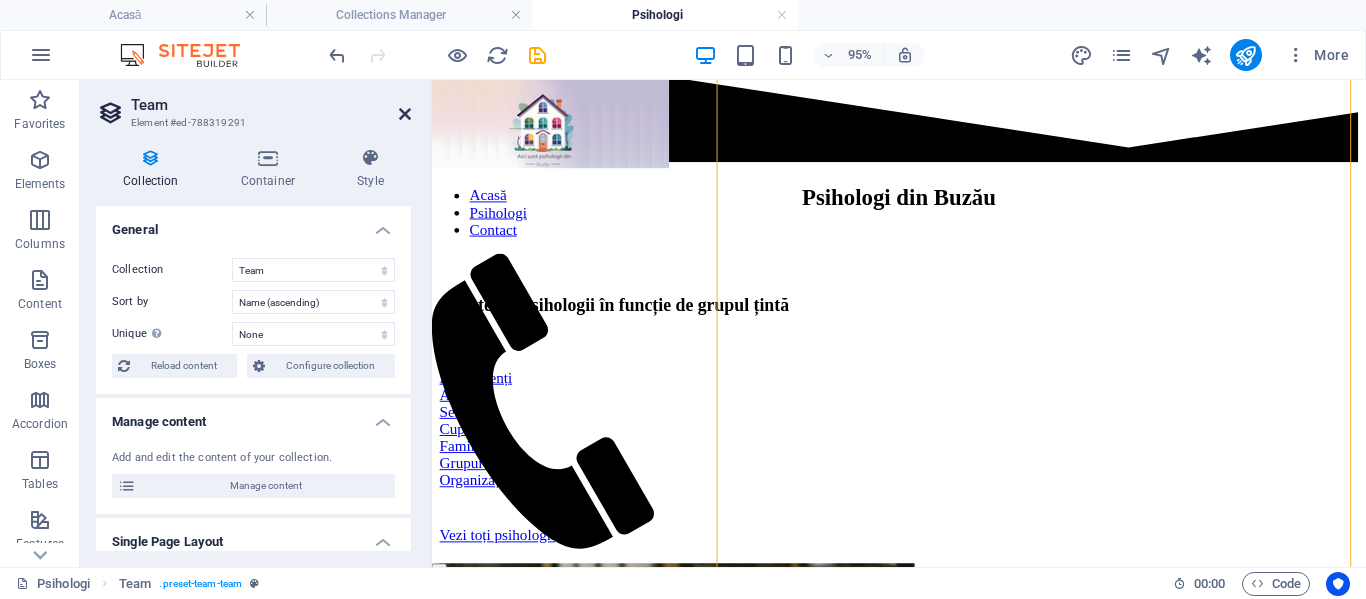 click at bounding box center (405, 114) 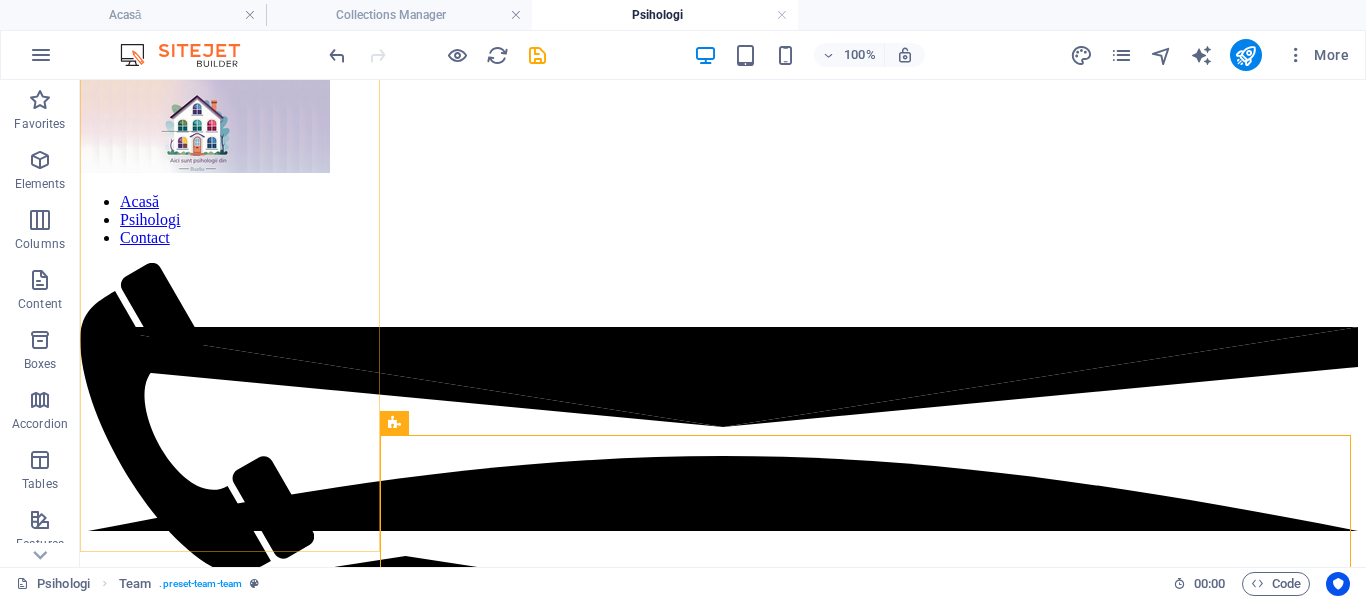 scroll, scrollTop: 1003, scrollLeft: 0, axis: vertical 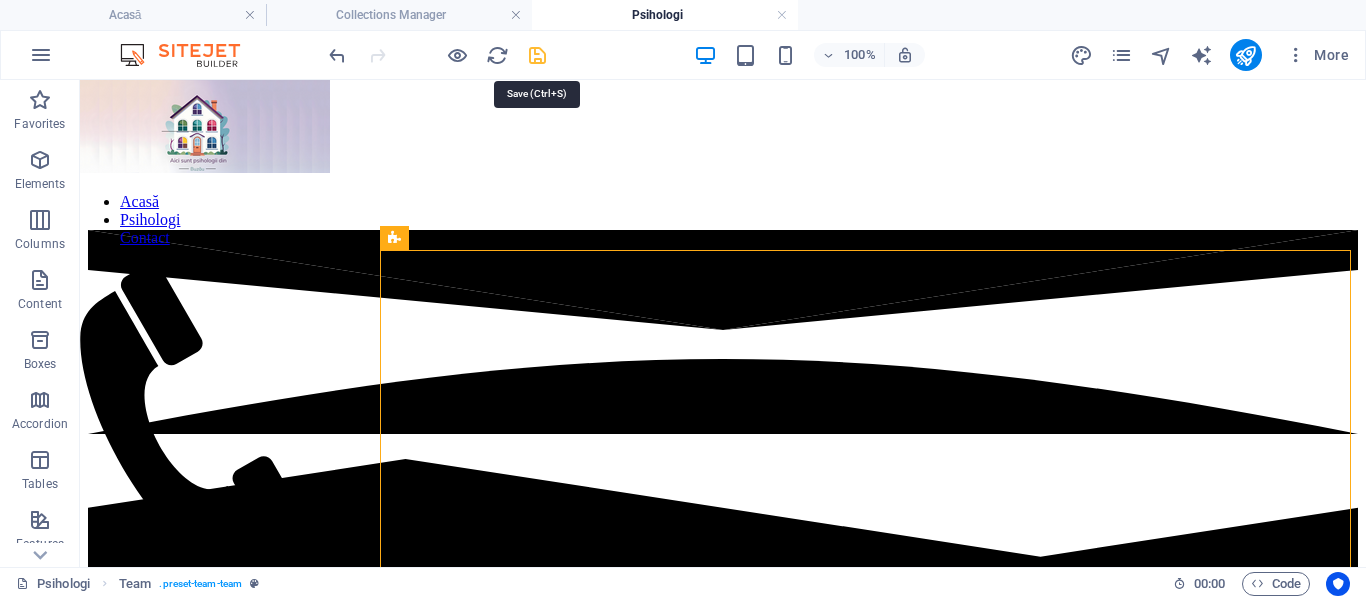click at bounding box center [537, 55] 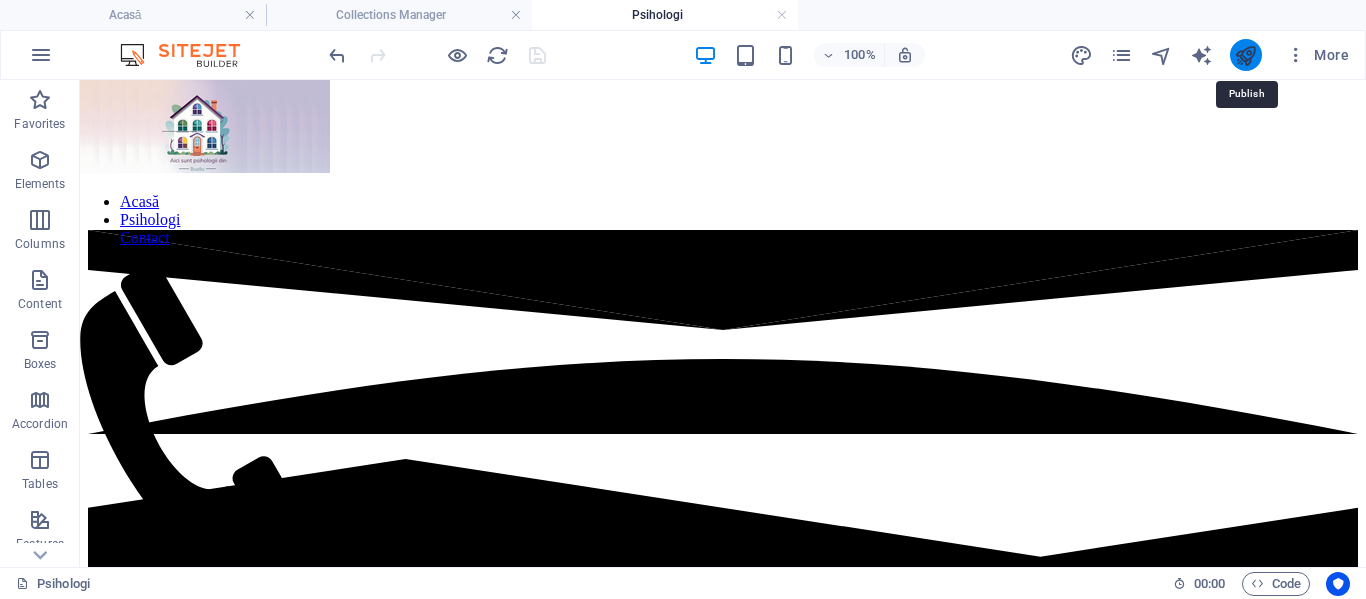 click at bounding box center [1245, 55] 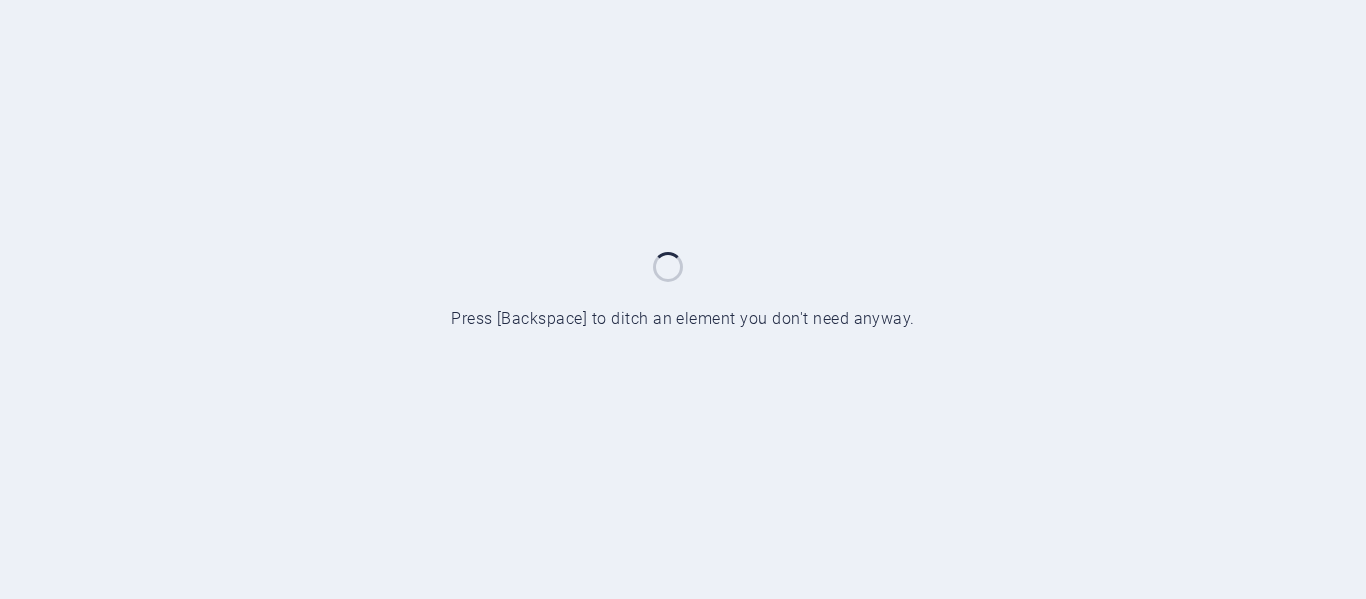 scroll, scrollTop: 0, scrollLeft: 0, axis: both 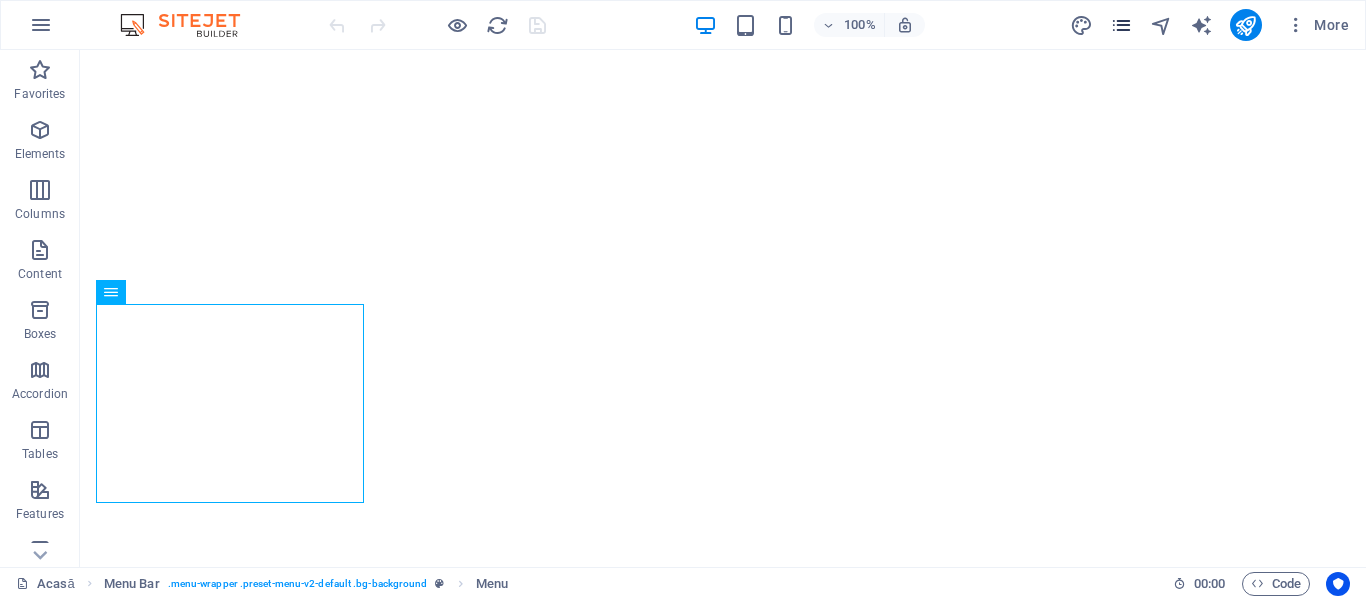 click at bounding box center [1121, 25] 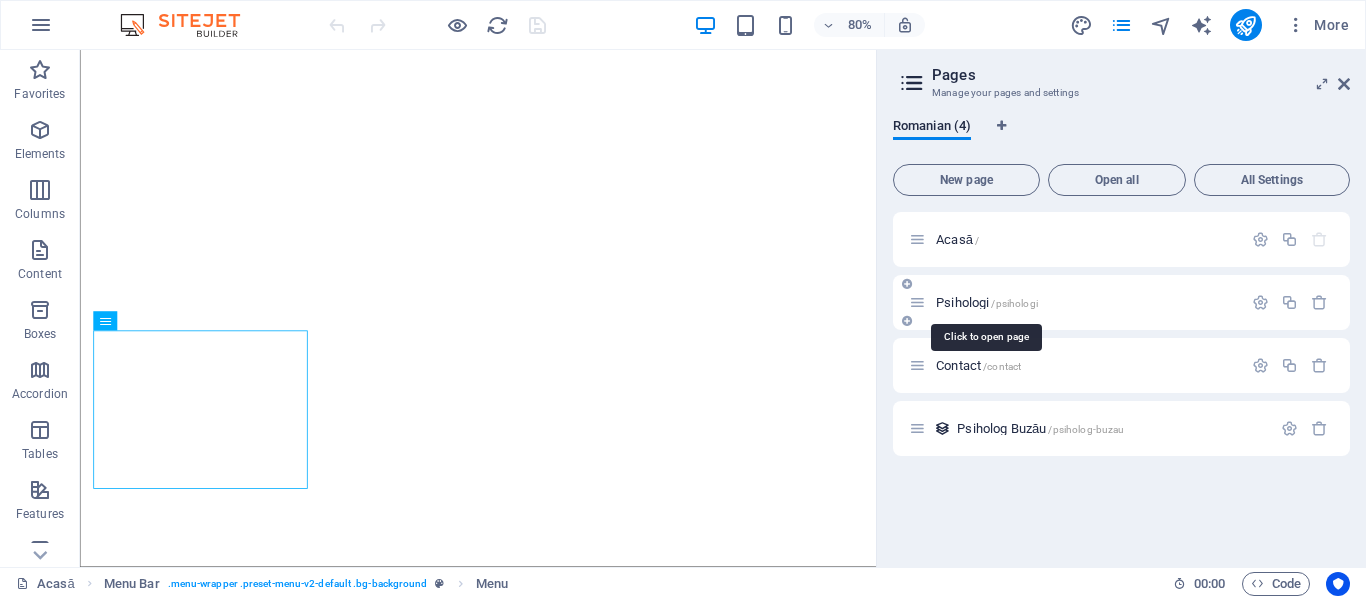 click on "Psihologi /psihologi" at bounding box center [987, 302] 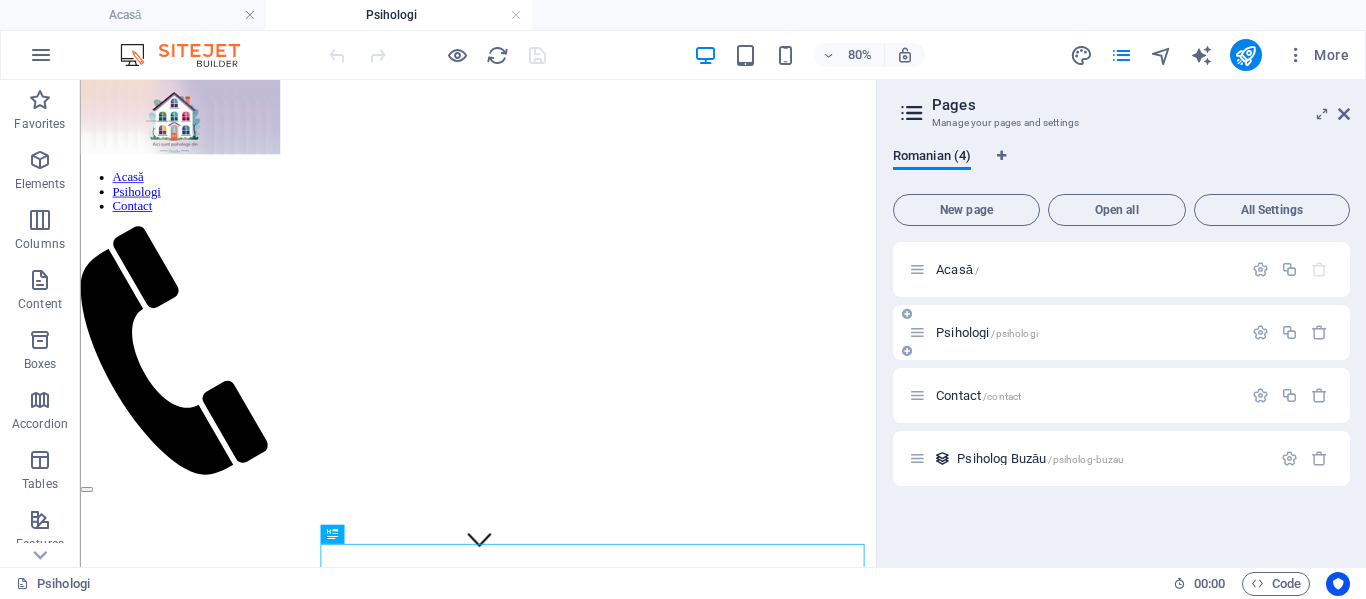 scroll, scrollTop: 0, scrollLeft: 0, axis: both 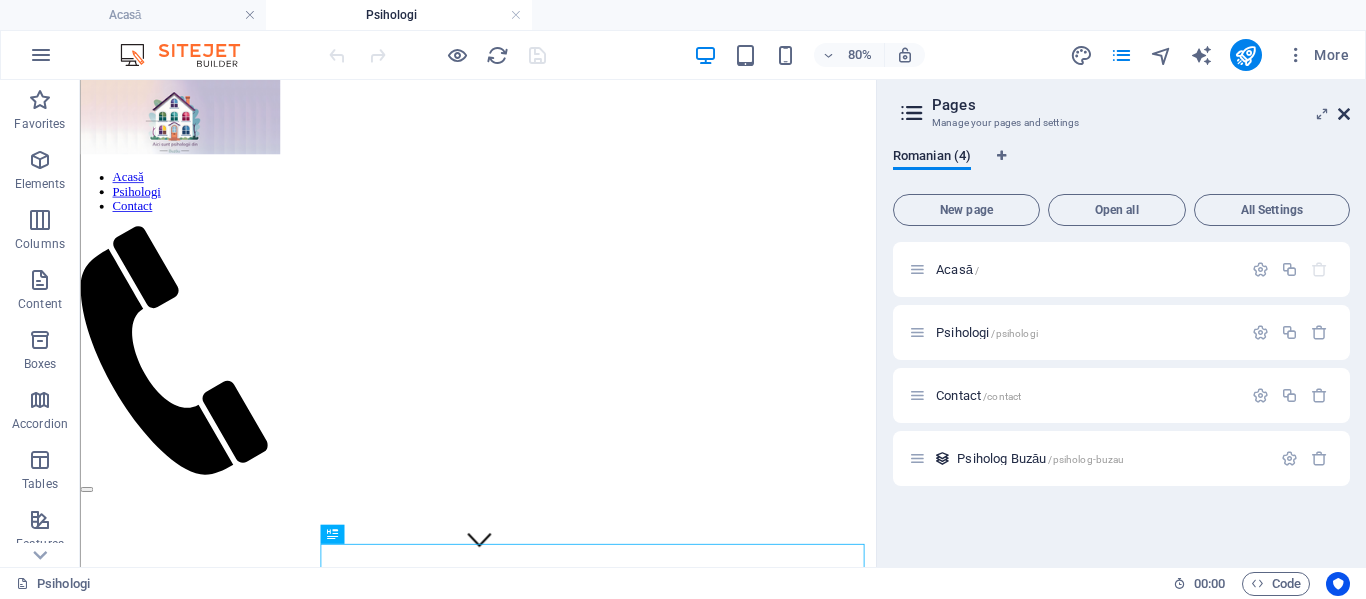 click at bounding box center (1344, 114) 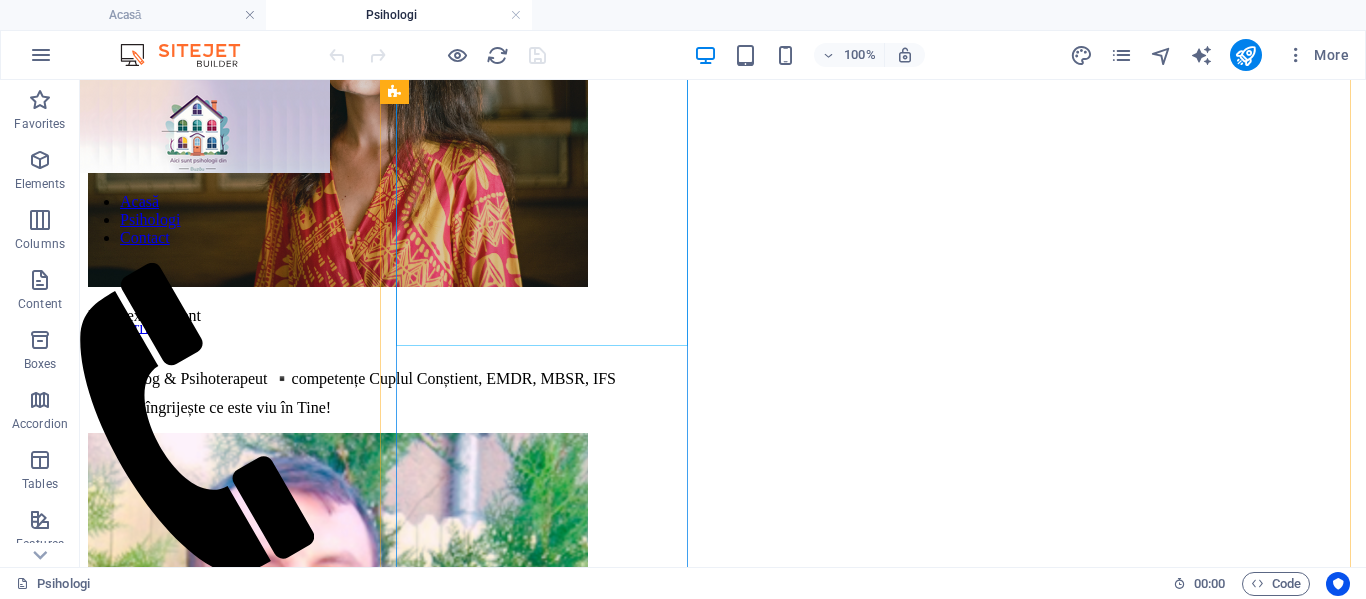 scroll, scrollTop: 2166, scrollLeft: 0, axis: vertical 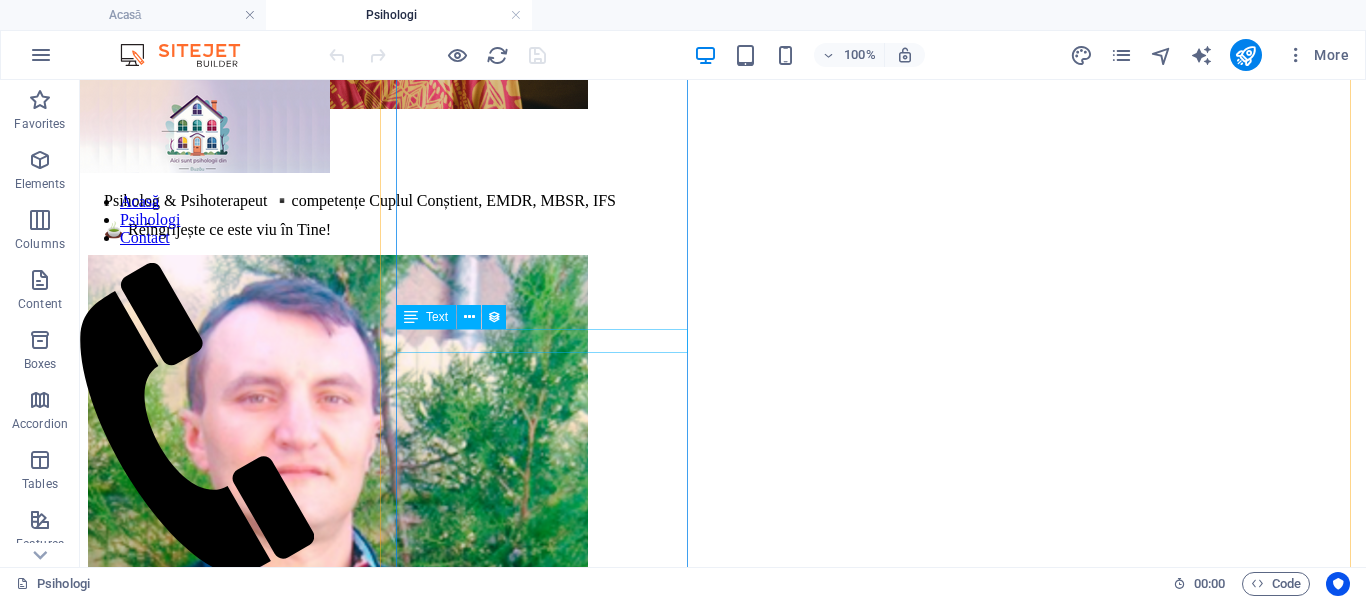 click on "New text element" at bounding box center (723, 1776) 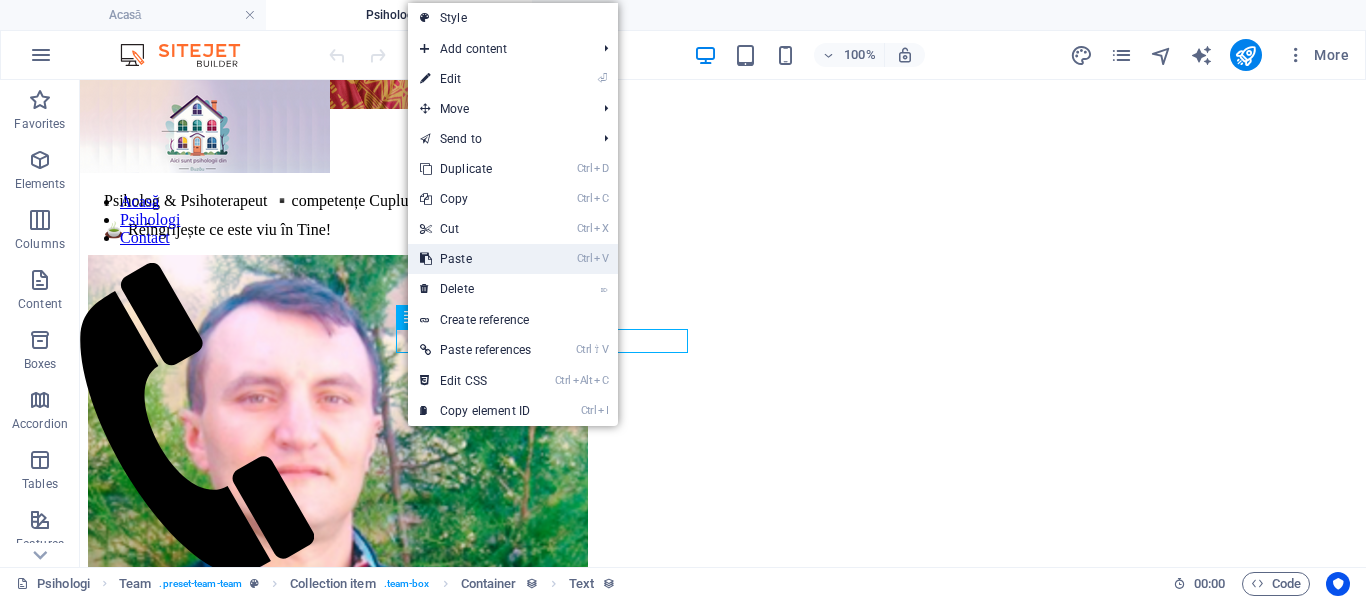 click on "Ctrl V  Paste" at bounding box center [475, 259] 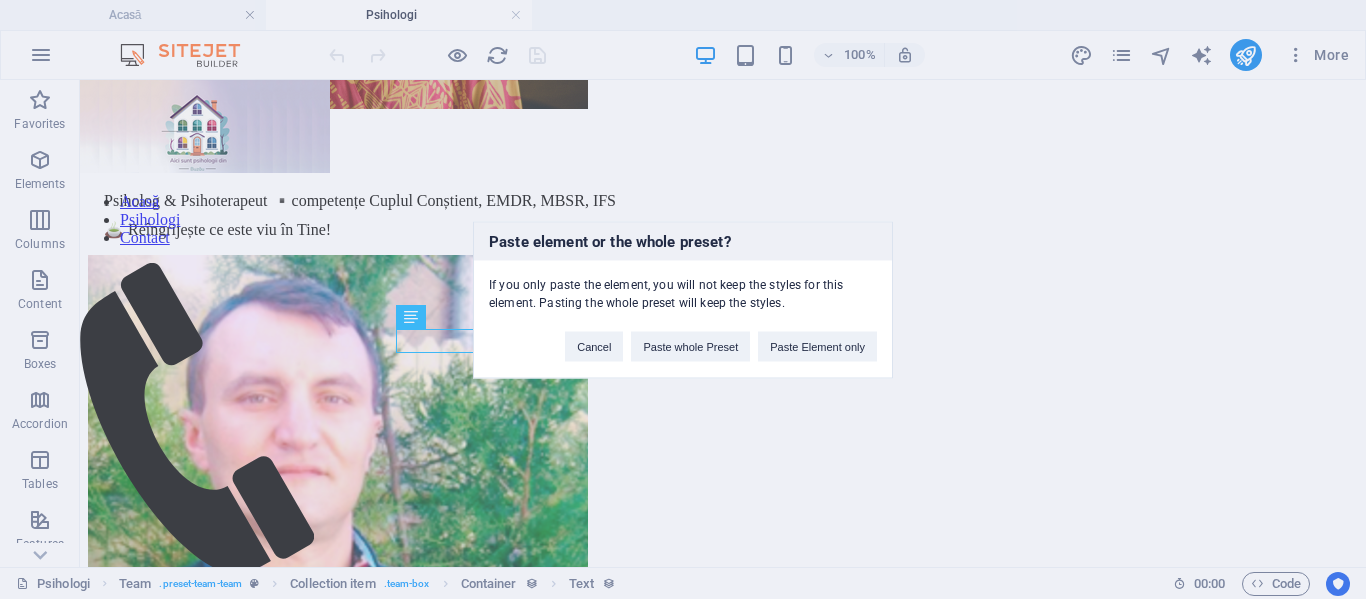 click on "Paste element or the whole preset? If you only paste the element, you will not keep the styles for this element. Pasting the whole preset will keep the styles. Cancel Paste whole Preset Paste Element only" at bounding box center (683, 299) 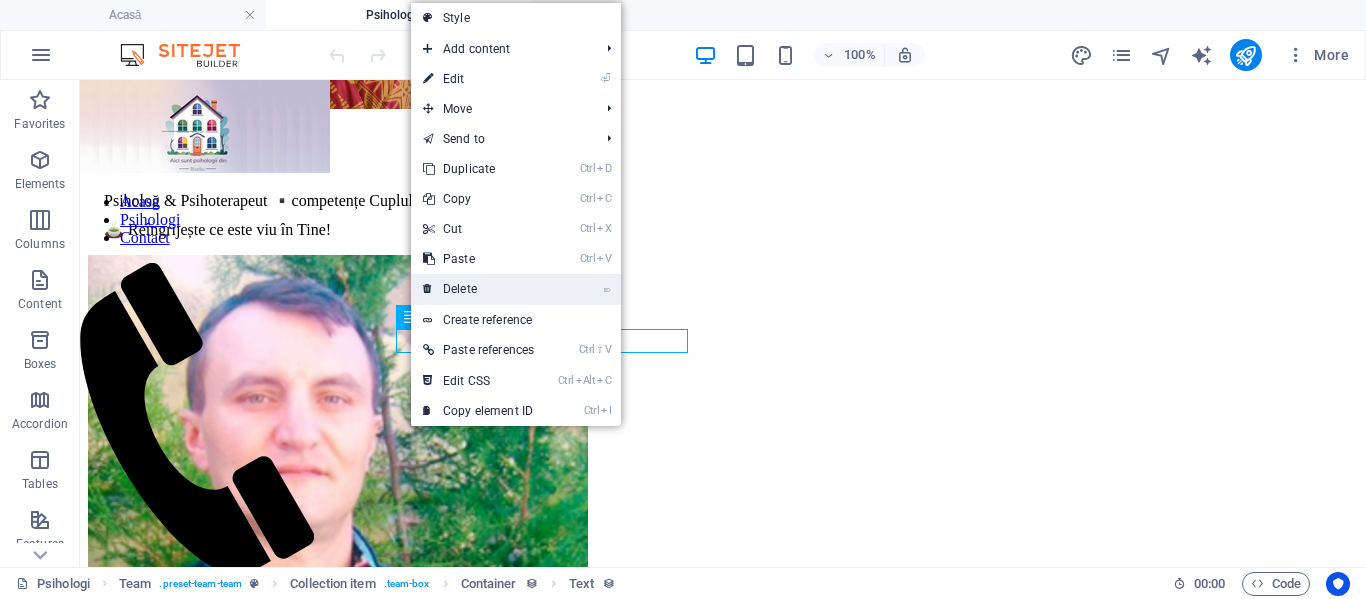 click on "⌦  Delete" at bounding box center (478, 289) 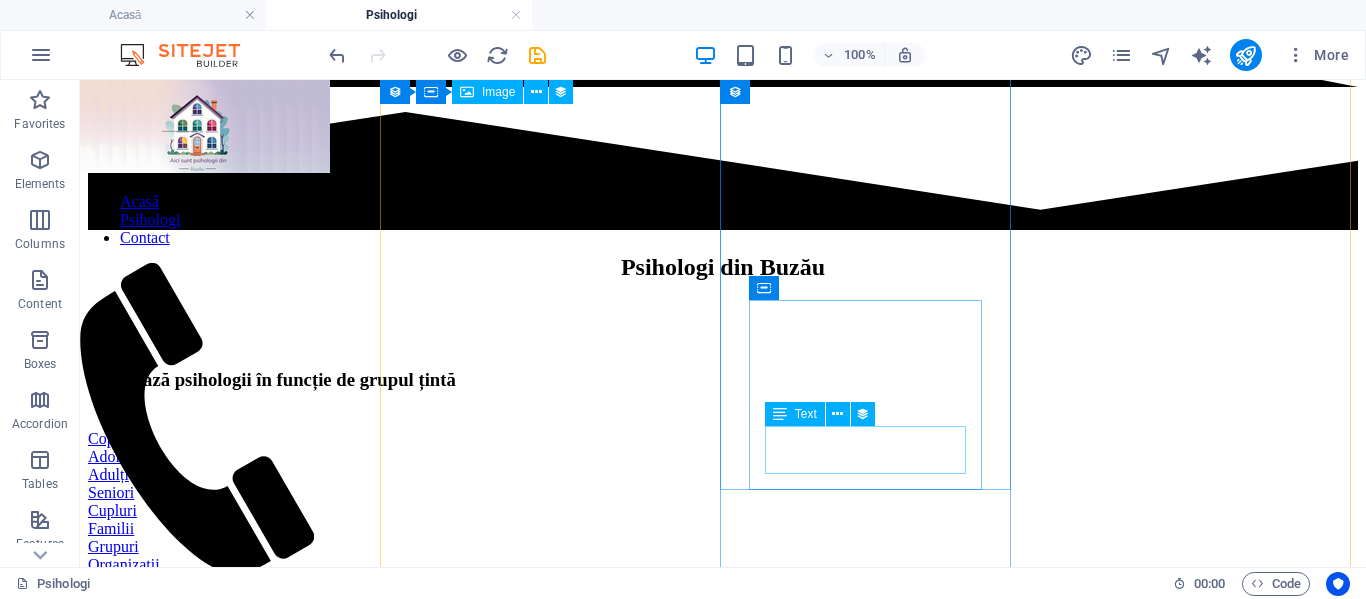 scroll, scrollTop: 1342, scrollLeft: 0, axis: vertical 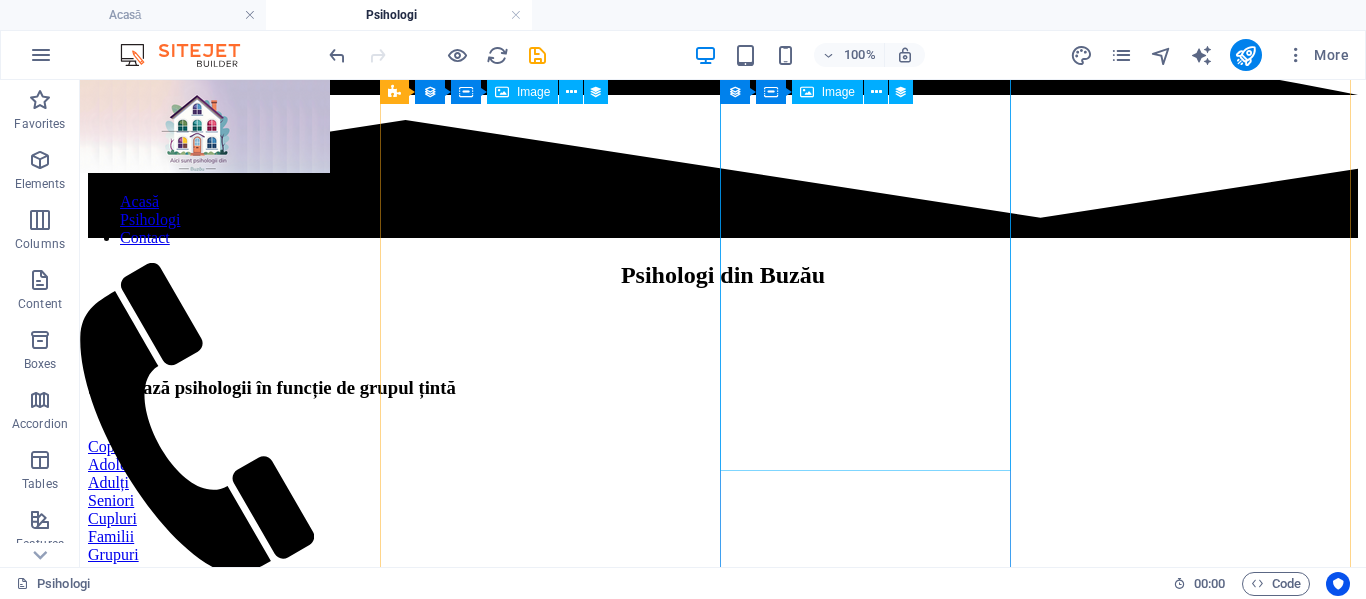 click at bounding box center [723, 1358] 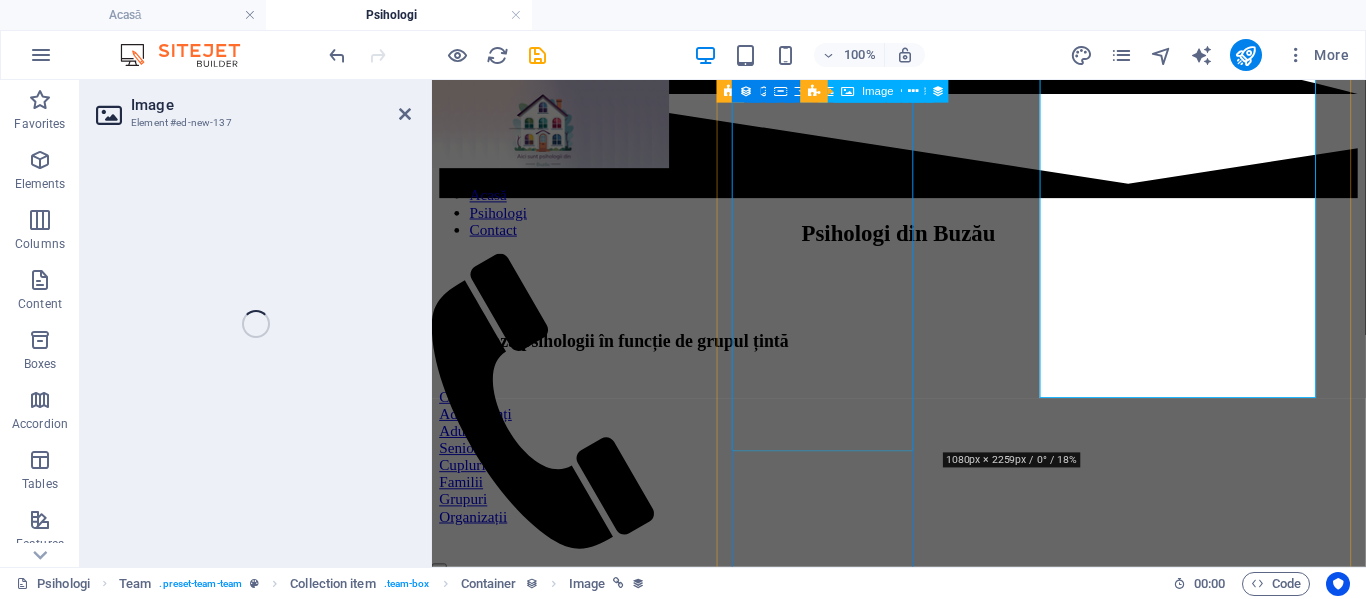 select on "px" 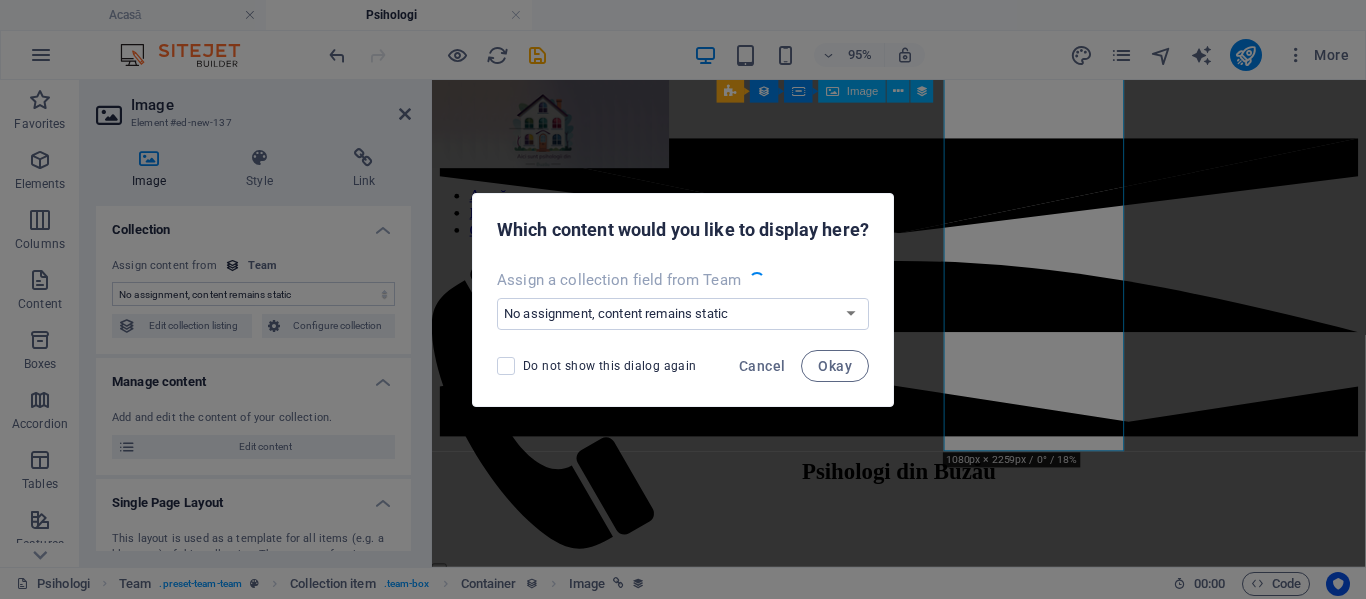 scroll, scrollTop: 1424, scrollLeft: 0, axis: vertical 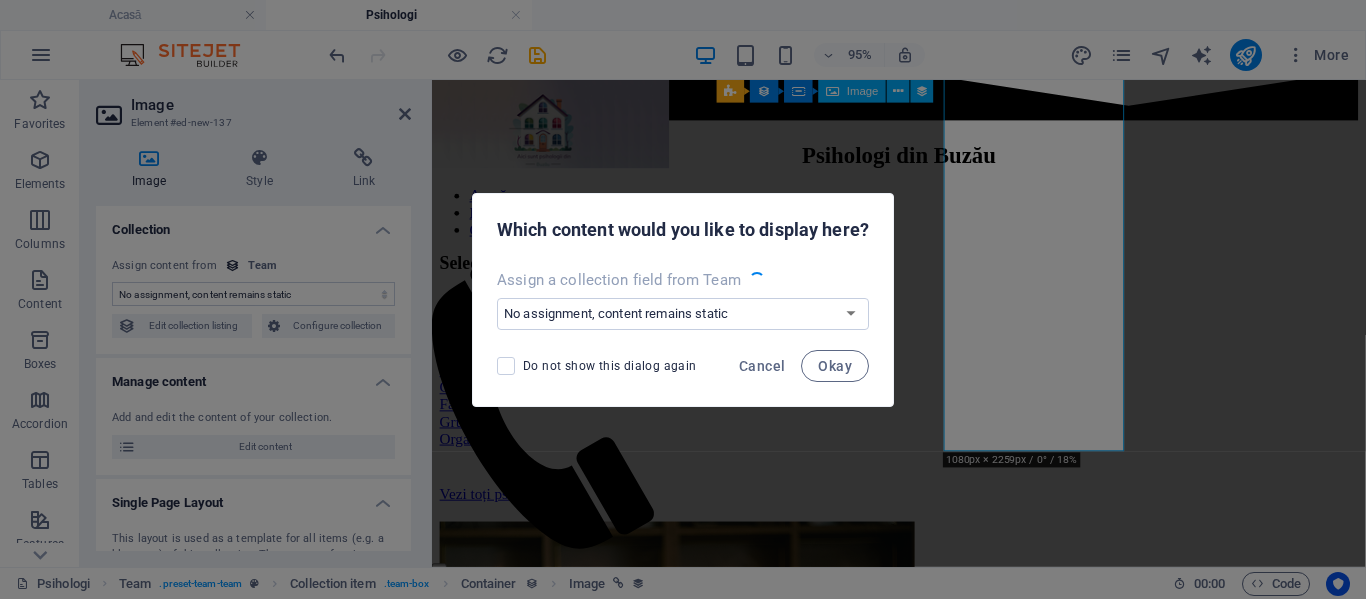 select on "image" 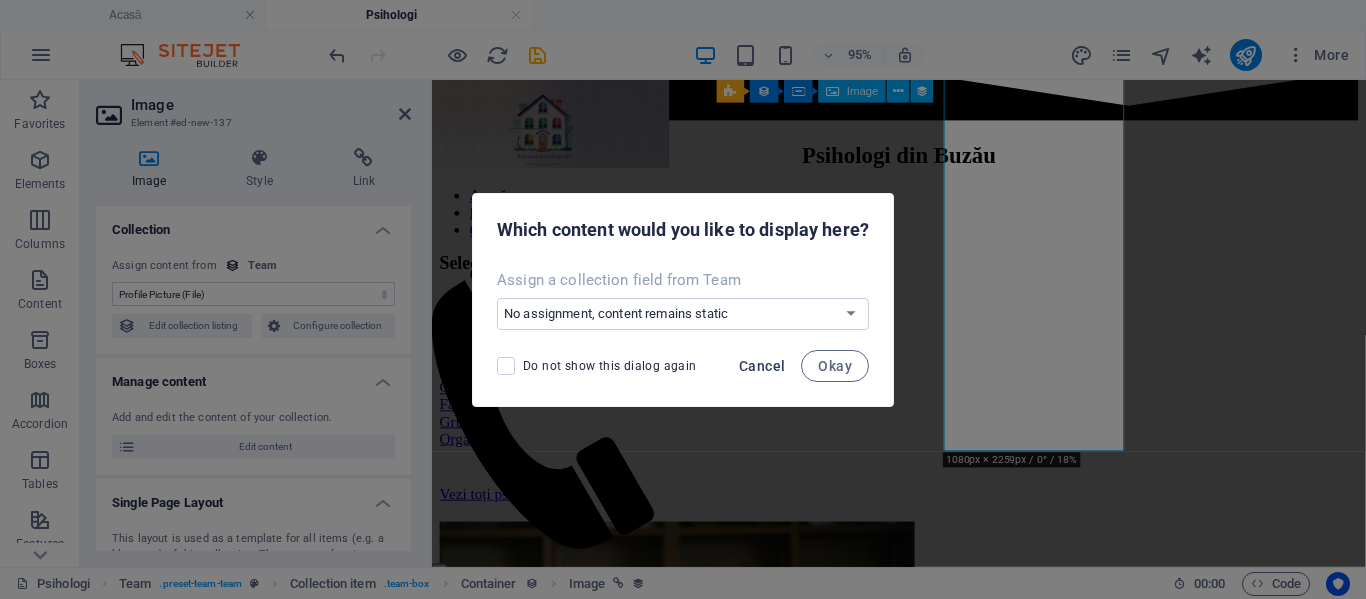 click on "Cancel" at bounding box center [762, 366] 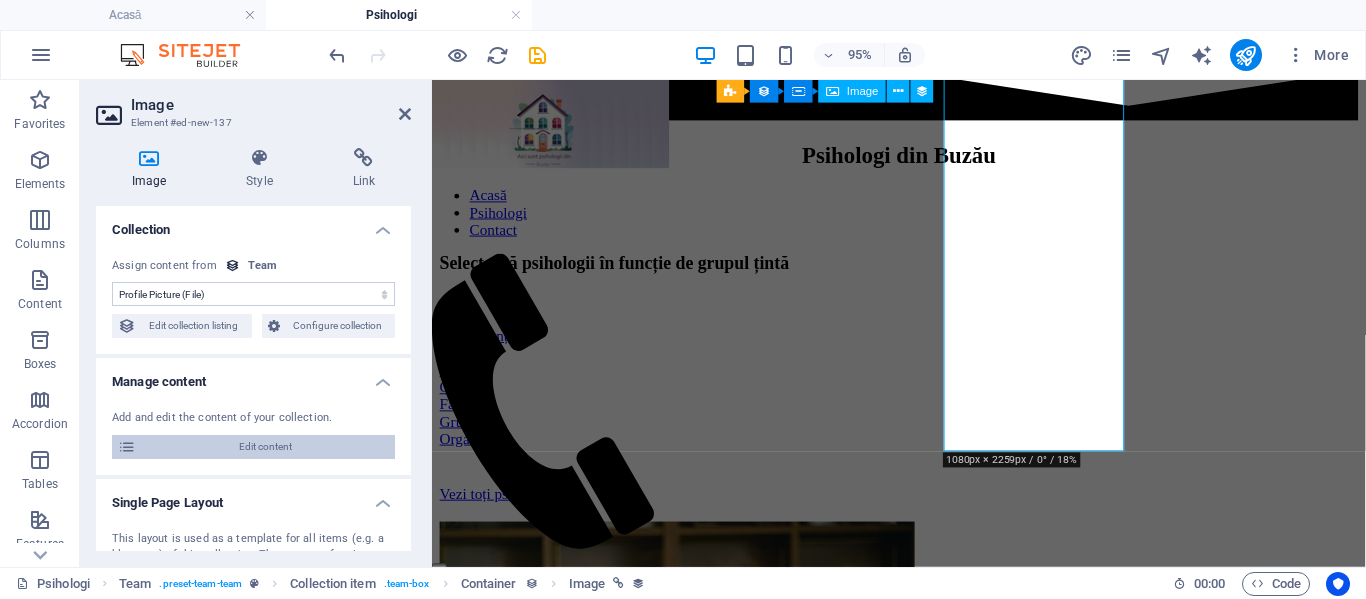 click on "Edit content" at bounding box center (265, 447) 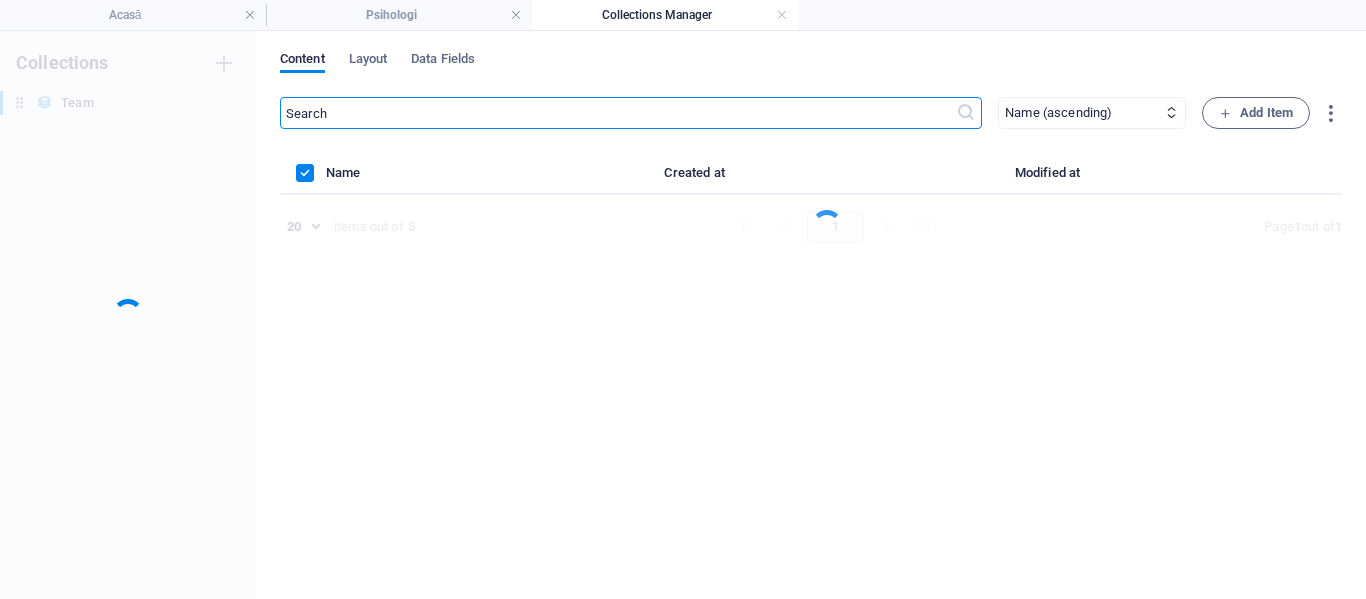 scroll, scrollTop: 0, scrollLeft: 0, axis: both 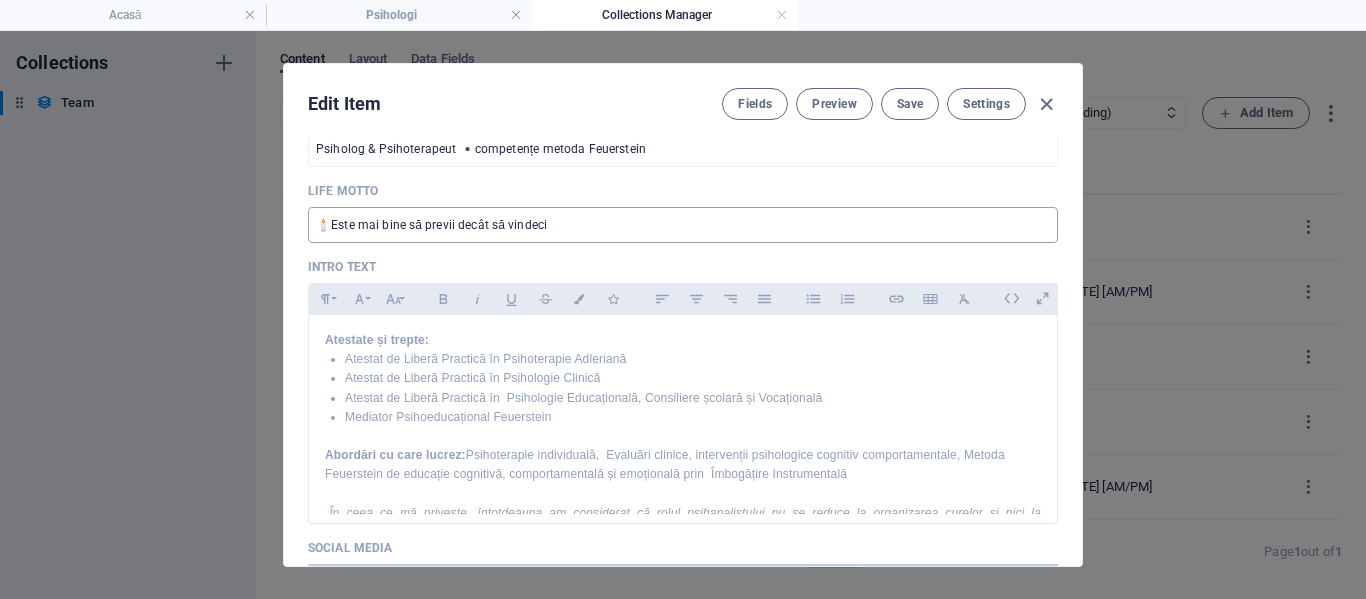 click on "🕯️Este mai bine să previi decât să vindeci" at bounding box center (683, 225) 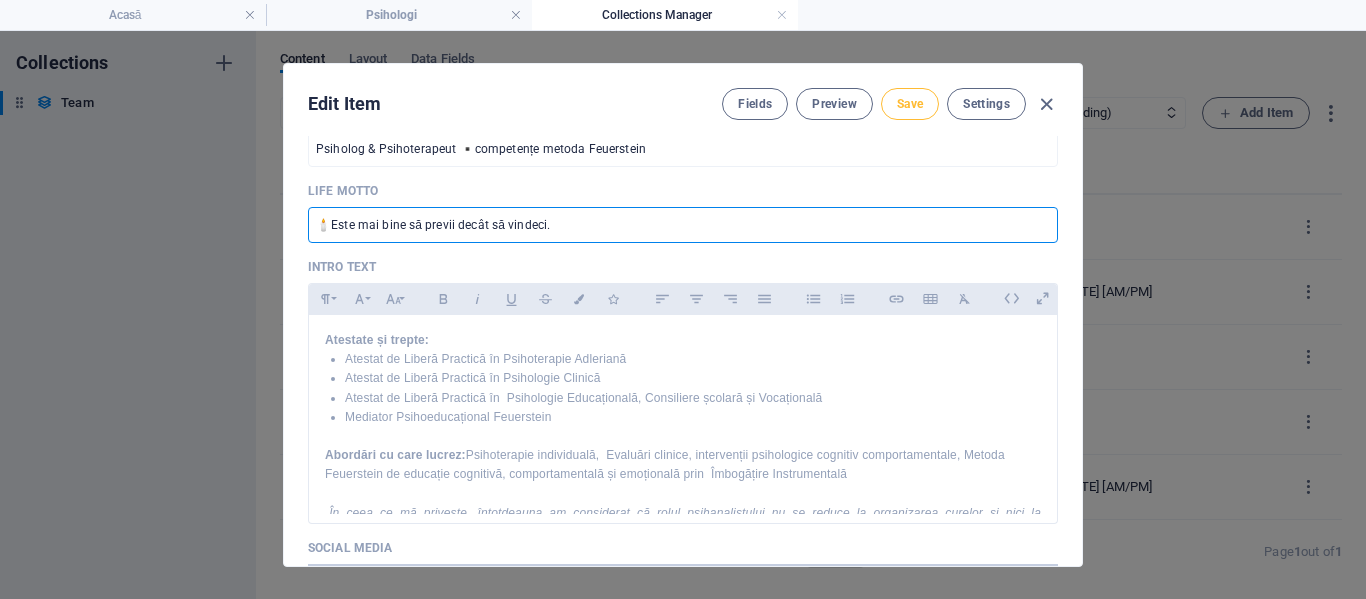 type on "🕯️Este mai bine să previi decât să vindeci." 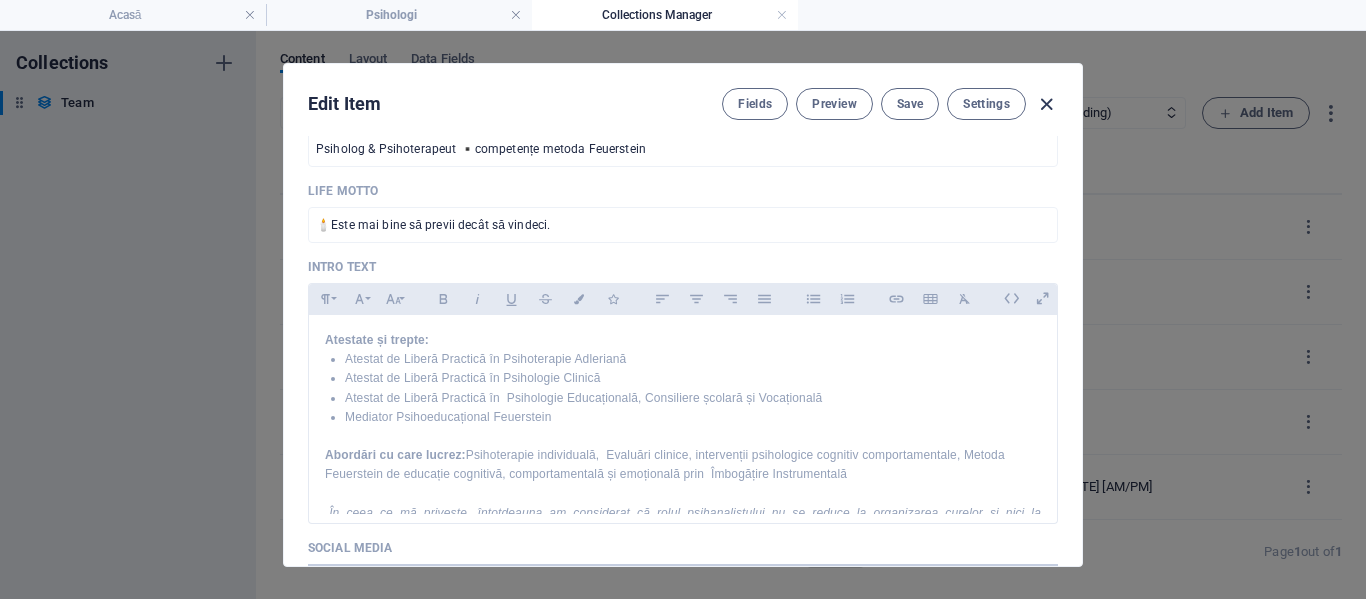 click at bounding box center (1046, 104) 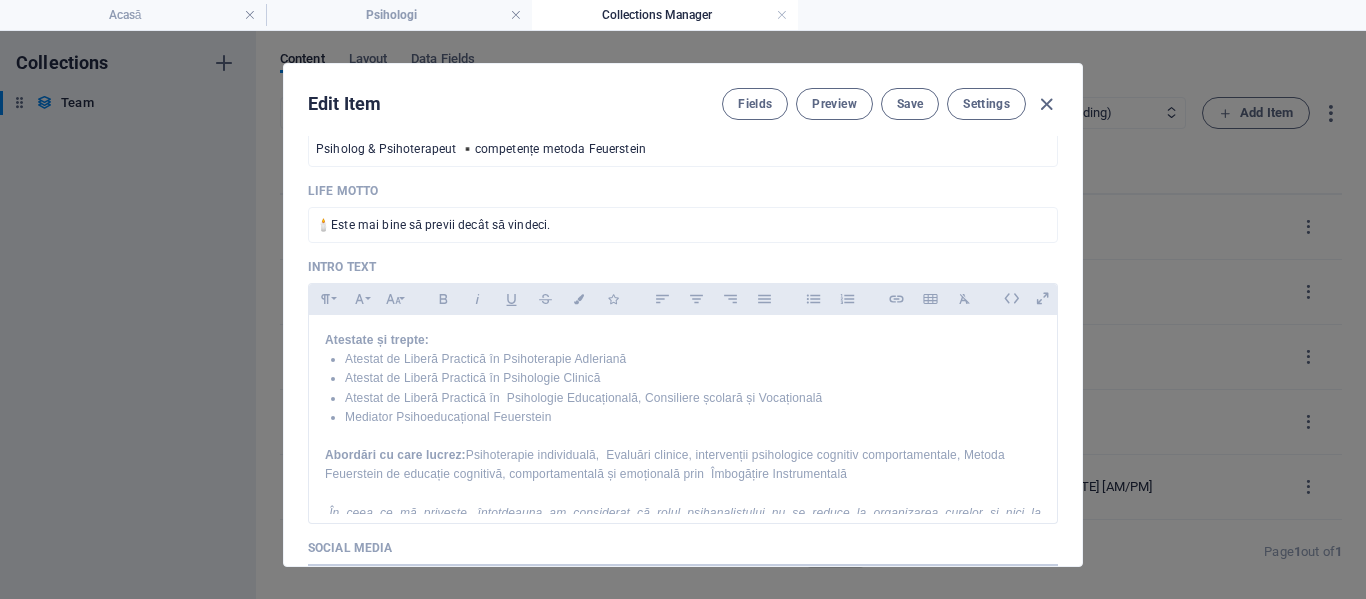 scroll, scrollTop: 421, scrollLeft: 0, axis: vertical 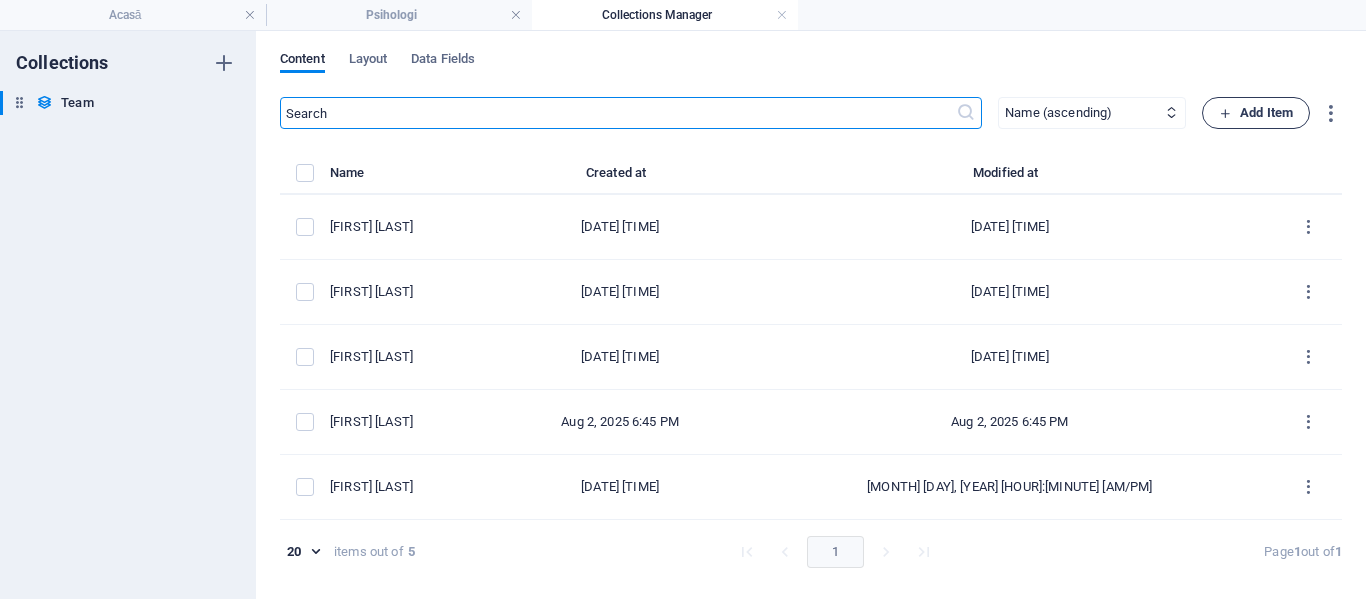 click on "Add Item" at bounding box center (1256, 113) 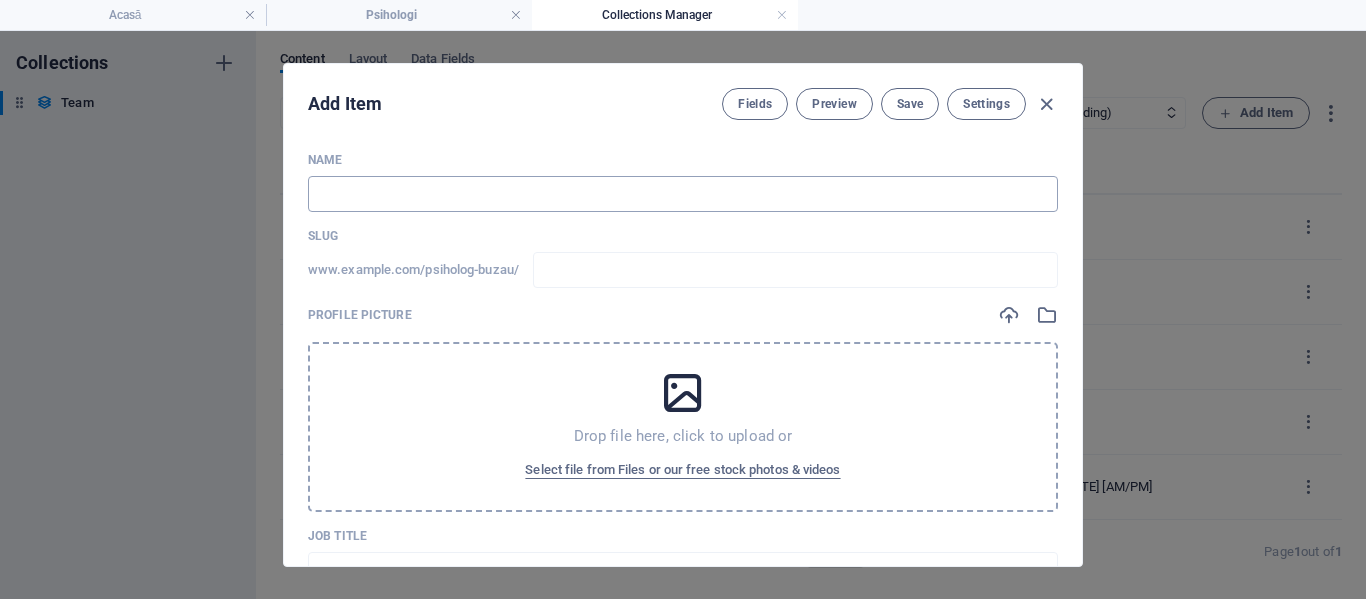 click at bounding box center [683, 194] 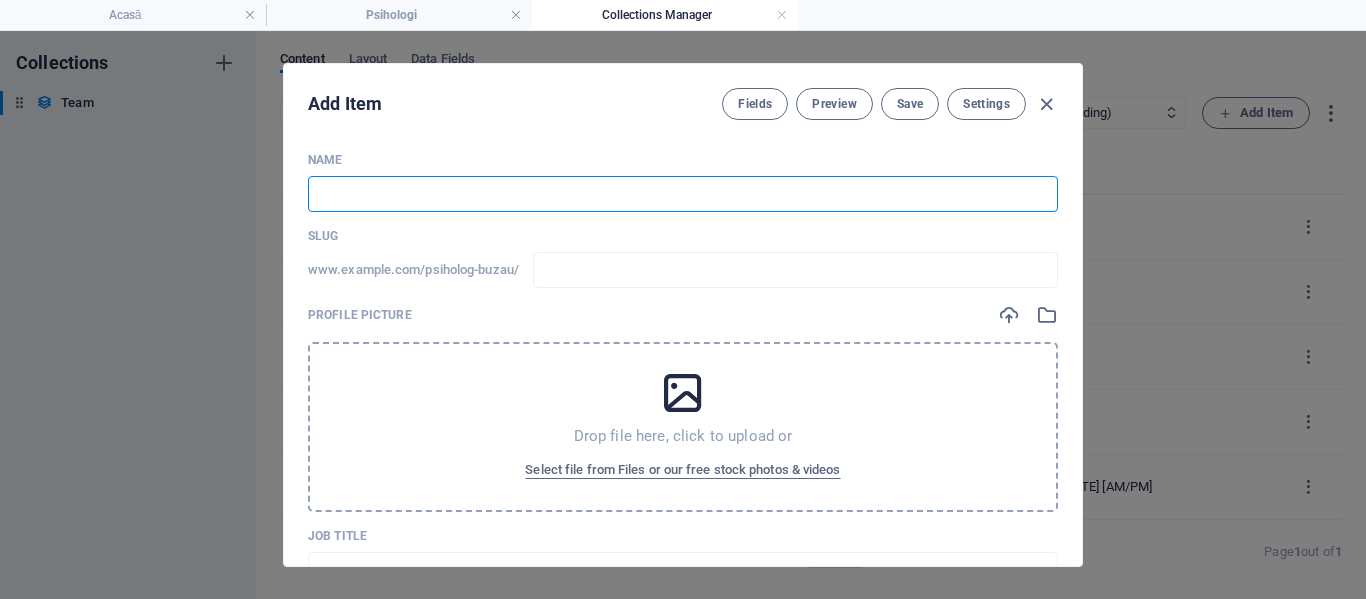 type on "M" 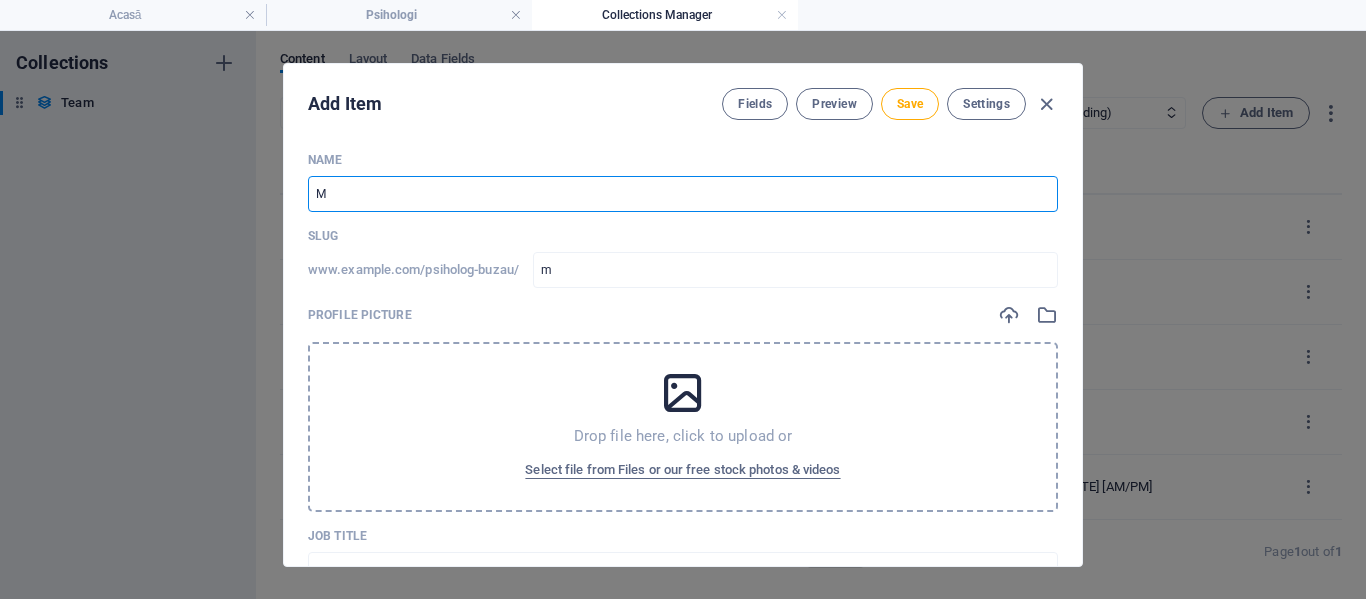 type on "Mi" 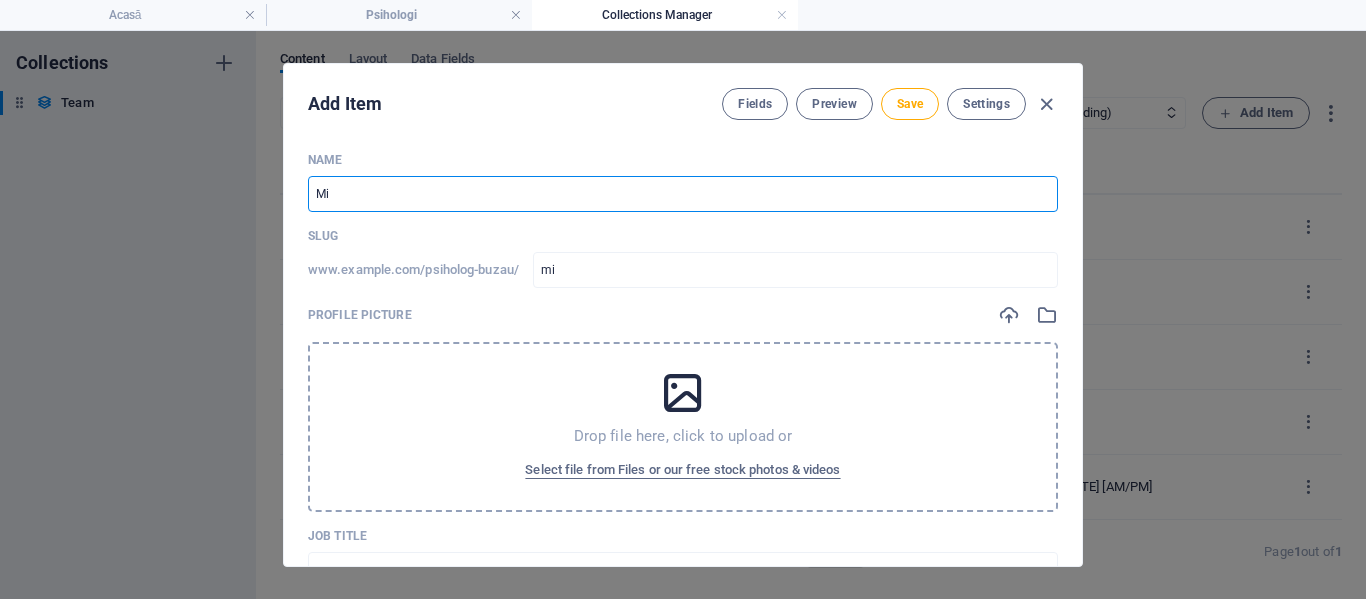 type on "[FIRST]" 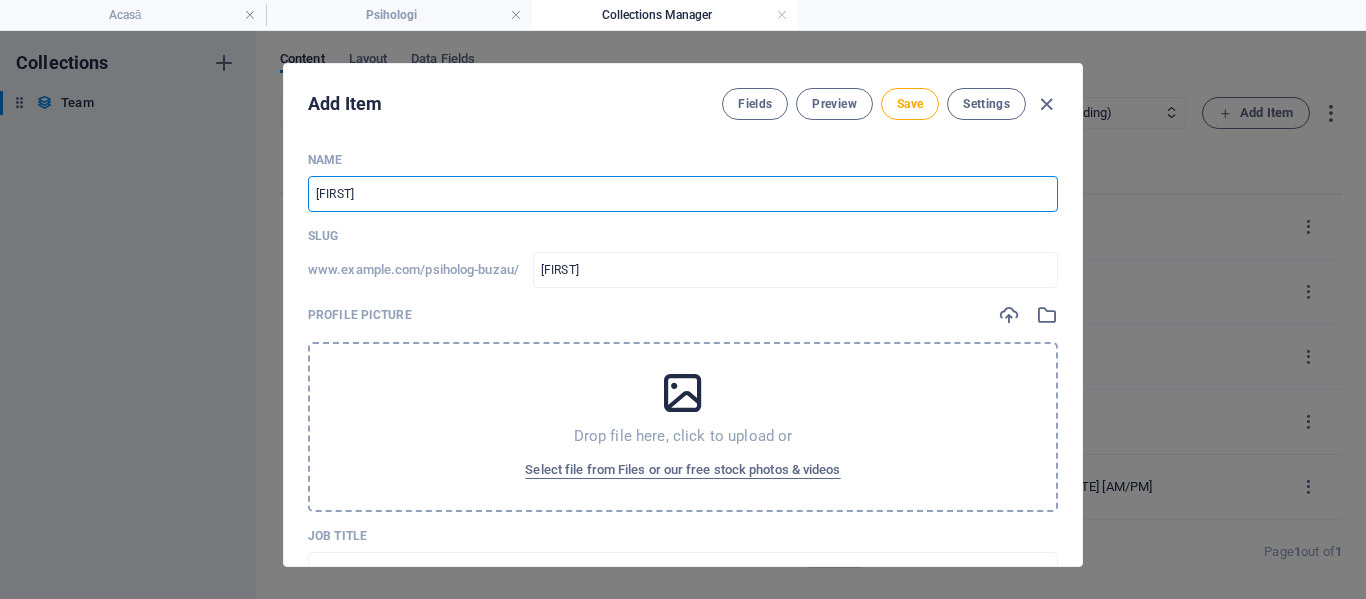type on "Miha" 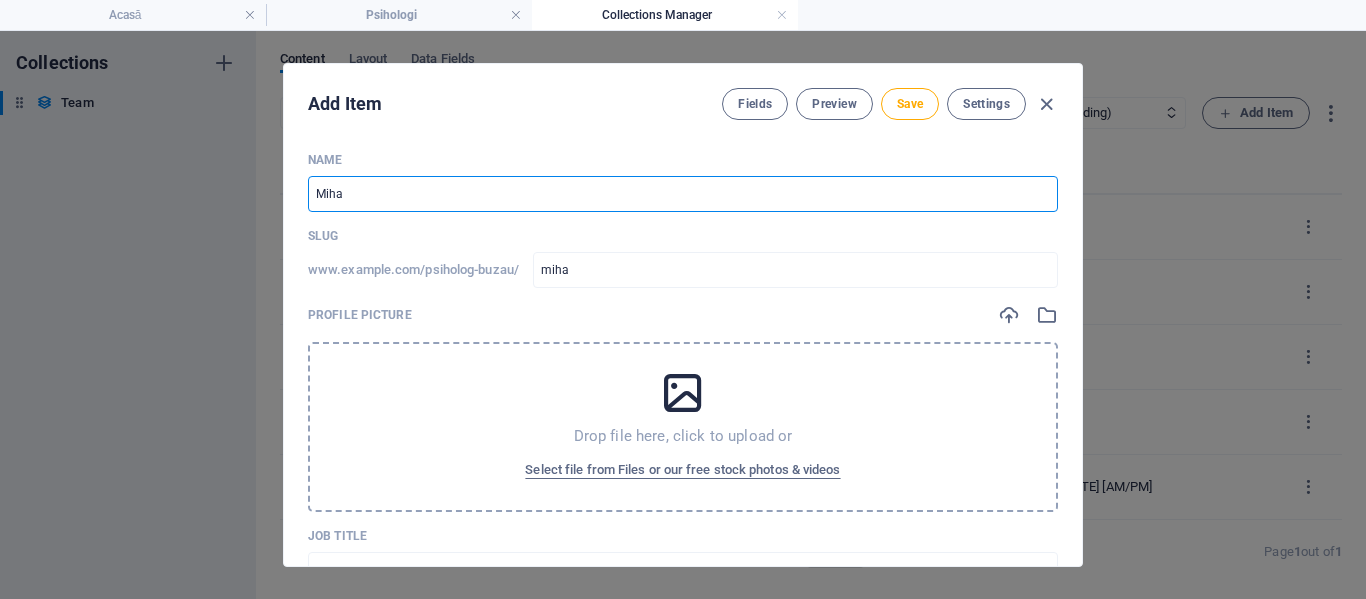 type on "[FIRST]" 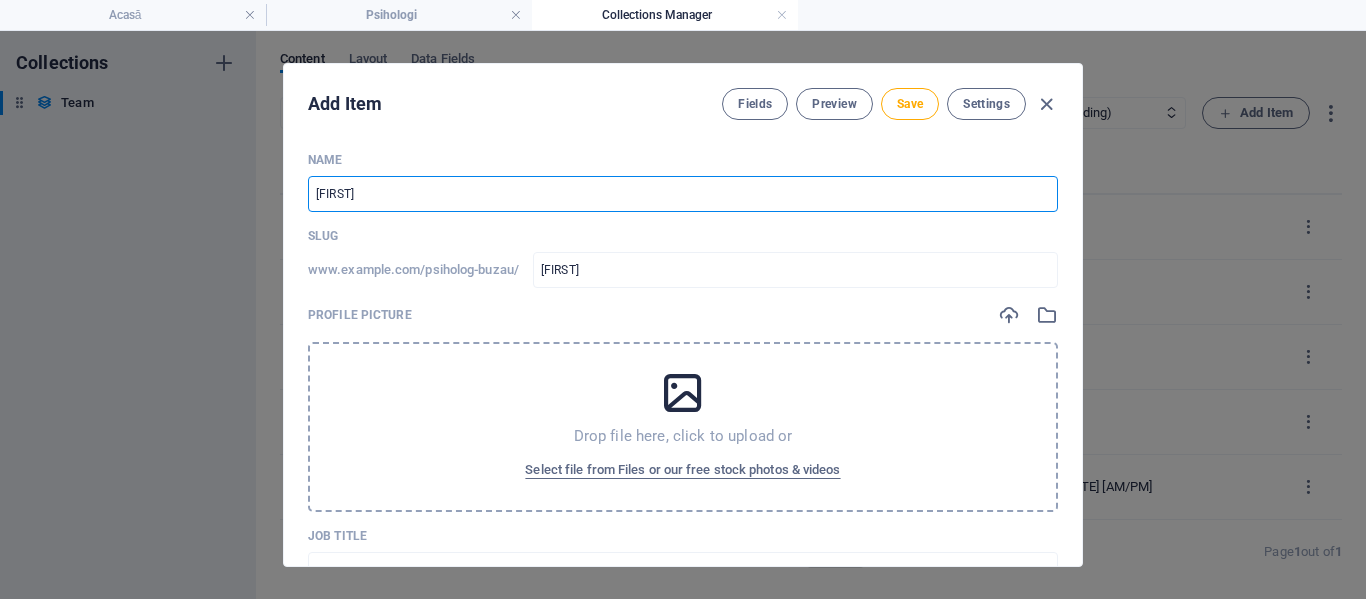 type on "[FIRST]" 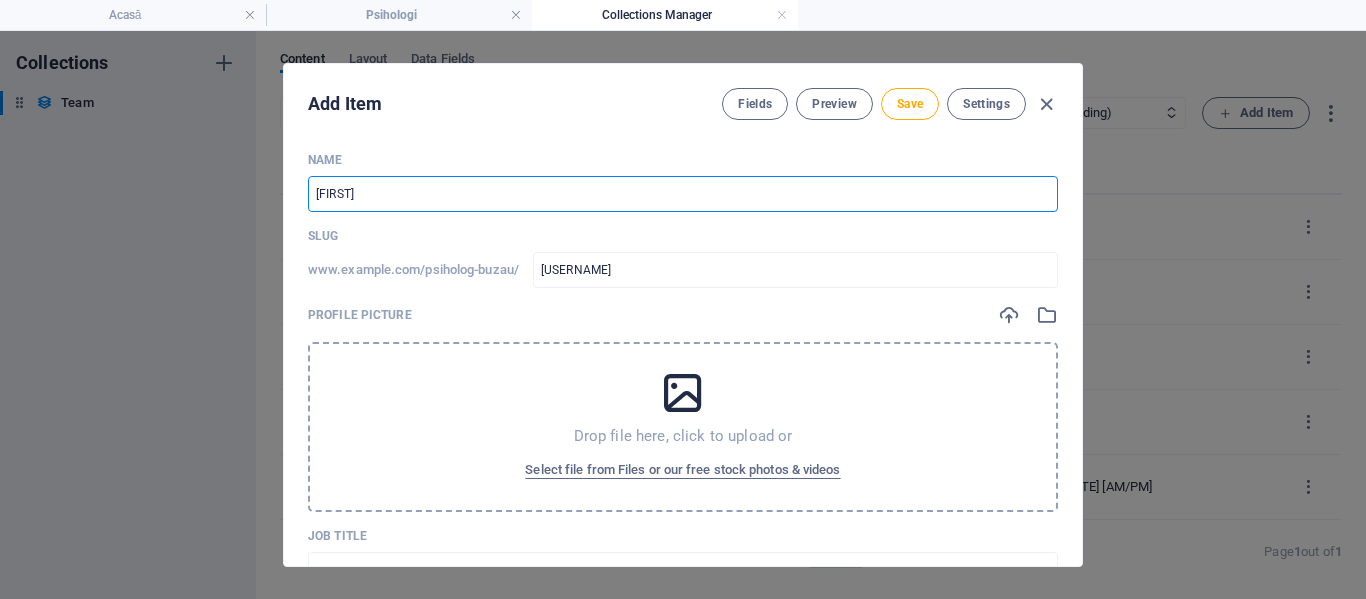type on "[FIRST]" 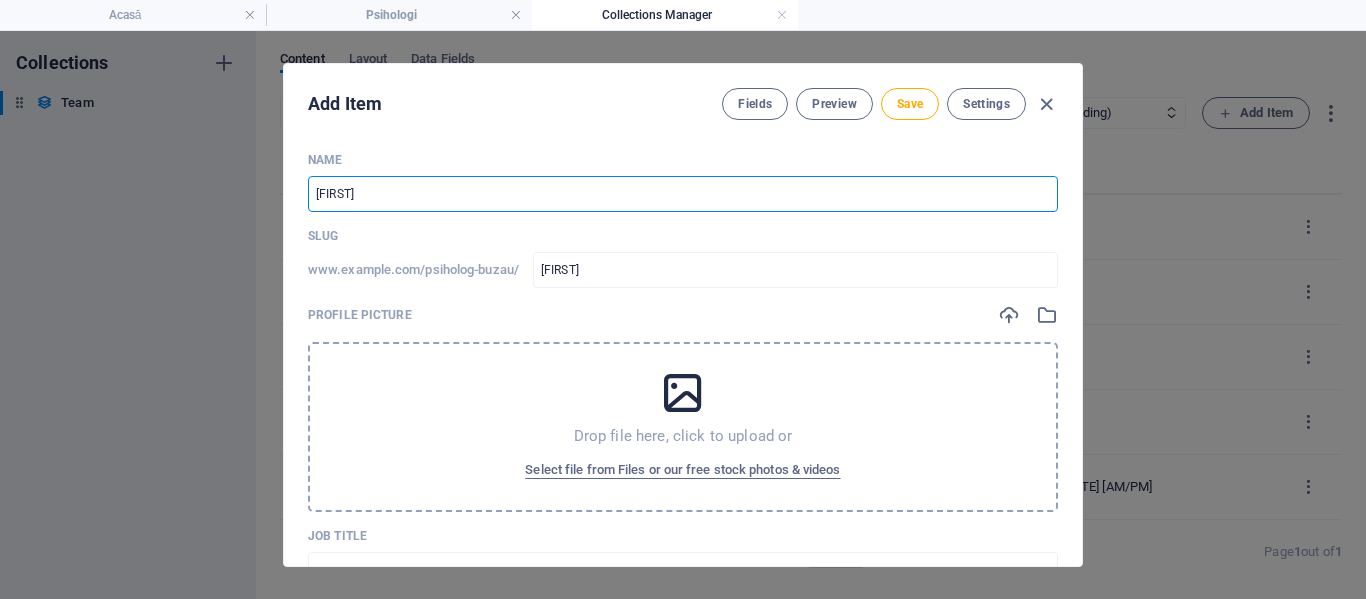 type on "[FIRST] [INITIAL]" 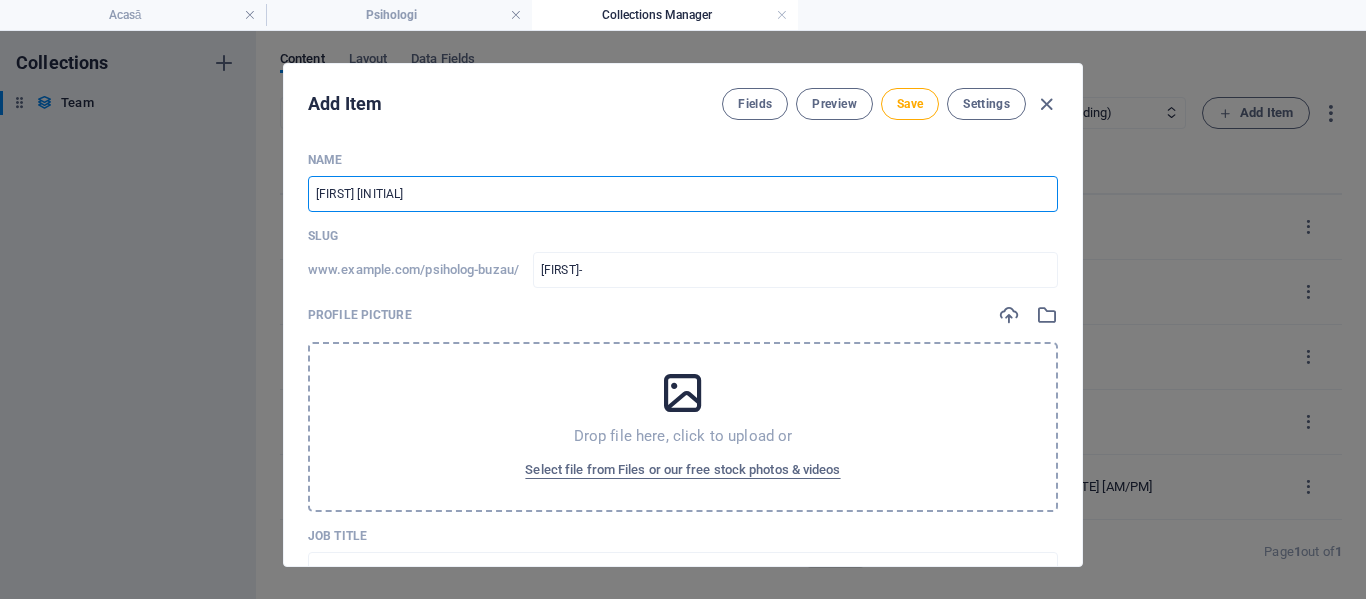 type on "[FIRST] [LAST]" 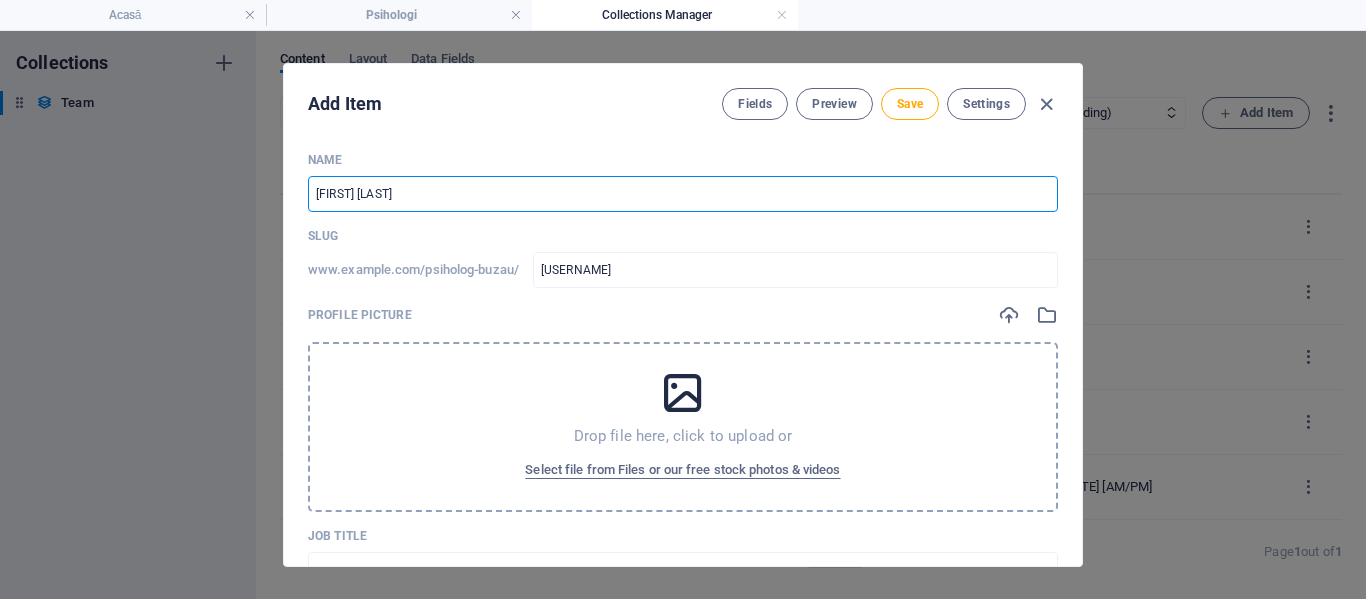 type on "[FIRST] [LAST]" 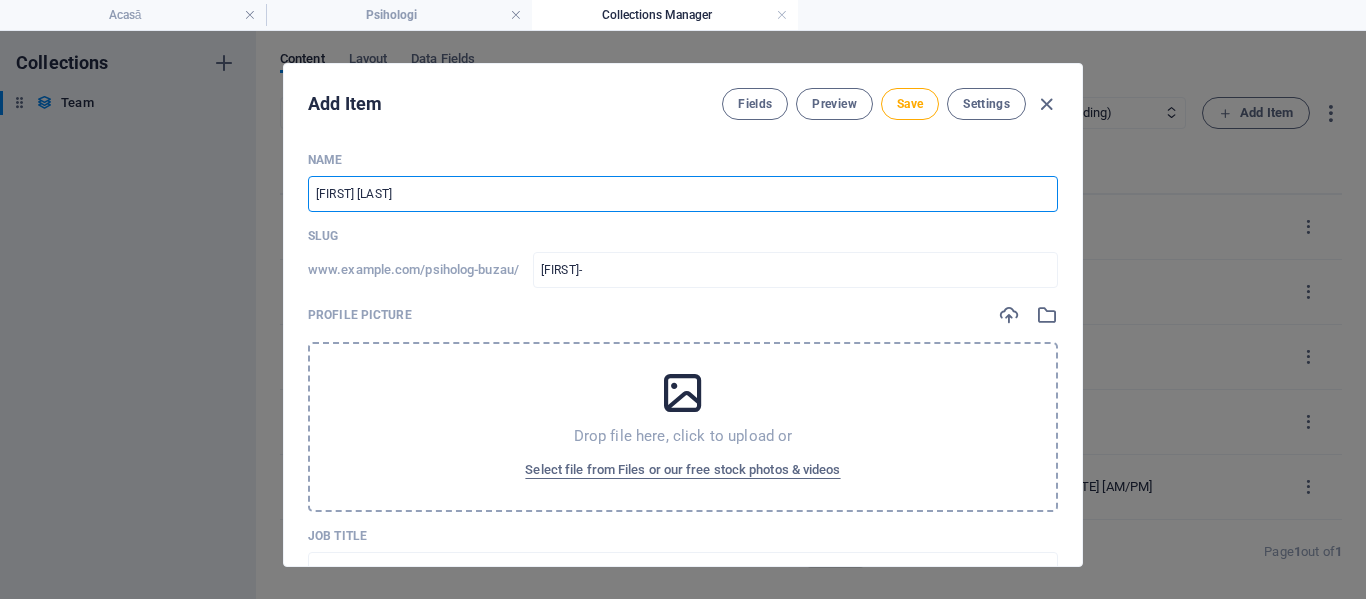 type on "[FIRST] [LAST]" 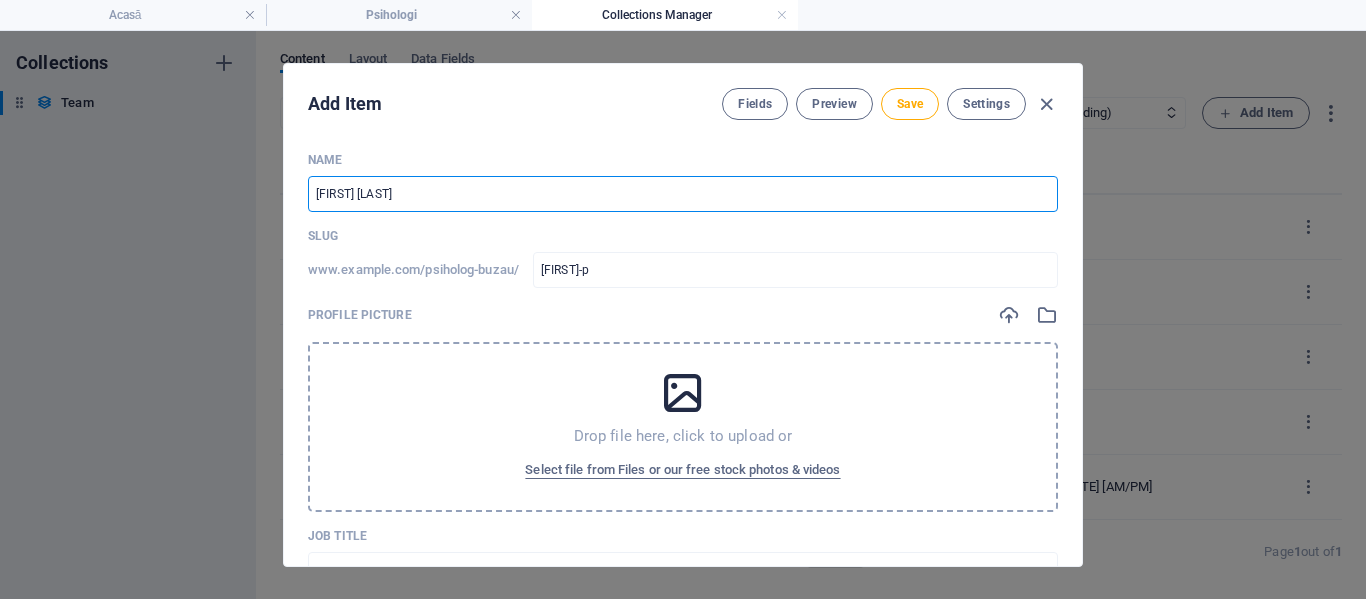 type on "[FIRST] [LAST]" 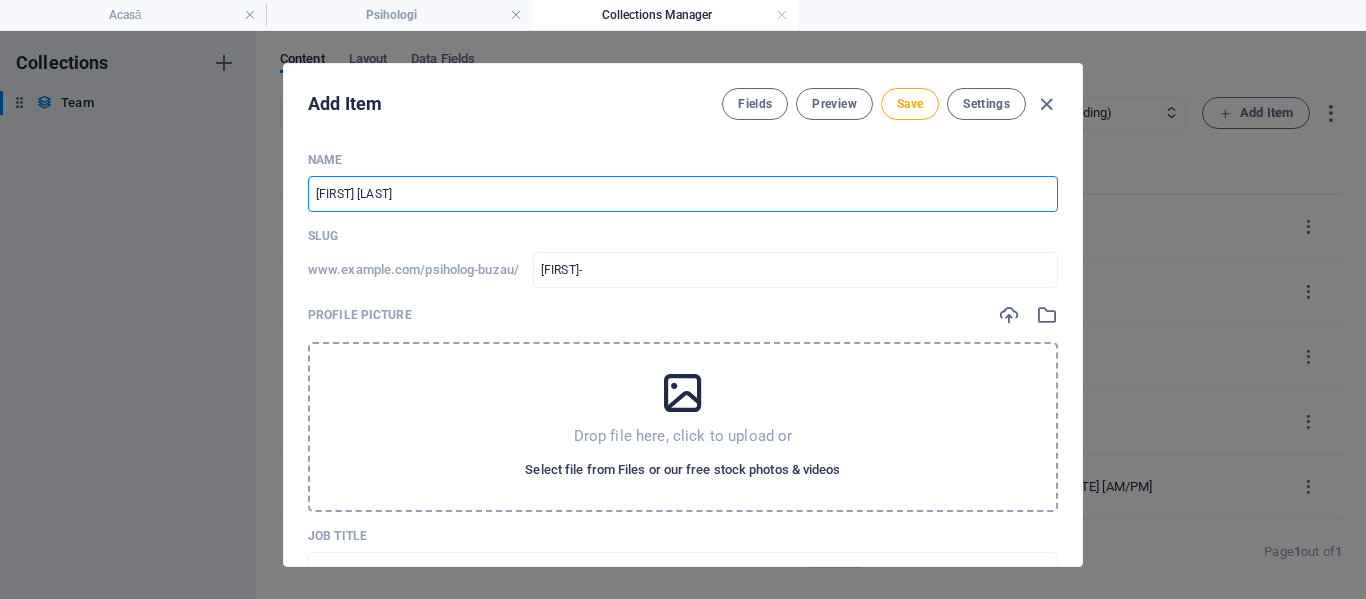 type on "[FIRST] [LAST]" 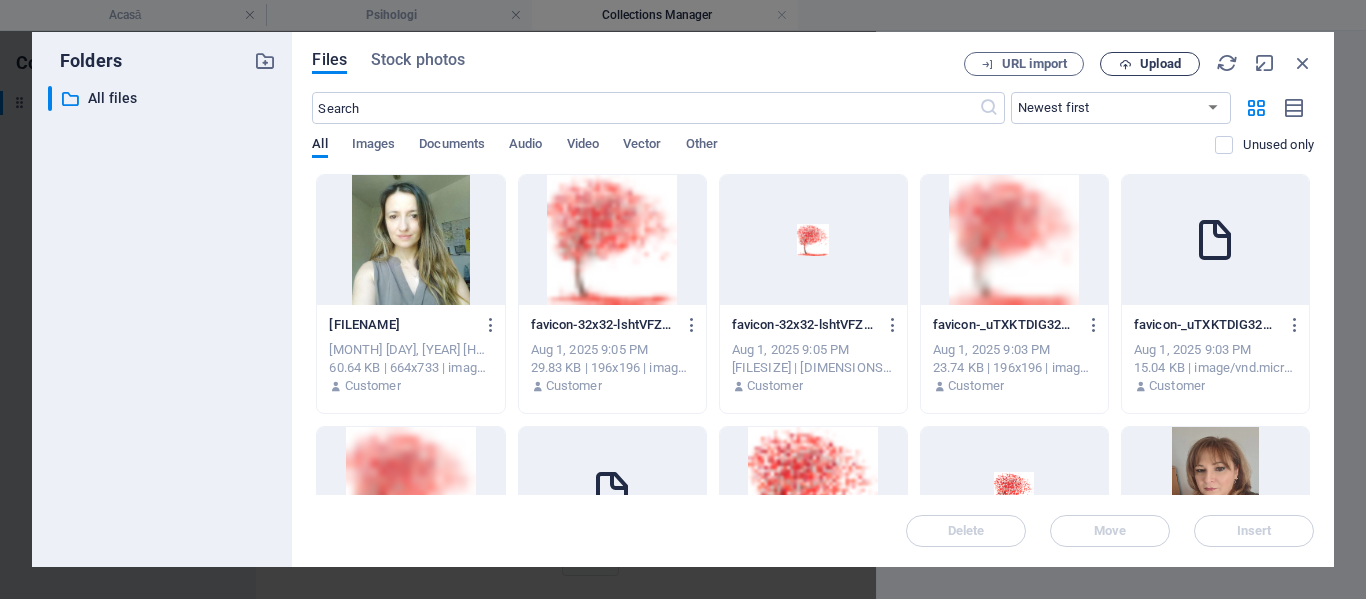 click on "Upload" at bounding box center (1150, 64) 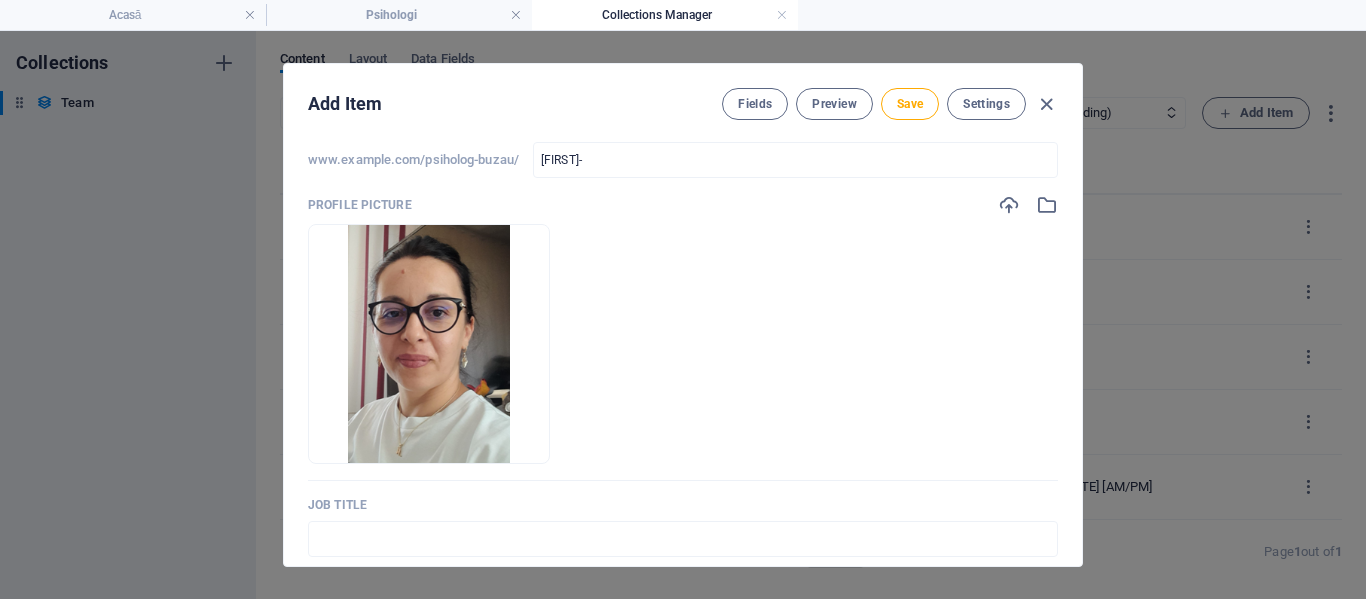 scroll, scrollTop: 300, scrollLeft: 0, axis: vertical 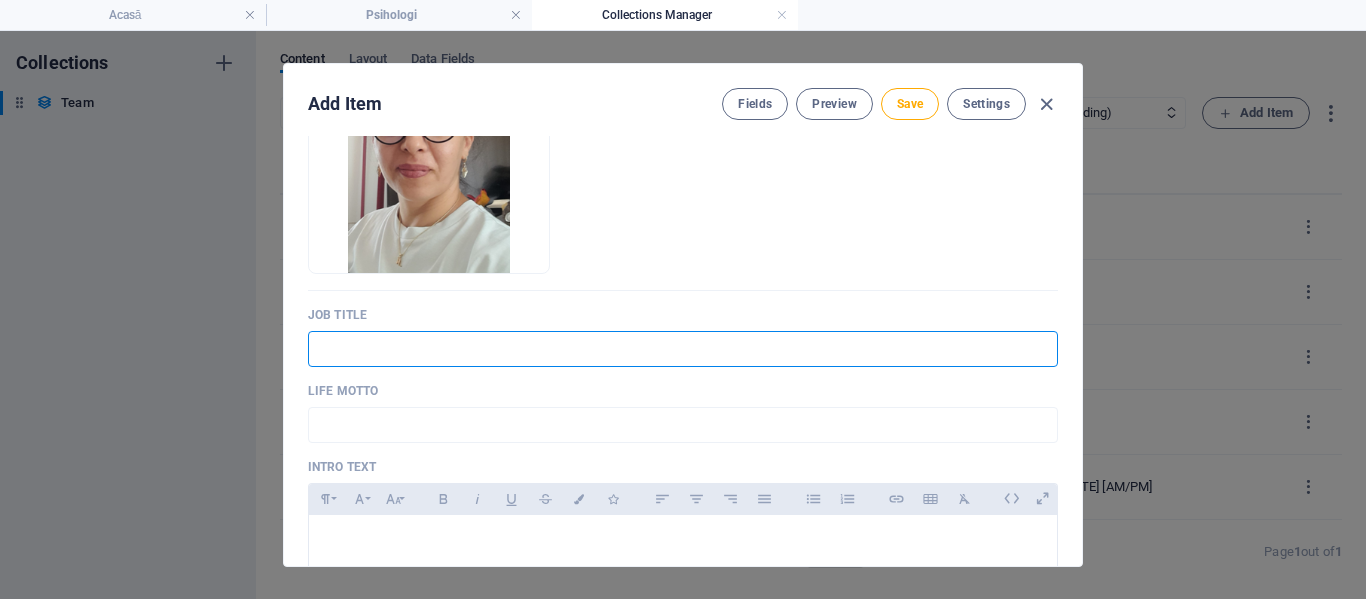 click at bounding box center [683, 349] 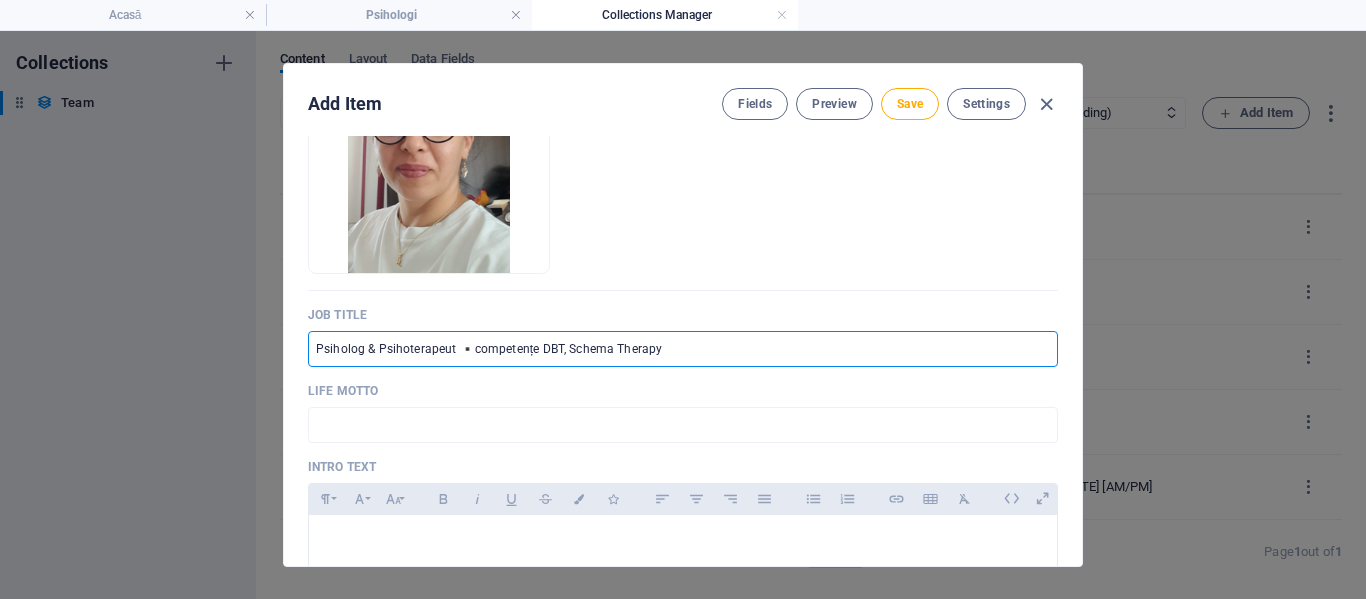 click on "Psiholog & Psihoterapeut ▪️competențe DBT, Schema Therapy" at bounding box center (683, 349) 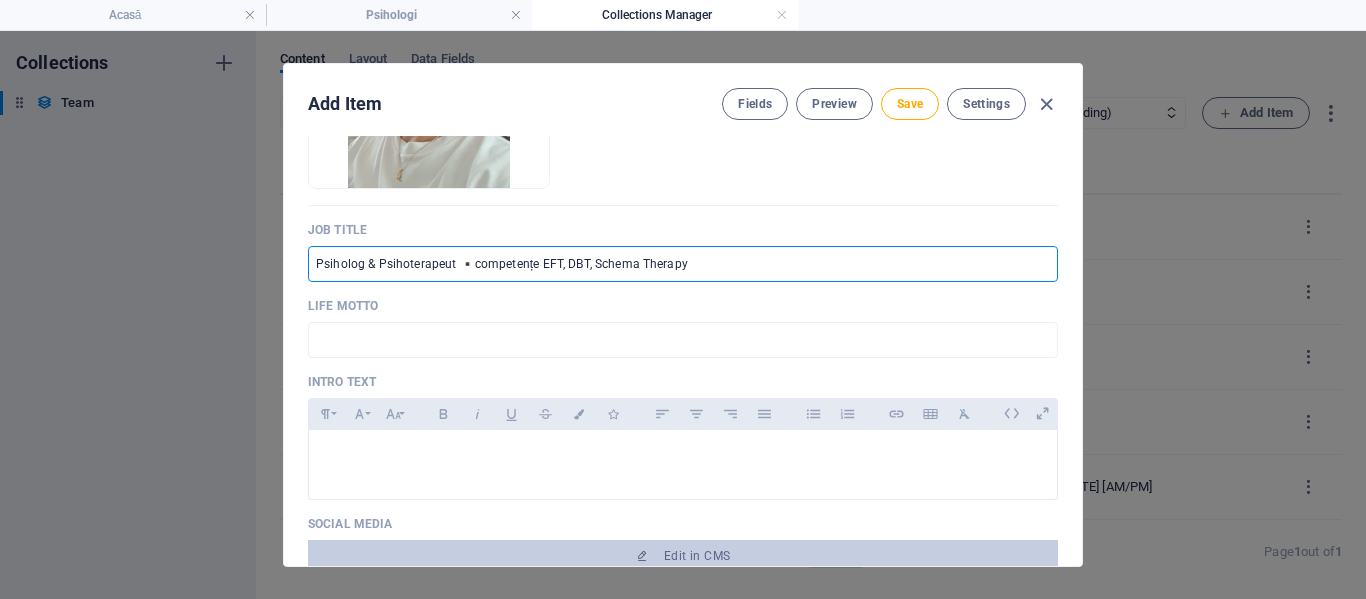 scroll, scrollTop: 500, scrollLeft: 0, axis: vertical 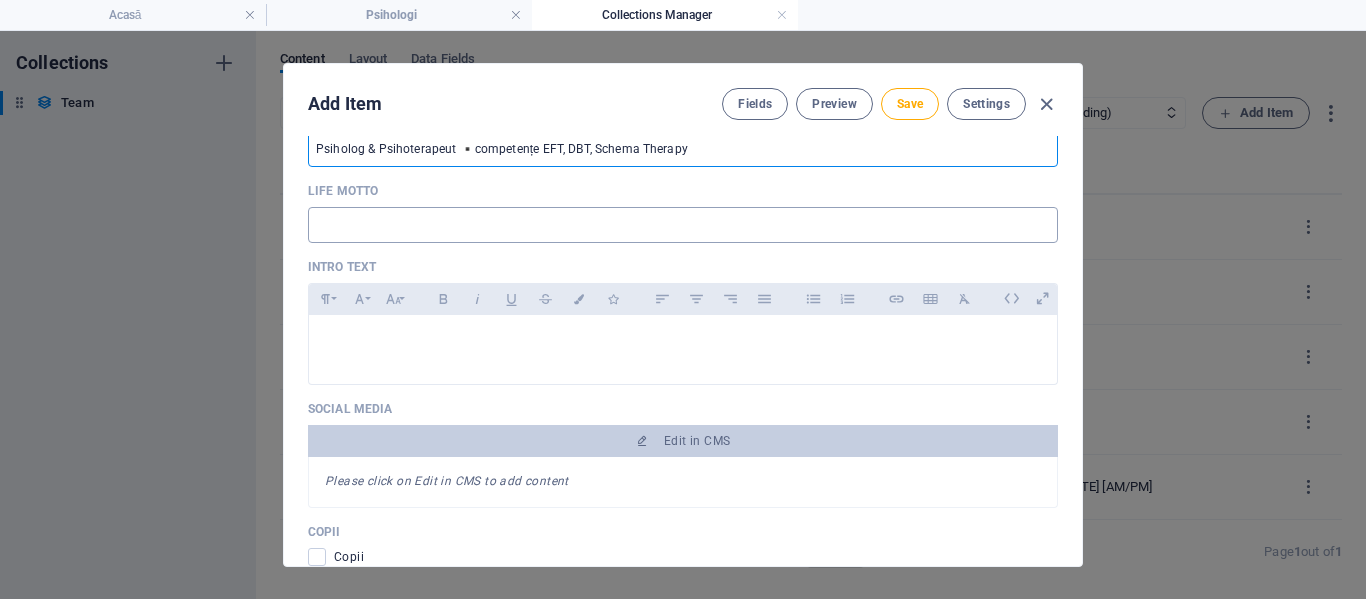 type on "Psiholog & Psihoterapeut ▪️competențe EFT, DBT, Schema Therapy" 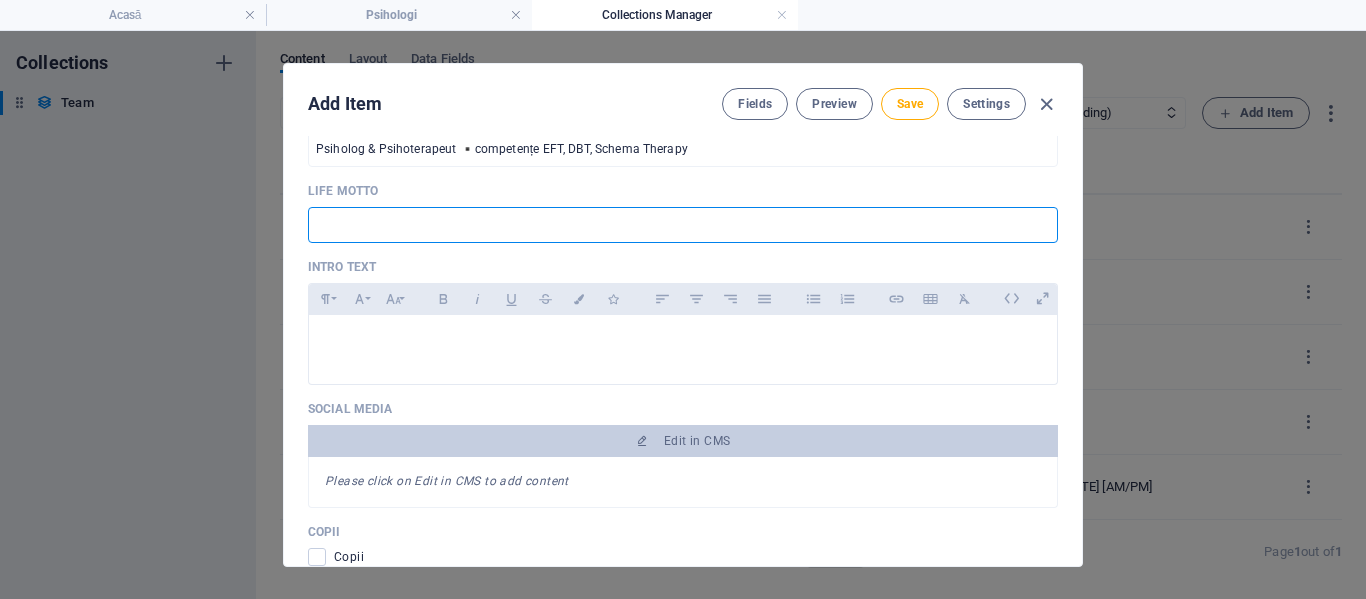paste on "Terapia este pentru mine un spațiu de siguranță, în care putem explora împreună atât vulnerabilitățile, cât și resursele tale interioare." 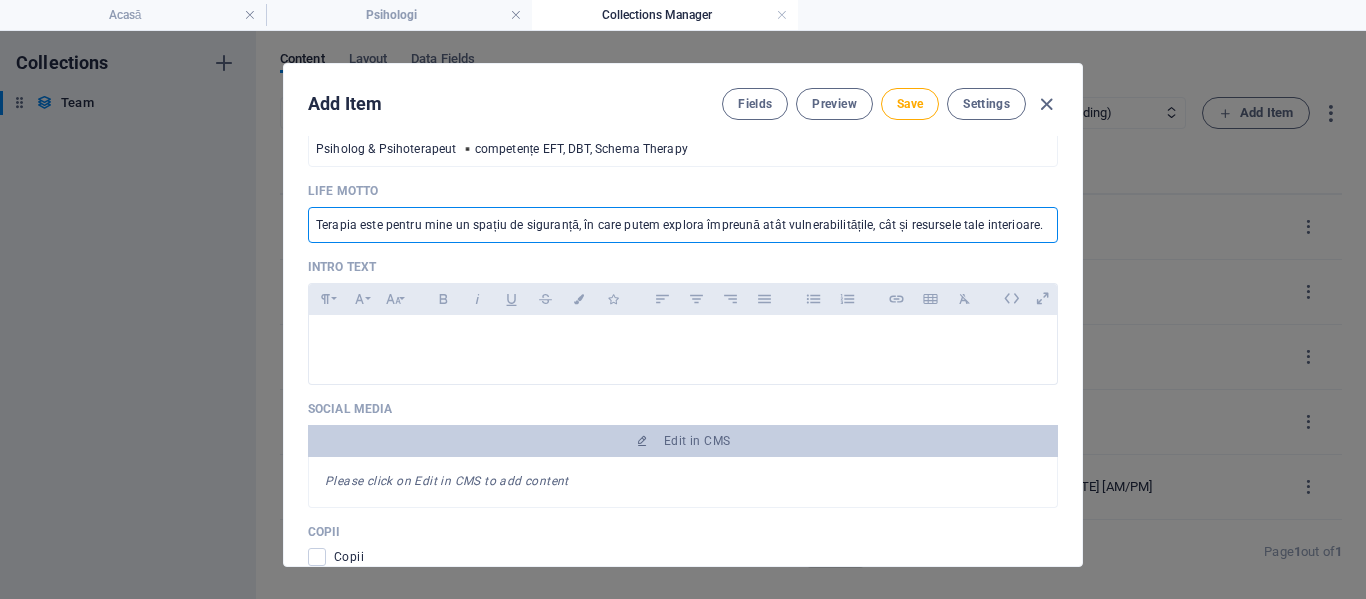 click on "Terapia este pentru mine un spațiu de siguranță, în care putem explora împreună atât vulnerabilitățile, cât și resursele tale interioare." at bounding box center [683, 225] 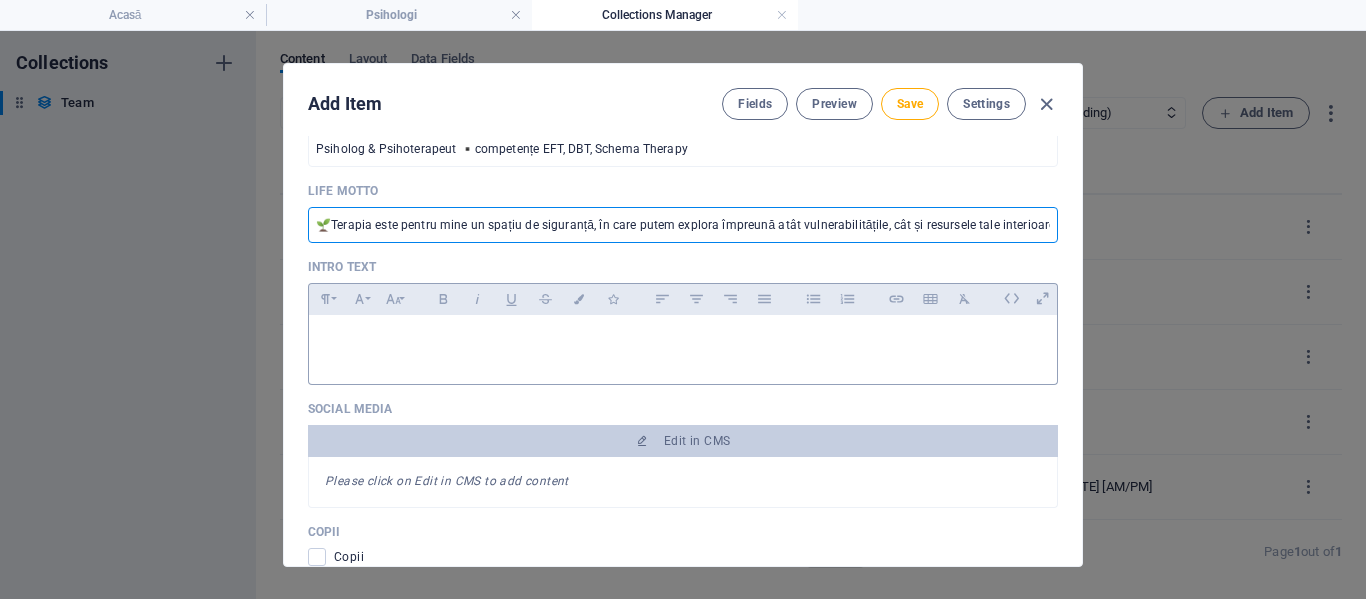 type on "🌱Terapia este pentru mine un spațiu de siguranță, în care putem explora împreună atât vulnerabilitățile, cât și resursele tale interioare." 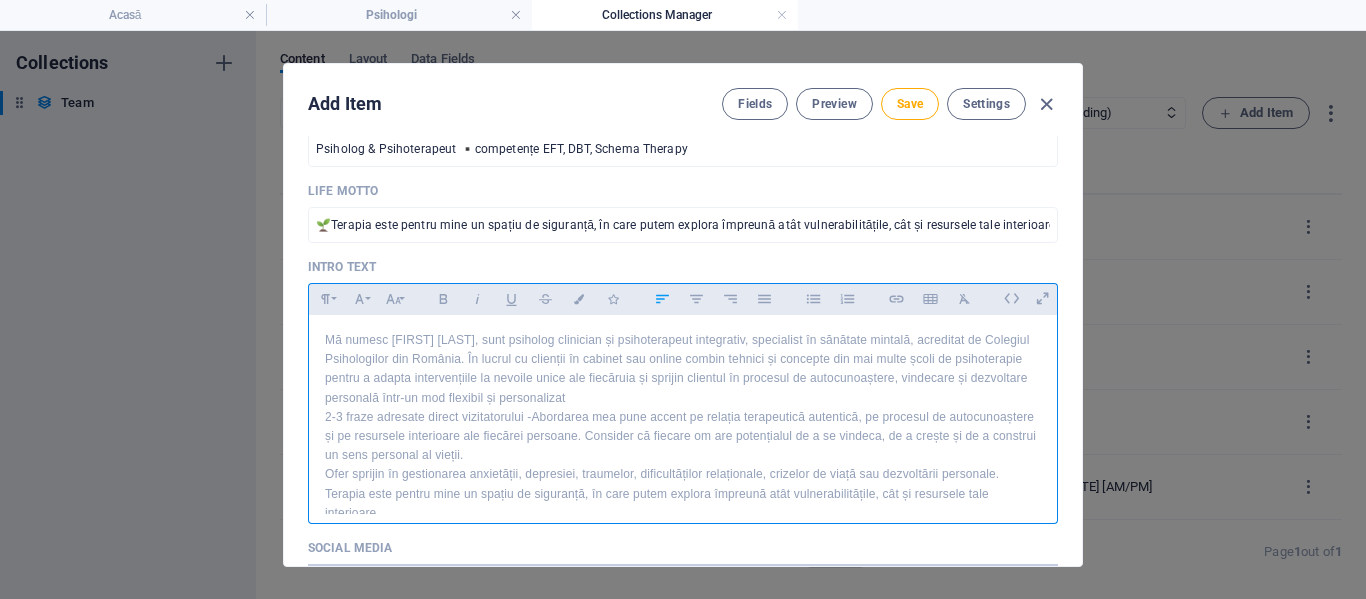 scroll, scrollTop: 11, scrollLeft: 0, axis: vertical 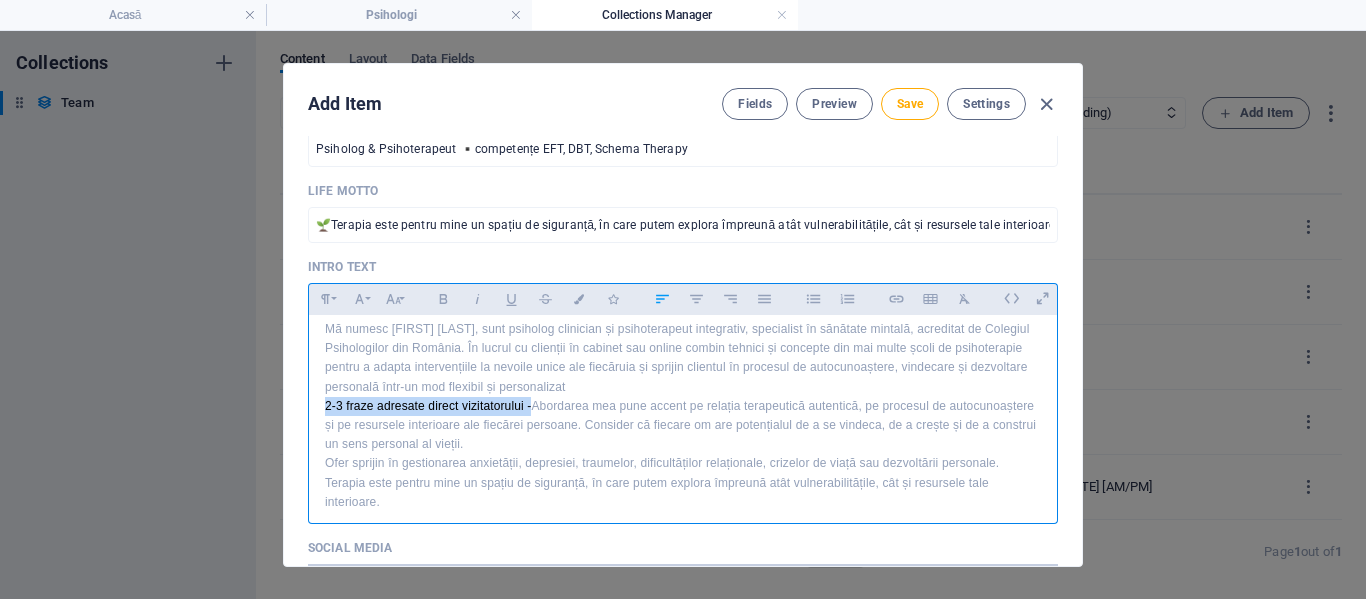 drag, startPoint x: 532, startPoint y: 407, endPoint x: 315, endPoint y: 403, distance: 217.03687 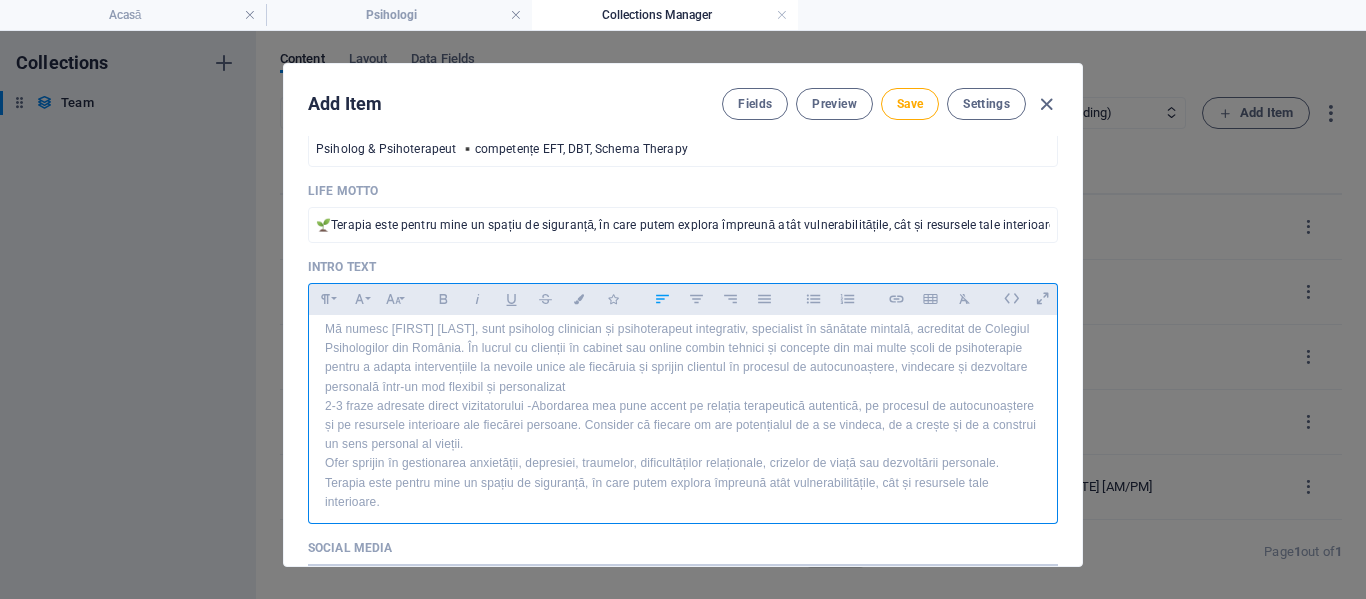 scroll, scrollTop: 6, scrollLeft: 0, axis: vertical 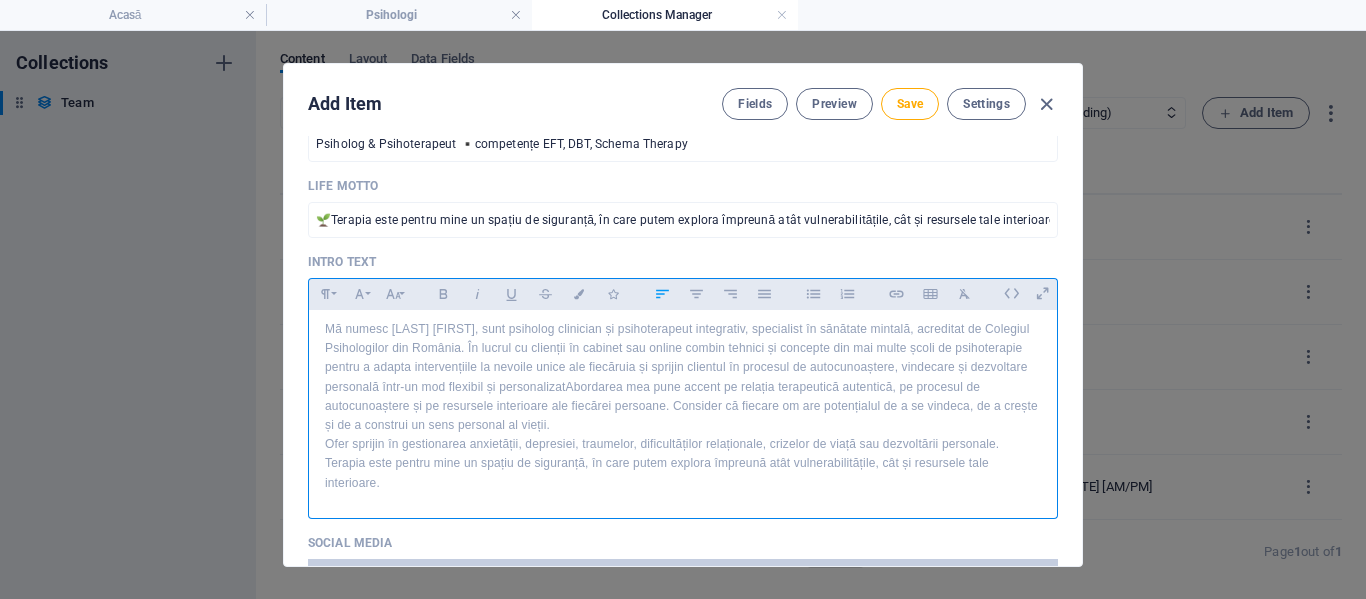 type 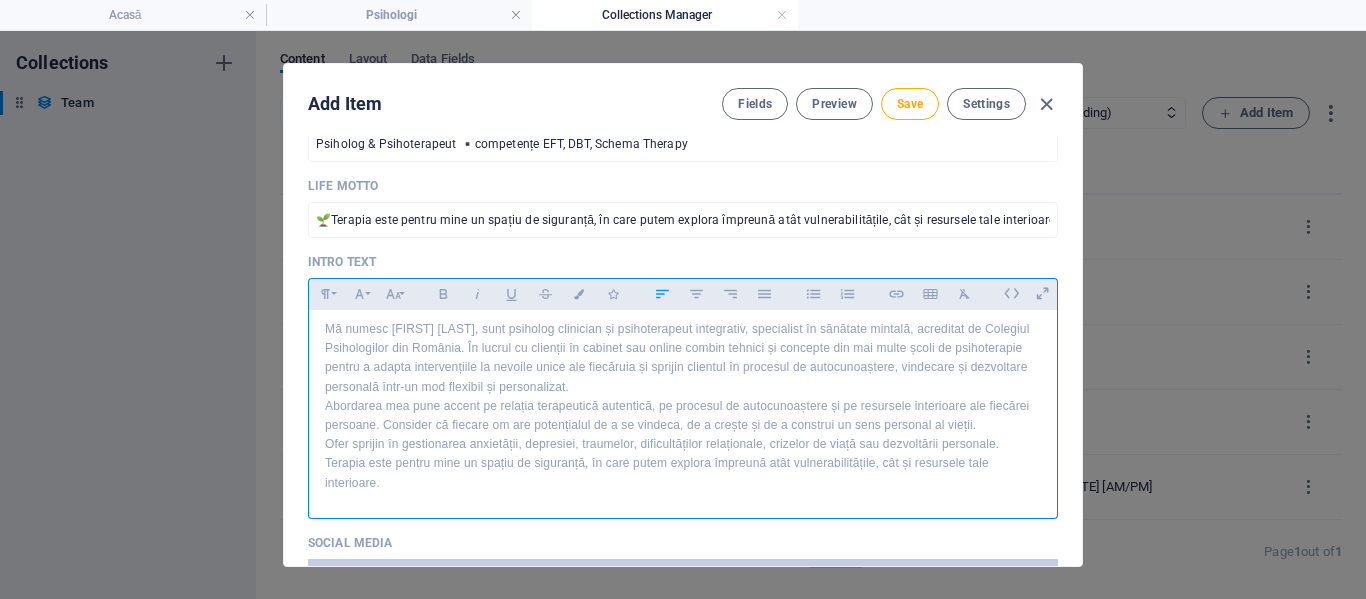 scroll, scrollTop: 11, scrollLeft: 0, axis: vertical 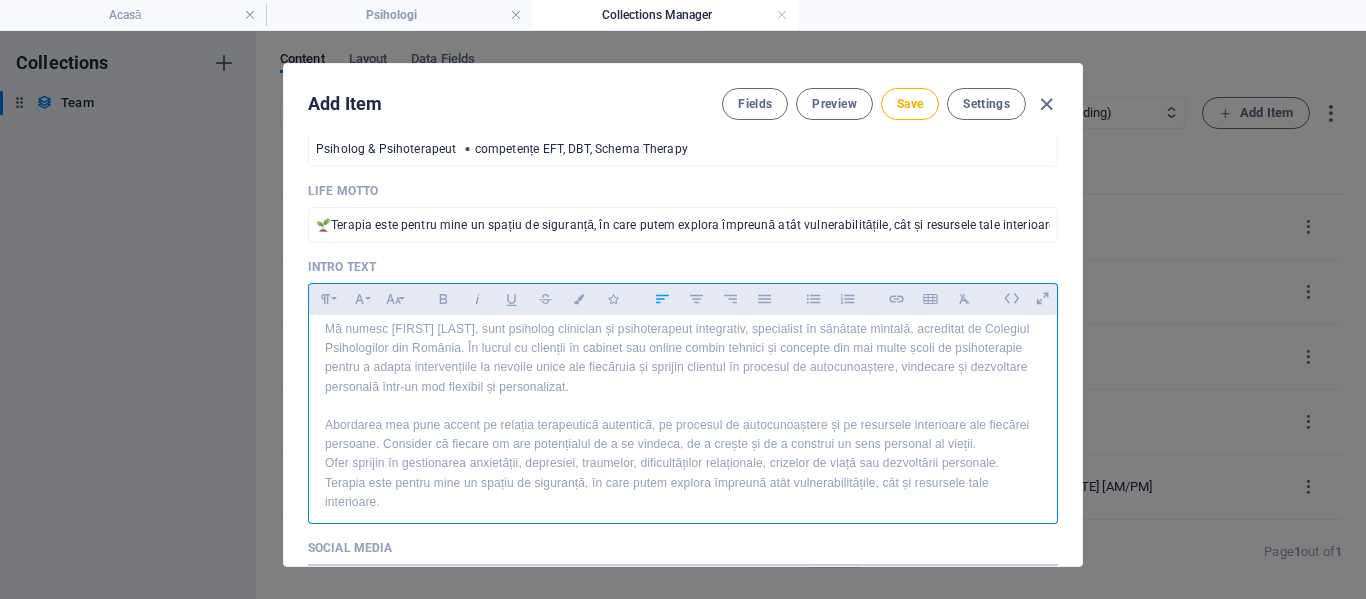 click on "Ofer sprijin în gestionarea anxietății, depresiei, traumelor, dificultăților relaționale, crizelor de viață sau dezvoltării personale. Terapia este pentru mine un spațiu de siguranță, în care putem explora împreună atât vulnerabilitățile, cât și resursele tale interioare." at bounding box center [683, 483] 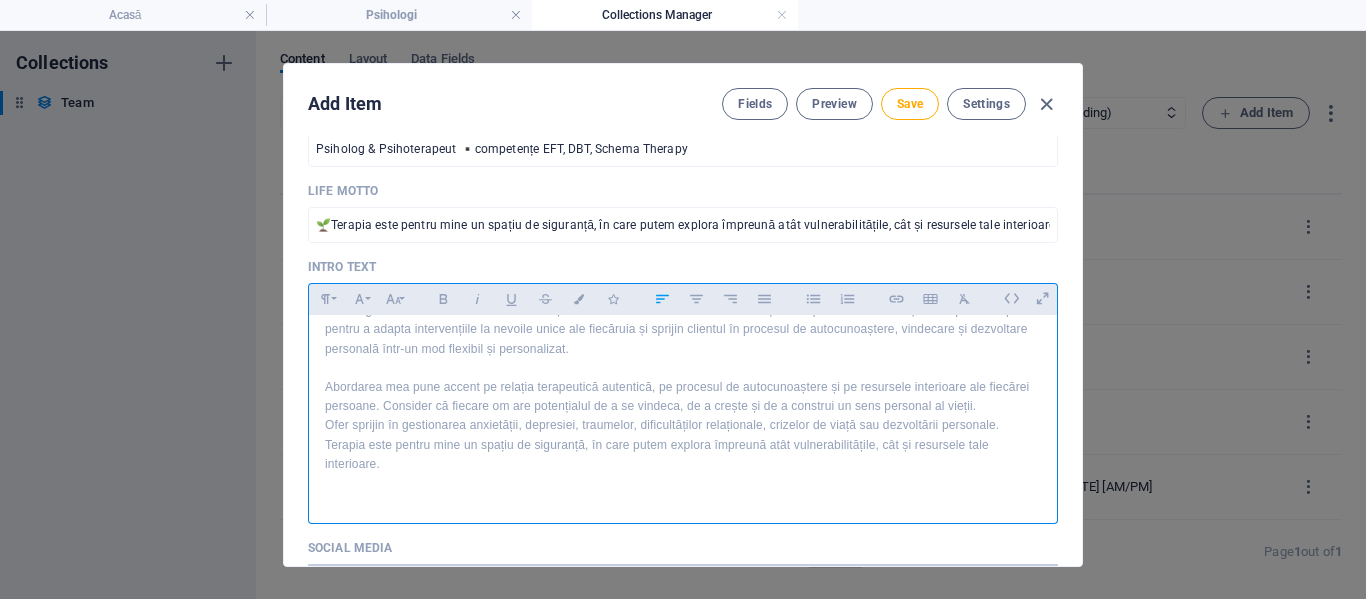 scroll, scrollTop: 63, scrollLeft: 0, axis: vertical 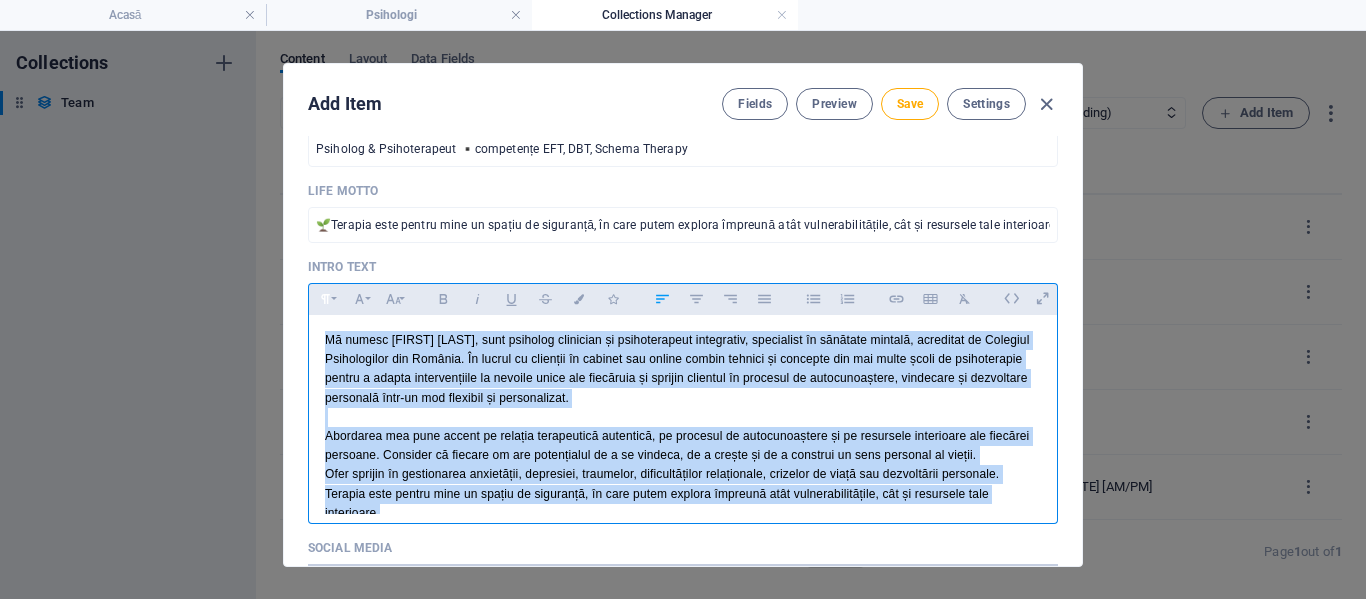 drag, startPoint x: 396, startPoint y: 414, endPoint x: 312, endPoint y: 295, distance: 145.66057 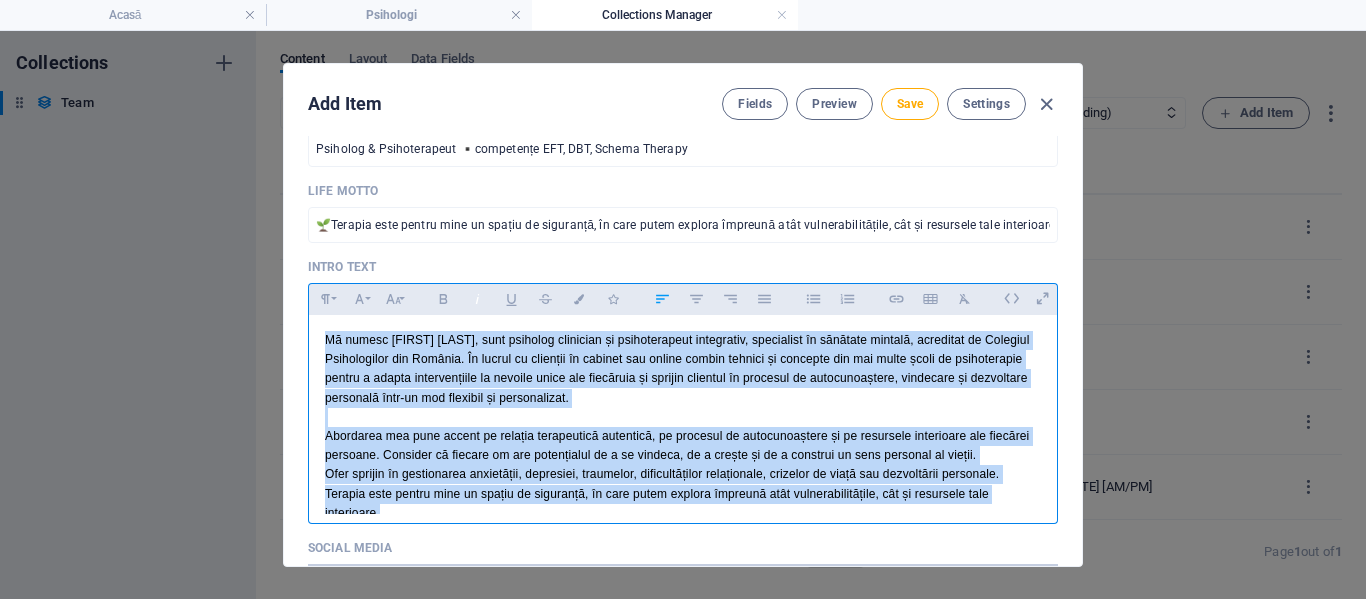 click 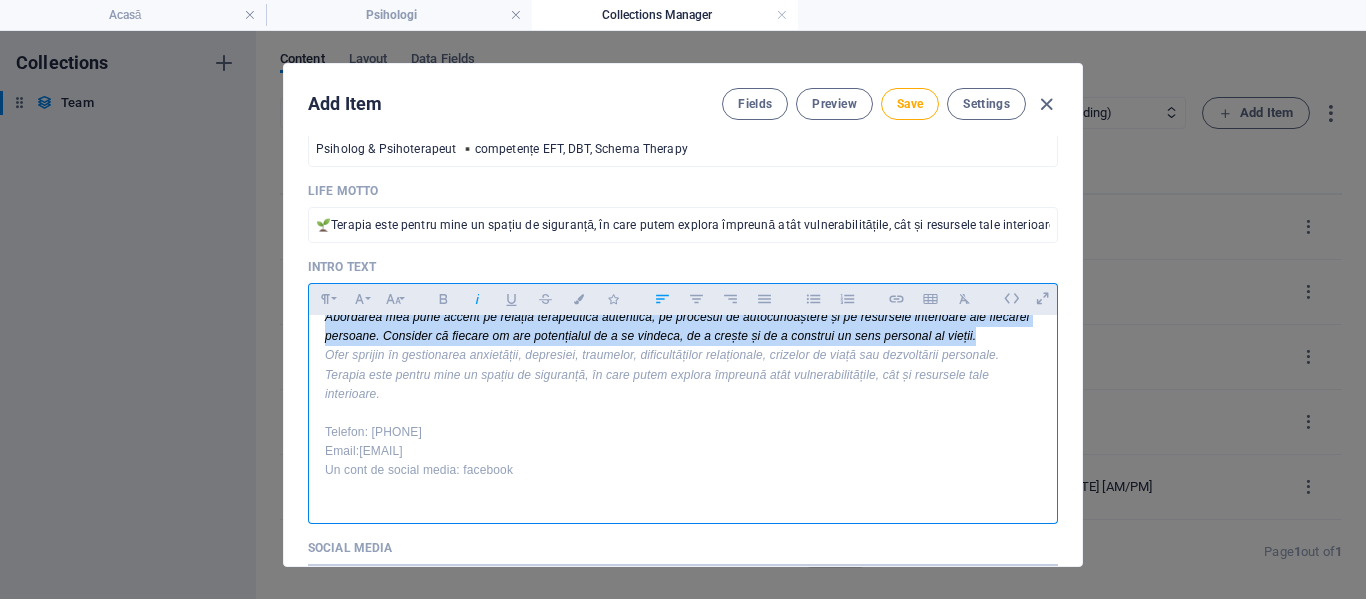 scroll, scrollTop: 121, scrollLeft: 0, axis: vertical 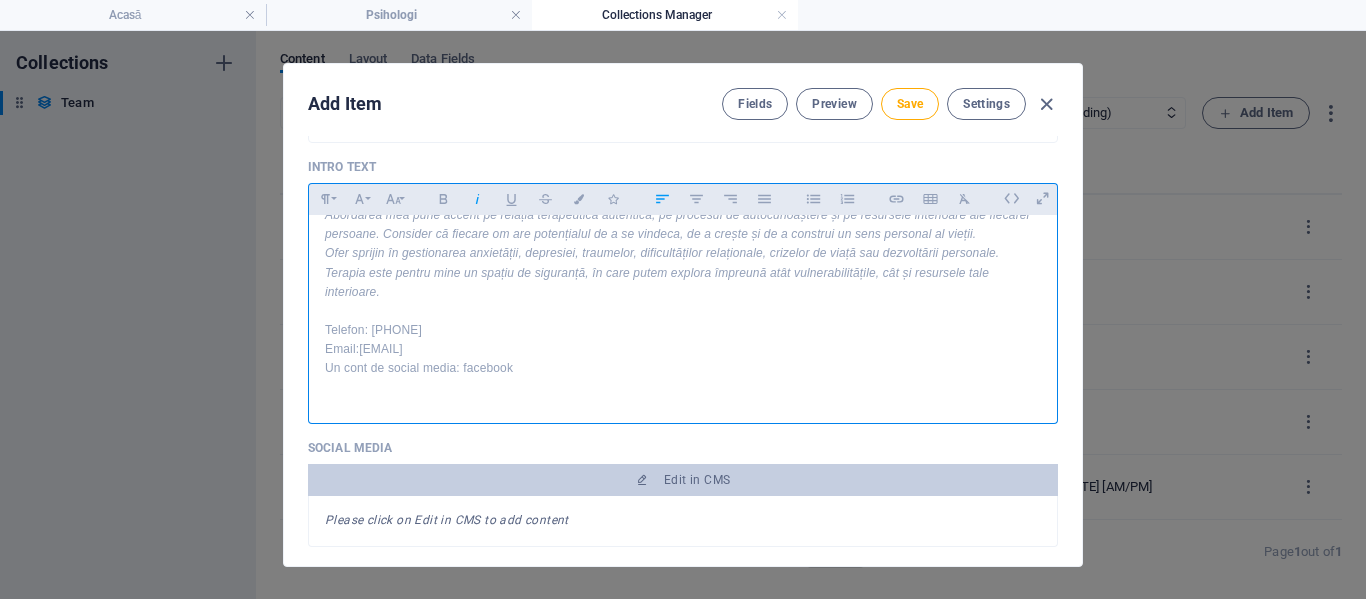 click on "Telefon: [PHONE]" at bounding box center (683, 330) 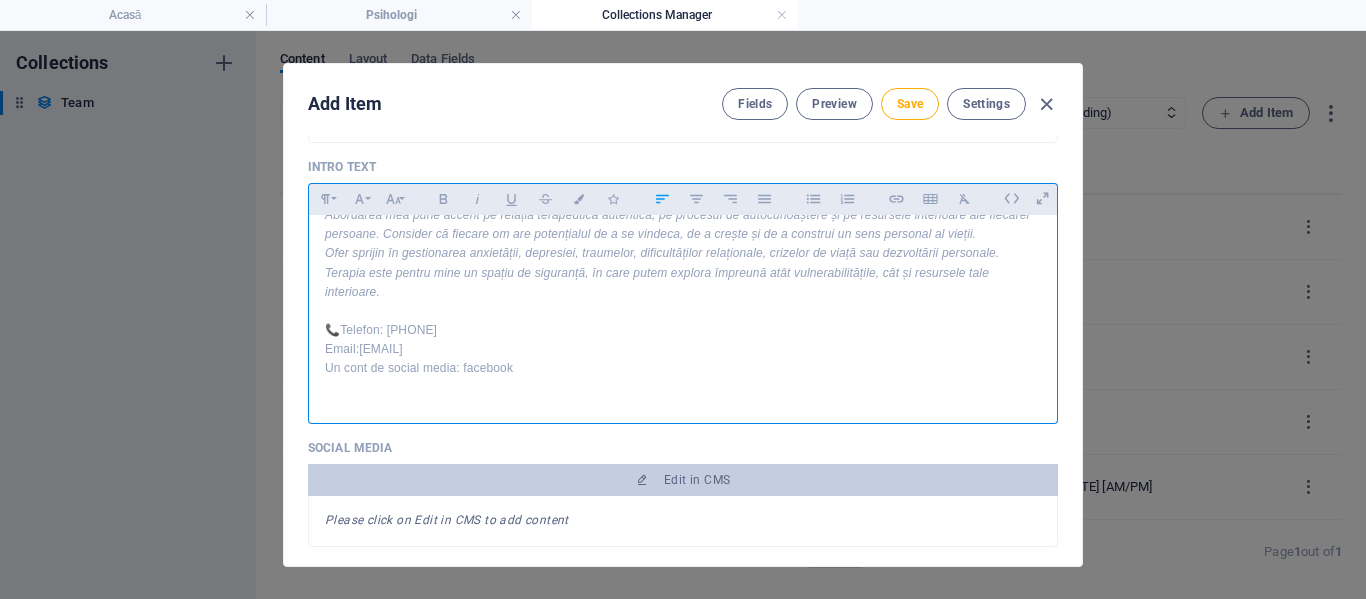 click on "Email:[EMAIL]" at bounding box center [683, 349] 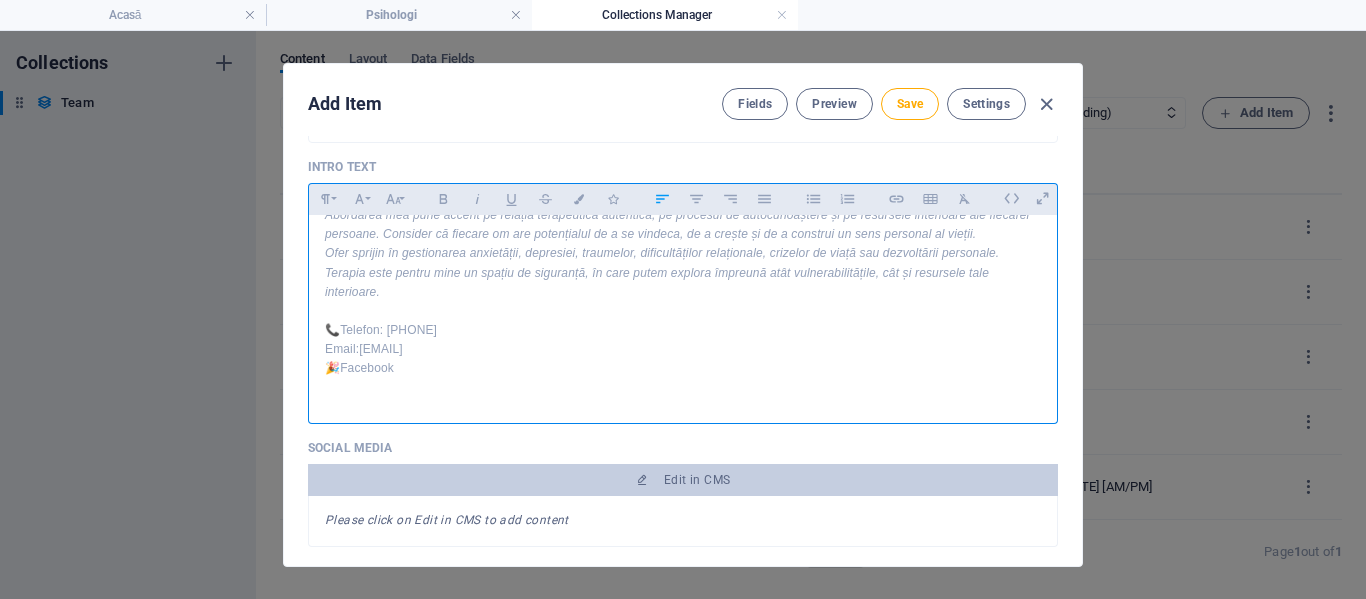 click on "🎉Facebook" at bounding box center [683, 368] 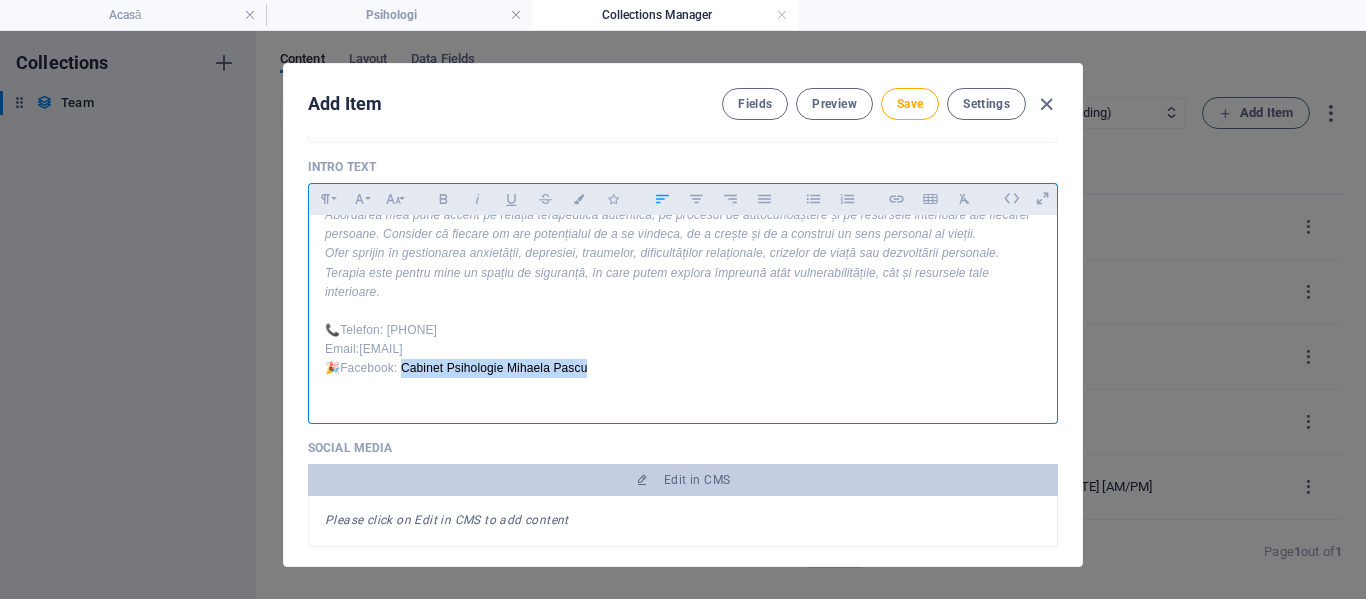 drag, startPoint x: 405, startPoint y: 364, endPoint x: 612, endPoint y: 367, distance: 207.02174 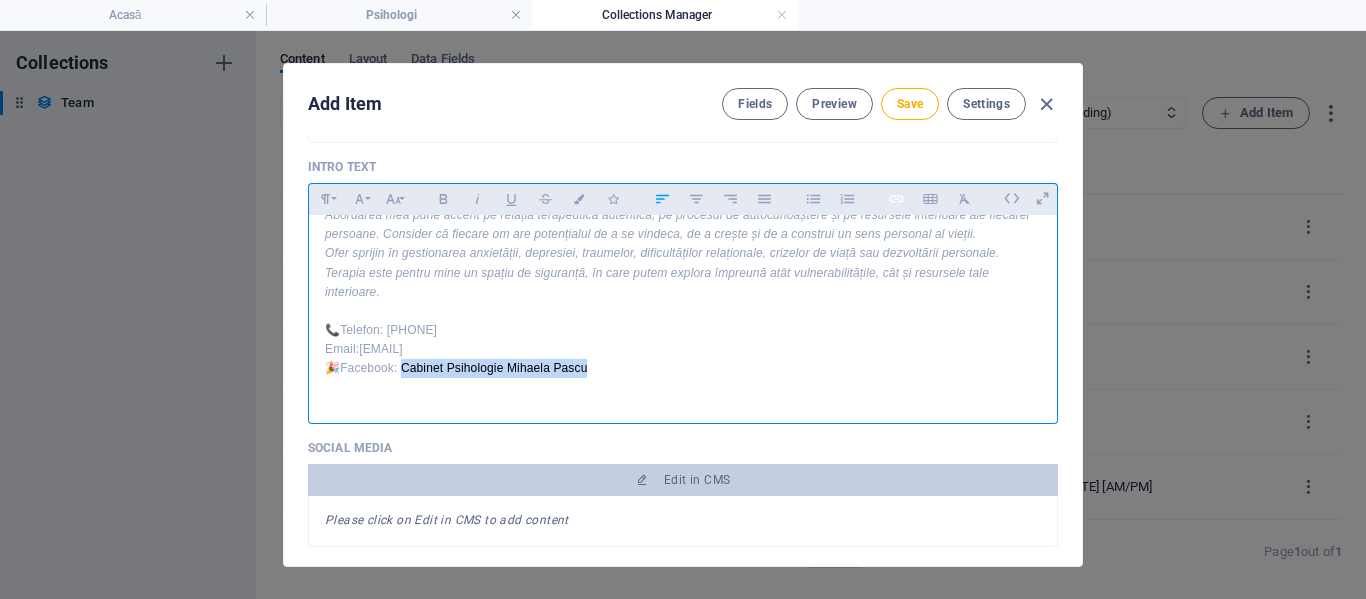click 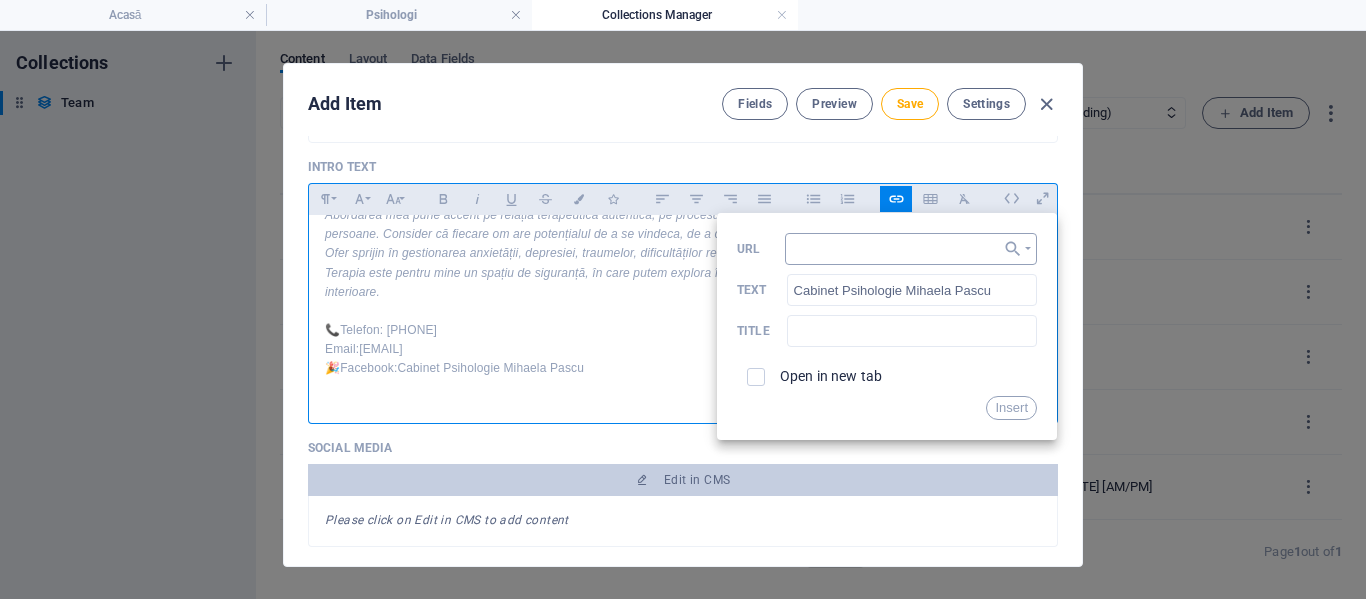 type on "https://www.facebook.com/profile.php?id=[NUMBER]" 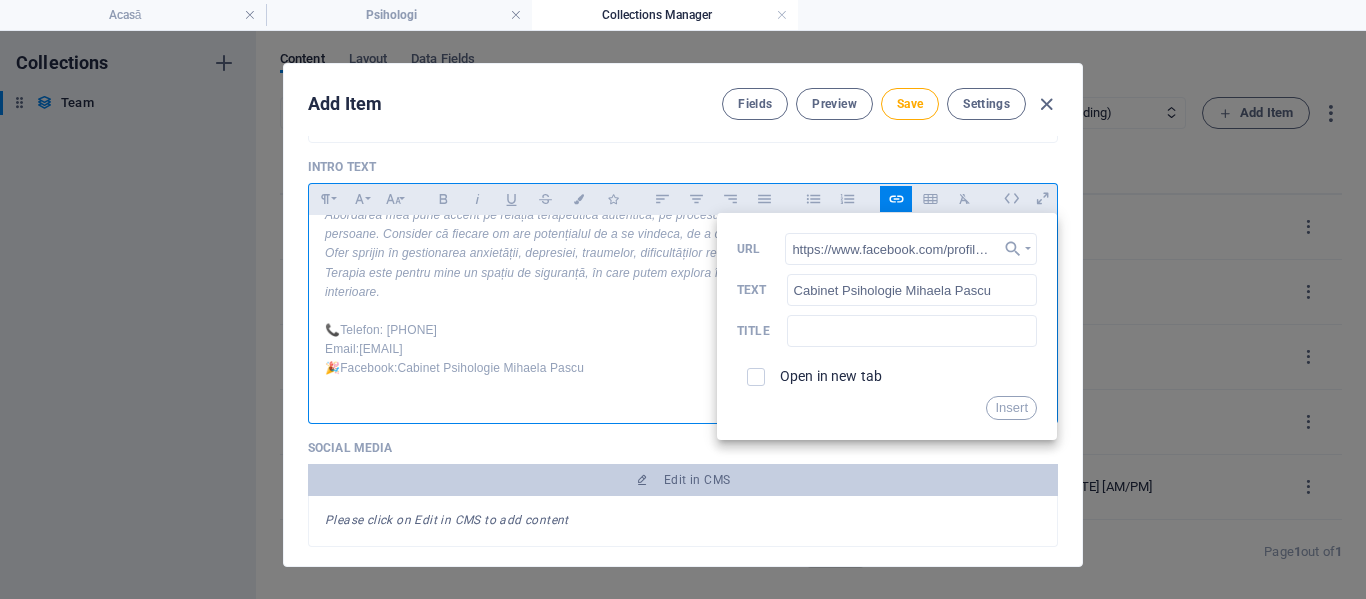 scroll, scrollTop: 0, scrollLeft: 147, axis: horizontal 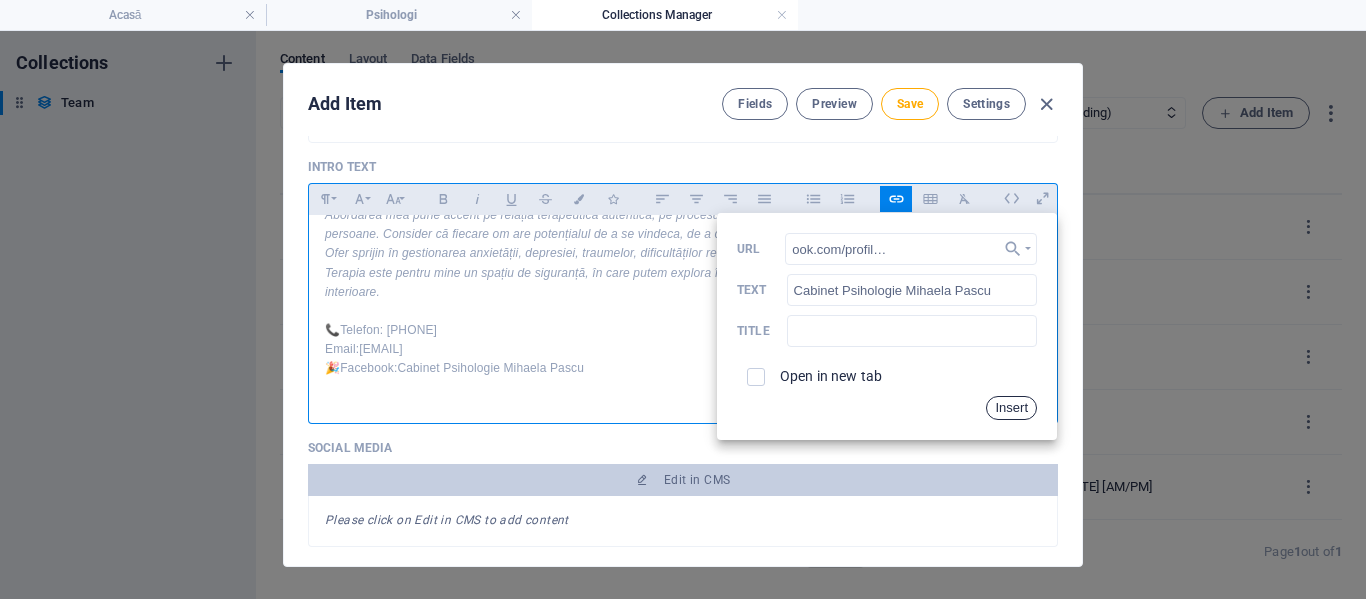 click on "Insert" at bounding box center (1011, 408) 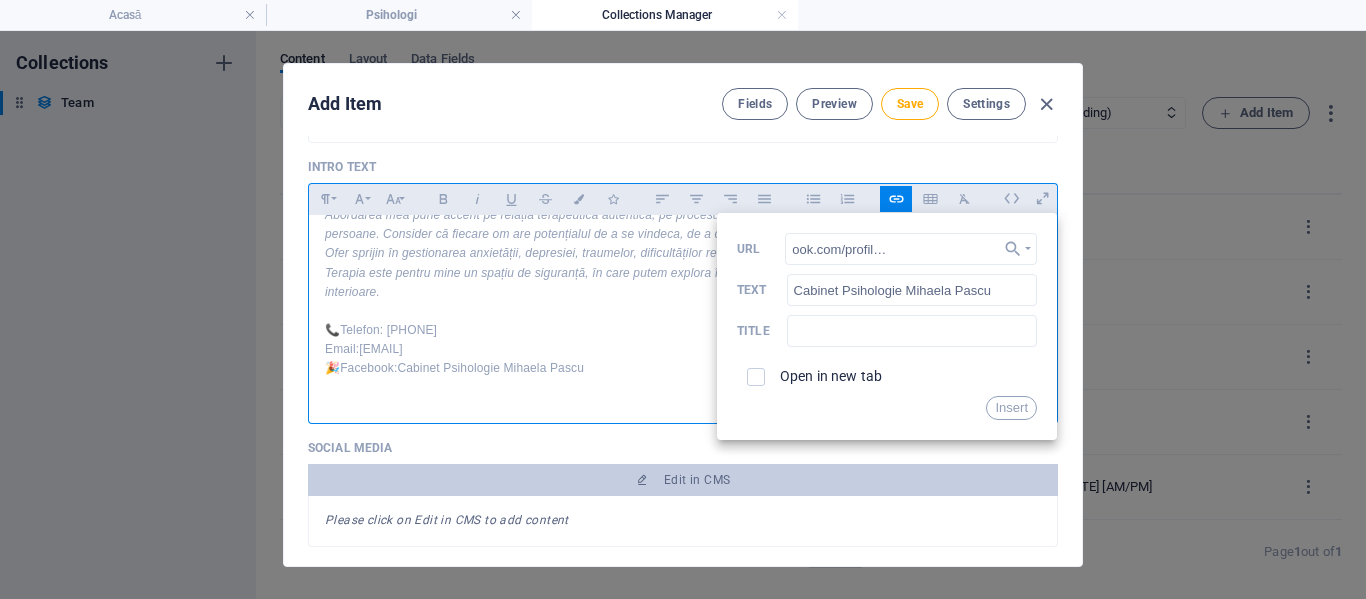 scroll, scrollTop: 0, scrollLeft: 0, axis: both 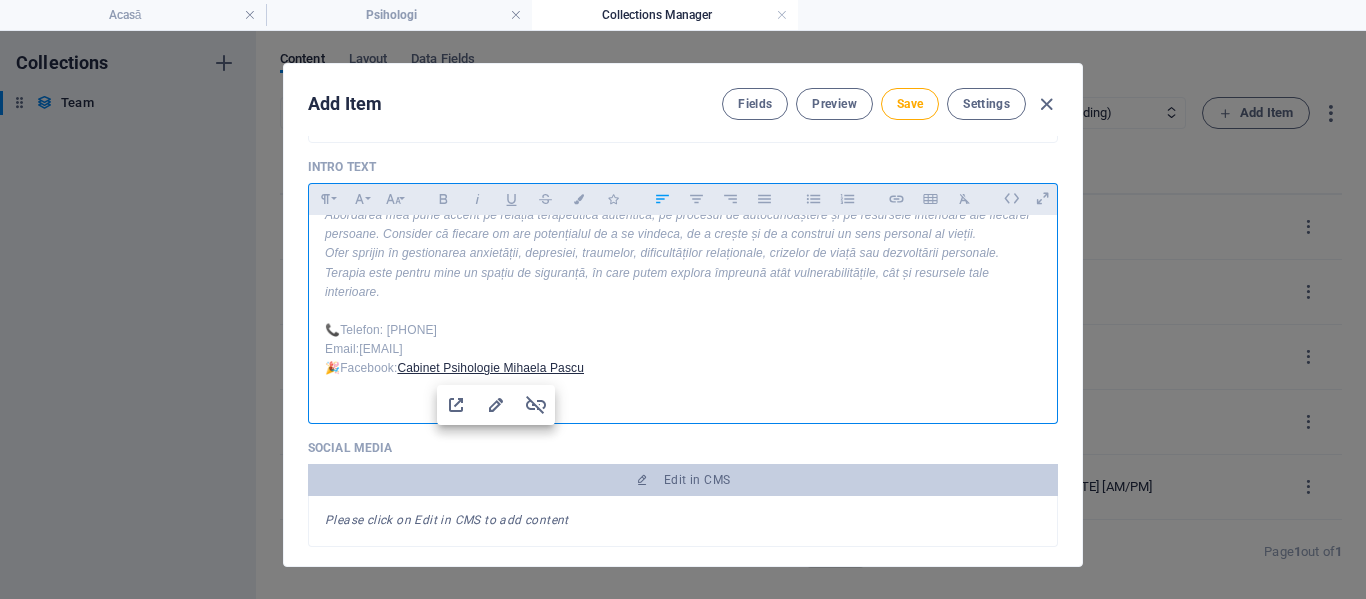click at bounding box center (683, 388) 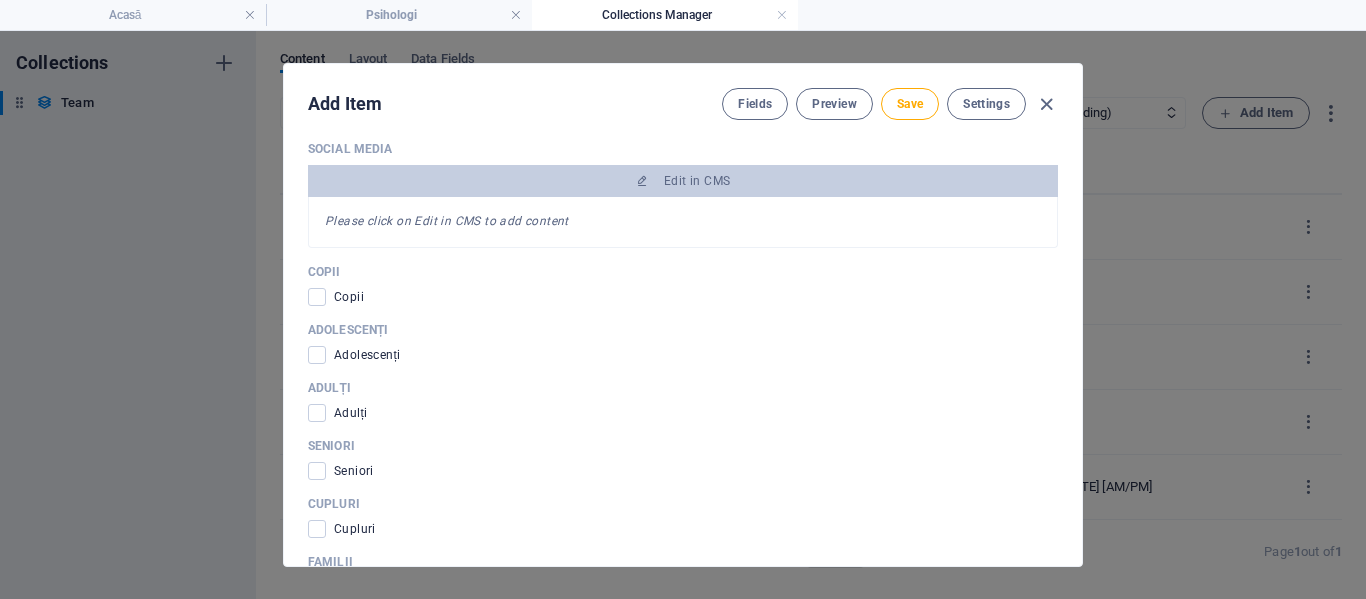 scroll, scrollTop: 900, scrollLeft: 0, axis: vertical 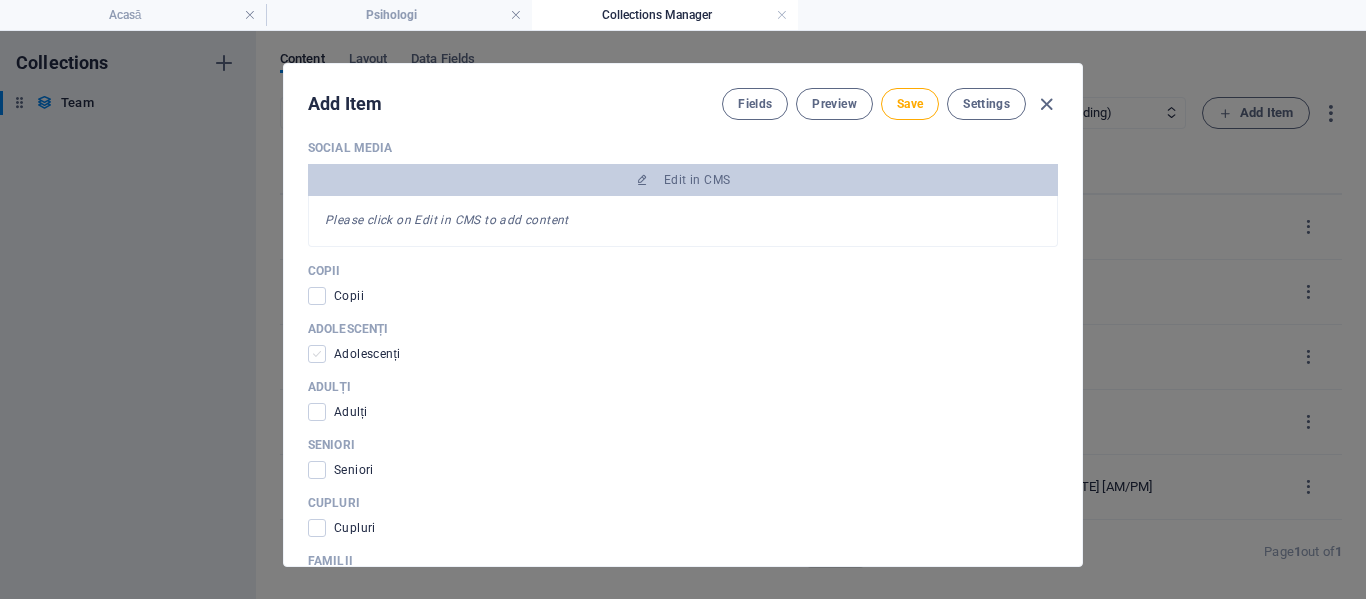 click at bounding box center [317, 354] 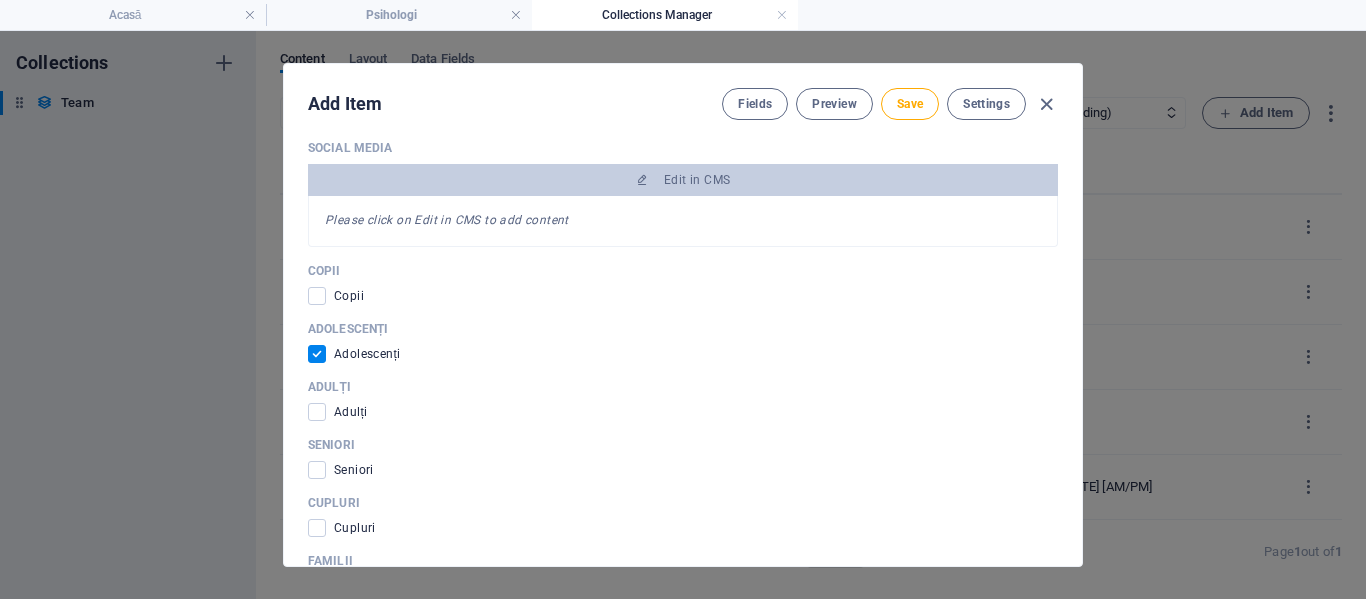 drag, startPoint x: 320, startPoint y: 420, endPoint x: 318, endPoint y: 493, distance: 73.02739 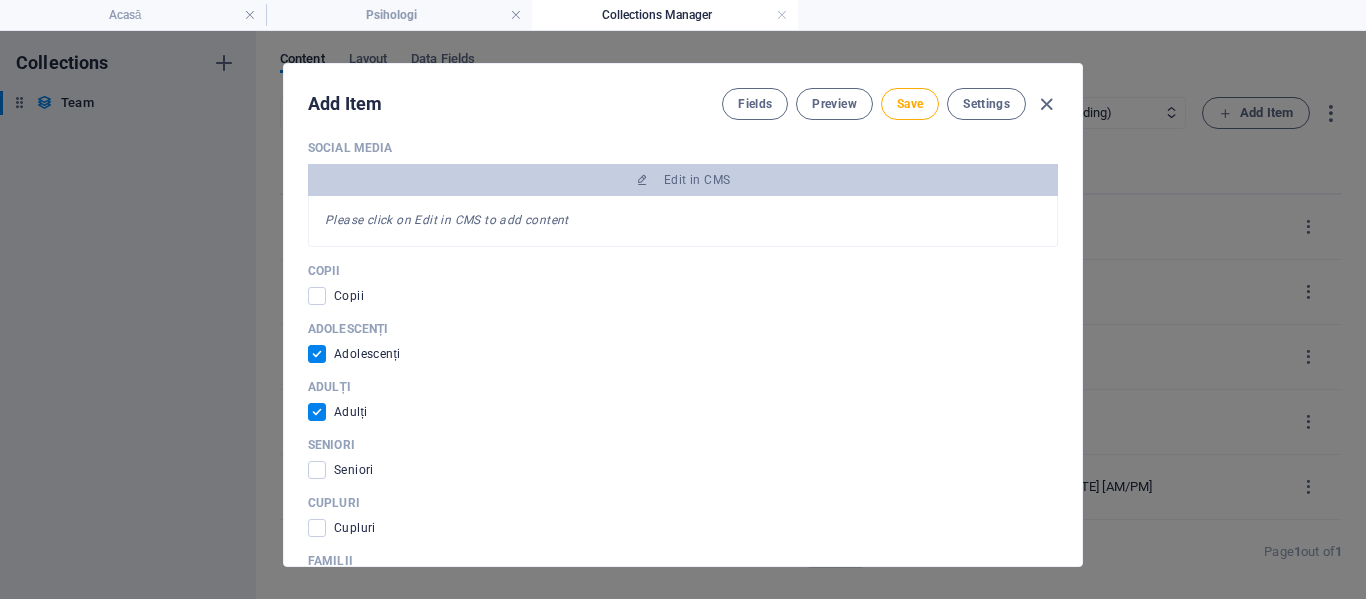 click on "Cupluri Cupluri" at bounding box center (683, 516) 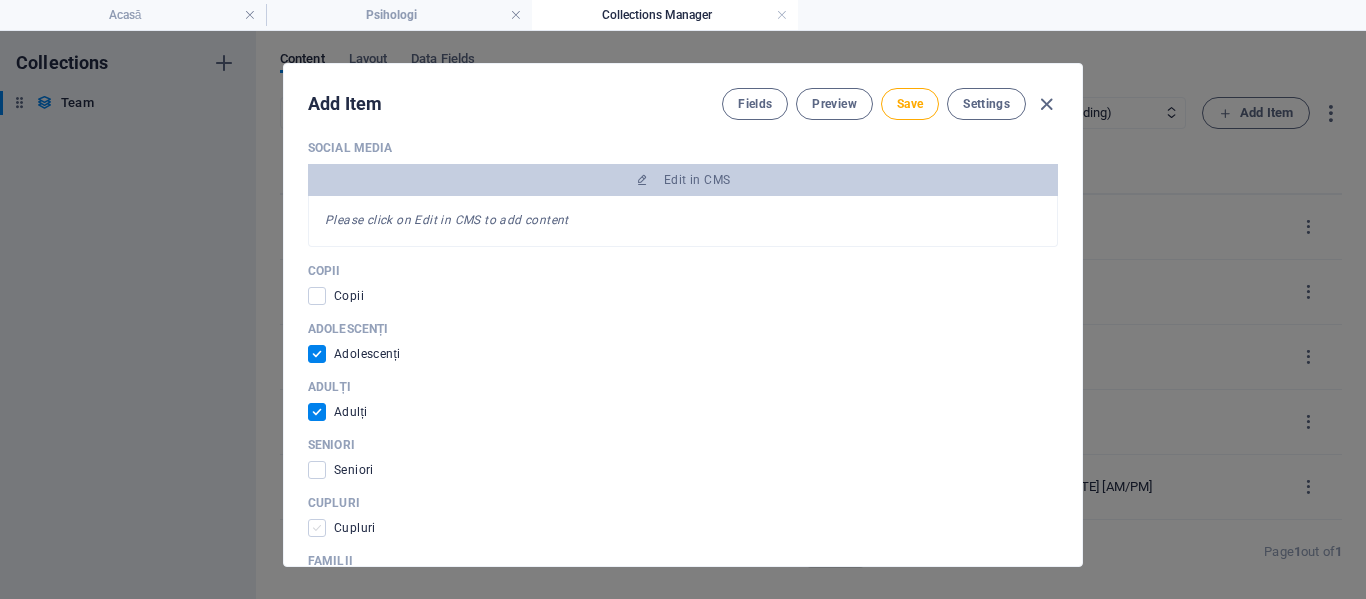 click at bounding box center (317, 528) 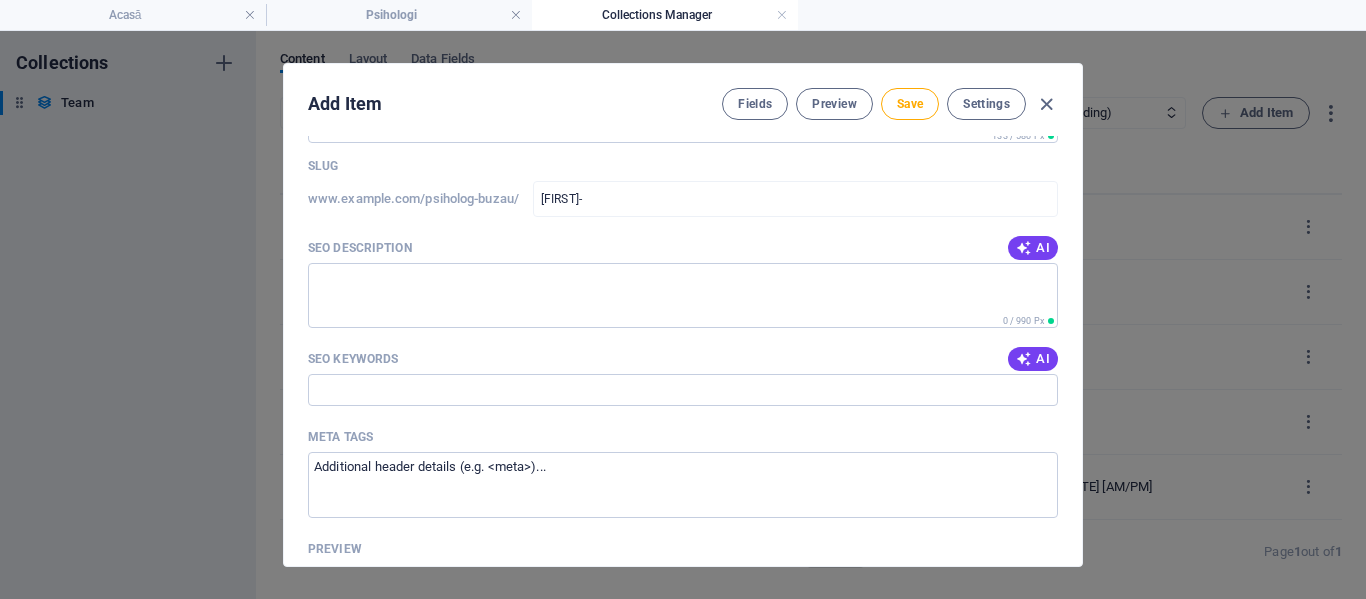 scroll, scrollTop: 1732, scrollLeft: 0, axis: vertical 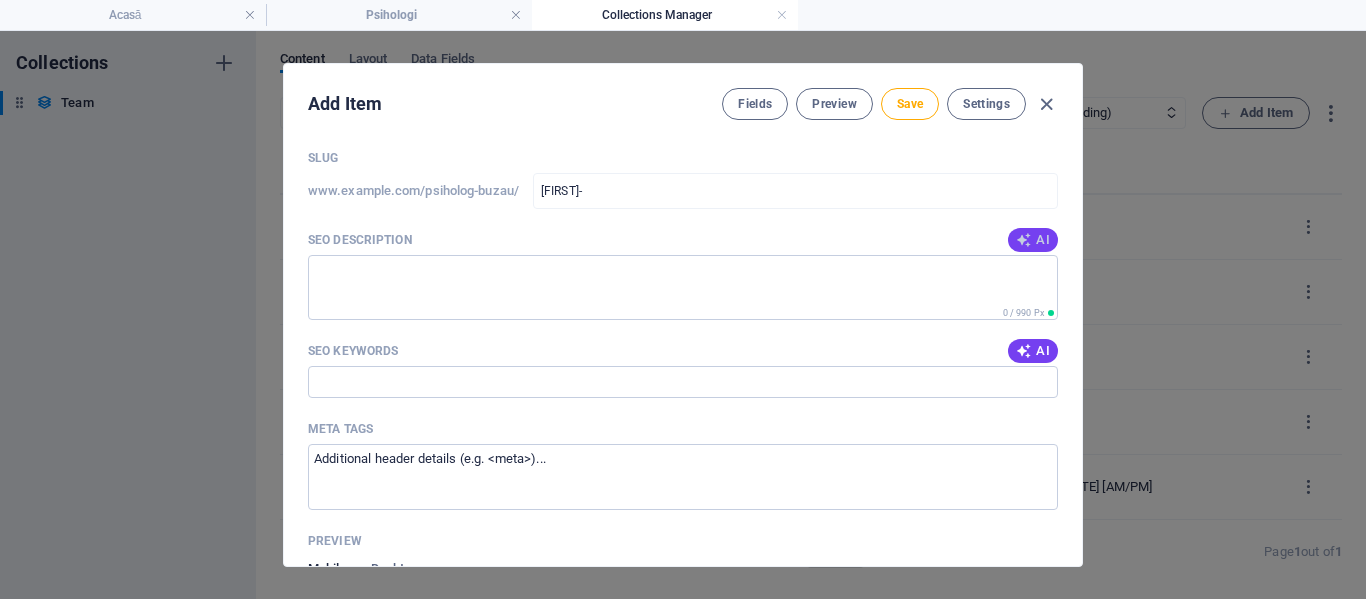 click at bounding box center (1024, 240) 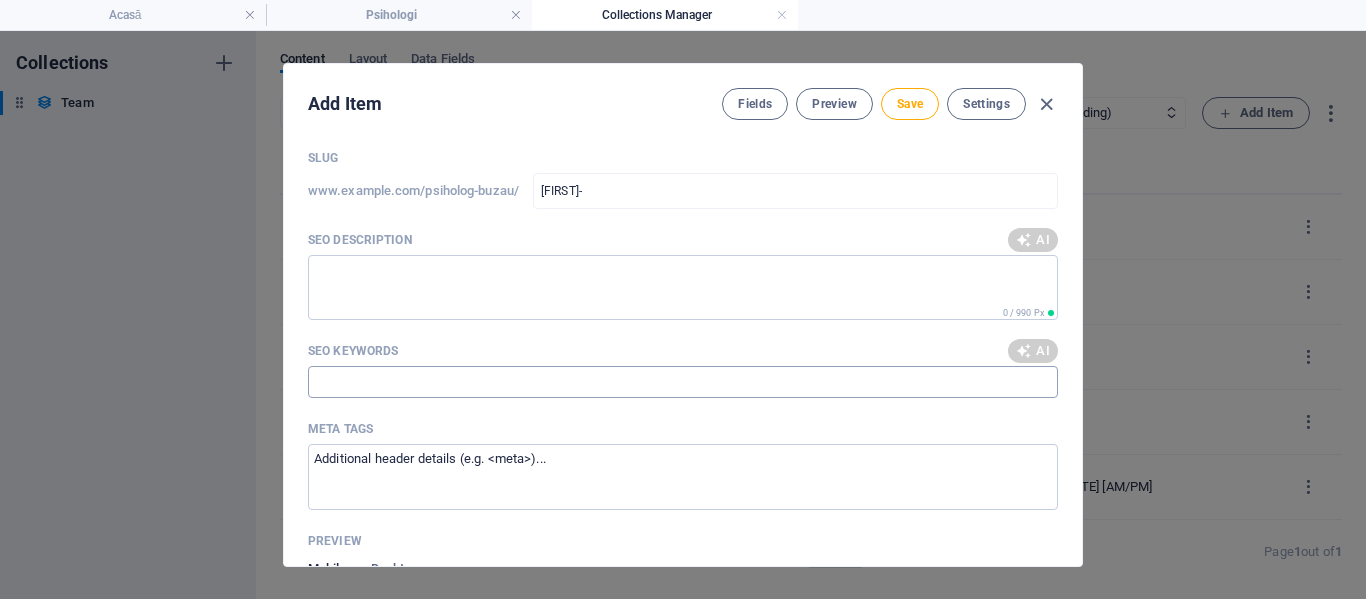 type on "Discover personalized therapy with [FIRST] [LAST], a psychologist specializing in EFT, DBT, and Schema Therapy. Explore your inner potential!" 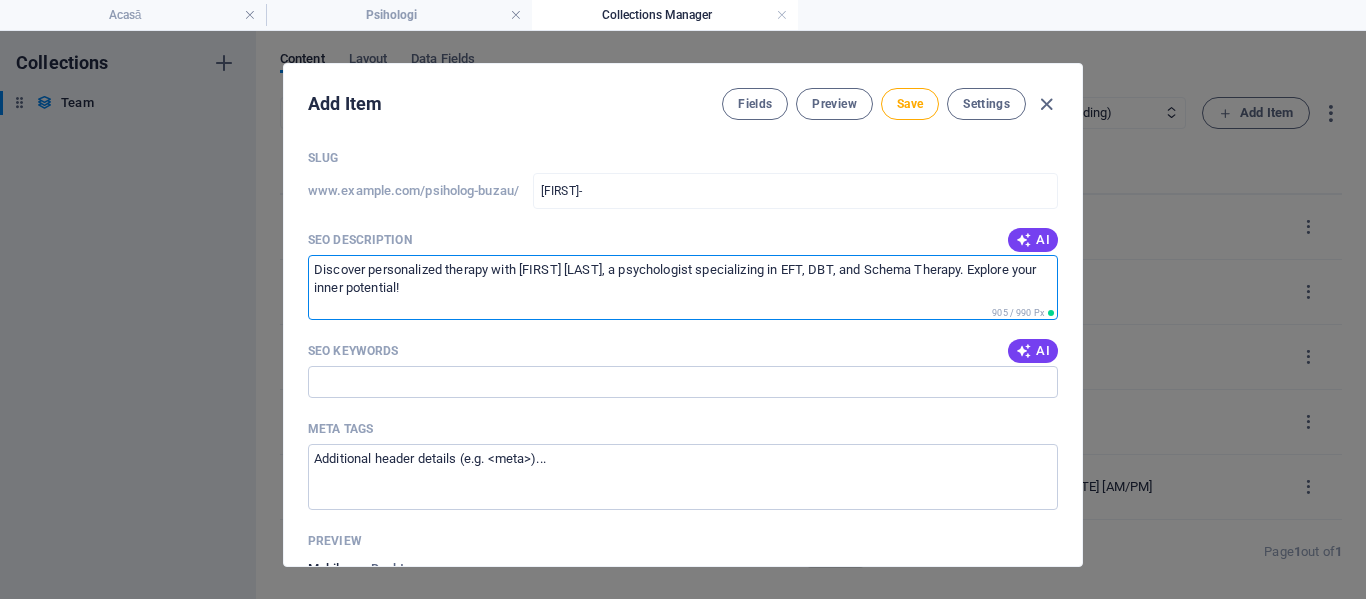 drag, startPoint x: 490, startPoint y: 283, endPoint x: 293, endPoint y: 264, distance: 197.91412 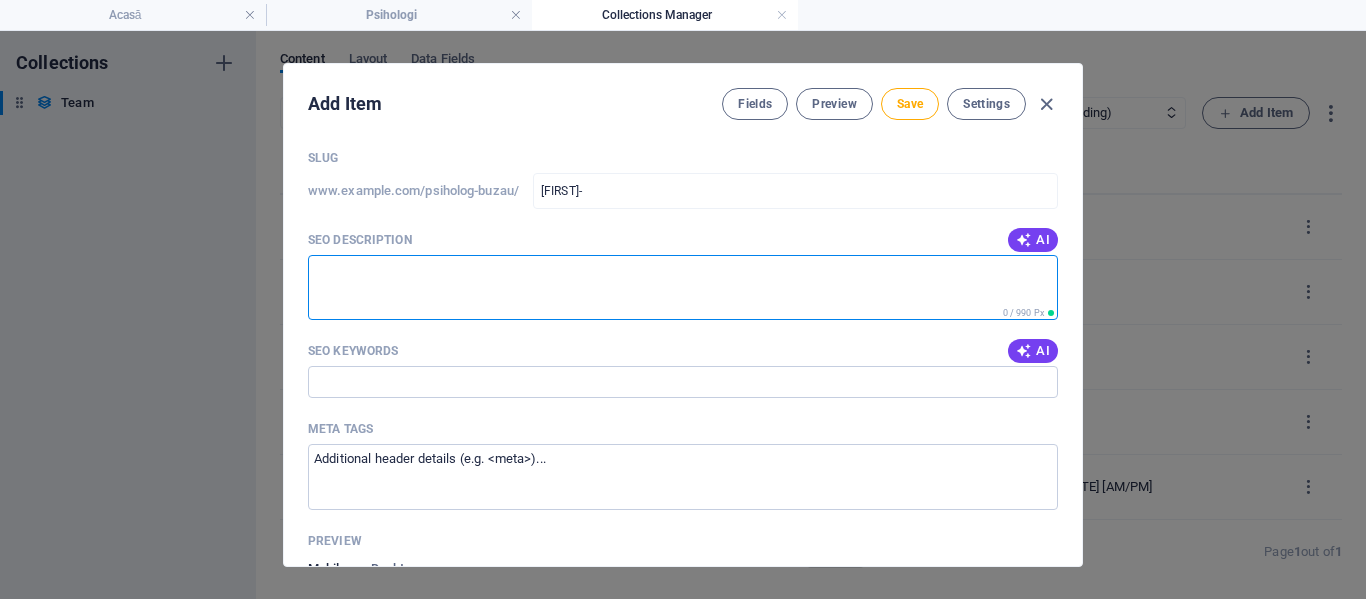 paste on "Descoperă terapia personalizată alături de Mihaela Pascu, psiholog specializat în EFT, DBT și Terapia Schemelor. Explorează-ți potențialul interior!" 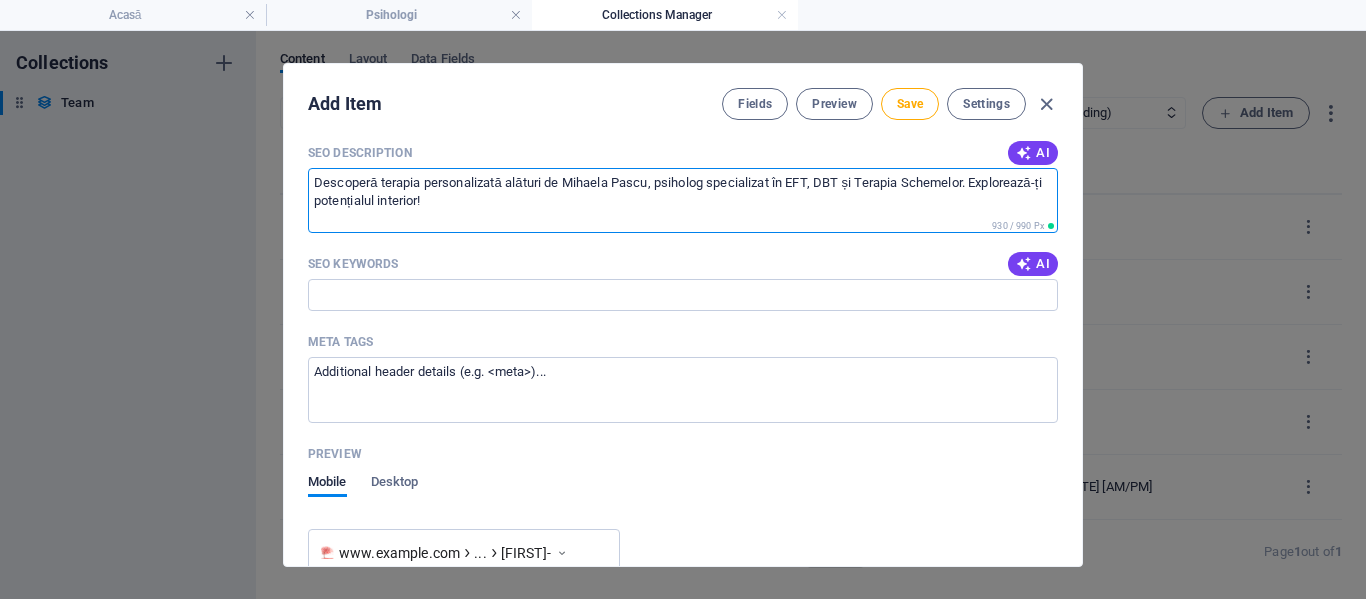 scroll, scrollTop: 1932, scrollLeft: 0, axis: vertical 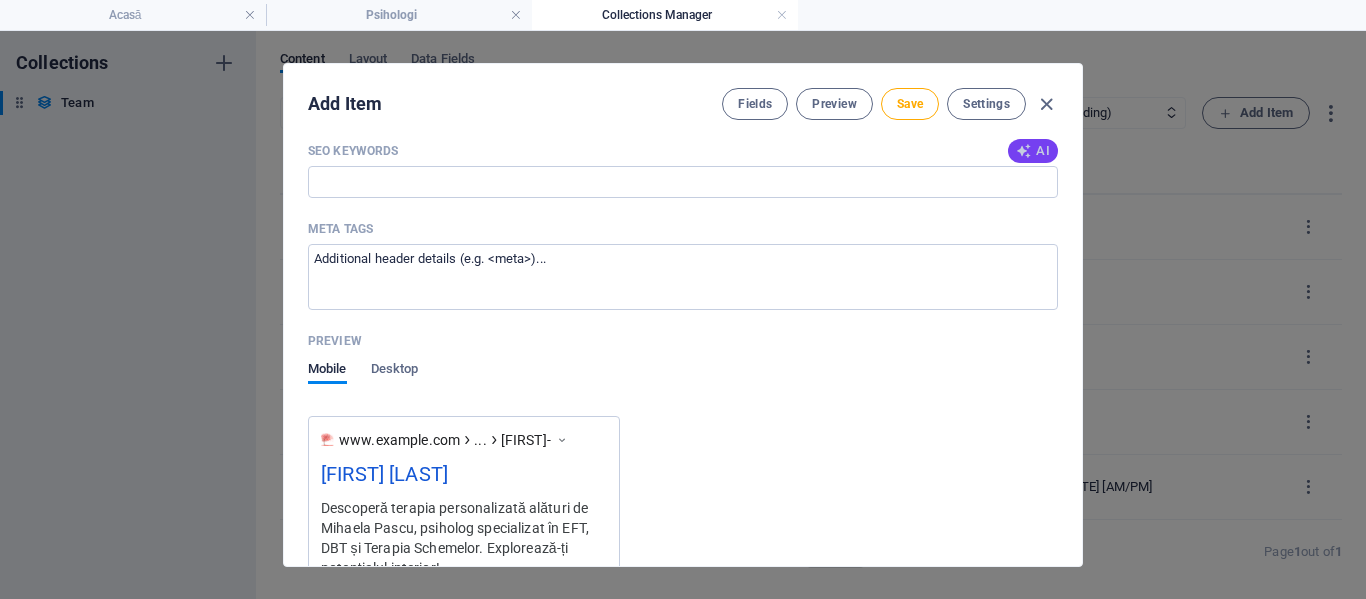 type on "Descoperă terapia personalizată alături de Mihaela Pascu, psiholog specializat în EFT, DBT și Terapia Schemelor. Explorează-ți potențialul interior!" 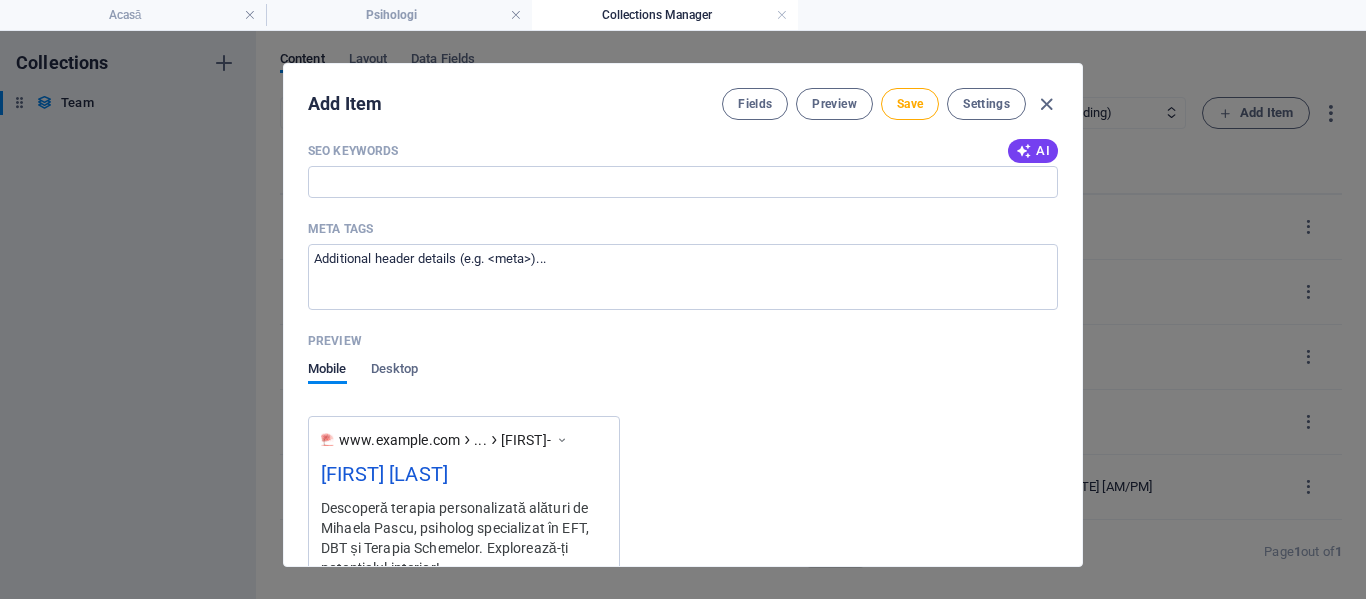 click on "AI" at bounding box center [1033, 151] 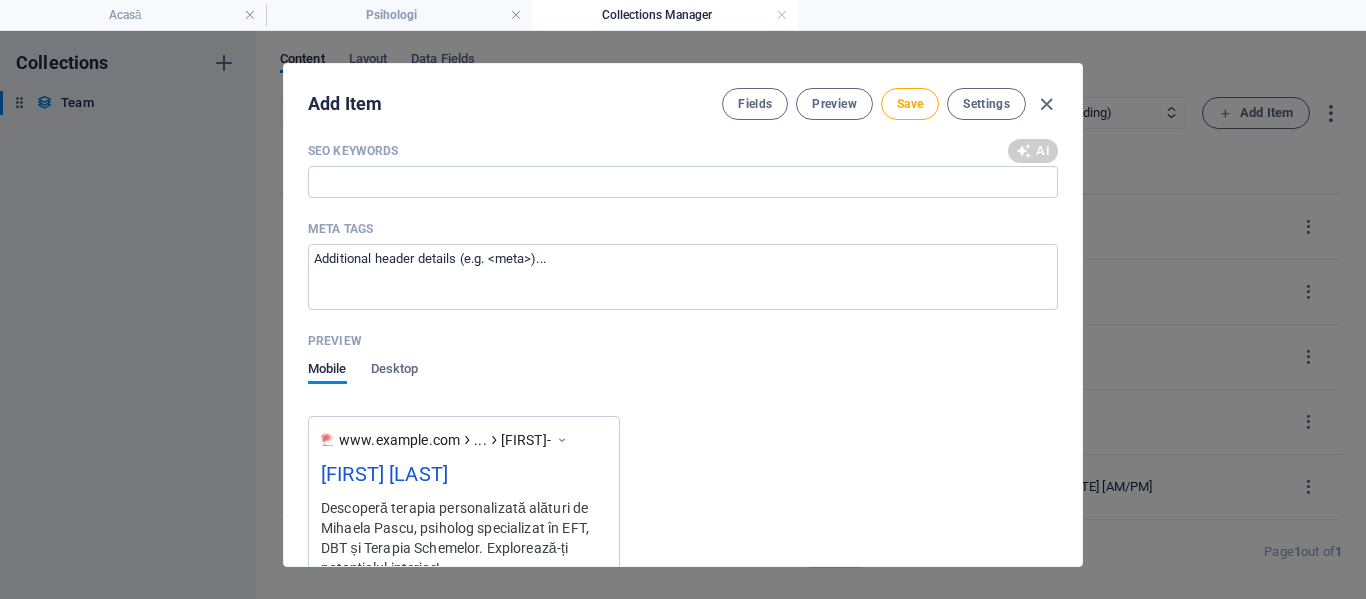 type on "psiholog [FIRST] [LAST], psihoterapeut integrativ, sănătate mintală România, terapie anxietate depresie, abordări psihoterapeutice flexibile, dezvoltare personală și autocunoaștere" 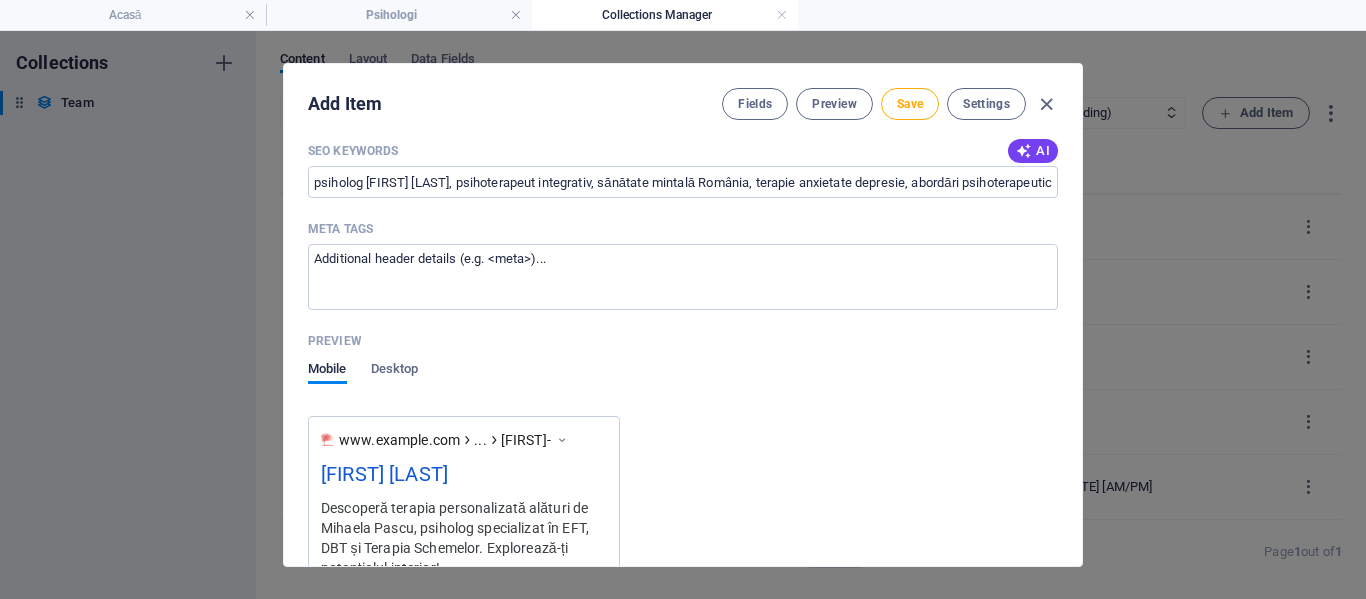 scroll, scrollTop: 2304, scrollLeft: 0, axis: vertical 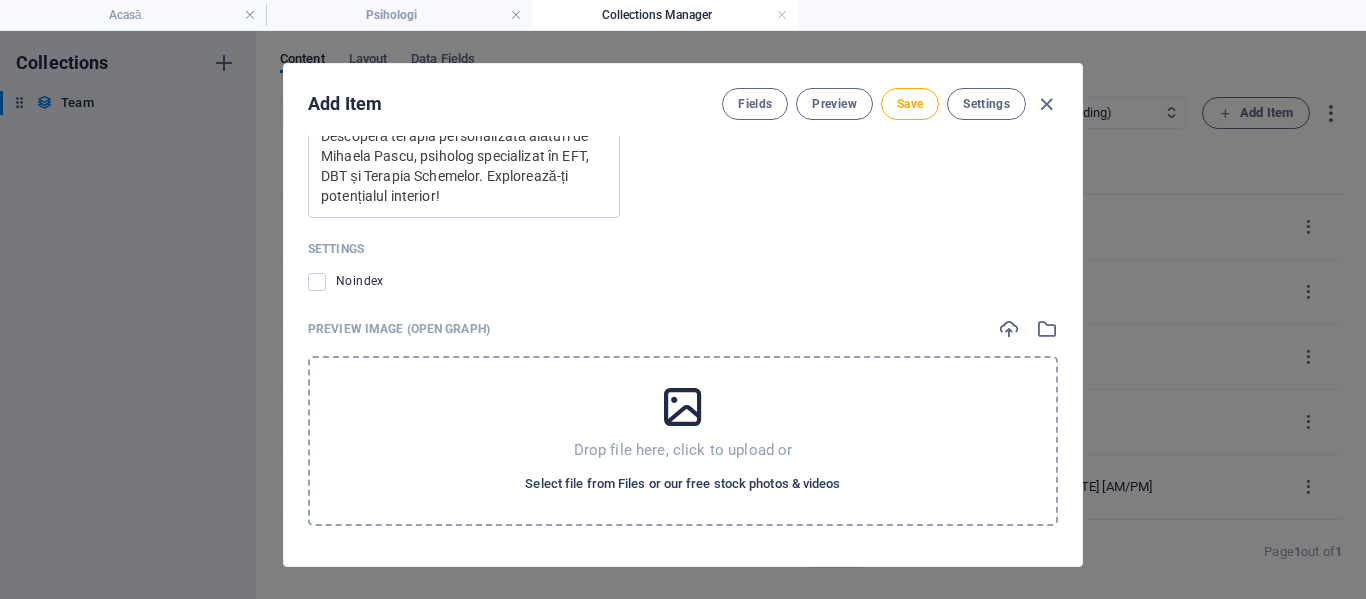click on "Select file from Files or our free stock photos & videos" at bounding box center (682, 484) 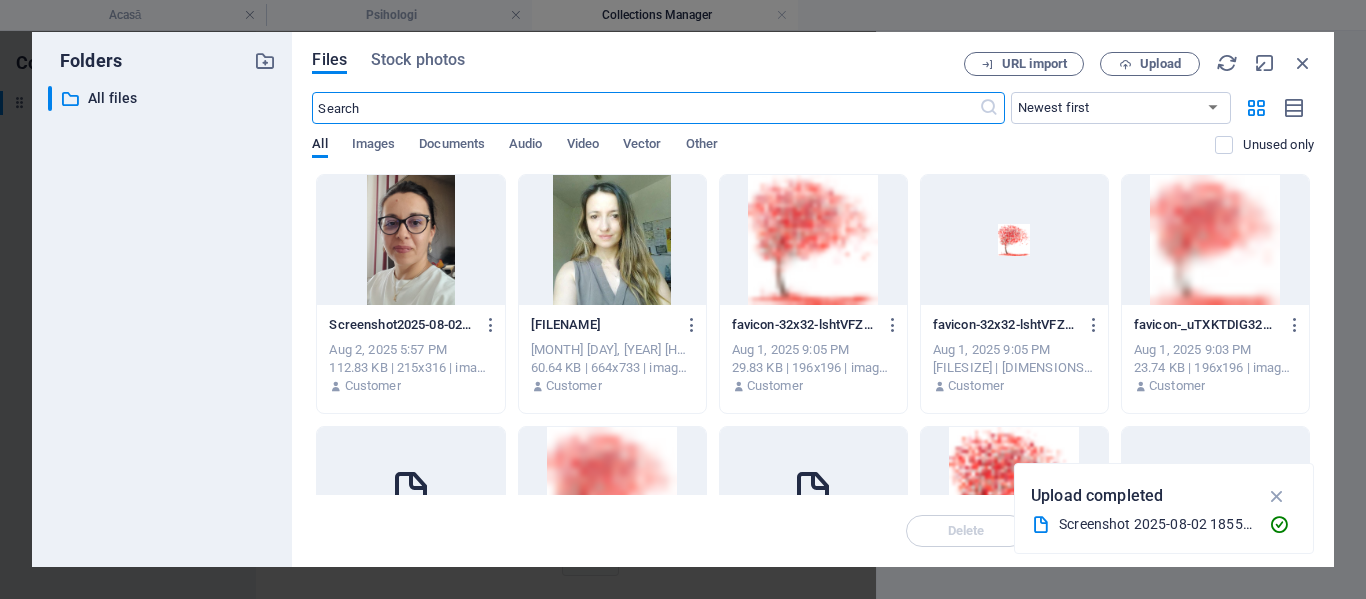 click at bounding box center (410, 240) 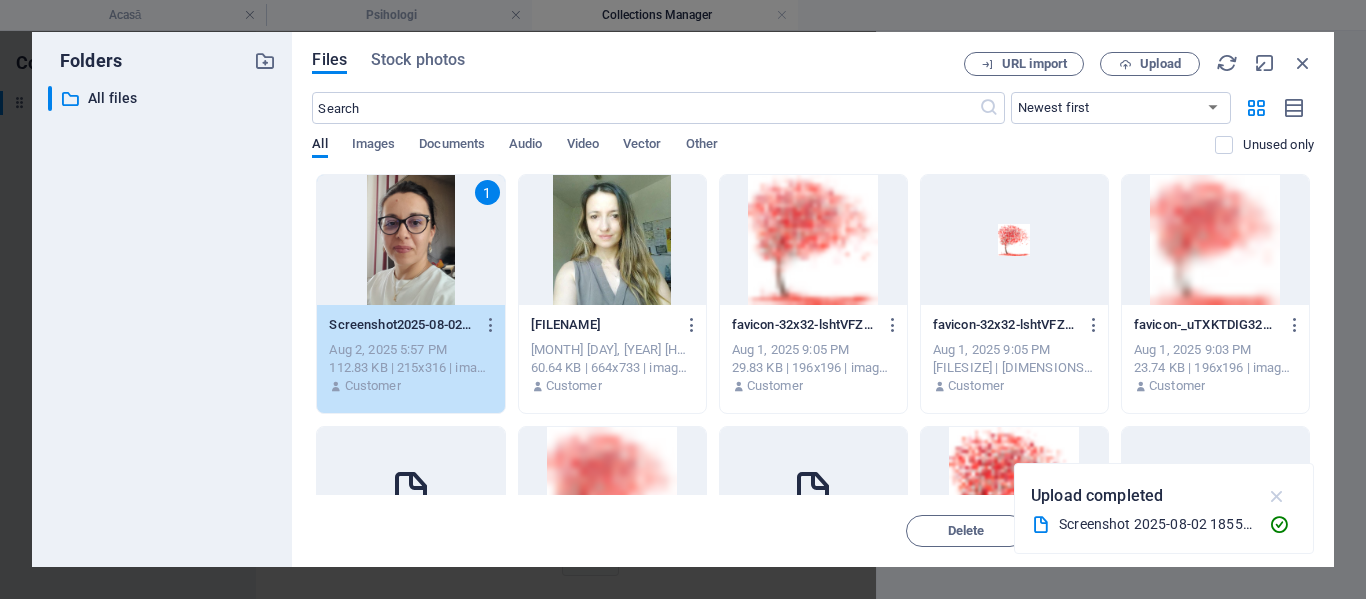 click at bounding box center (1277, 496) 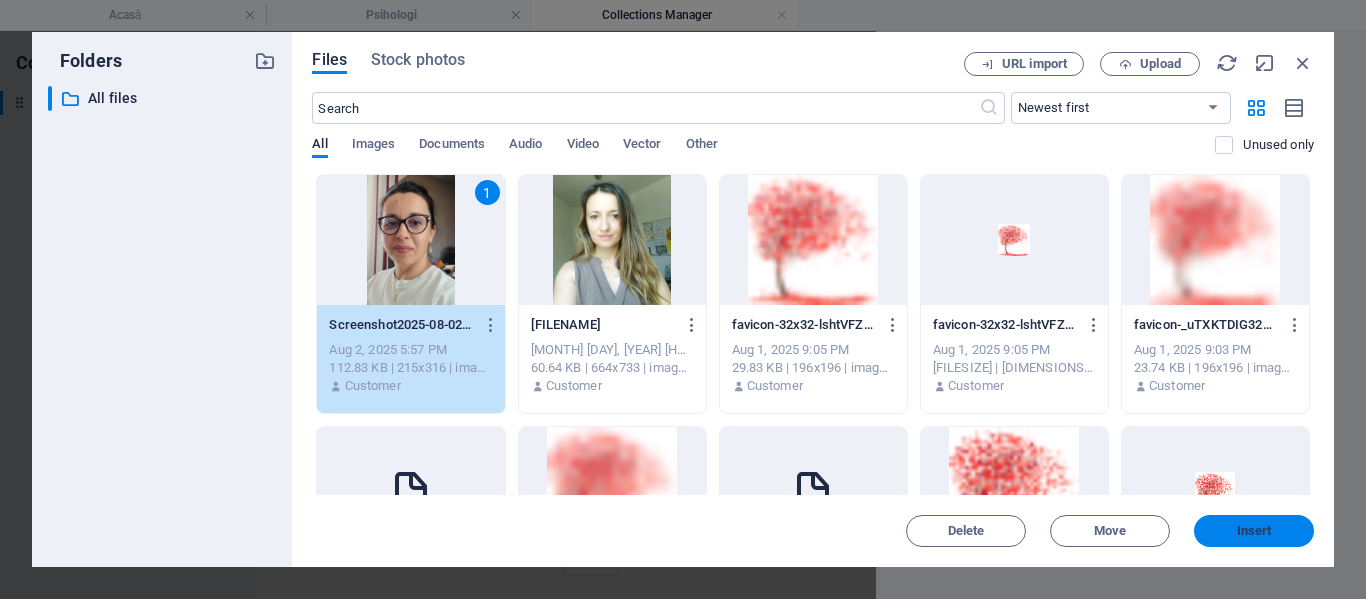 click on "Insert" at bounding box center [1254, 531] 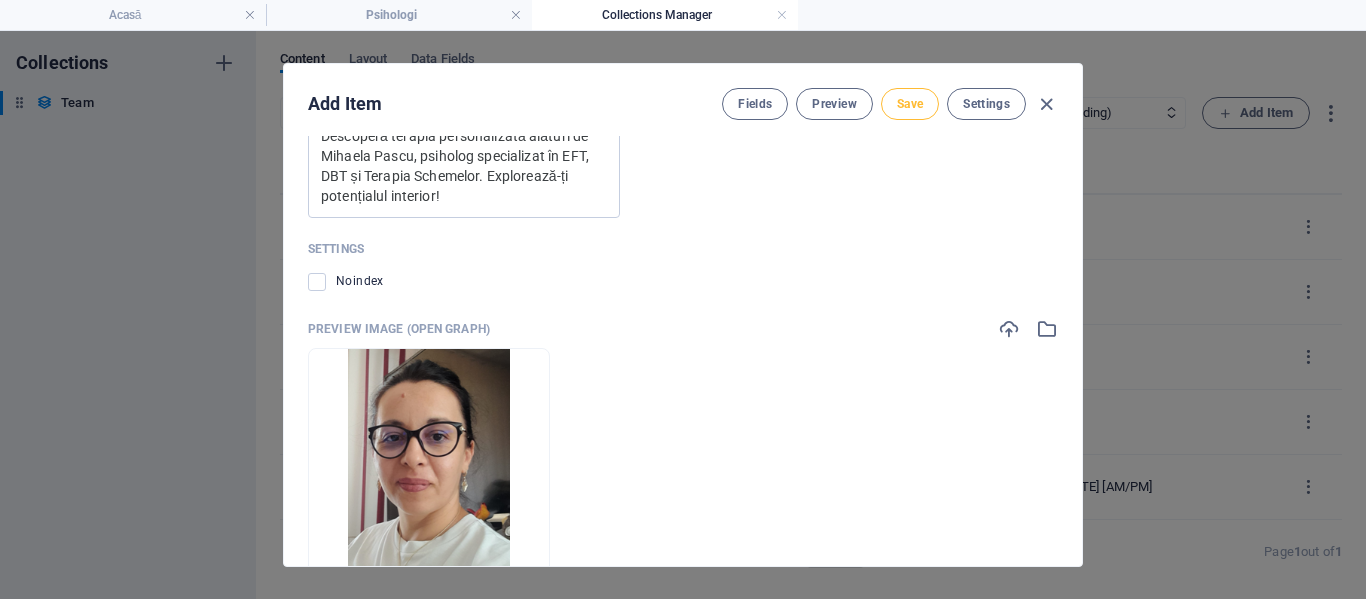 click on "Save" at bounding box center [910, 104] 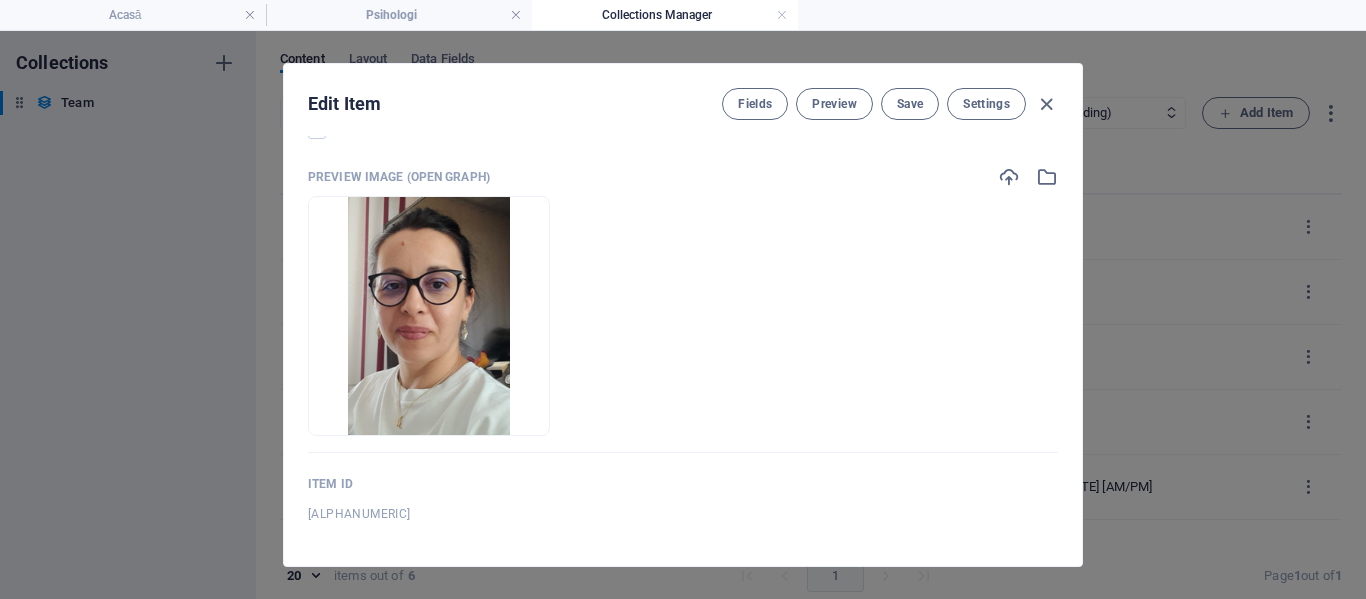 scroll, scrollTop: 2459, scrollLeft: 0, axis: vertical 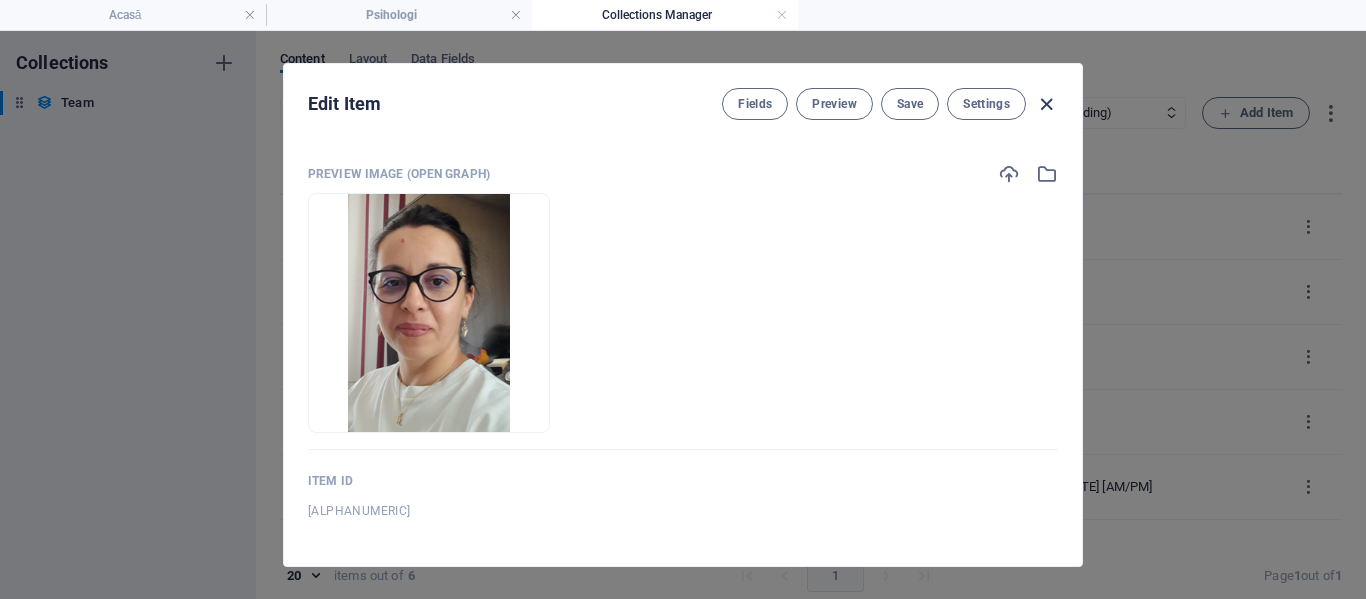 click at bounding box center (1046, 104) 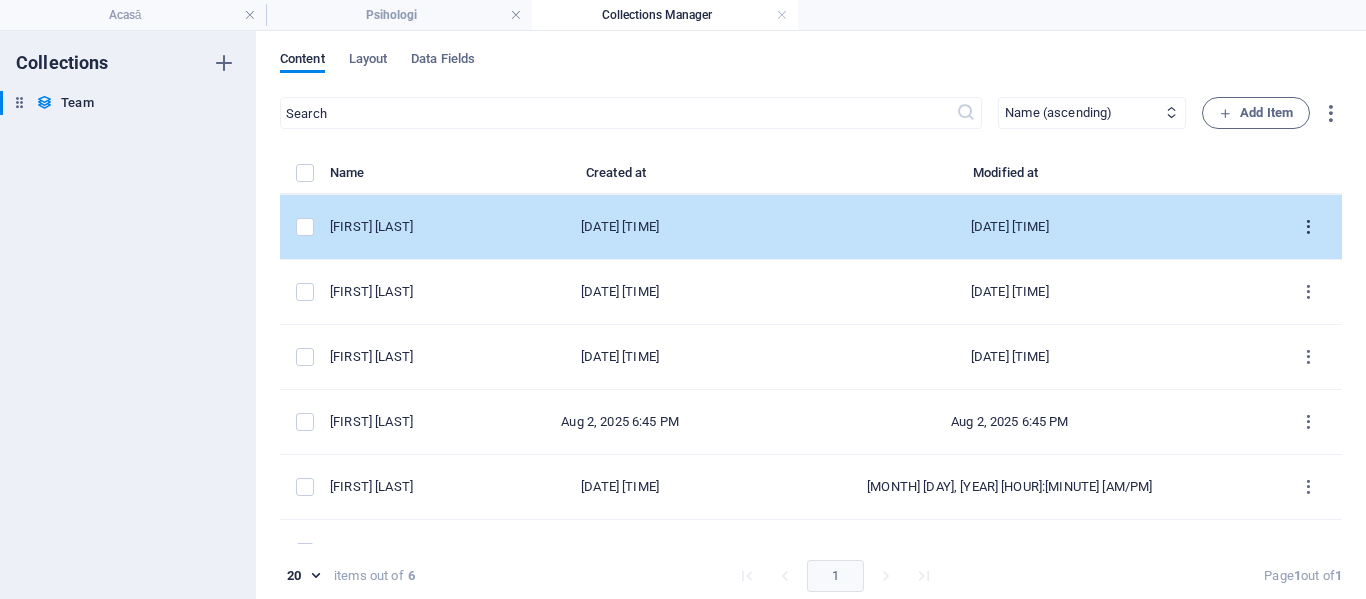 click at bounding box center (1308, 227) 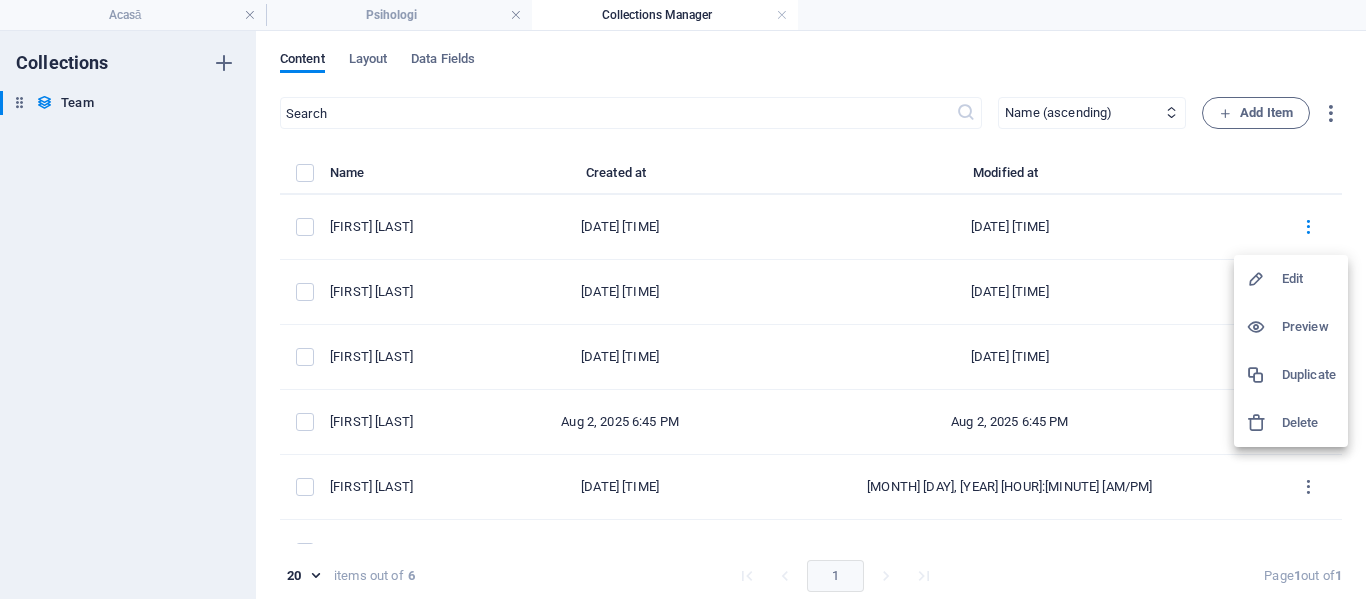 click at bounding box center [1264, 279] 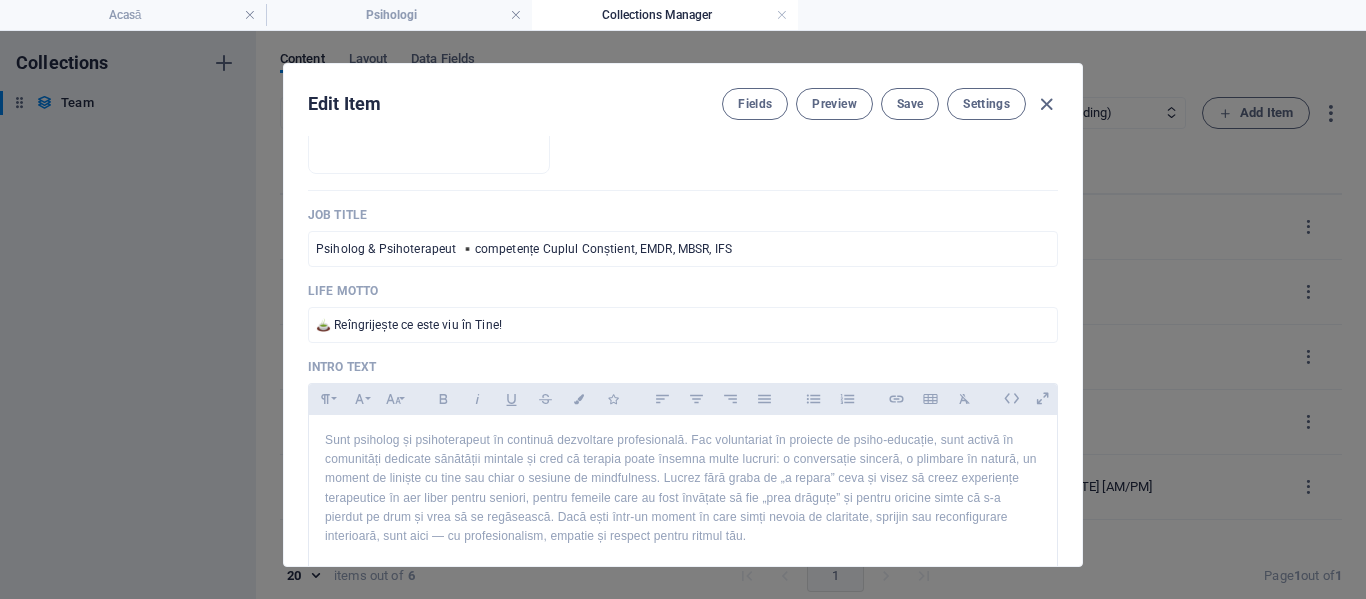 scroll, scrollTop: 500, scrollLeft: 0, axis: vertical 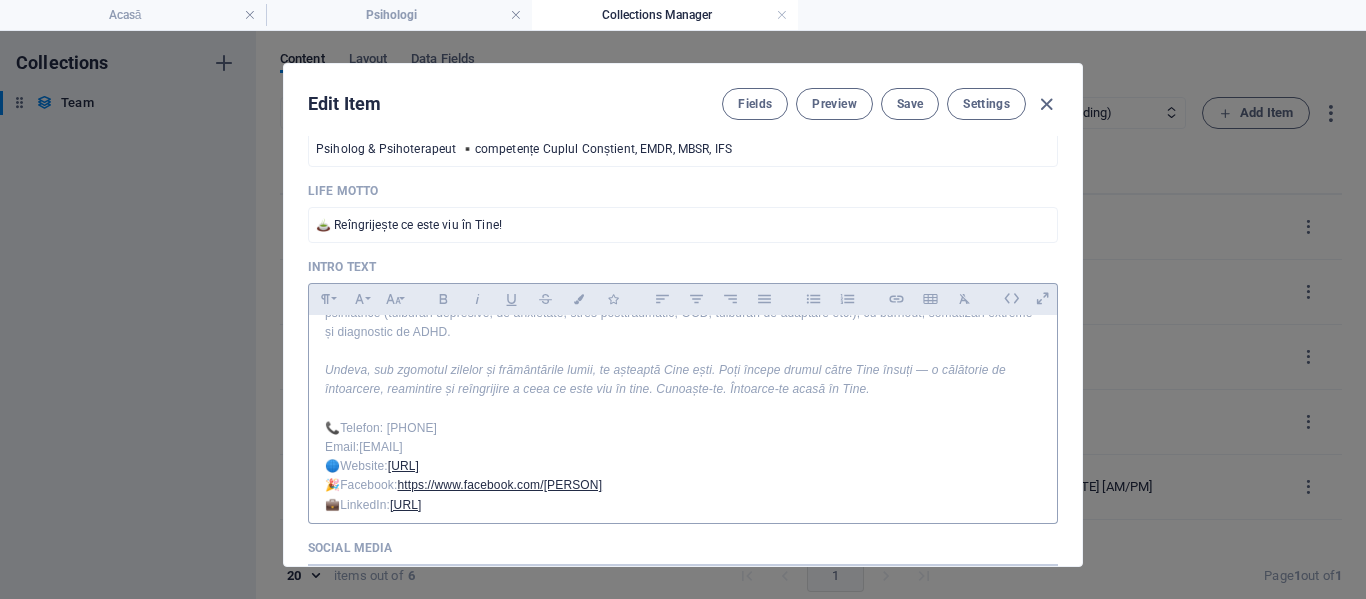 click at bounding box center [683, 409] 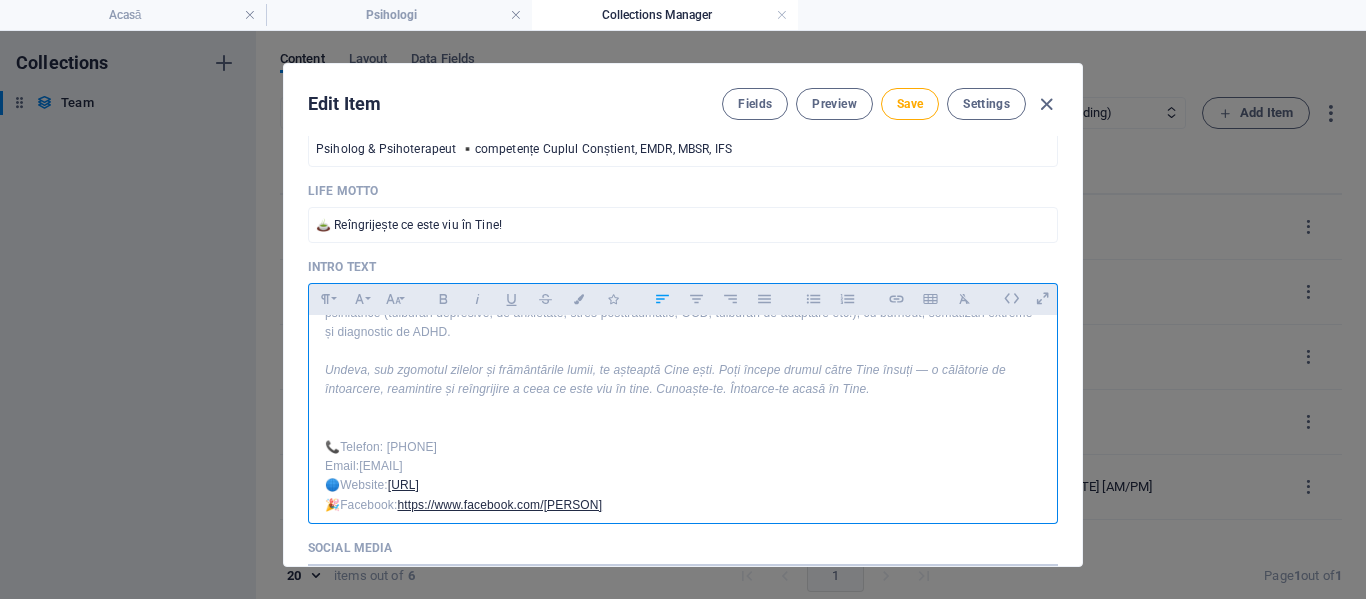type 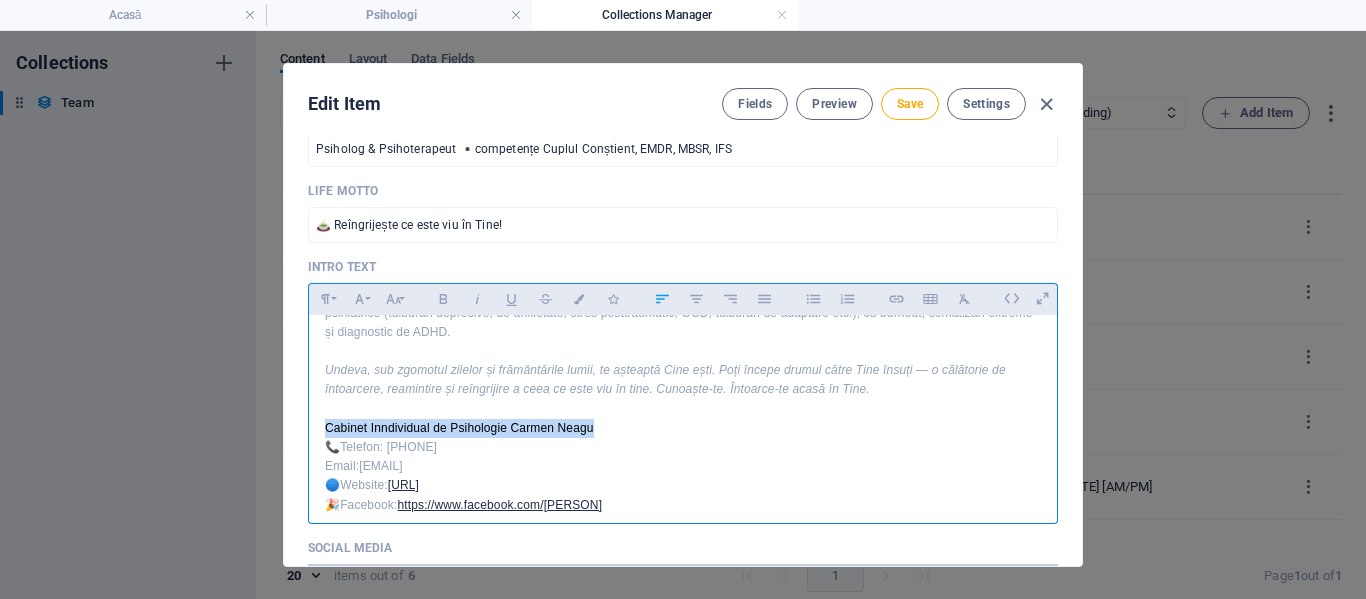 drag, startPoint x: 521, startPoint y: 423, endPoint x: 316, endPoint y: 422, distance: 205.00244 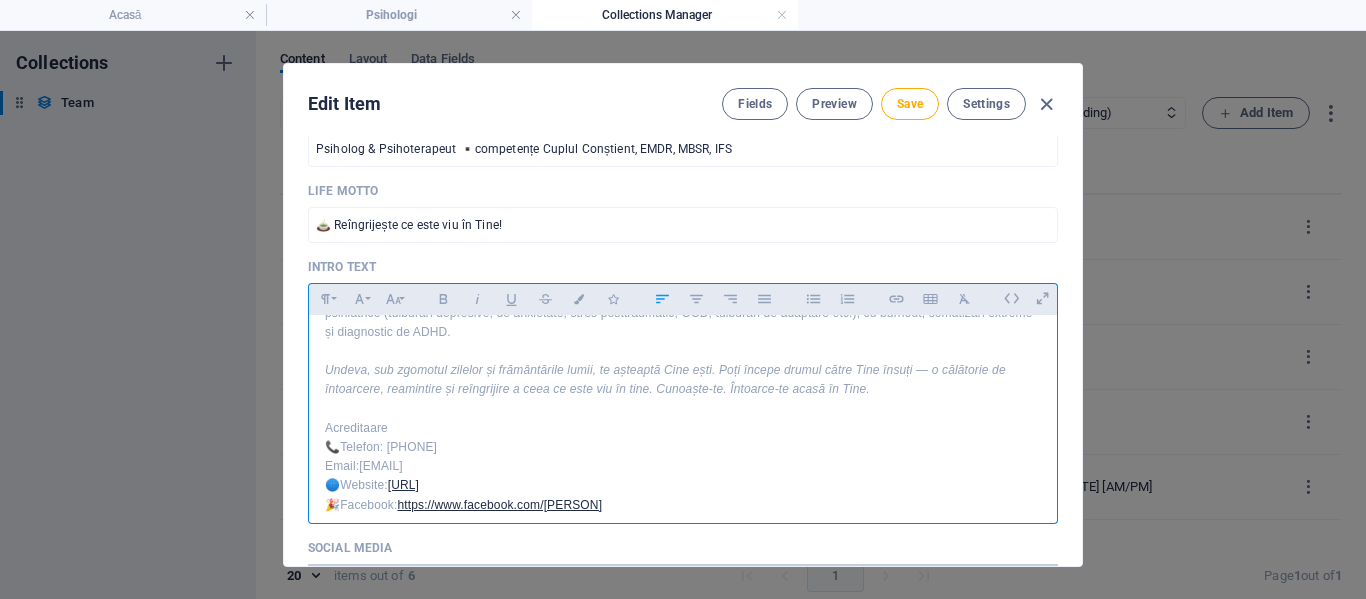 click on "​Acreditaare" at bounding box center (683, 428) 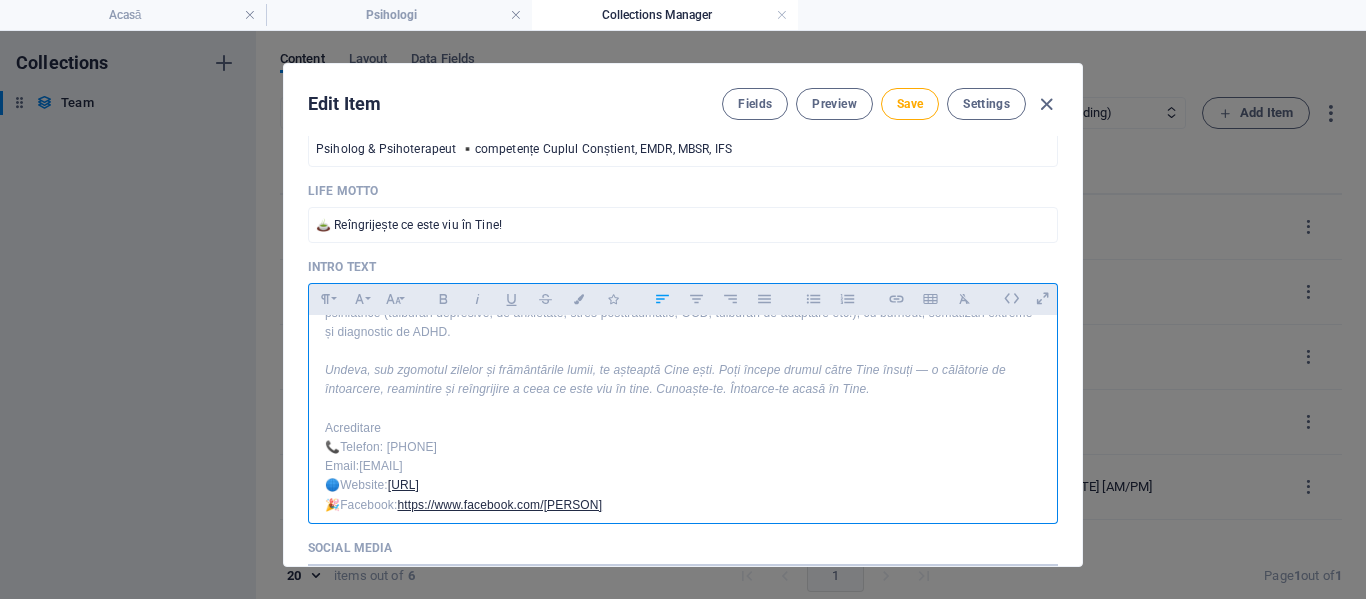 click on "Acreditare" at bounding box center [683, 428] 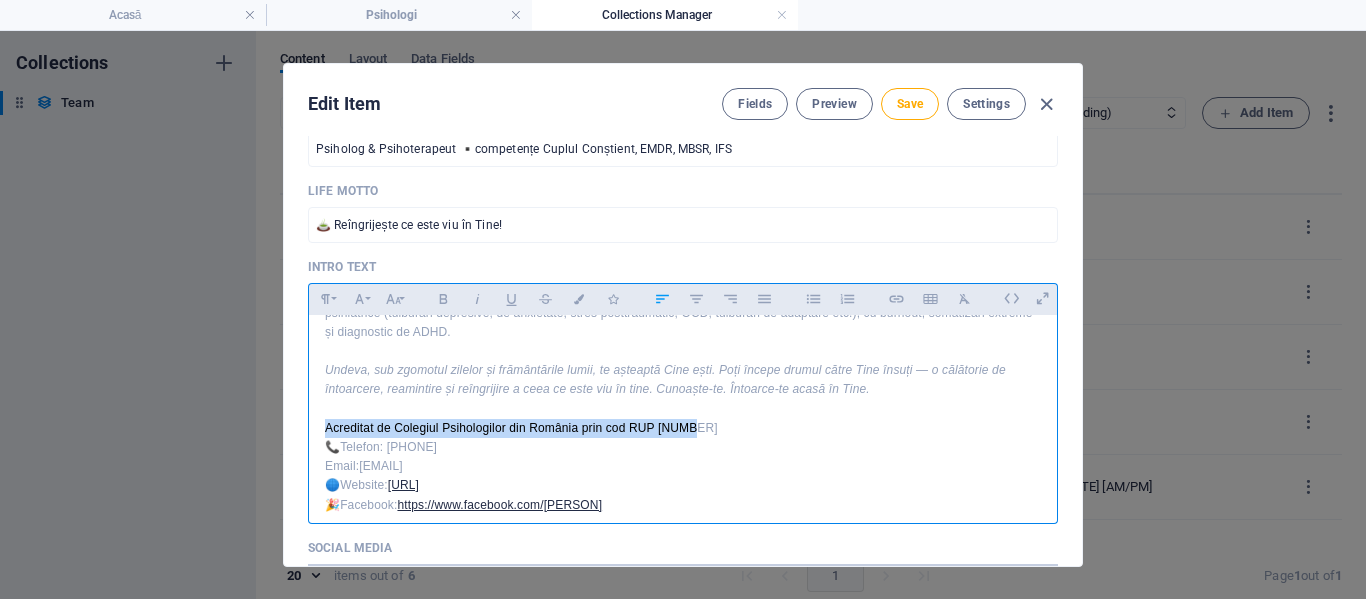 drag, startPoint x: 688, startPoint y: 427, endPoint x: 315, endPoint y: 423, distance: 373.02145 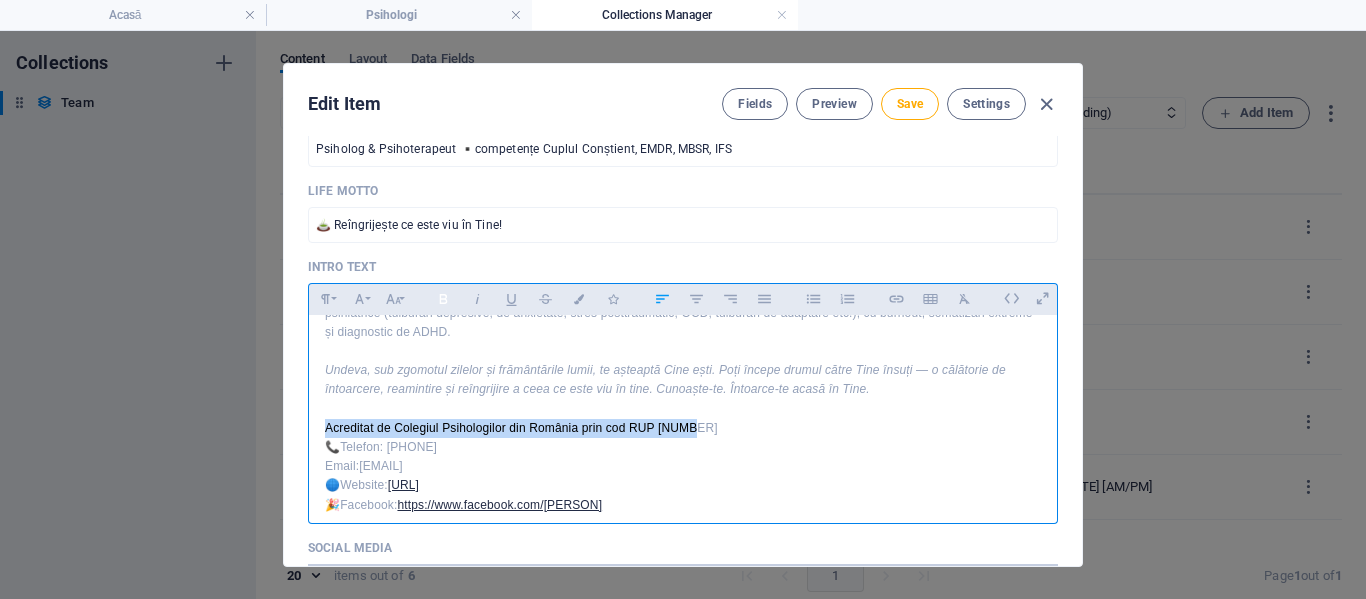 click 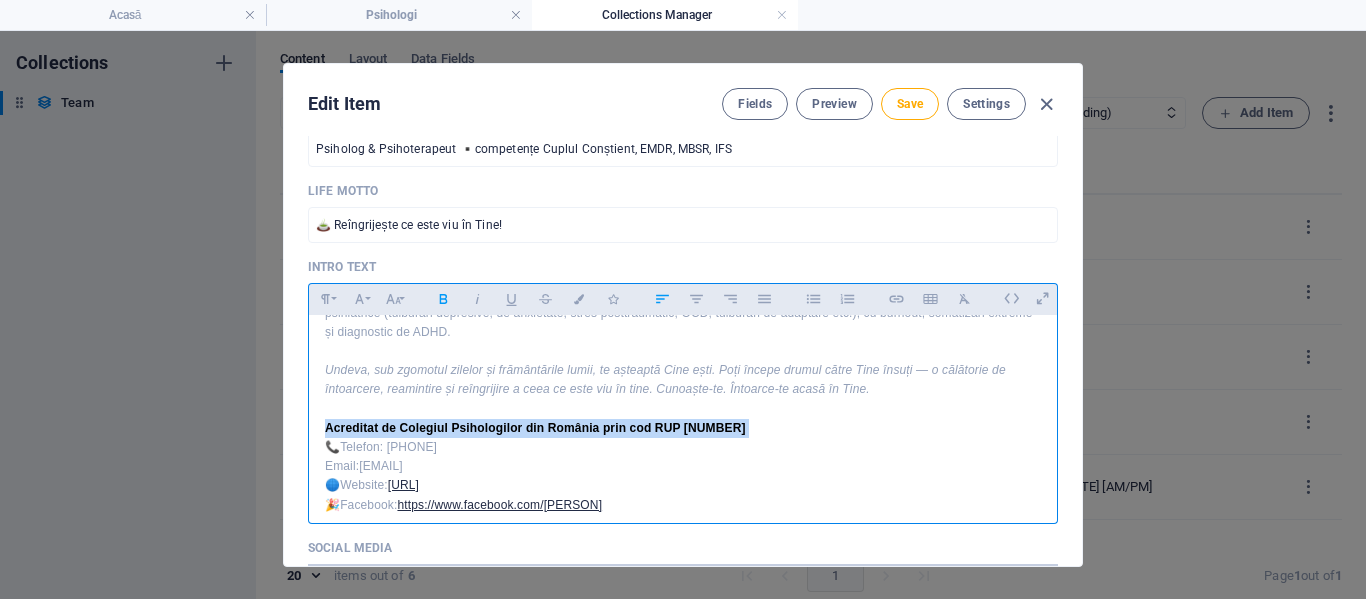 copy on "Acreditat de Colegiul Psihologilor din România prin cod RUP [NUMBER]" 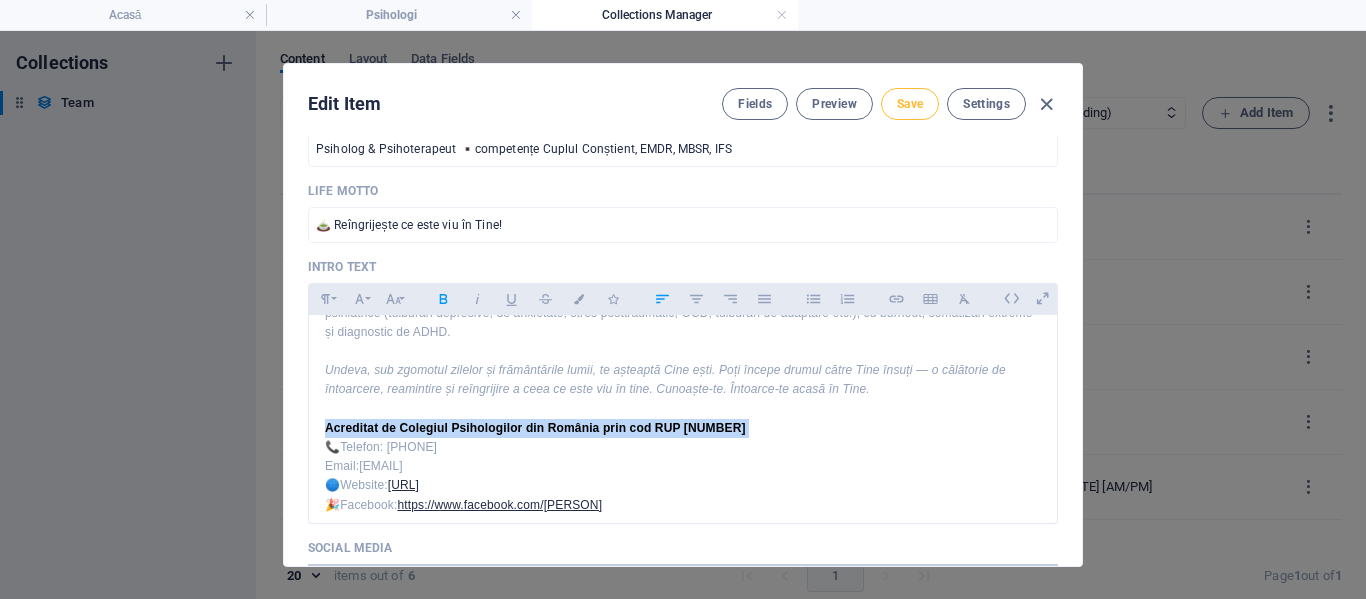 click on "Save" at bounding box center (910, 104) 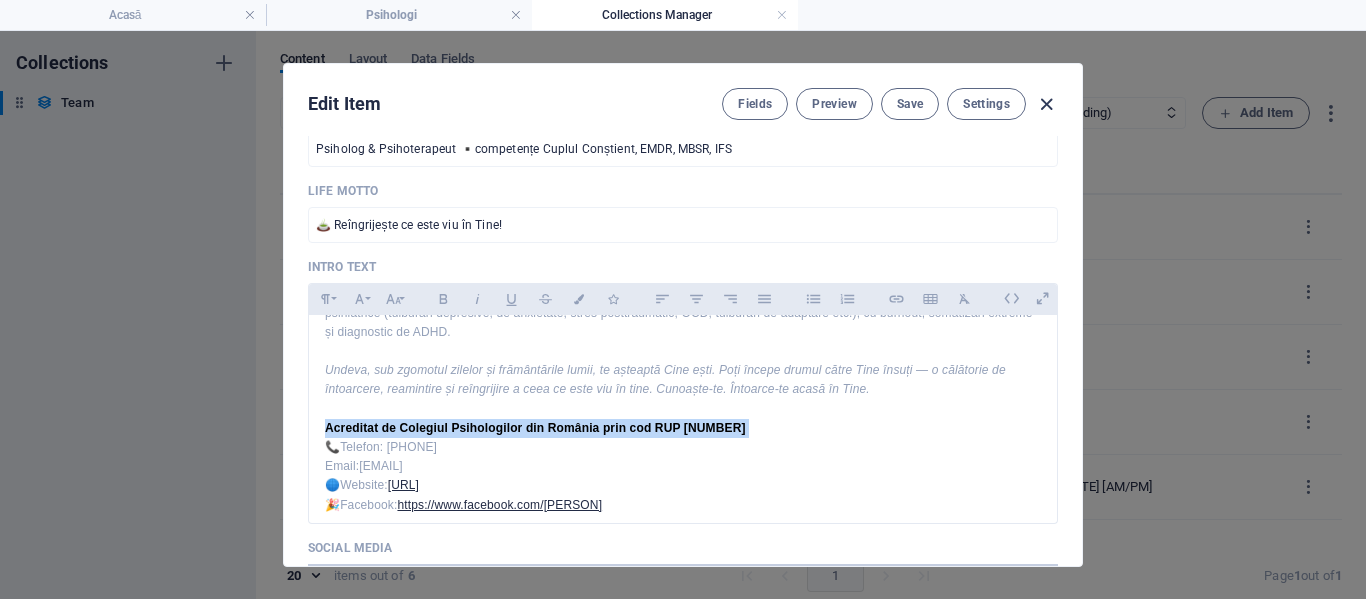click at bounding box center [1046, 104] 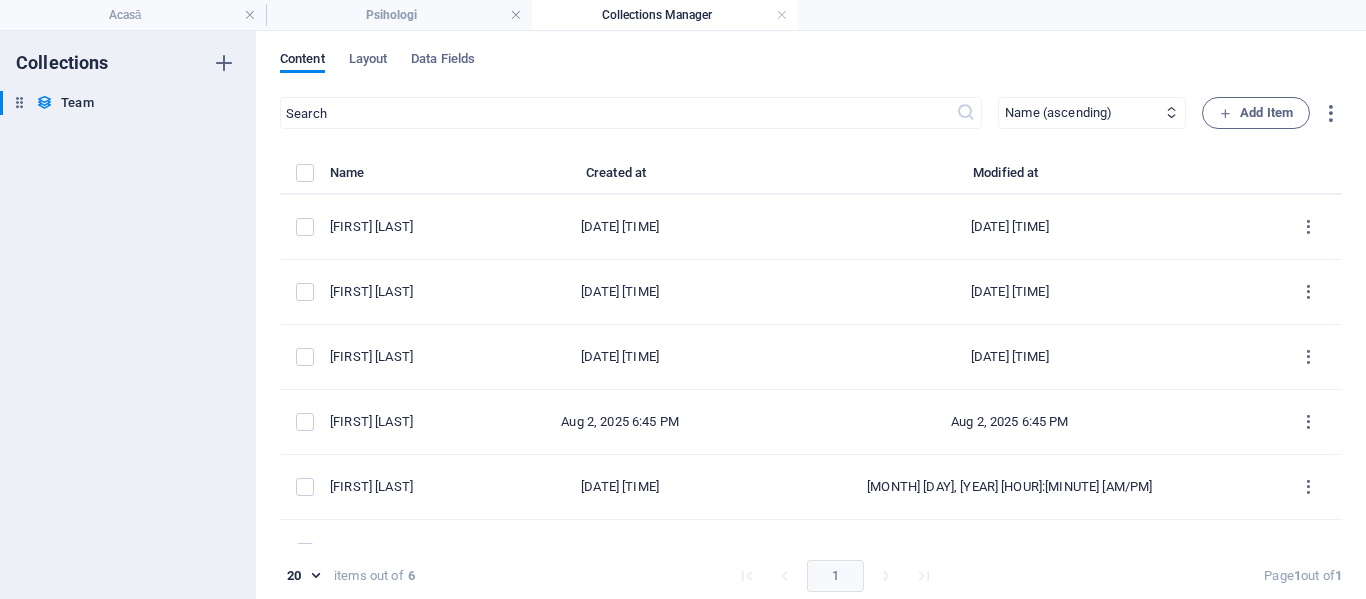 scroll, scrollTop: 421, scrollLeft: 0, axis: vertical 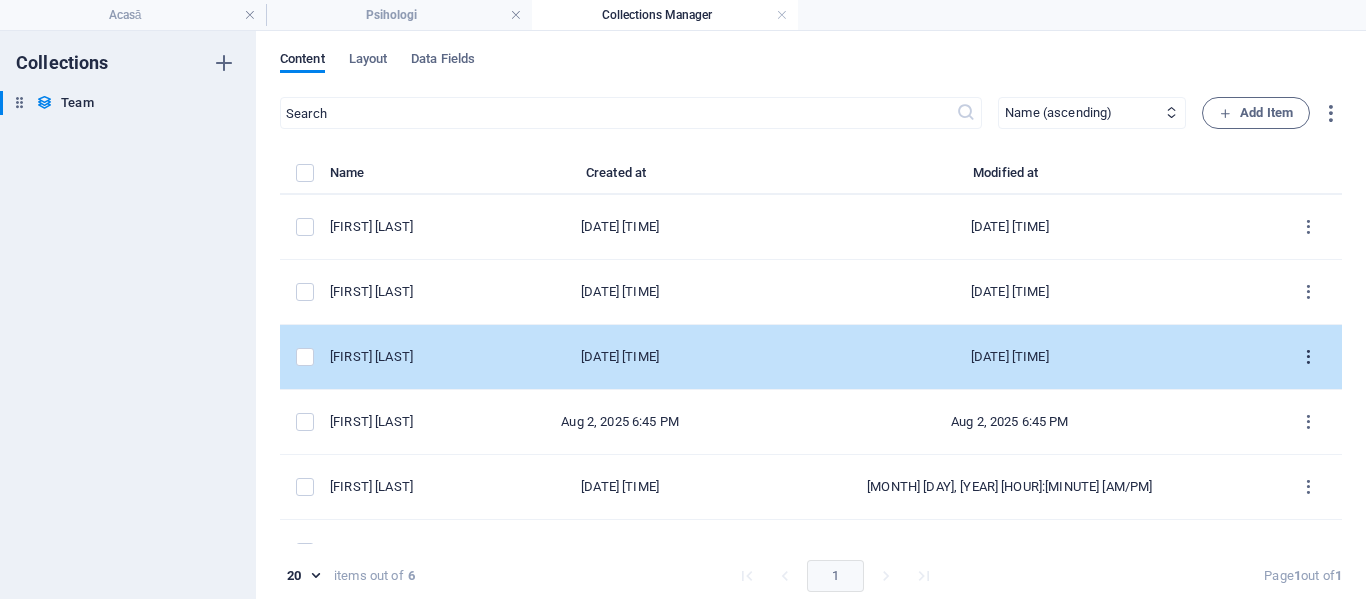 click at bounding box center (1308, 357) 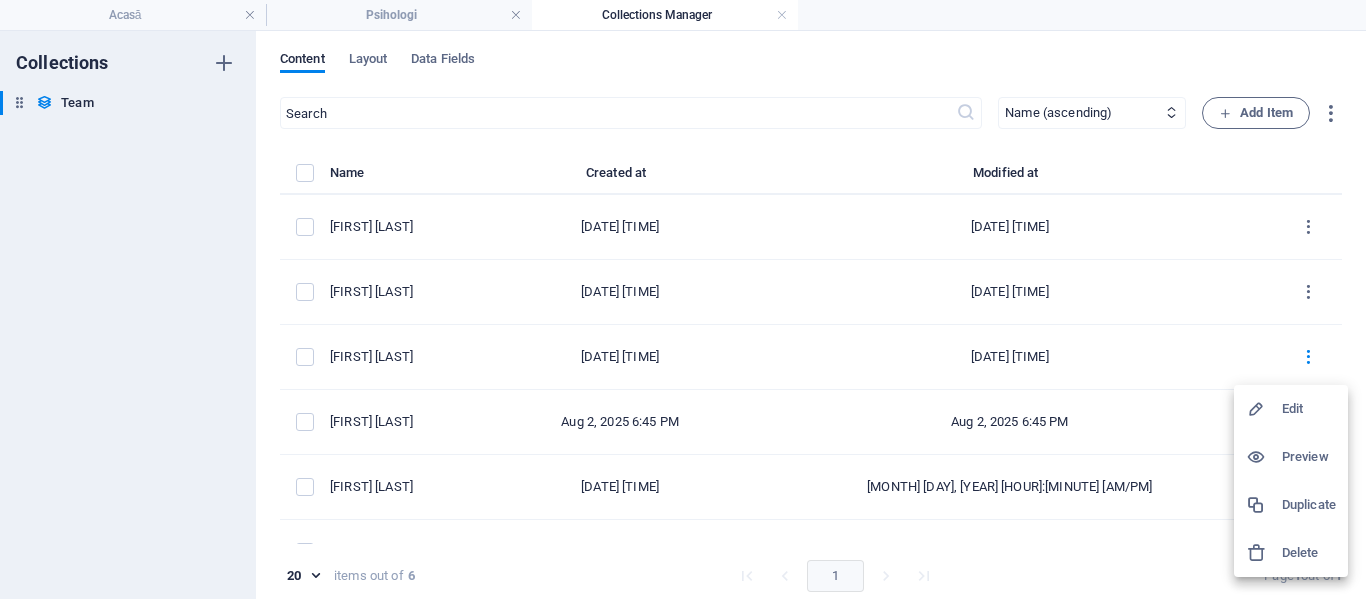 click on "Edit" at bounding box center (1309, 409) 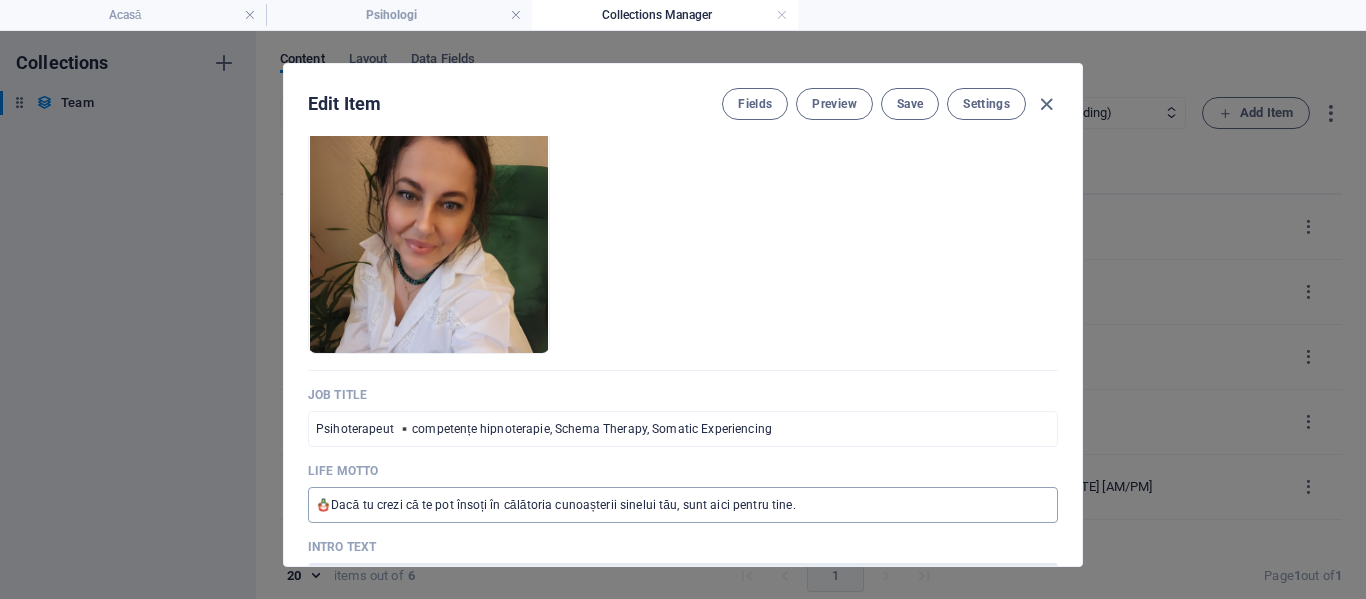 scroll, scrollTop: 500, scrollLeft: 0, axis: vertical 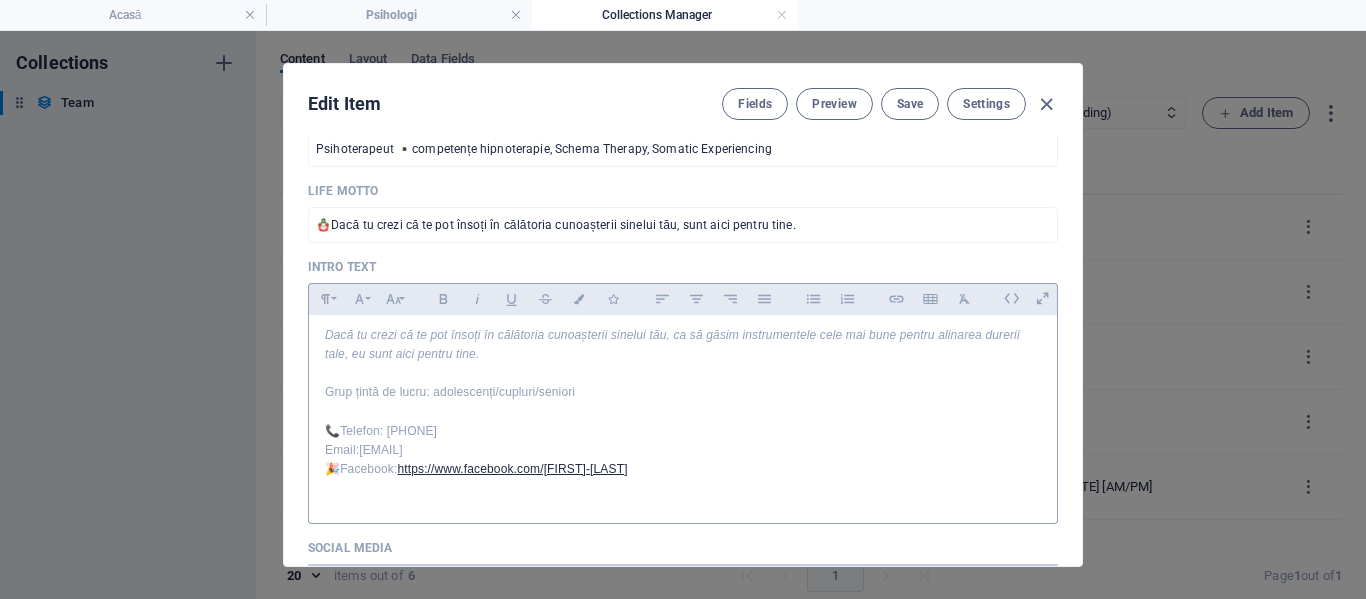 click at bounding box center (683, 411) 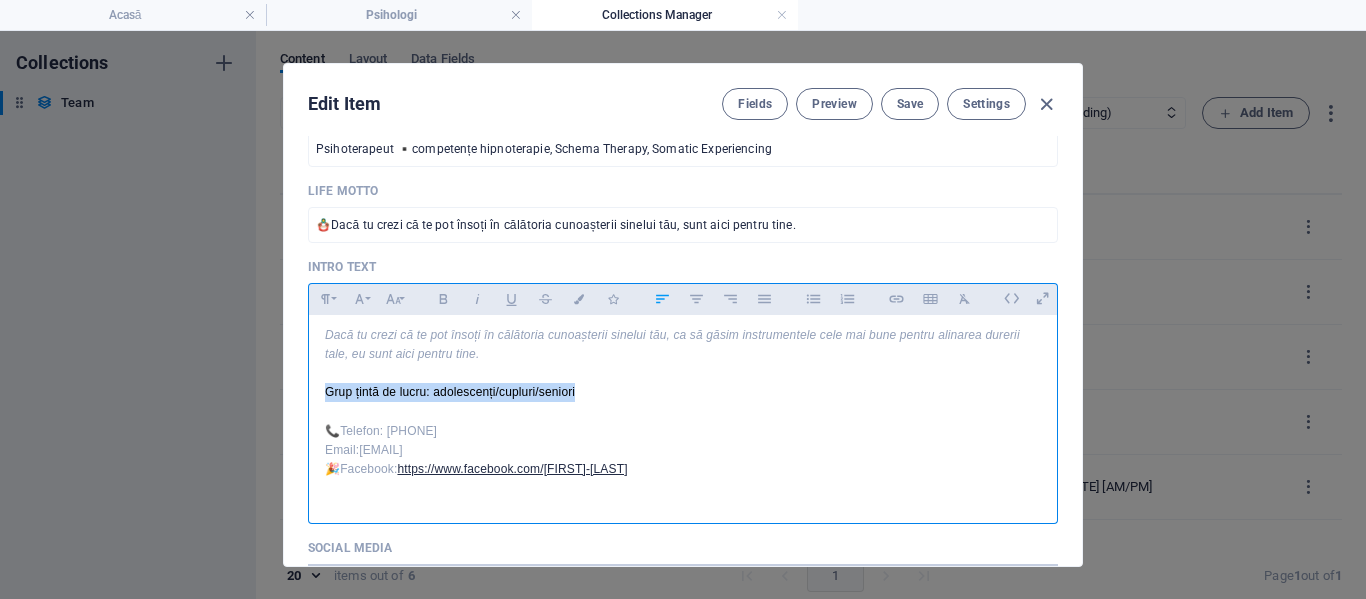 drag, startPoint x: 603, startPoint y: 389, endPoint x: 319, endPoint y: 386, distance: 284.01584 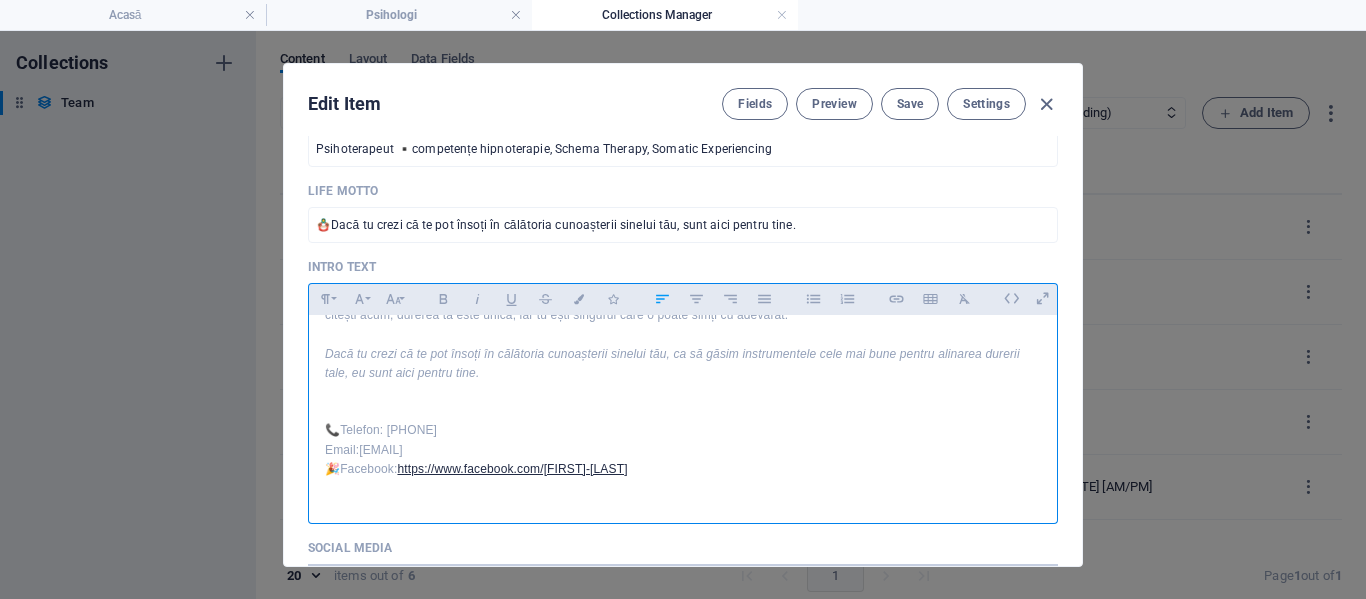 scroll, scrollTop: 274, scrollLeft: 0, axis: vertical 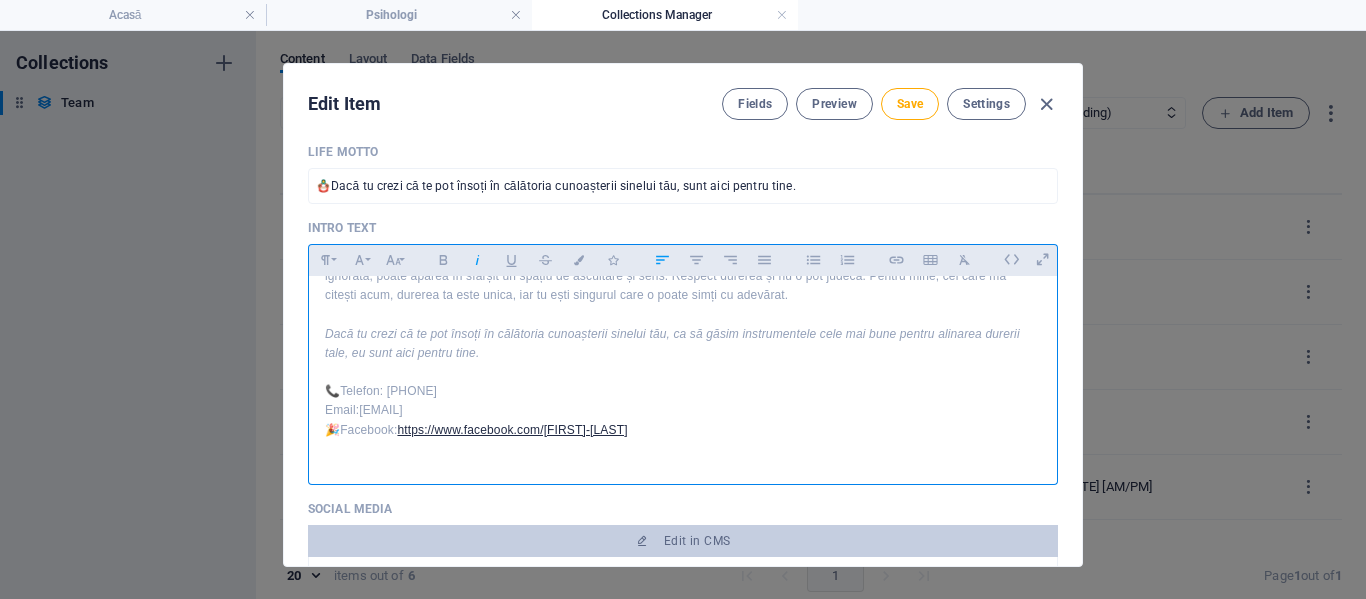 click at bounding box center (683, 372) 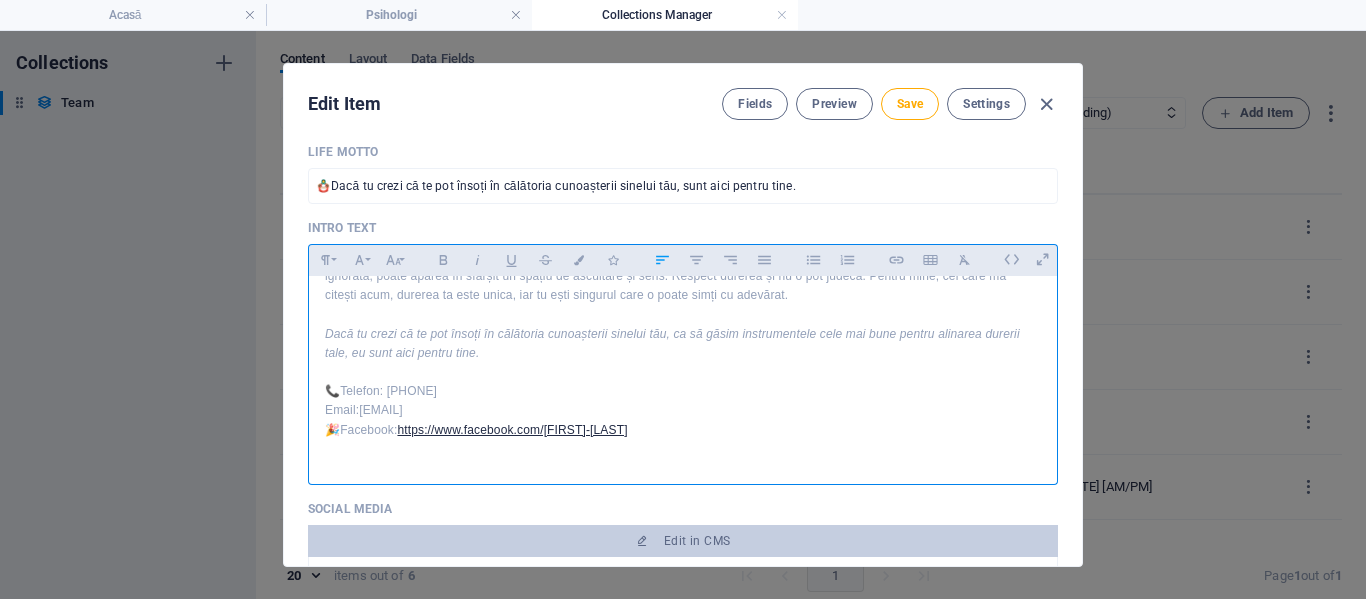 scroll, scrollTop: 274, scrollLeft: 0, axis: vertical 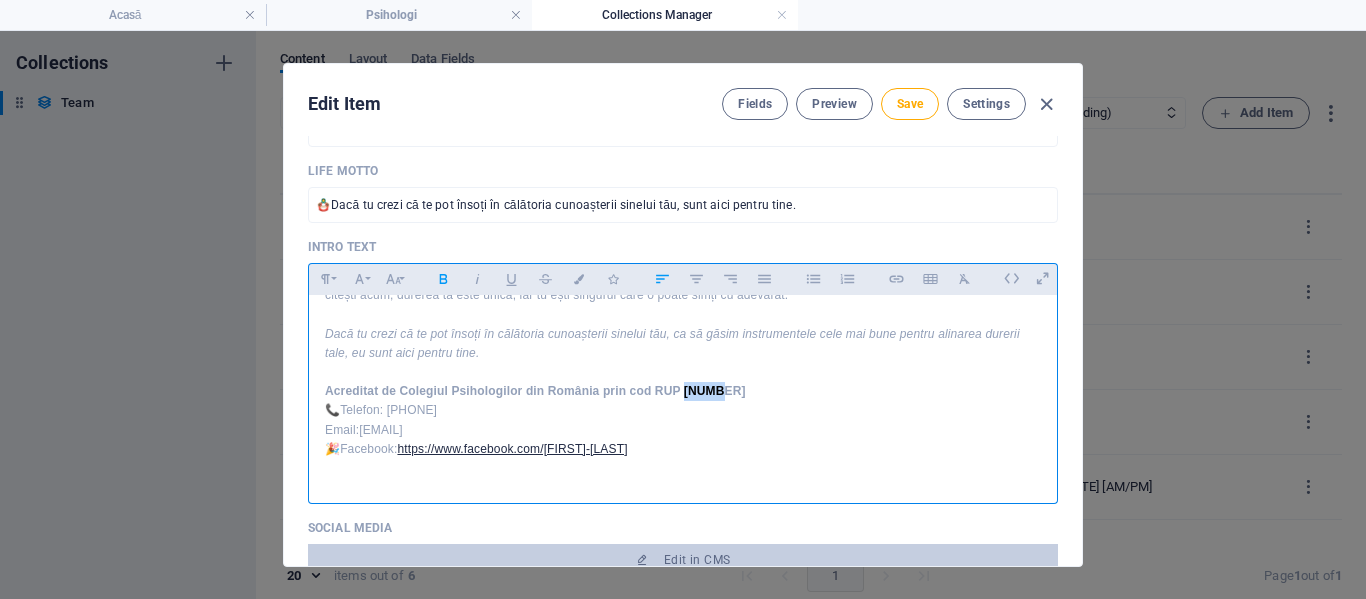 drag, startPoint x: 683, startPoint y: 391, endPoint x: 736, endPoint y: 392, distance: 53.009434 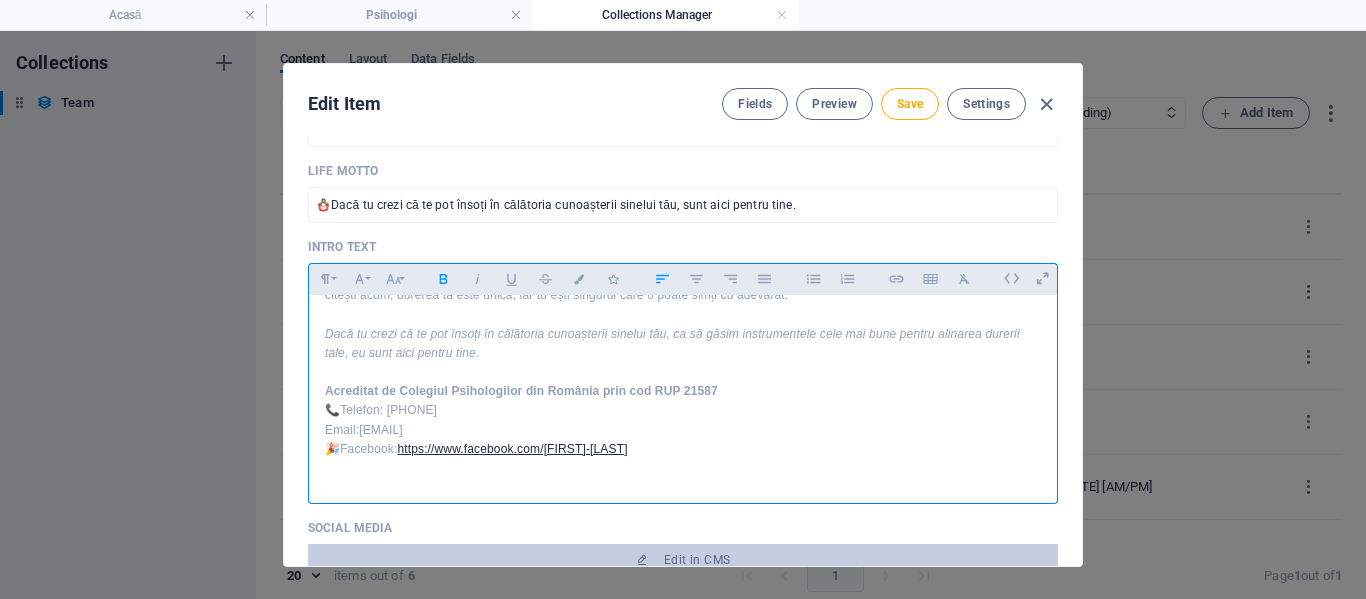 scroll, scrollTop: 0, scrollLeft: 6, axis: horizontal 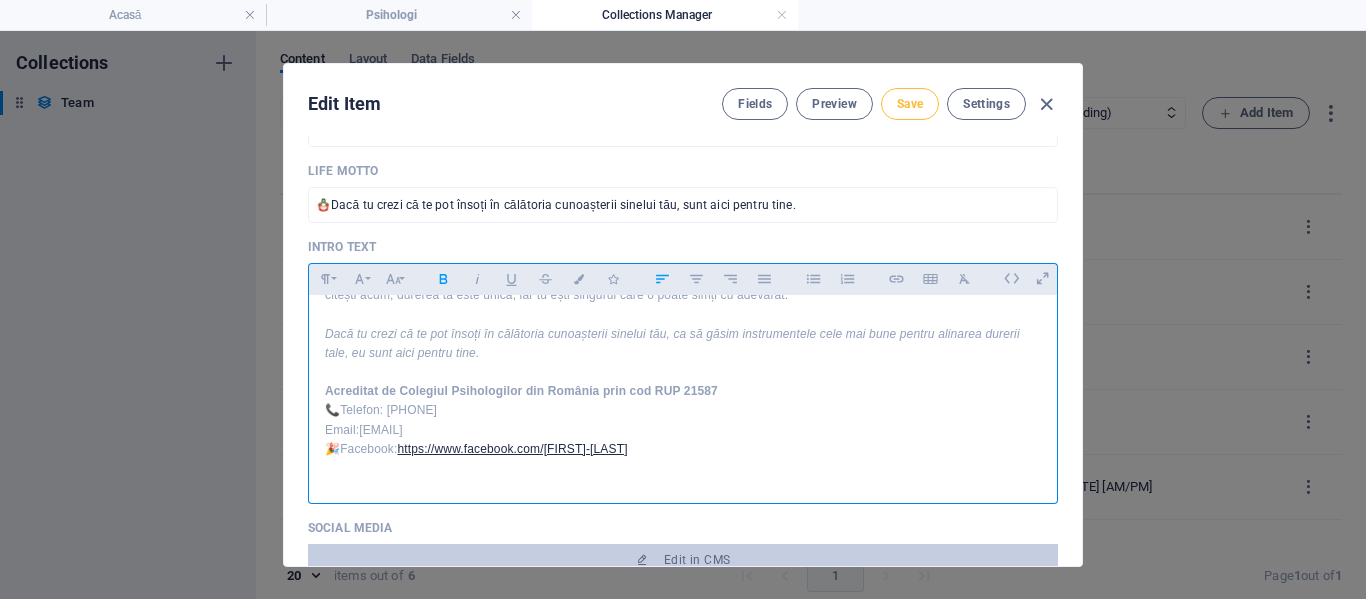 click on "Save" at bounding box center [910, 104] 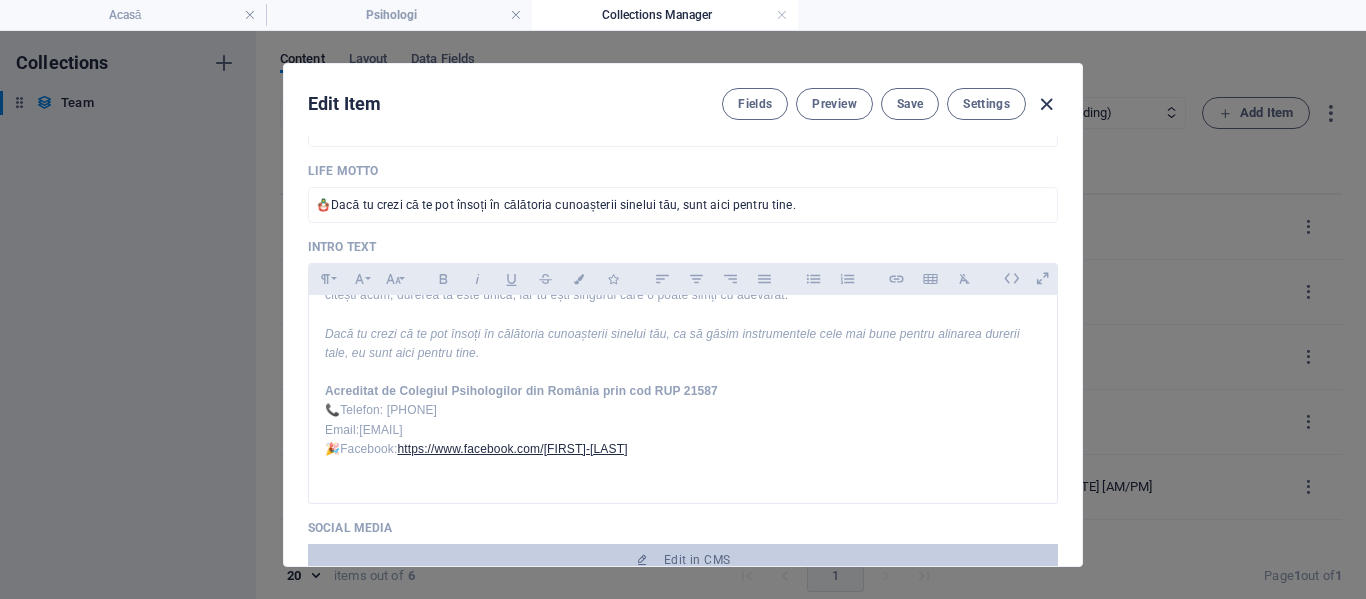 click at bounding box center (1046, 104) 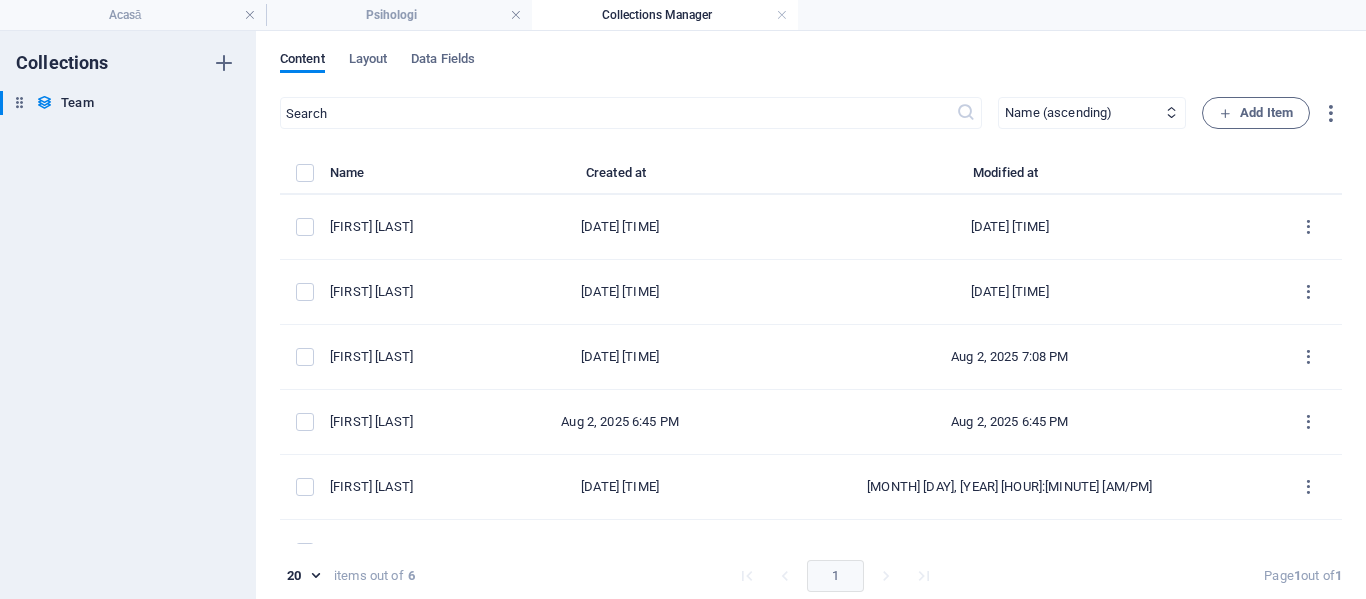 scroll, scrollTop: 441, scrollLeft: 0, axis: vertical 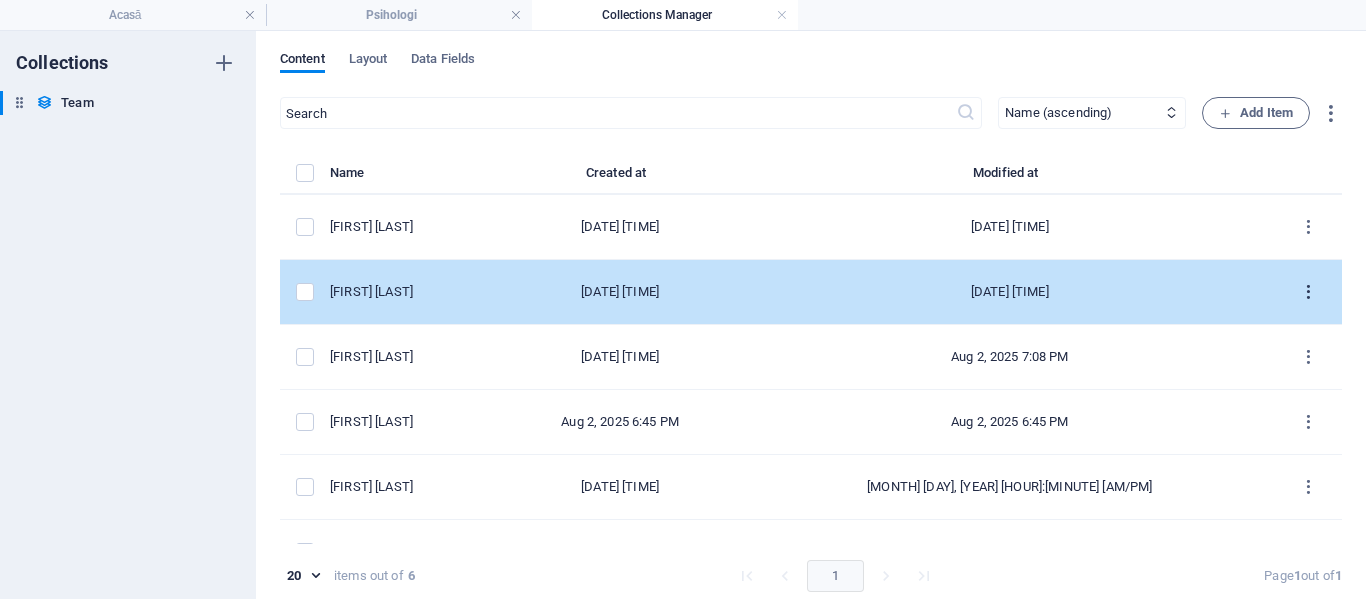 click at bounding box center [1308, 292] 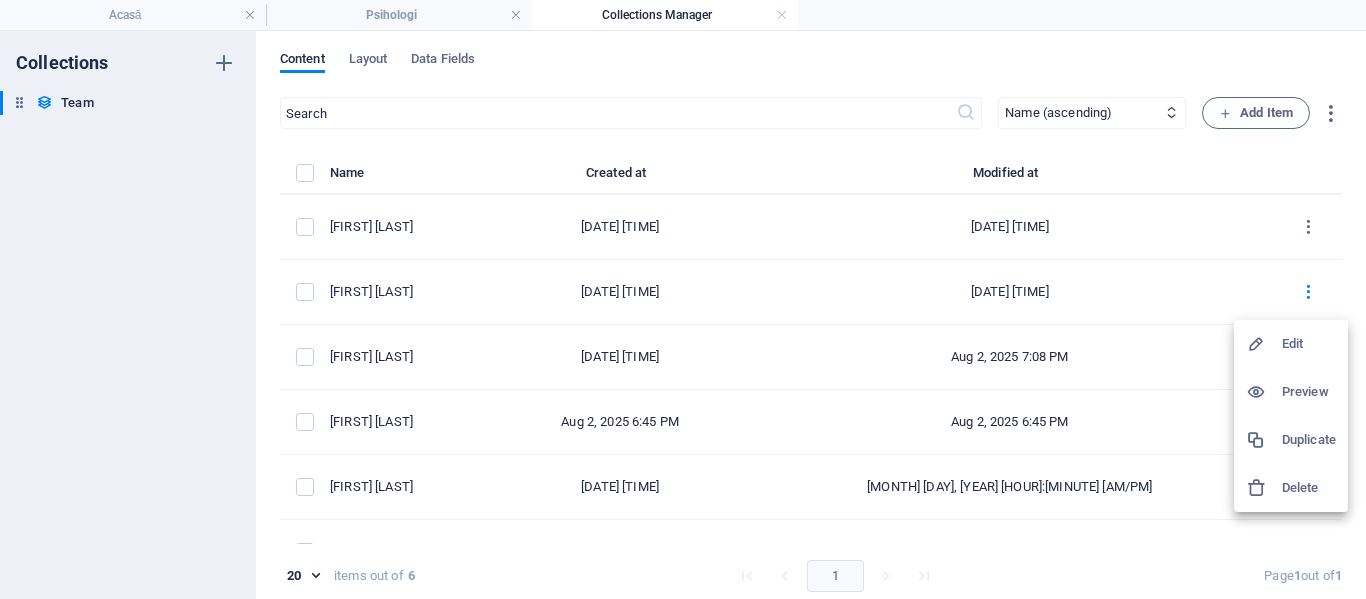click on "Edit" at bounding box center (1291, 344) 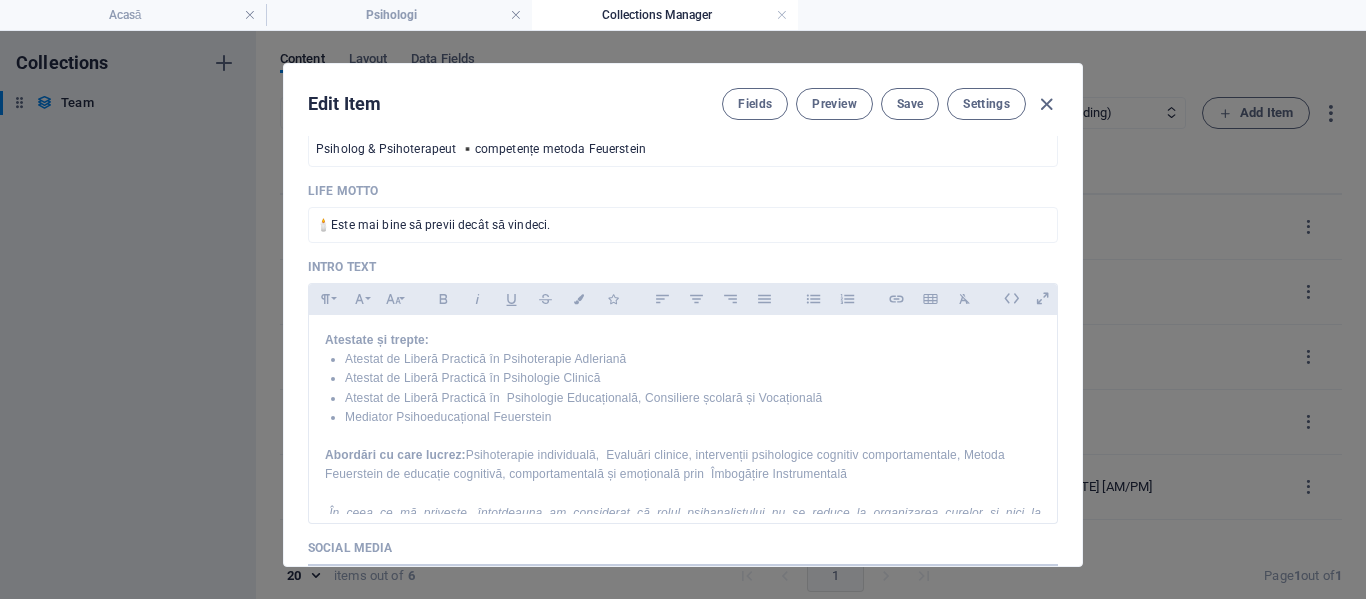 scroll, scrollTop: 600, scrollLeft: 0, axis: vertical 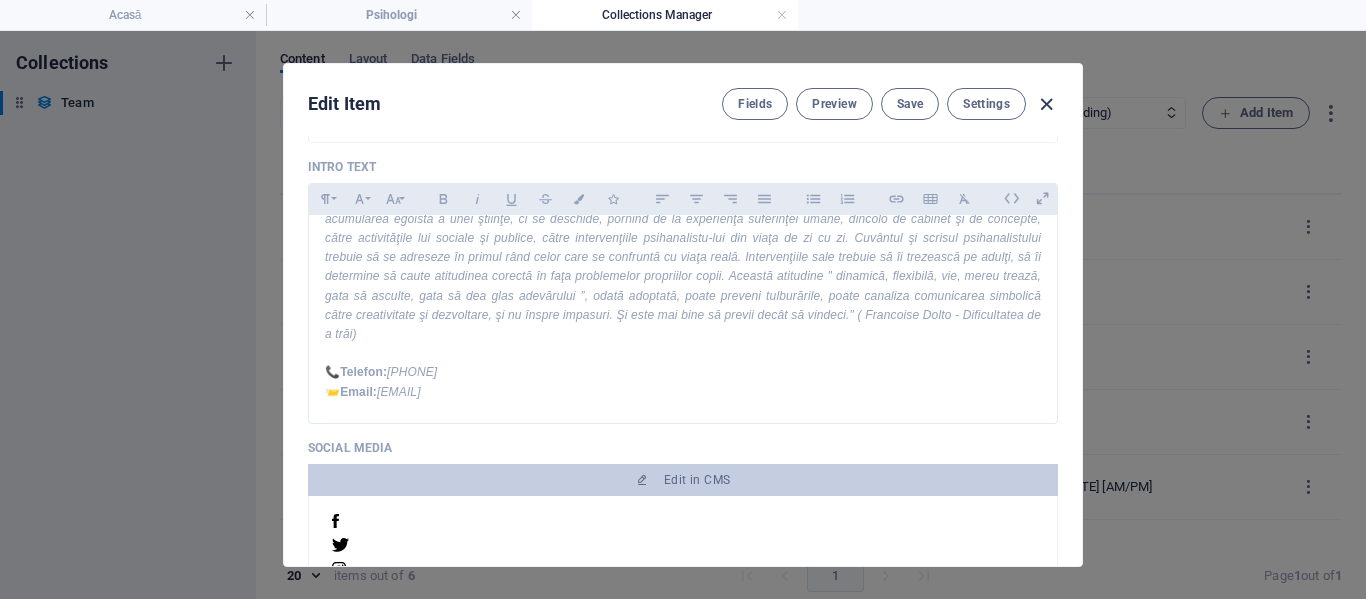 click at bounding box center (1046, 104) 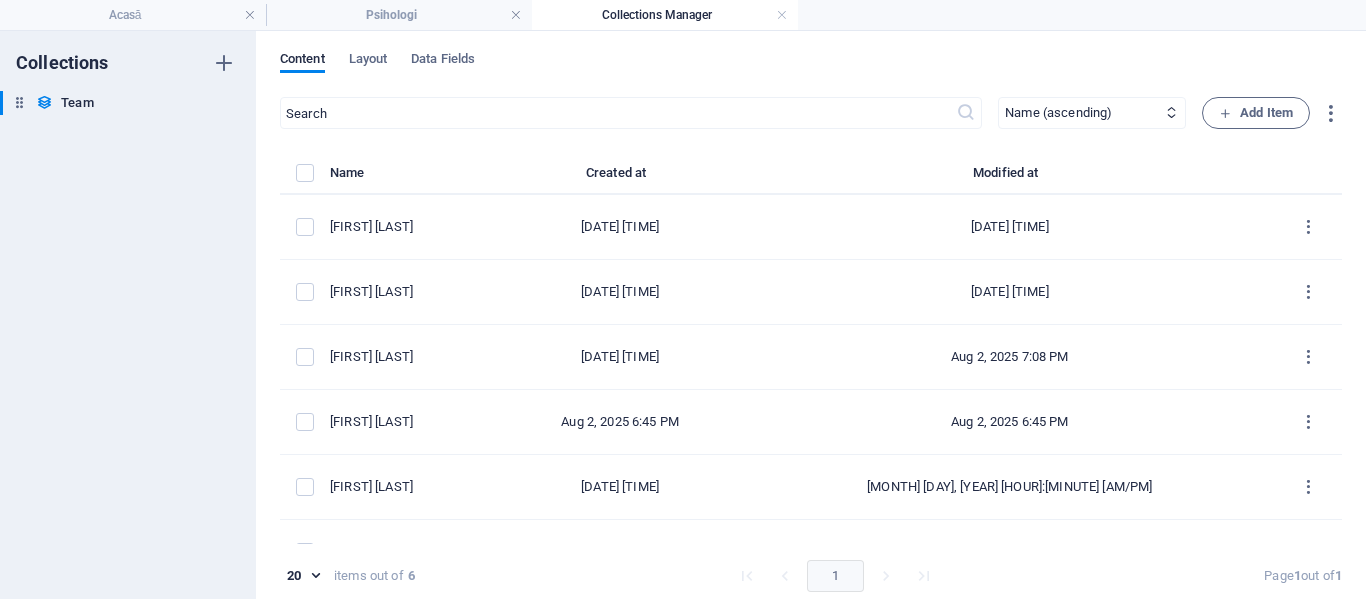 checkbox on "false" 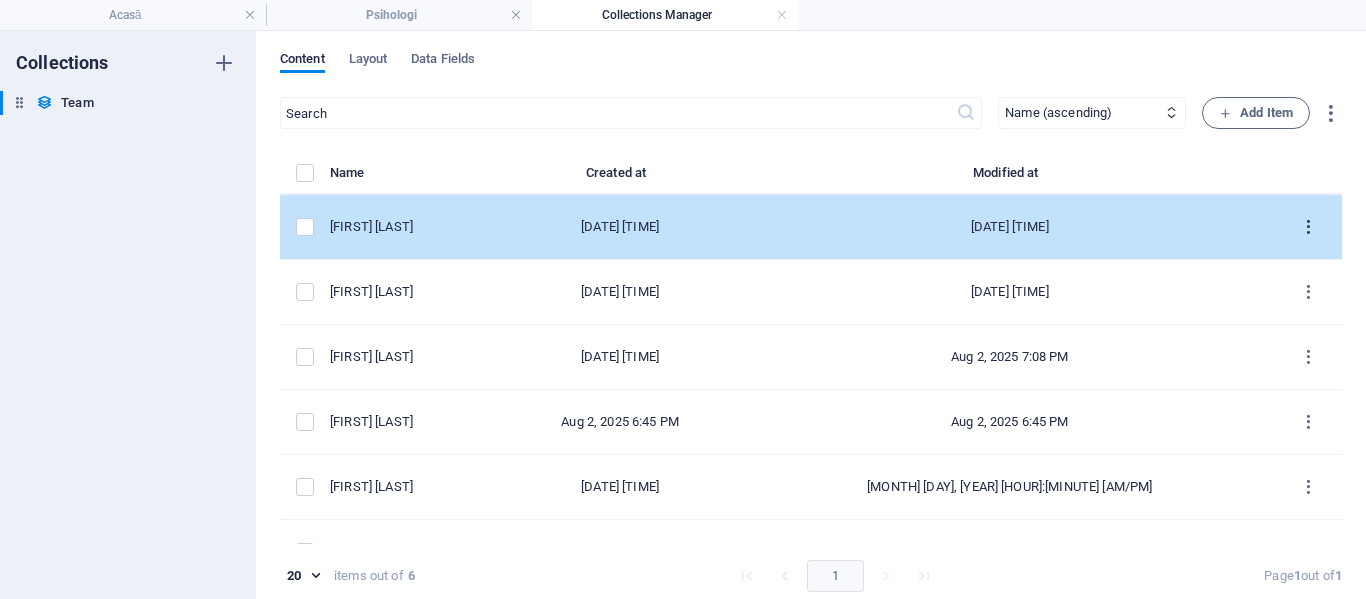 click at bounding box center (1308, 227) 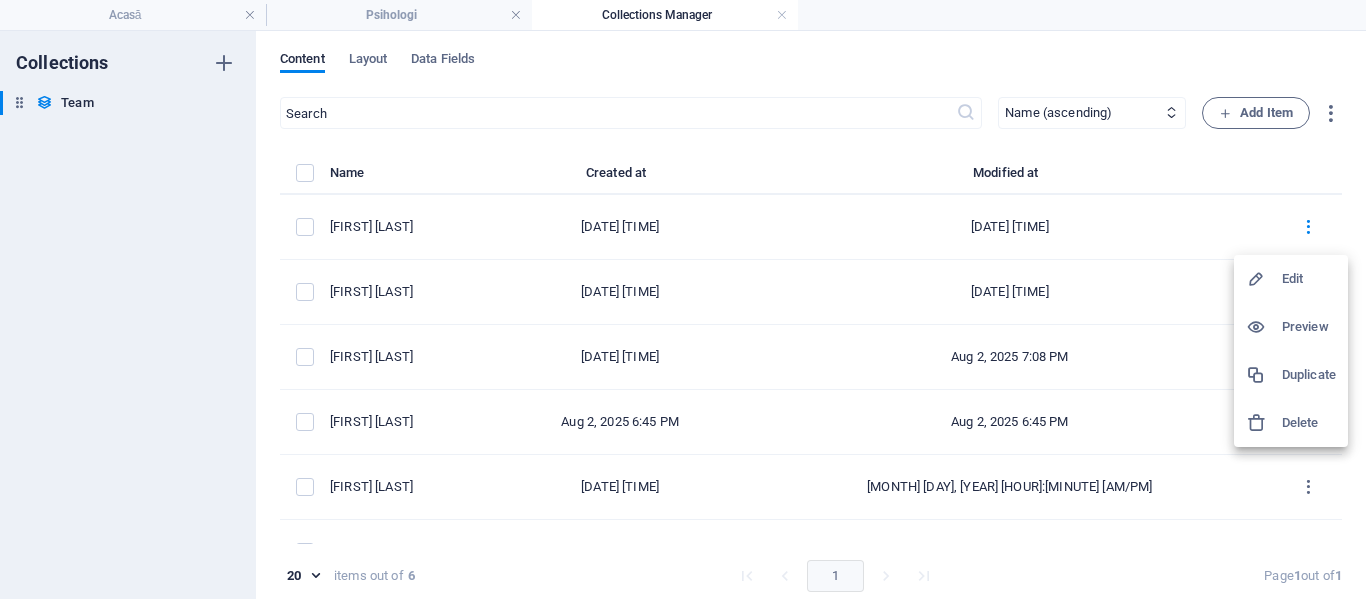 click on "Edit" at bounding box center [1309, 279] 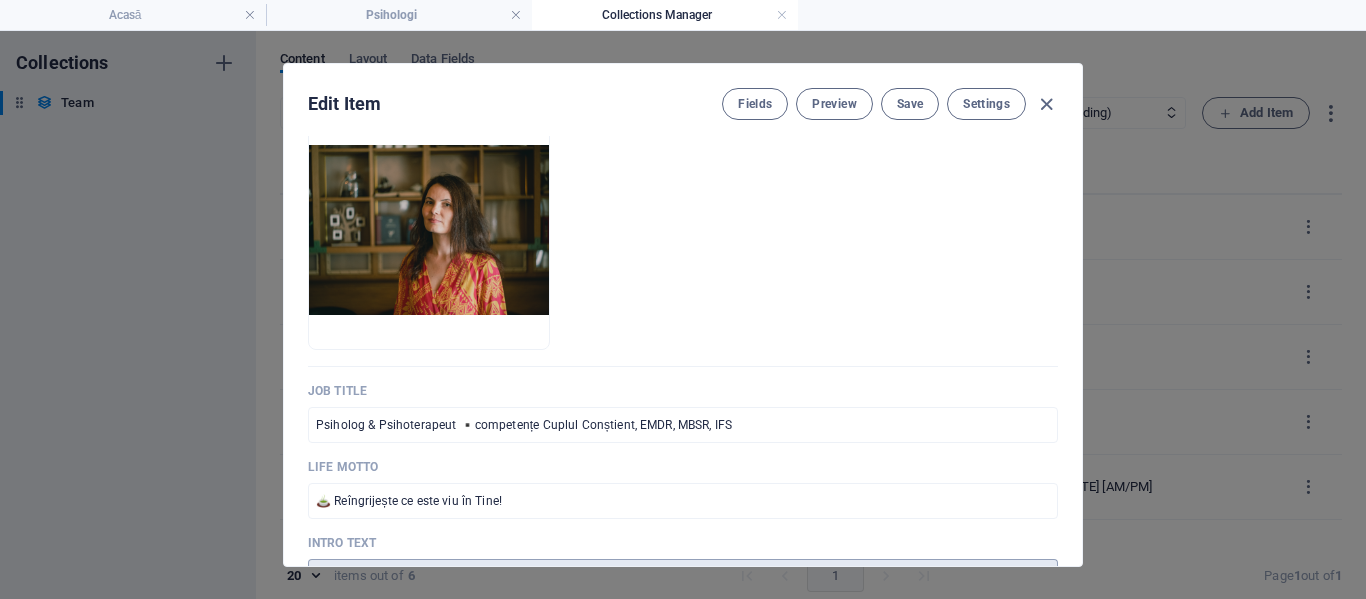 scroll, scrollTop: 500, scrollLeft: 0, axis: vertical 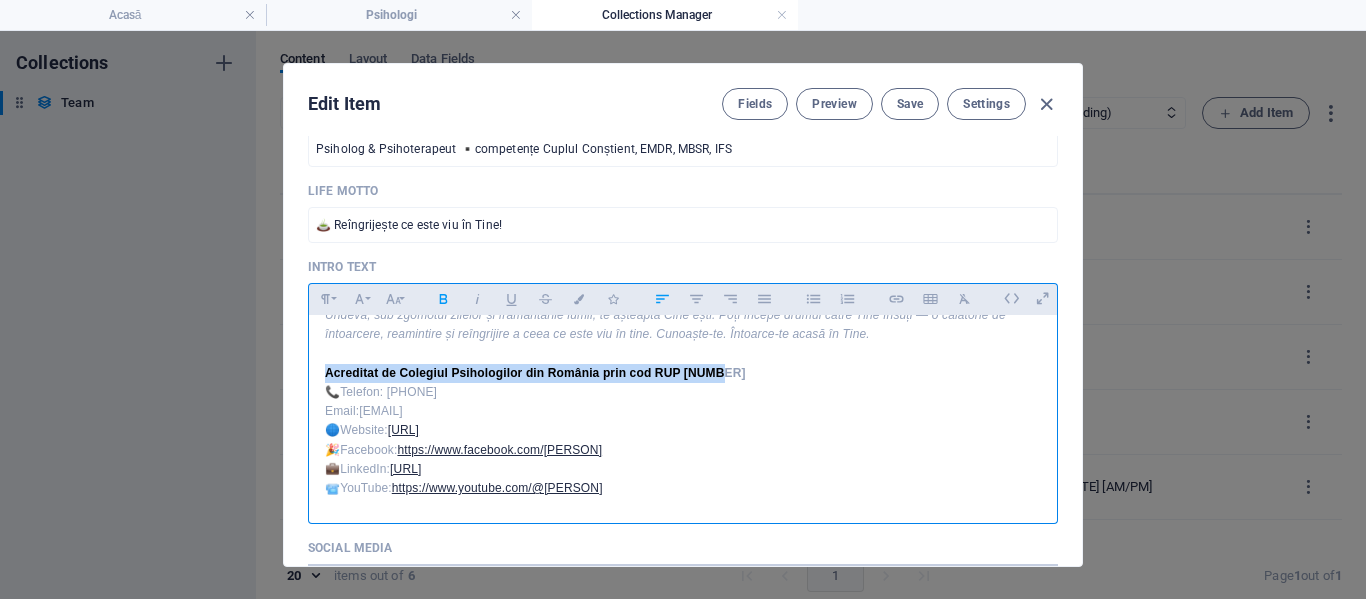 drag, startPoint x: 325, startPoint y: 372, endPoint x: 736, endPoint y: 375, distance: 411.01096 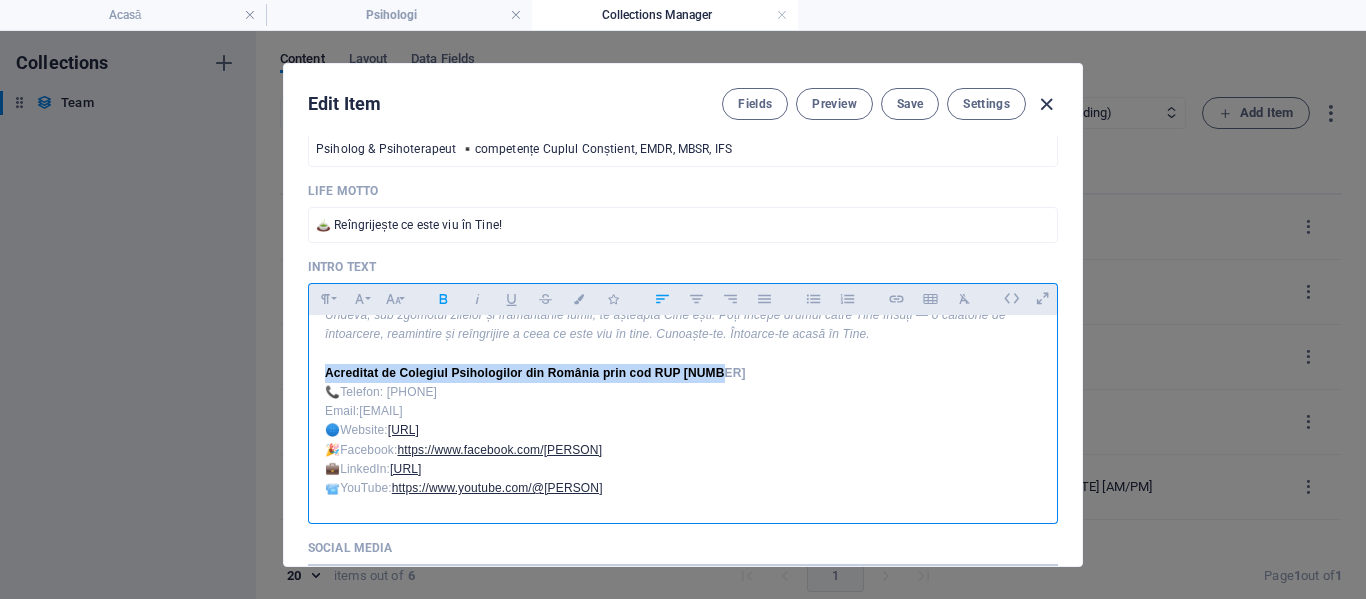 click at bounding box center (1046, 104) 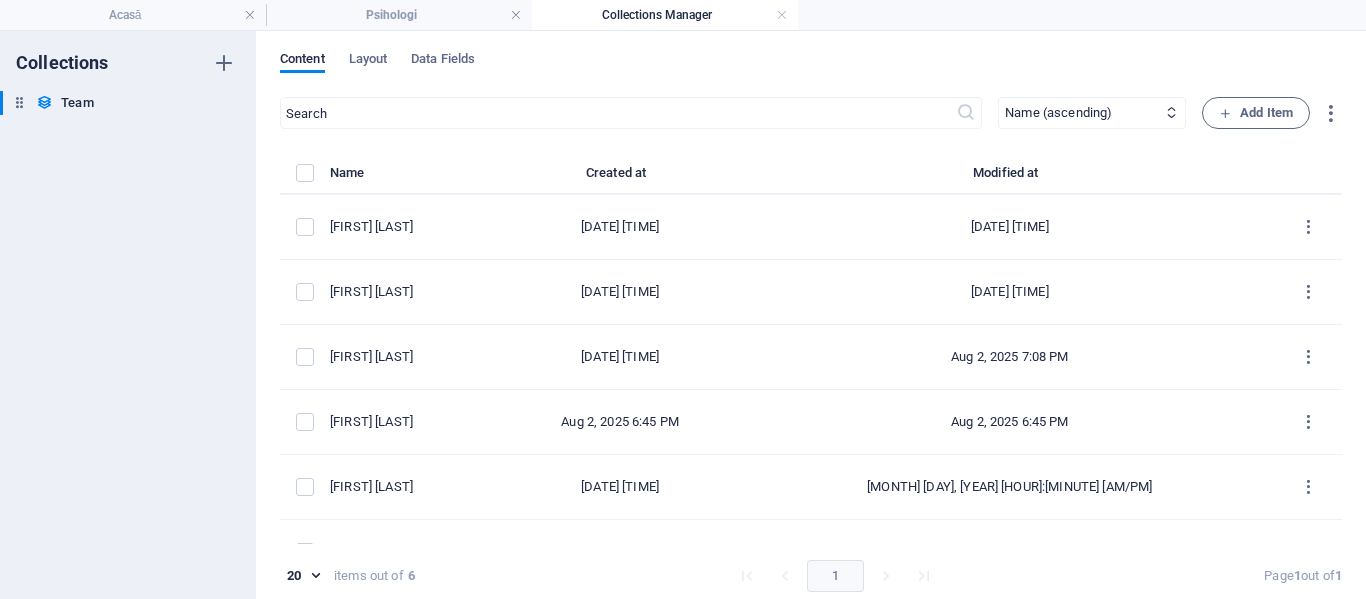 scroll, scrollTop: 421, scrollLeft: 0, axis: vertical 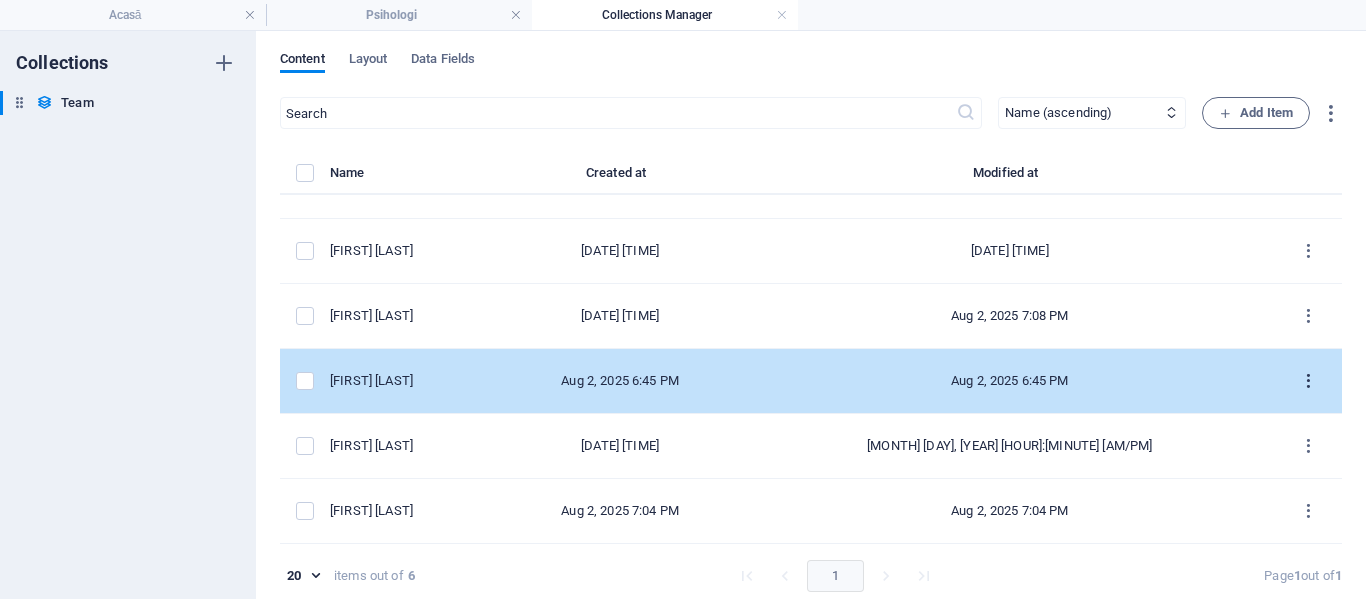 click at bounding box center (1308, 381) 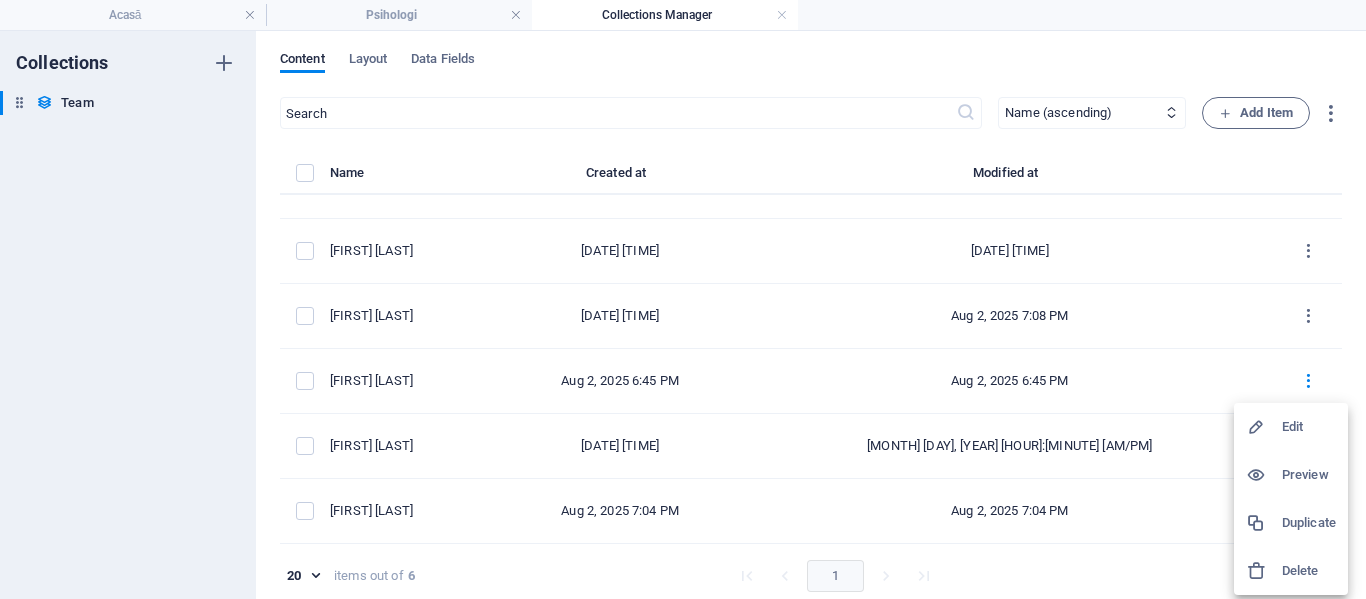 click at bounding box center (1264, 427) 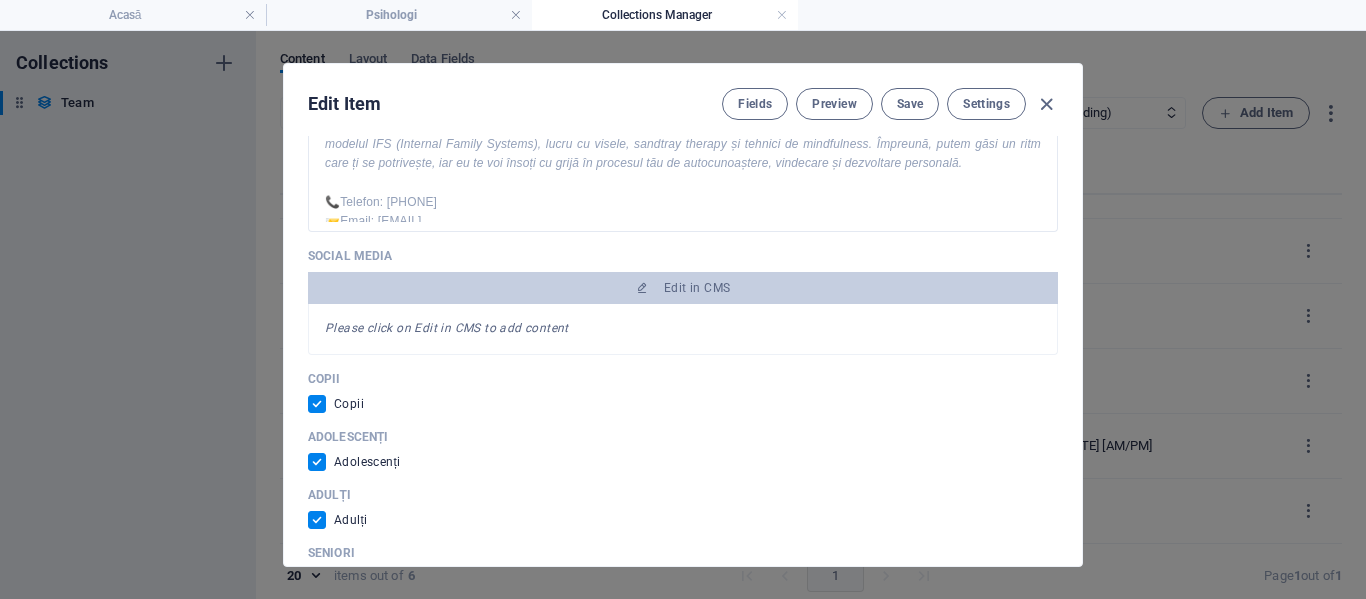 scroll, scrollTop: 800, scrollLeft: 0, axis: vertical 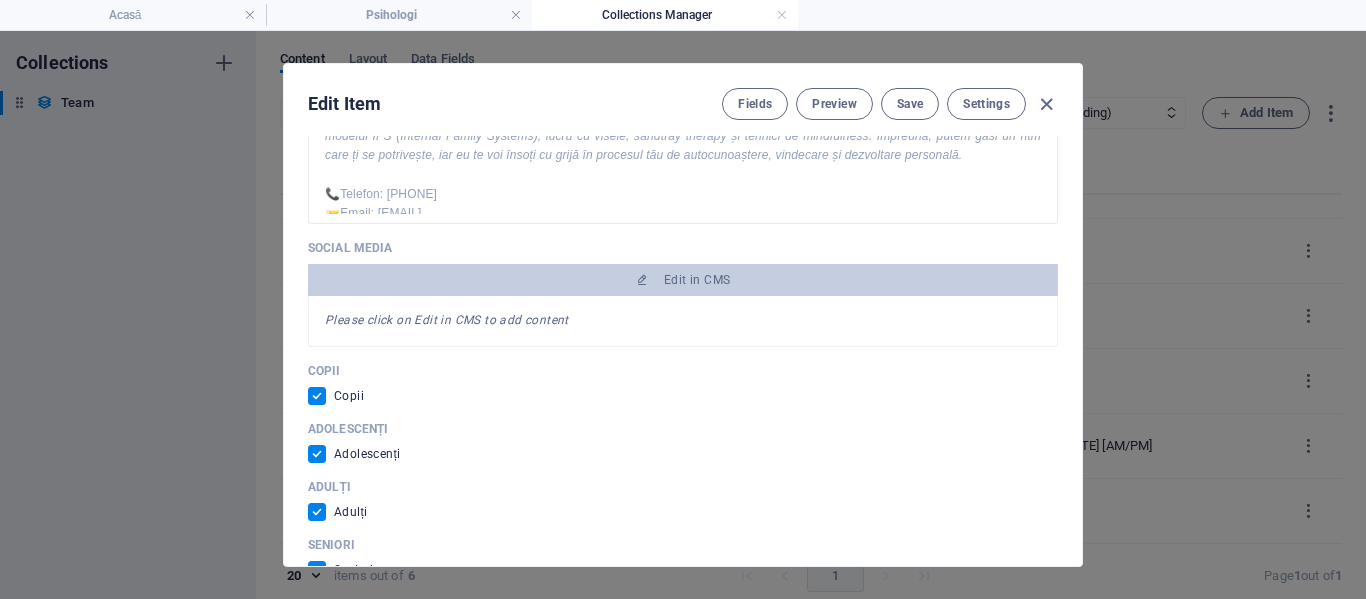 click at bounding box center [321, 396] 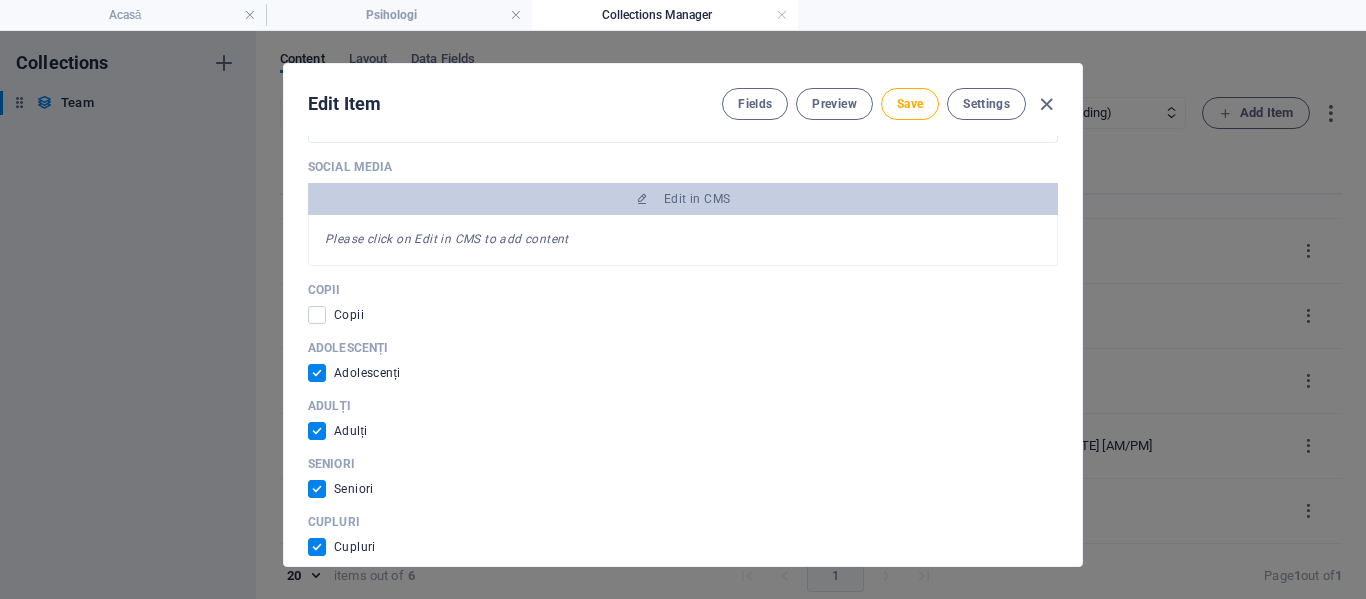 scroll, scrollTop: 1000, scrollLeft: 0, axis: vertical 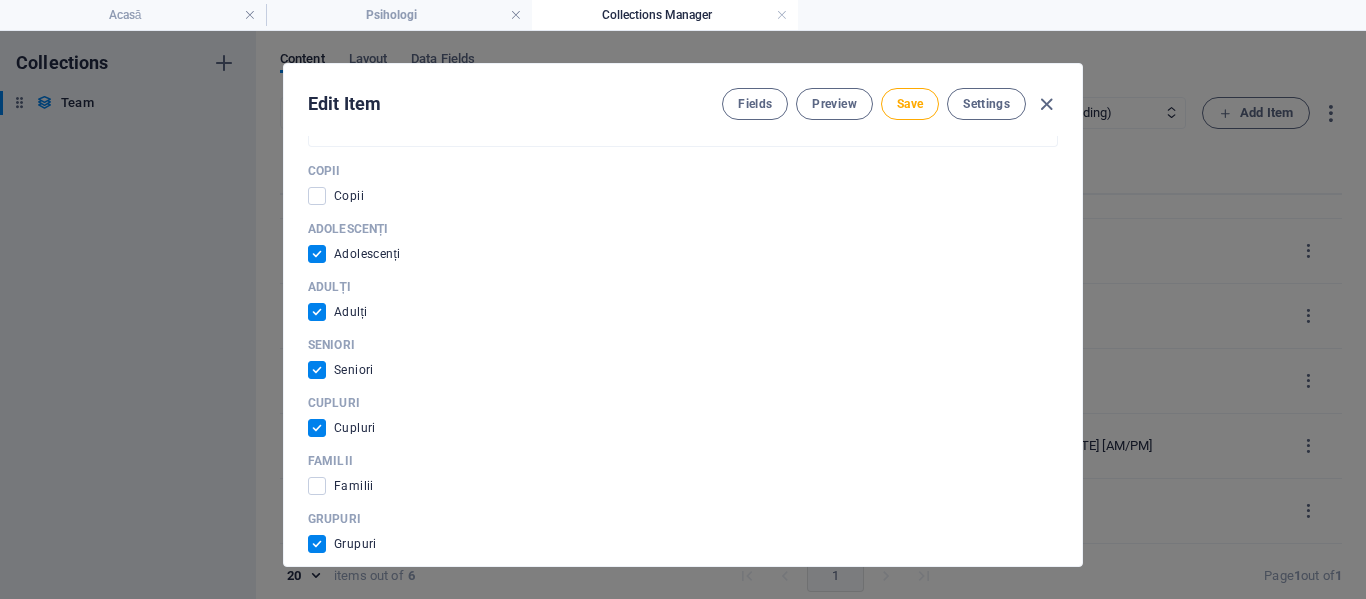 click at bounding box center (321, 370) 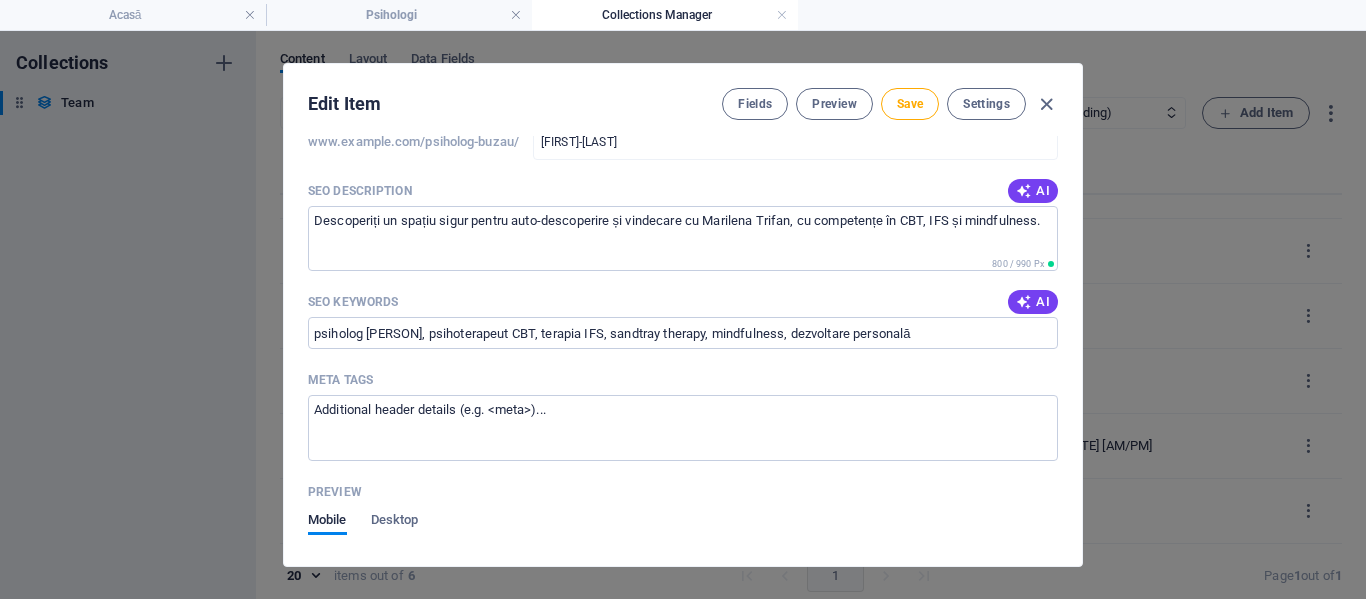 scroll, scrollTop: 1800, scrollLeft: 0, axis: vertical 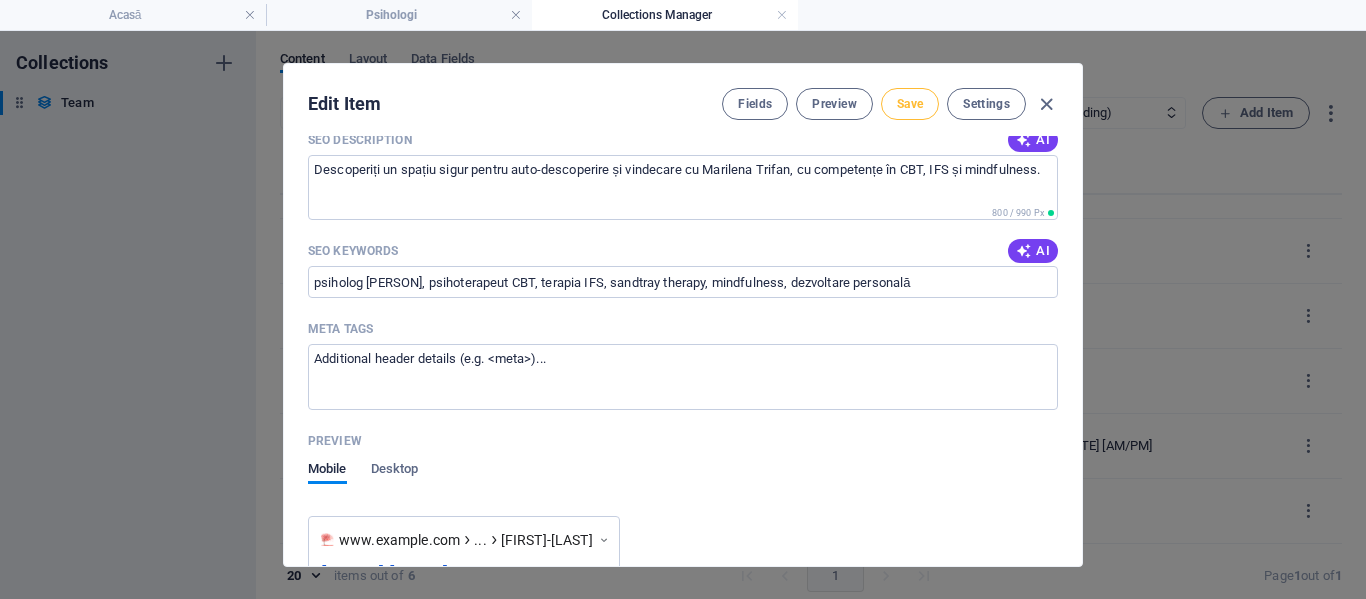 click on "Save" at bounding box center (910, 104) 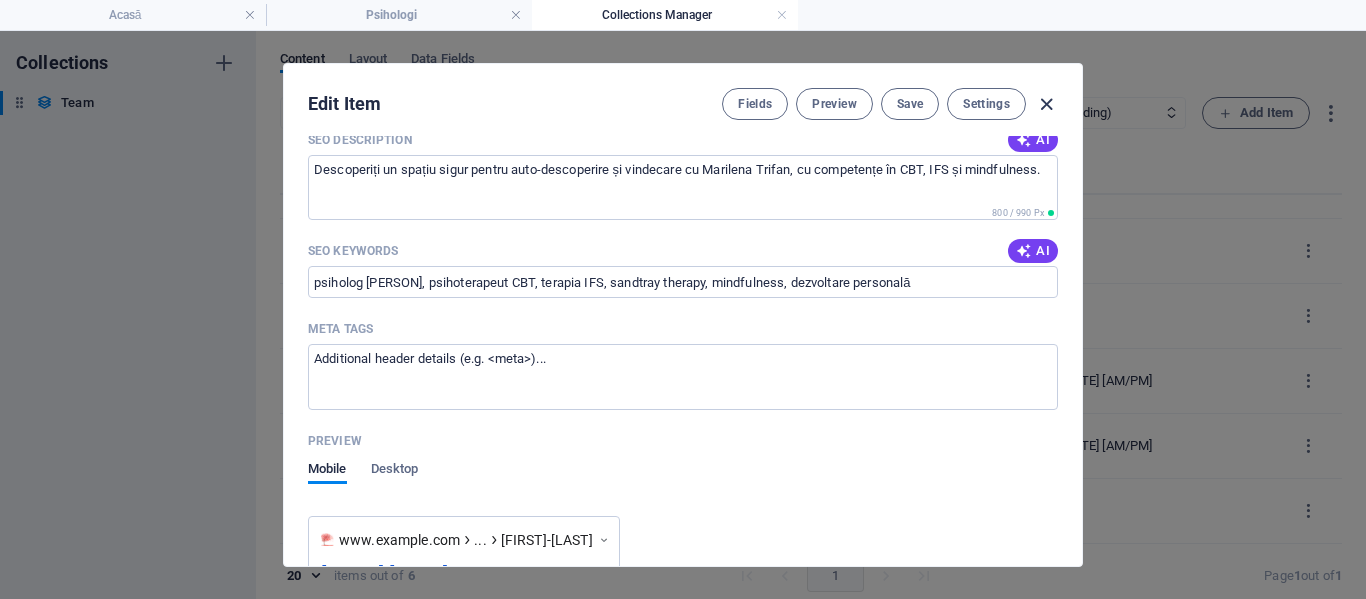 click at bounding box center [1046, 104] 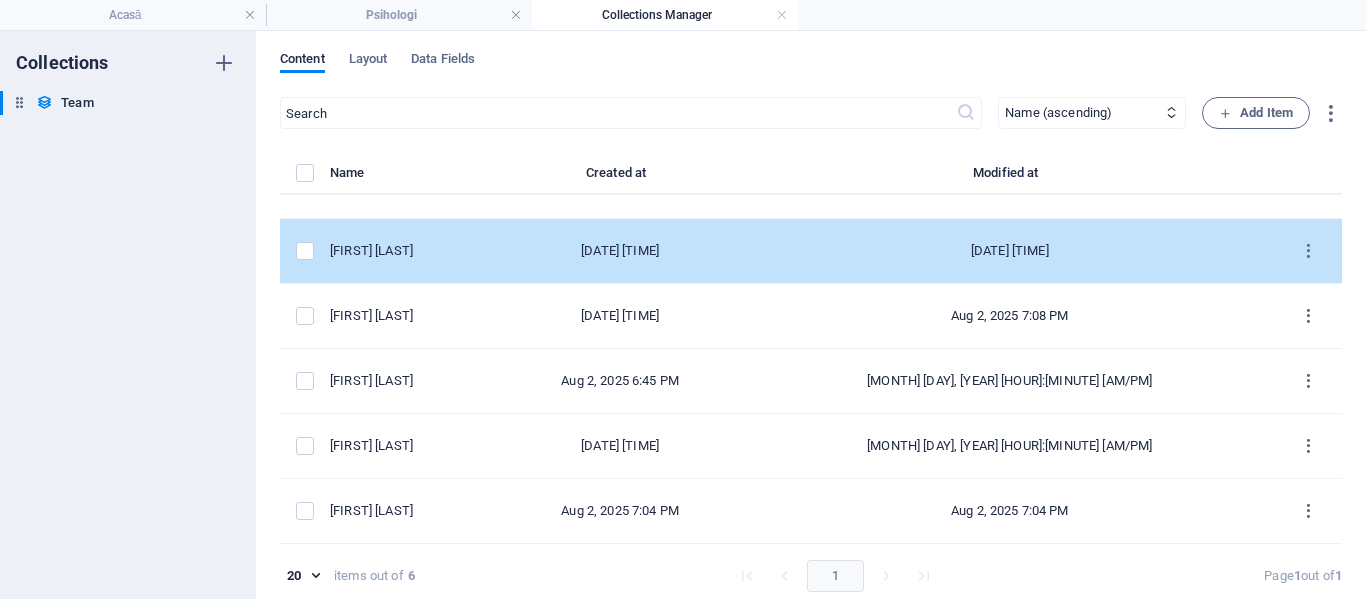 scroll, scrollTop: 1721, scrollLeft: 0, axis: vertical 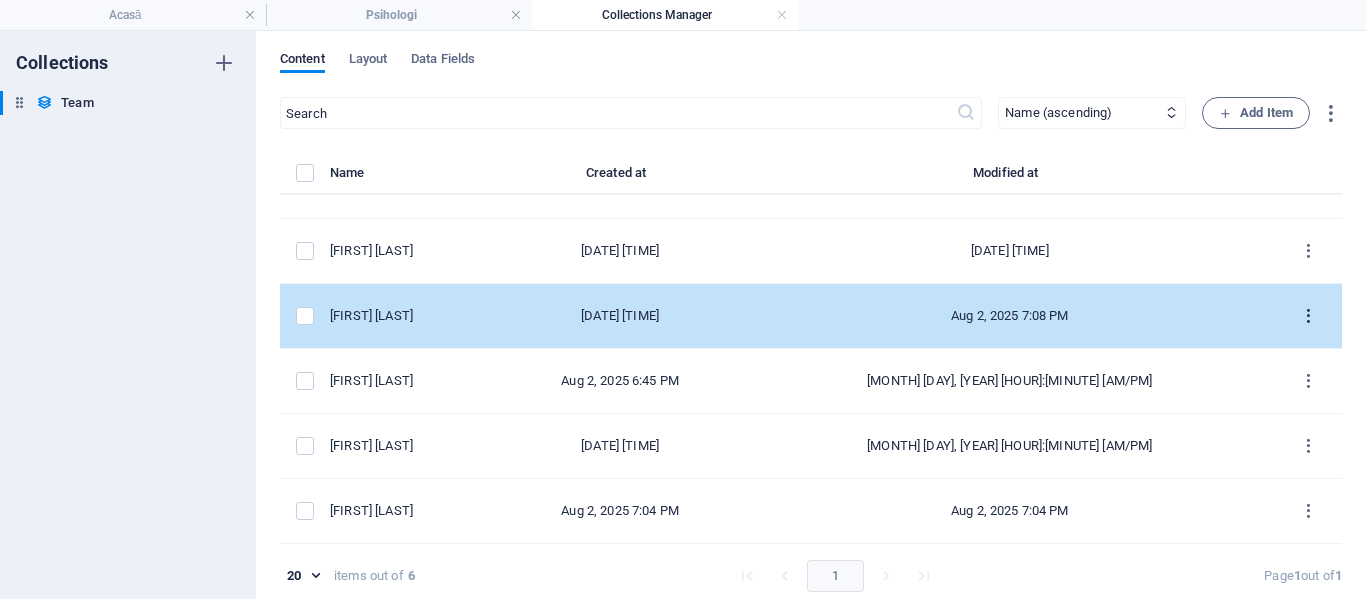 click at bounding box center (1308, 316) 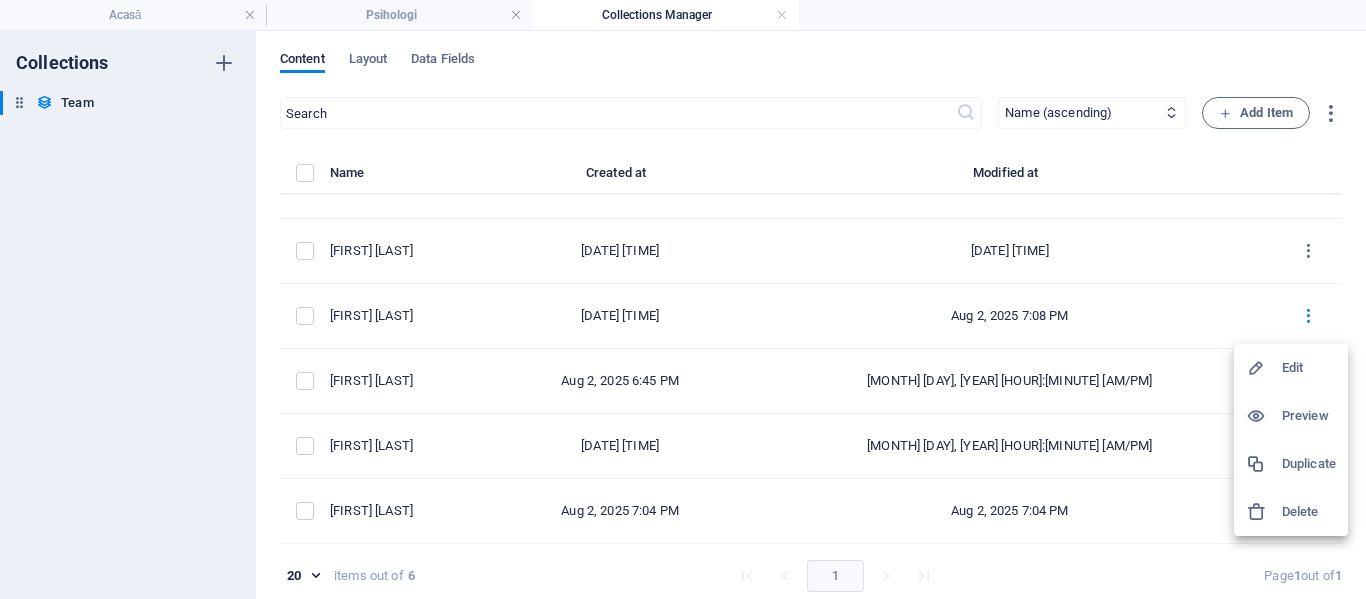 click on "Edit" at bounding box center (1309, 368) 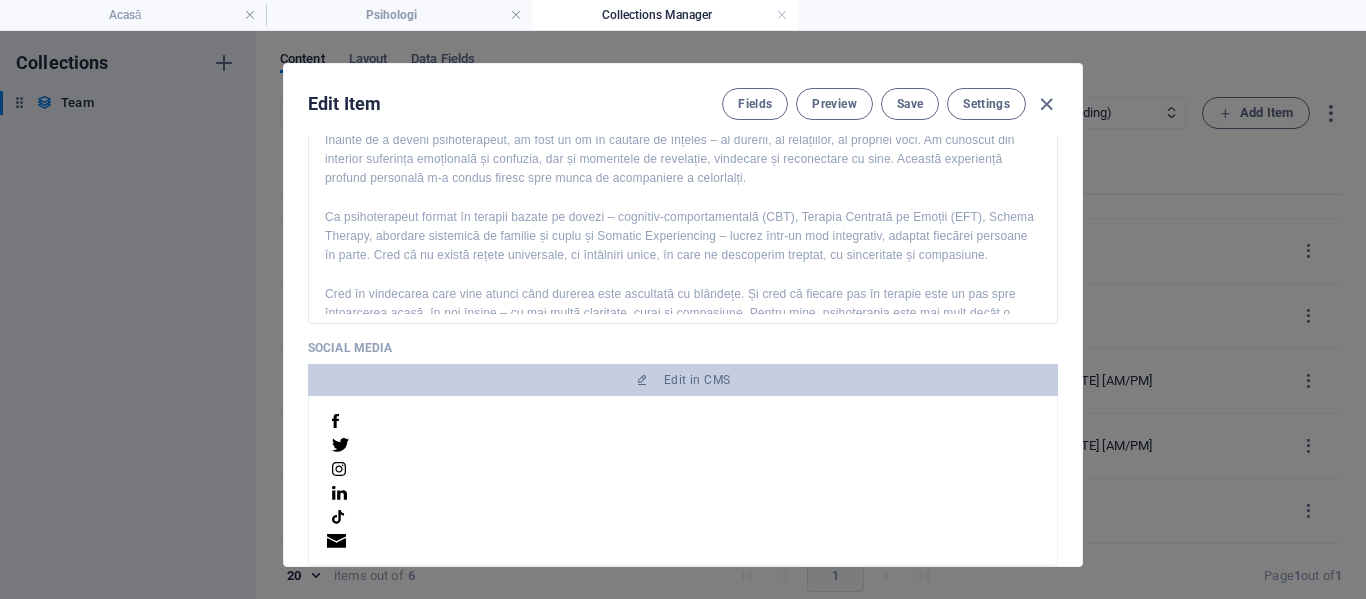 scroll, scrollTop: 600, scrollLeft: 0, axis: vertical 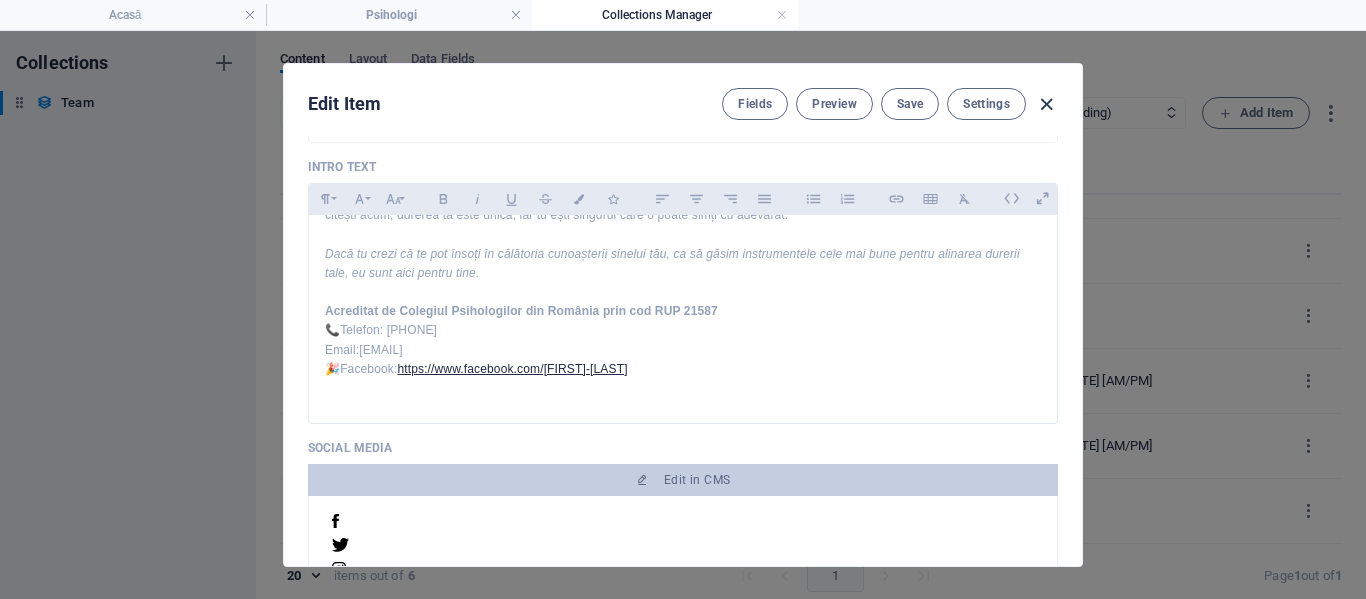 click at bounding box center [1046, 104] 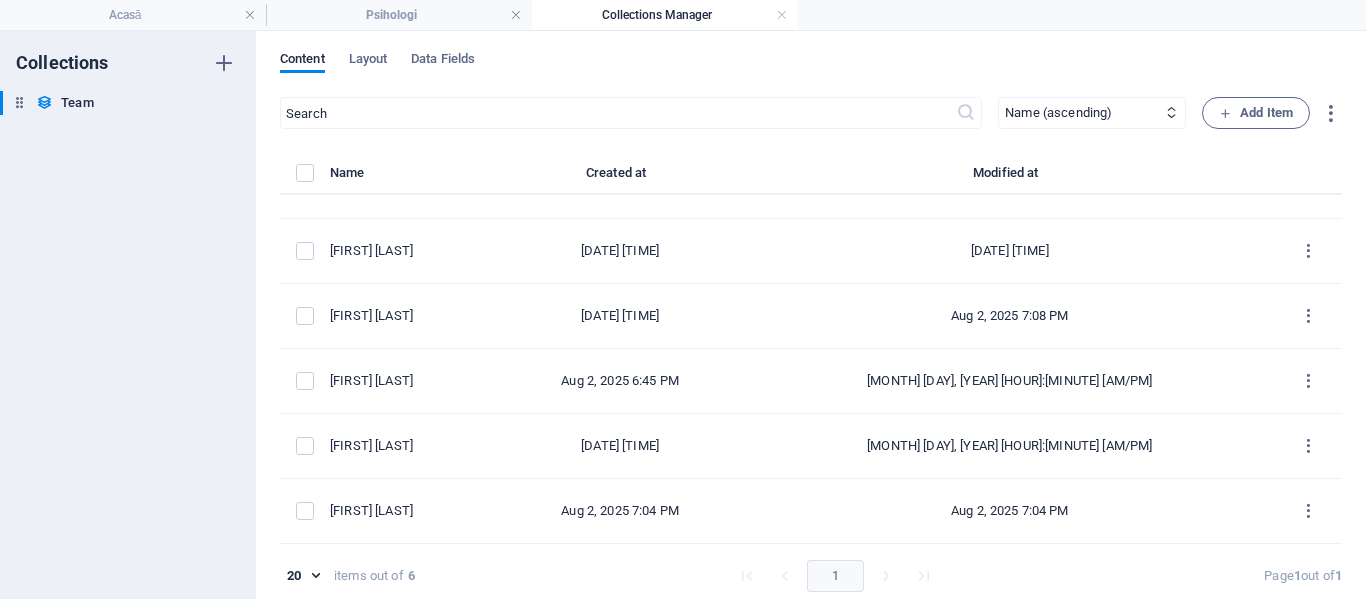scroll, scrollTop: 521, scrollLeft: 0, axis: vertical 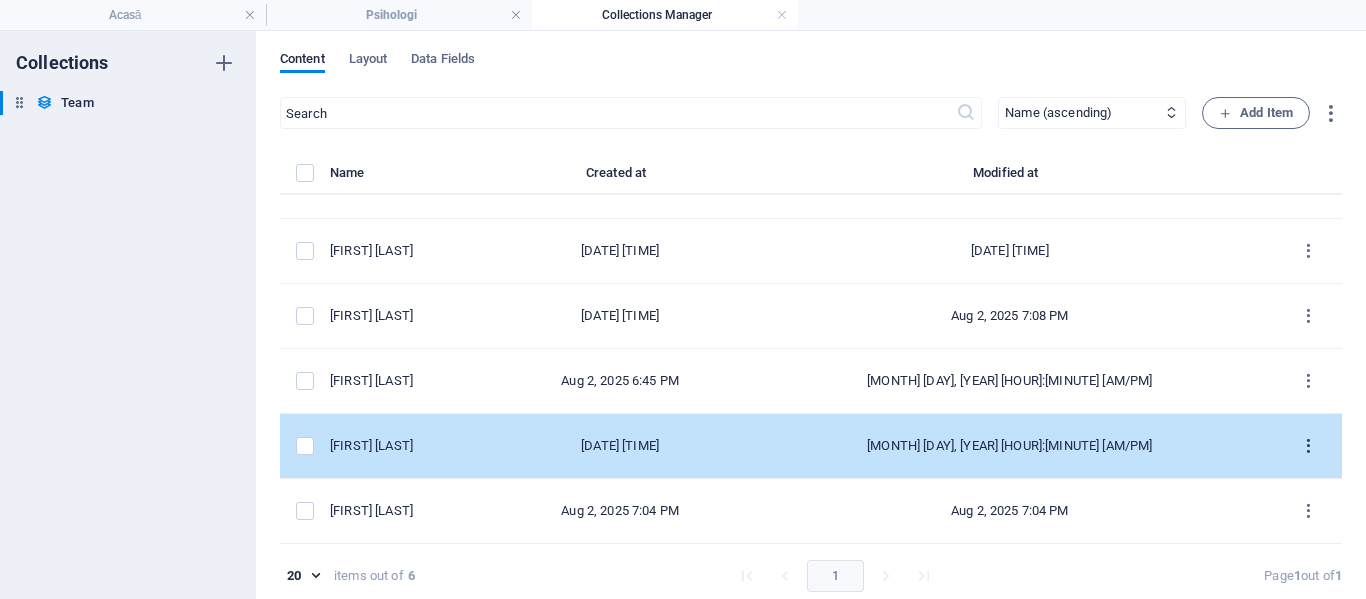 click at bounding box center (1308, 446) 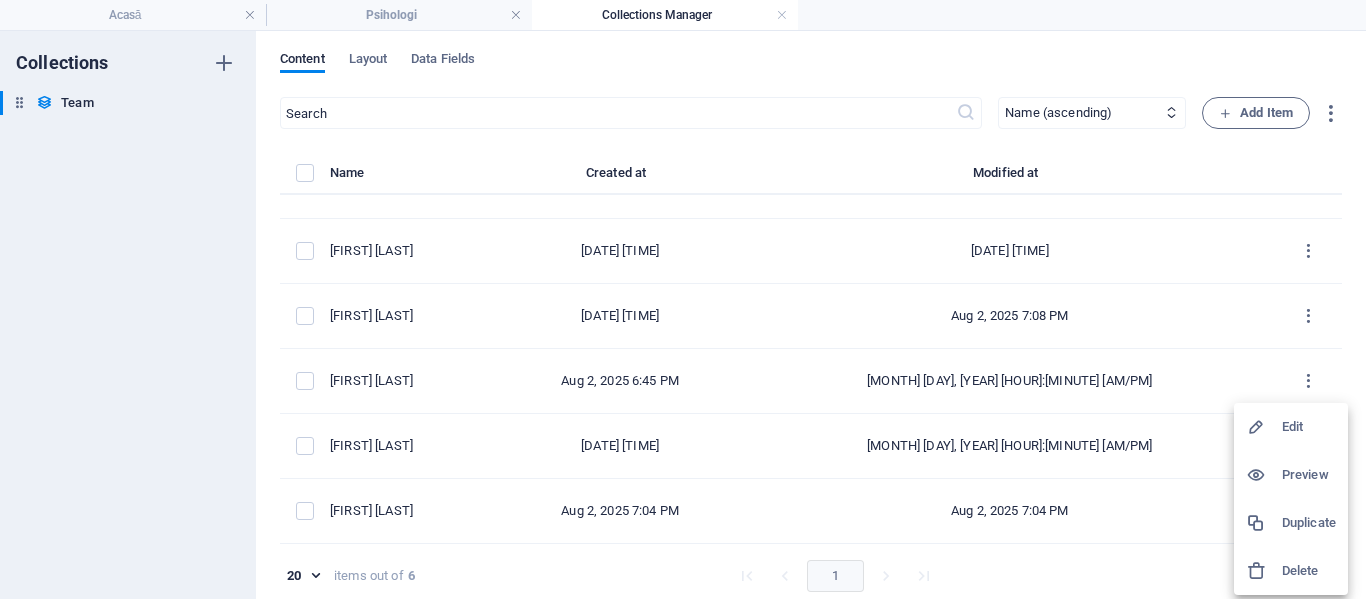 click on "Edit" at bounding box center [1309, 427] 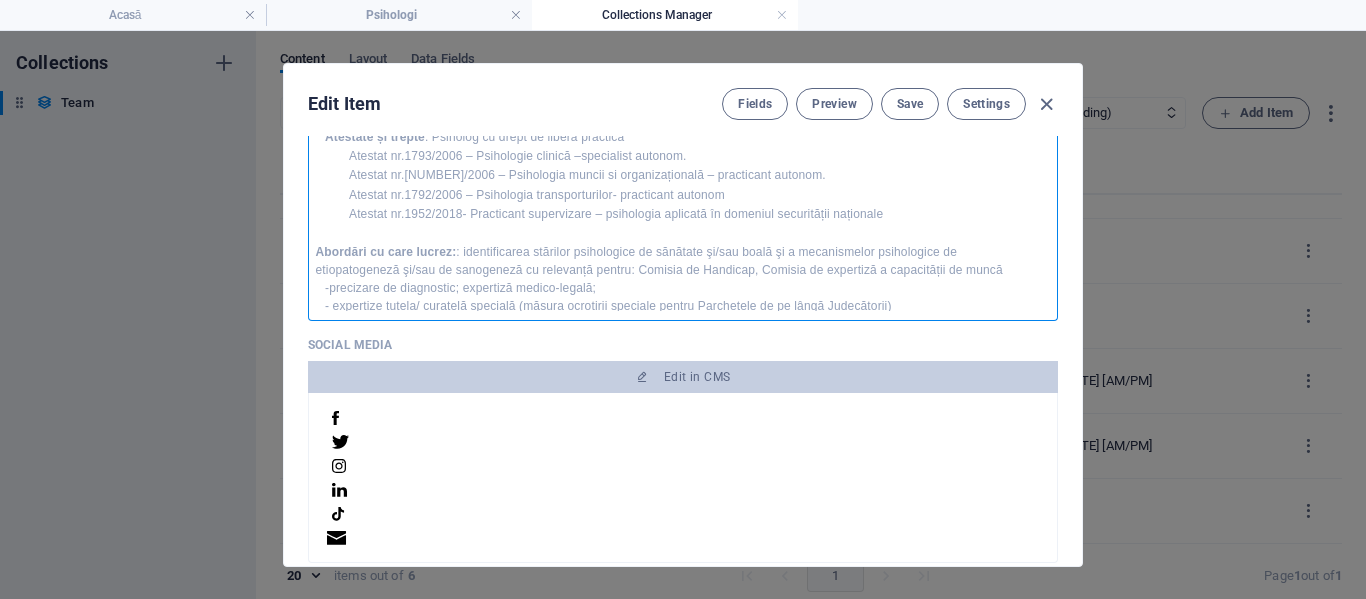 scroll, scrollTop: 600, scrollLeft: 0, axis: vertical 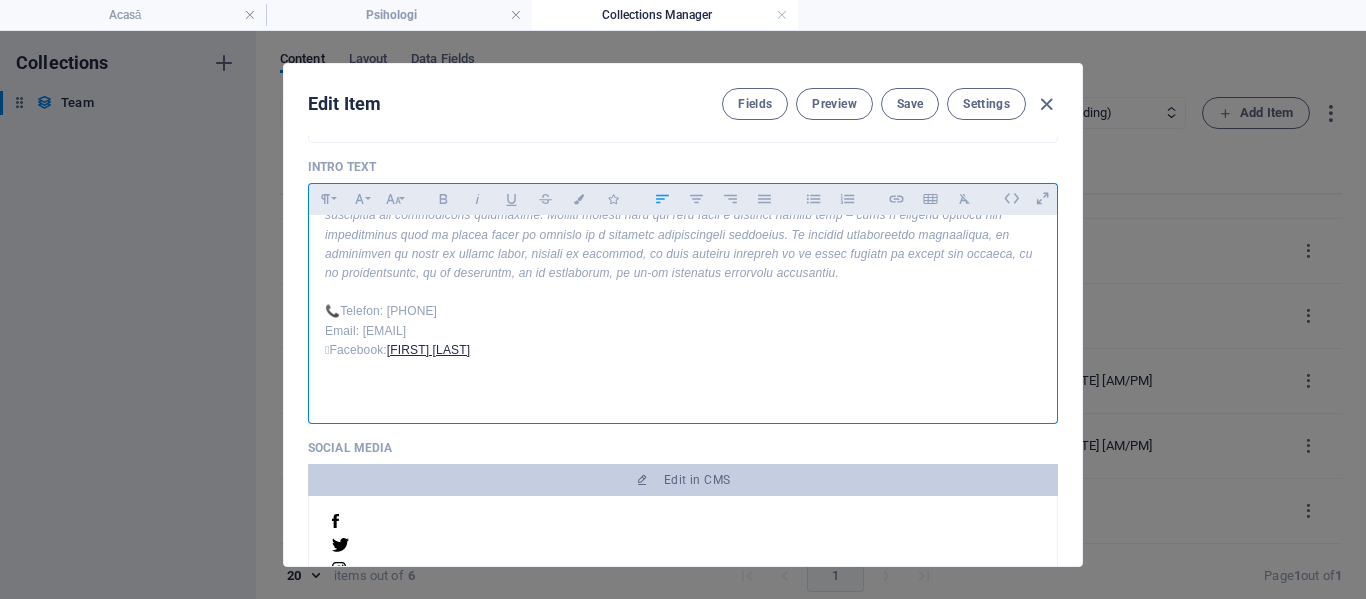 click at bounding box center (695, 292) 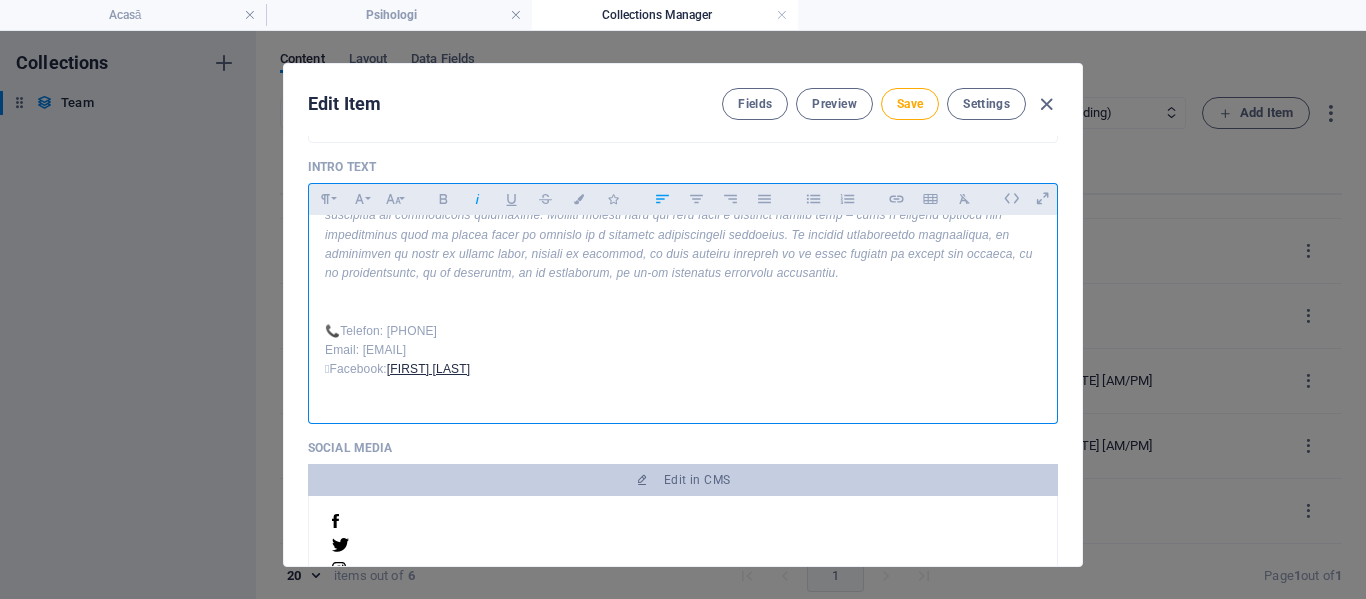 click on "Atestate și trepte : Psiholog cu drept de liberă practică Atestat nr.[NUMBER]/2006 – Psihologie clinică –specialist autonom. Atestat nr.[NUMBER]/2006 – Psihologia muncii si organizațională – practicant autonom. Atestat nr.[NUMBER]/2006 – Psihologia transporturilor- practicant autonom Atestat nr.[NUMBER]/2018- Practicant supervizare – psihologia aplicată în domeniul securității naționale Abordări cu care lucrez : identificarea stărilor psihologice de sănătate şi/sau boală şi a mecanismelor psihologice de    etiopatogeneză şi/sau de sanogeneză cu relevanță pentru: Comisia de Handicap, Comisia de expertiză a capacității de muncă -precizare de diagnostic;  expertiză medico-legală; - expertize tutela/ curatelă specială (măsura ocrotirii speciale pentru Parchetele de pe lângă Judecătorii)   -identificare factori psihologici de sănătate ,  dezvoltare, tulburare/boală, handicap/dizabilități, sau capacitate de muncă; consiliere parentală   📞Telefon: [PHONE]" at bounding box center [683, 49] 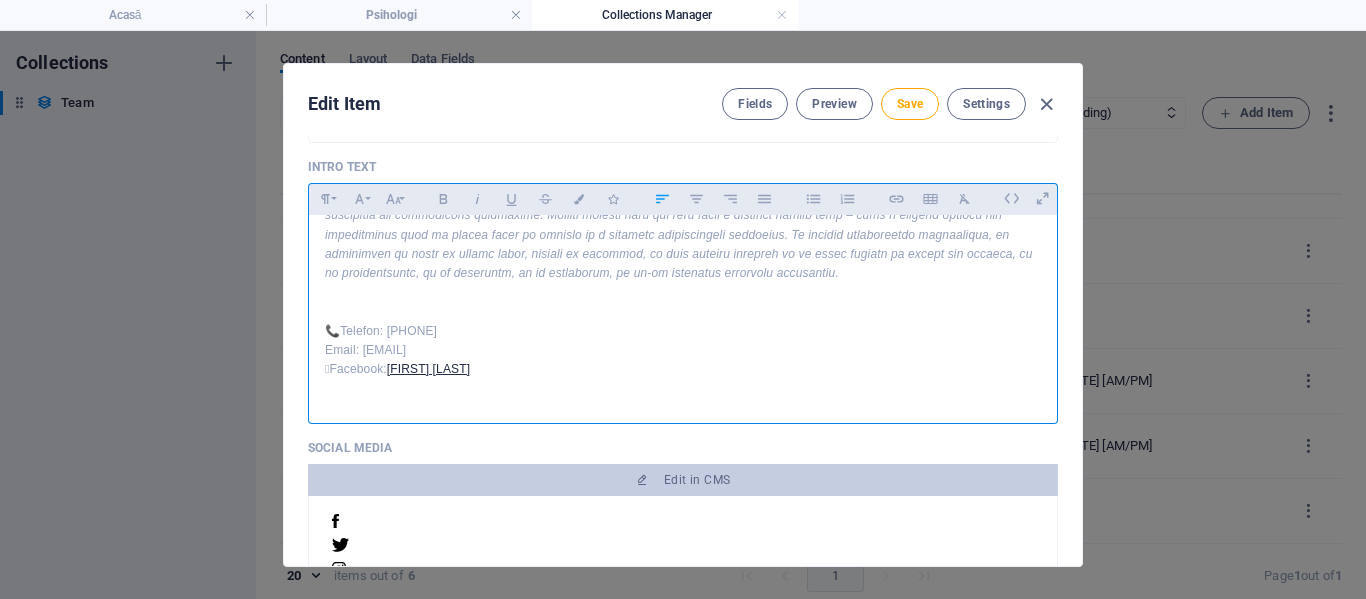 click on "Atestate și trepte : Psiholog cu drept de liberă practică Atestat nr.[NUMBER]/2006 – Psihologie clinică –specialist autonom. Atestat nr.[NUMBER]/2006 – Psihologia muncii si organizațională – practicant autonom. Atestat nr.[NUMBER]/2006 – Psihologia transporturilor- practicant autonom Atestat nr.[NUMBER]/2018- Practicant supervizare – psihologia aplicată în domeniul securității naționale Abordări cu care lucrez : identificarea stărilor psihologice de sănătate şi/sau boală şi a mecanismelor psihologice de    etiopatogeneză şi/sau de sanogeneză cu relevanță pentru: Comisia de Handicap, Comisia de expertiză a capacității de muncă -precizare de diagnostic;  expertiză medico-legală; - expertize tutela/ curatelă specială (măsura ocrotirii speciale pentru Parchetele de pe lângă Judecătorii)   -identificare factori psihologici de sănătate ,  dezvoltare, tulburare/boală, handicap/dizabilități, sau capacitate de muncă; consiliere parentală   📞Telefon: [PHONE]" at bounding box center [683, 49] 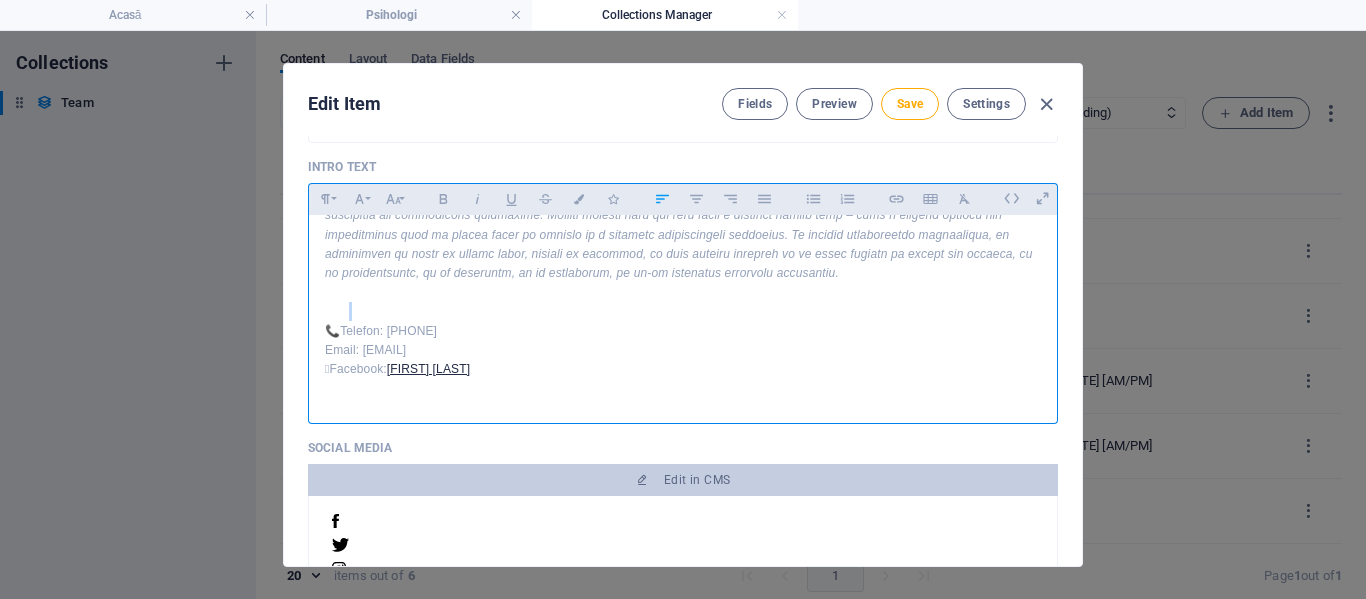 click on "Atestate și trepte : Psiholog cu drept de liberă practică Atestat nr.[NUMBER]/2006 – Psihologie clinică –specialist autonom. Atestat nr.[NUMBER]/2006 – Psihologia muncii si organizațională – practicant autonom. Atestat nr.[NUMBER]/2006 – Psihologia transporturilor- practicant autonom Atestat nr.[NUMBER]/2018- Practicant supervizare – psihologia aplicată în domeniul securității naționale Abordări cu care lucrez : identificarea stărilor psihologice de sănătate şi/sau boală şi a mecanismelor psihologice de    etiopatogeneză şi/sau de sanogeneză cu relevanță pentru: Comisia de Handicap, Comisia de expertiză a capacității de muncă -precizare de diagnostic;  expertiză medico-legală; - expertize tutela/ curatelă specială (măsura ocrotirii speciale pentru Parchetele de pe lângă Judecătorii)   -identificare factori psihologici de sănătate ,  dezvoltare, tulburare/boală, handicap/dizabilități, sau capacitate de muncă; consiliere parentală   📞Telefon: [PHONE]" at bounding box center [683, 49] 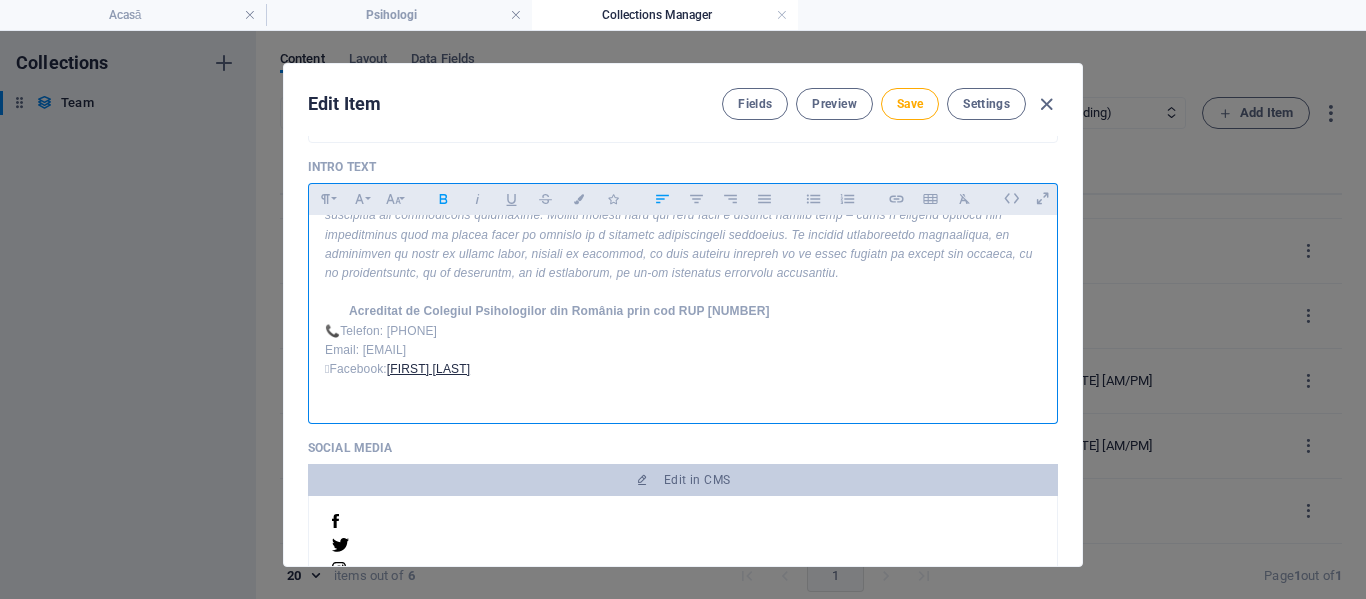 click on "Acreditat de Colegiul Psihologilor din România prin cod RUP [NUMBER]" at bounding box center [559, 311] 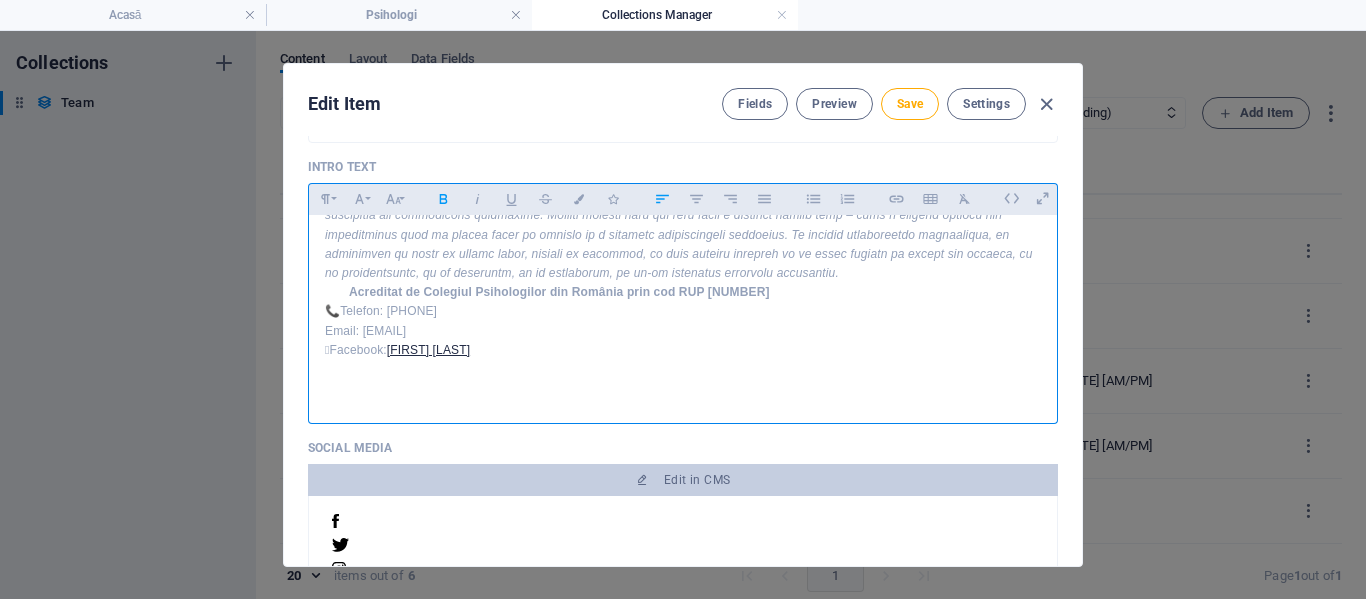 scroll, scrollTop: 531, scrollLeft: 0, axis: vertical 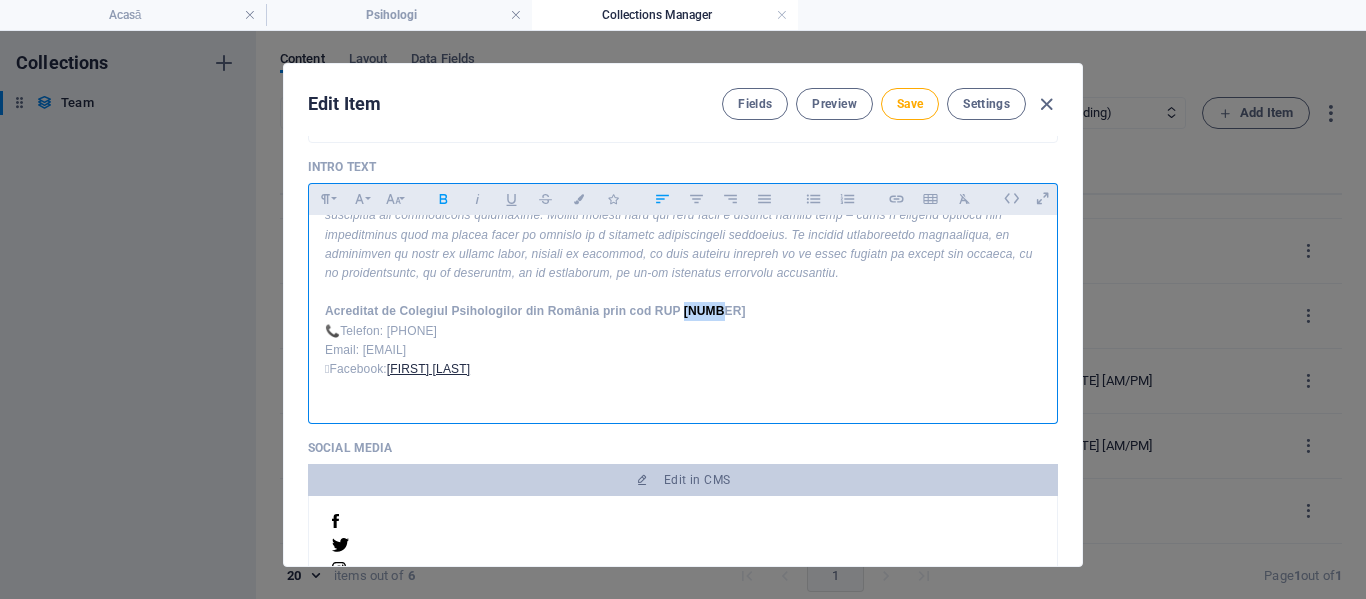 drag, startPoint x: 682, startPoint y: 313, endPoint x: 758, endPoint y: 313, distance: 76 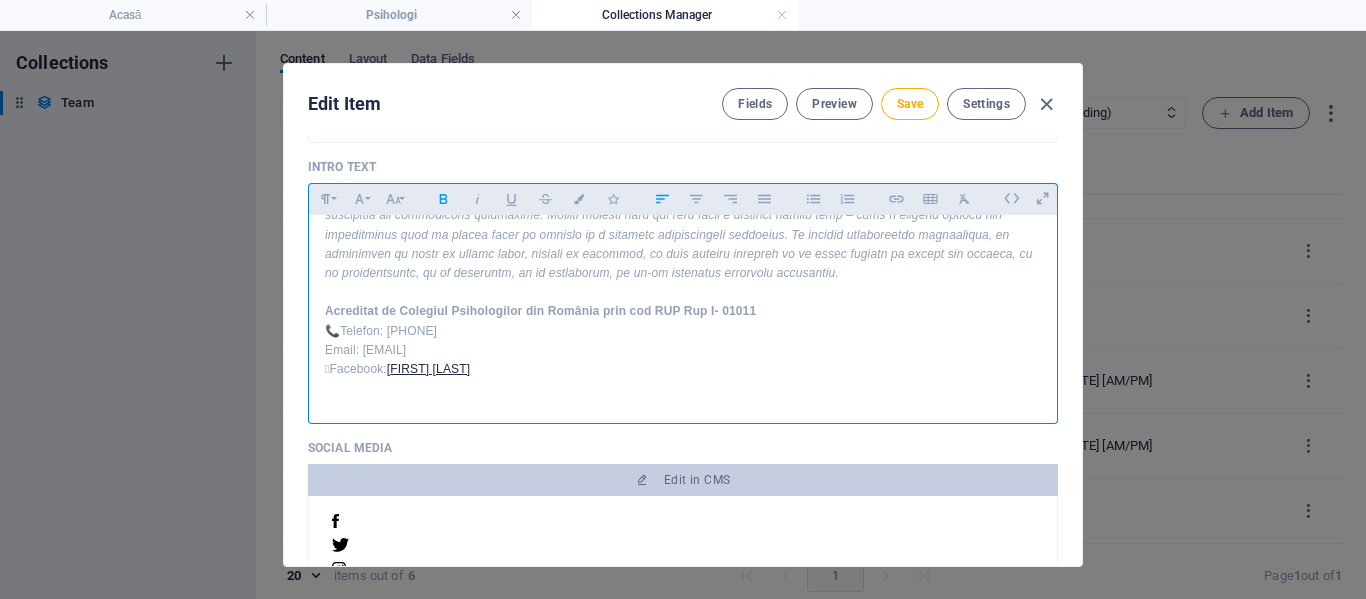 scroll, scrollTop: 0, scrollLeft: 6, axis: horizontal 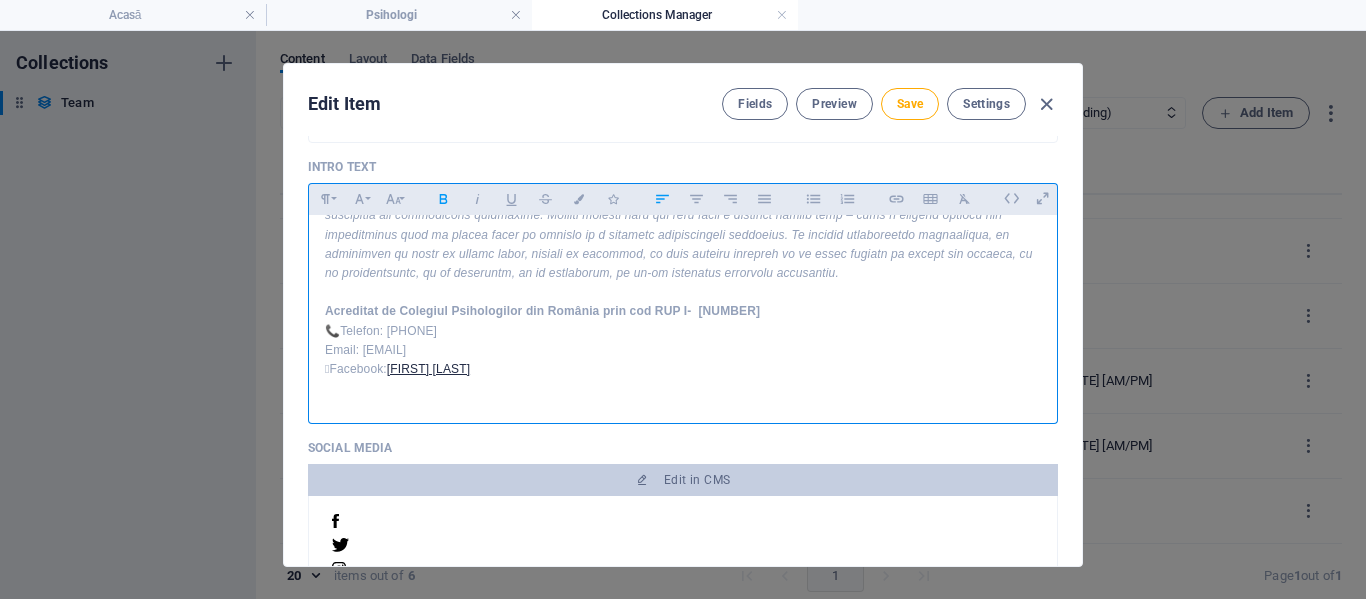 click on "Acreditat de Colegiul Psihologilor din România prin cod RUP I-  [NUMBER]" at bounding box center (542, 311) 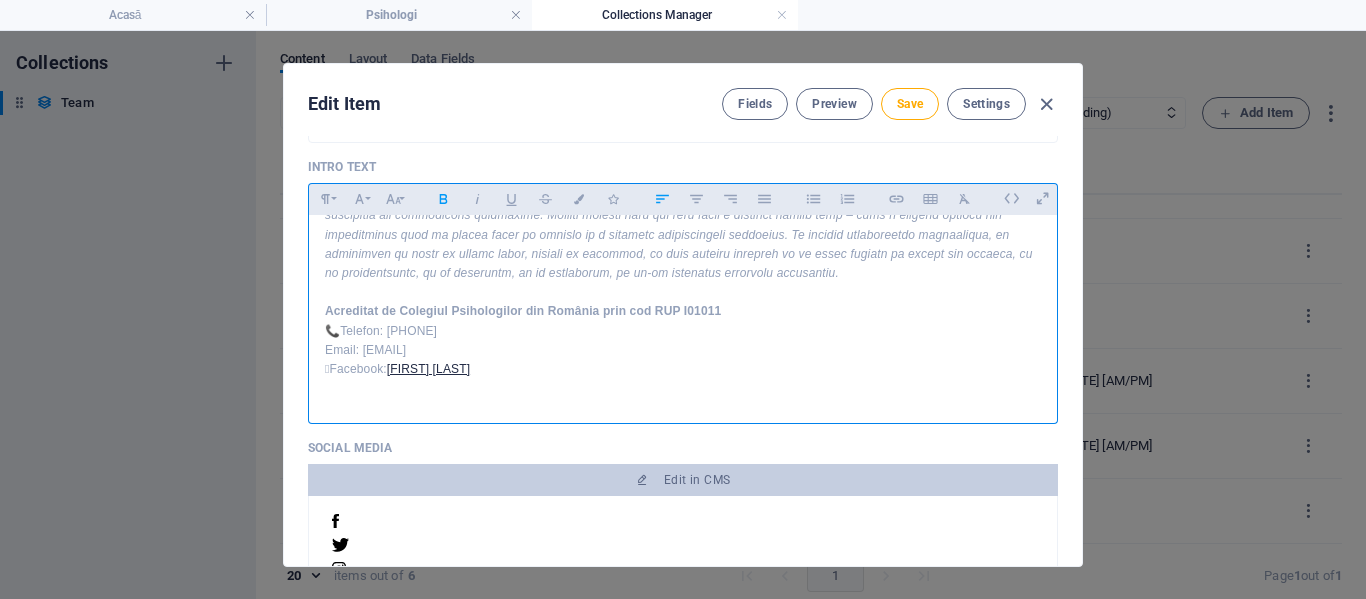 type 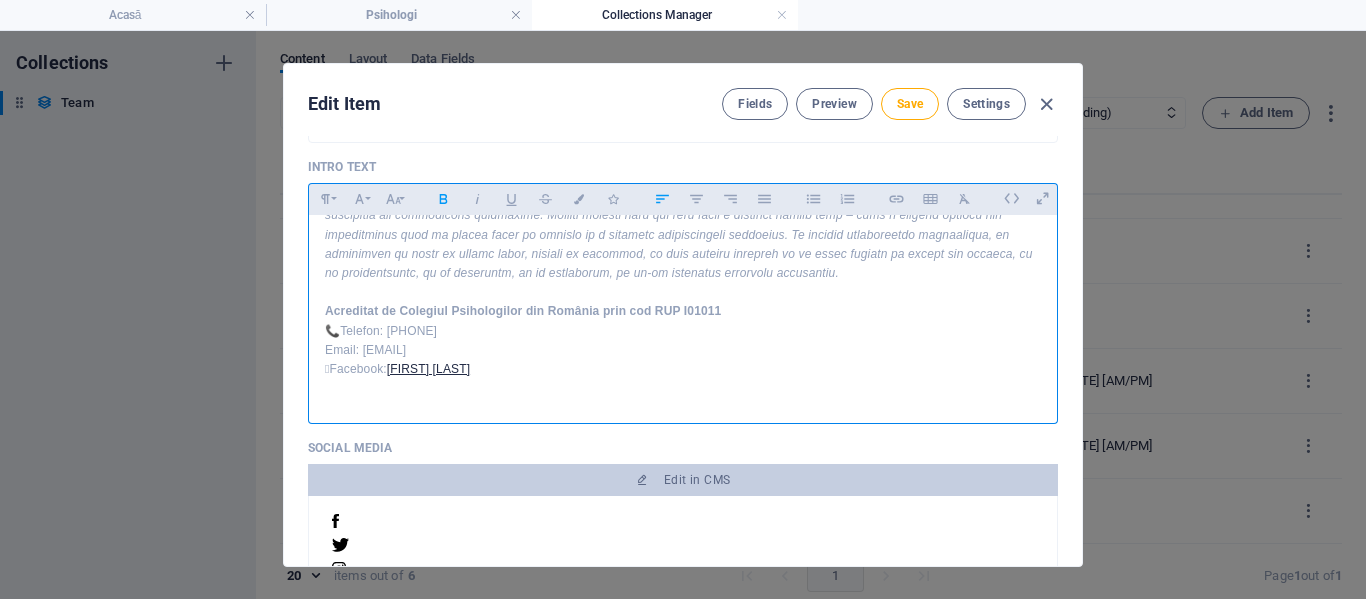 click on "Acreditat de Colegiul Psihologilor din România prin cod RUP I  [NUMBER]" at bounding box center [683, 311] 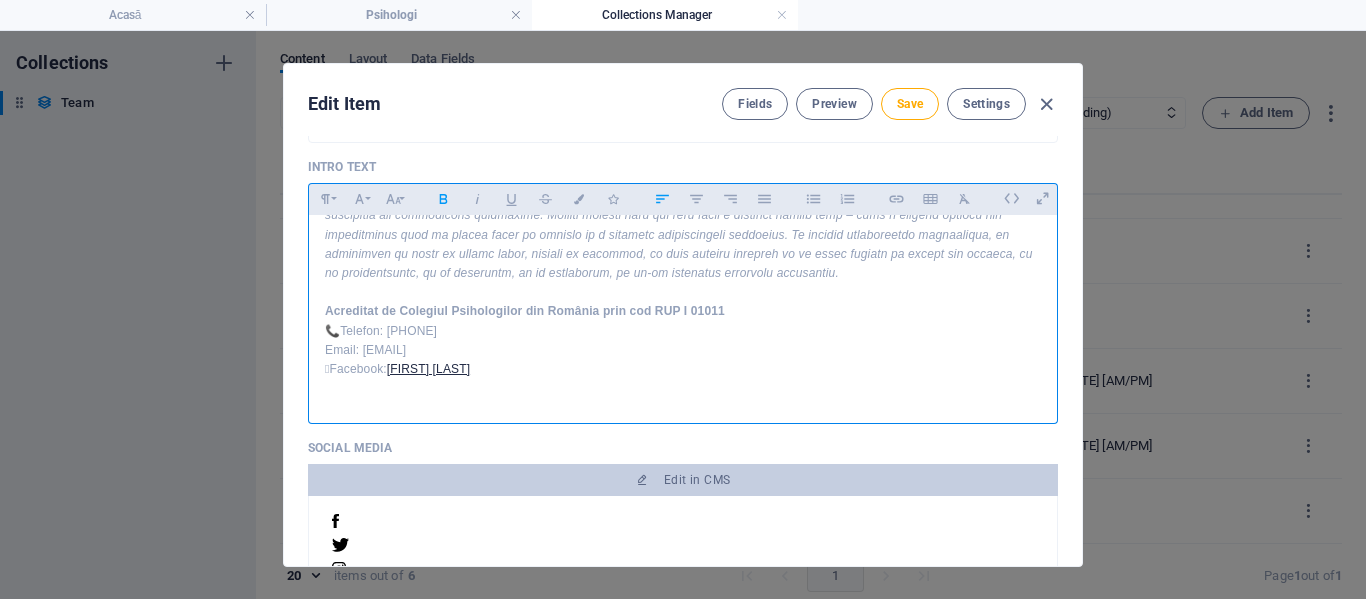 click on "Acreditat de Colegiul Psihologilor din România prin cod RUP I 01011" at bounding box center (525, 311) 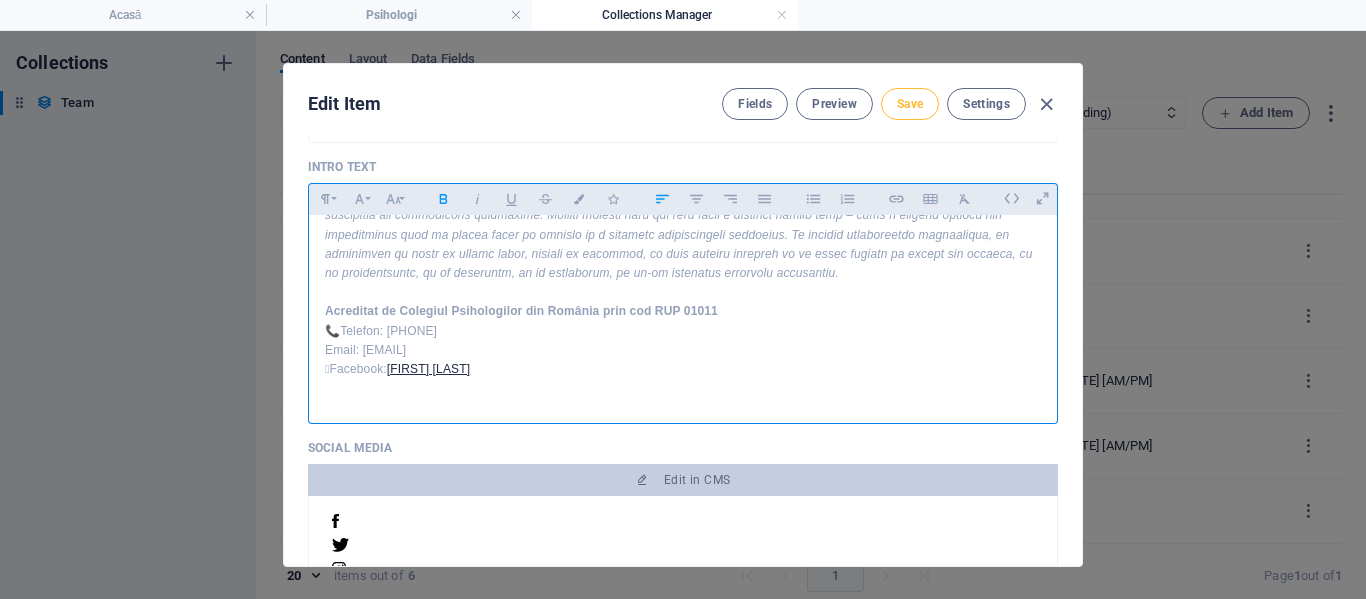 click on "Save" at bounding box center (910, 104) 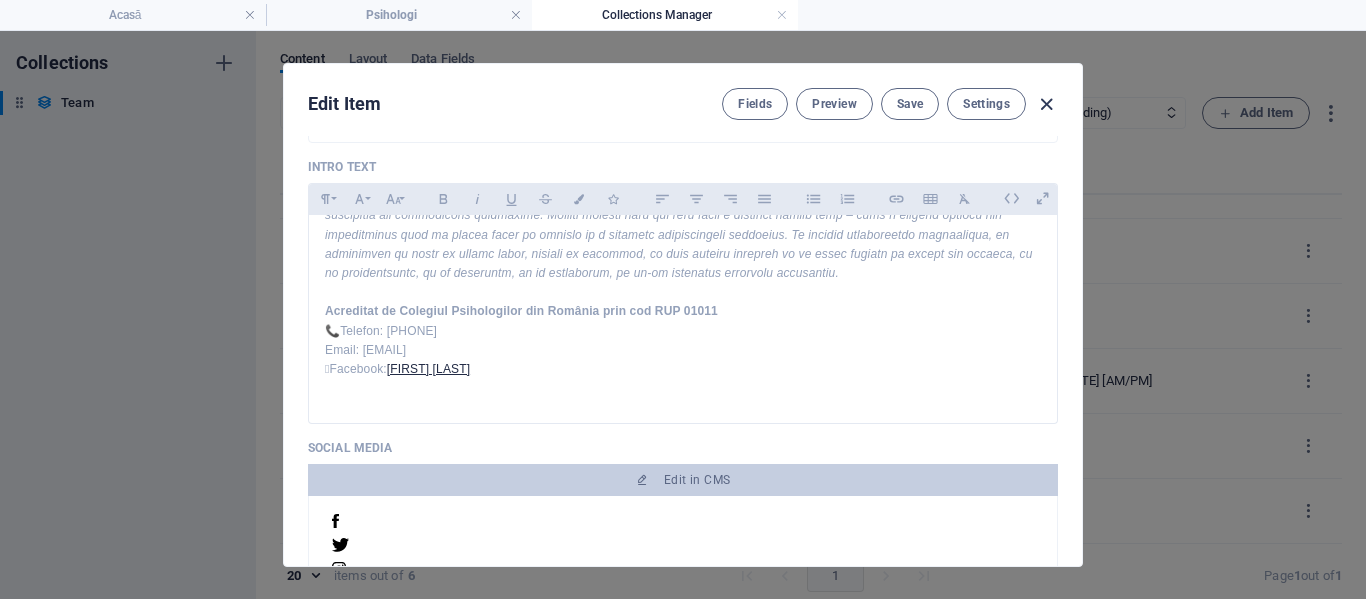 click at bounding box center (1046, 104) 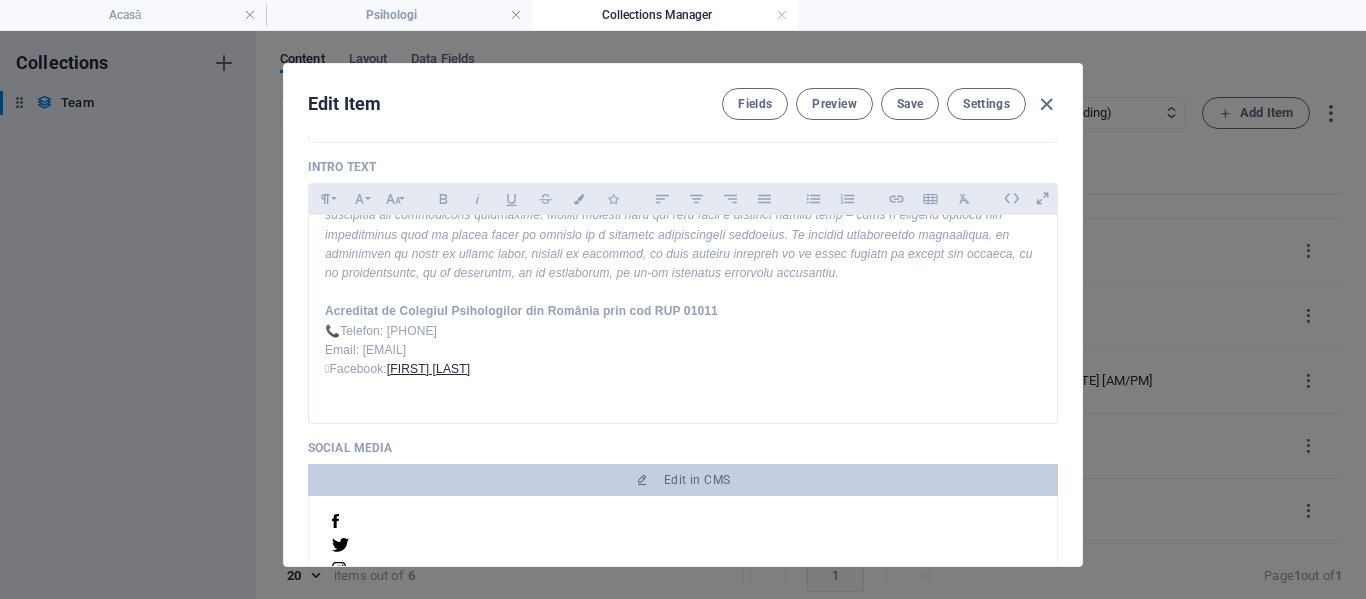 checkbox on "false" 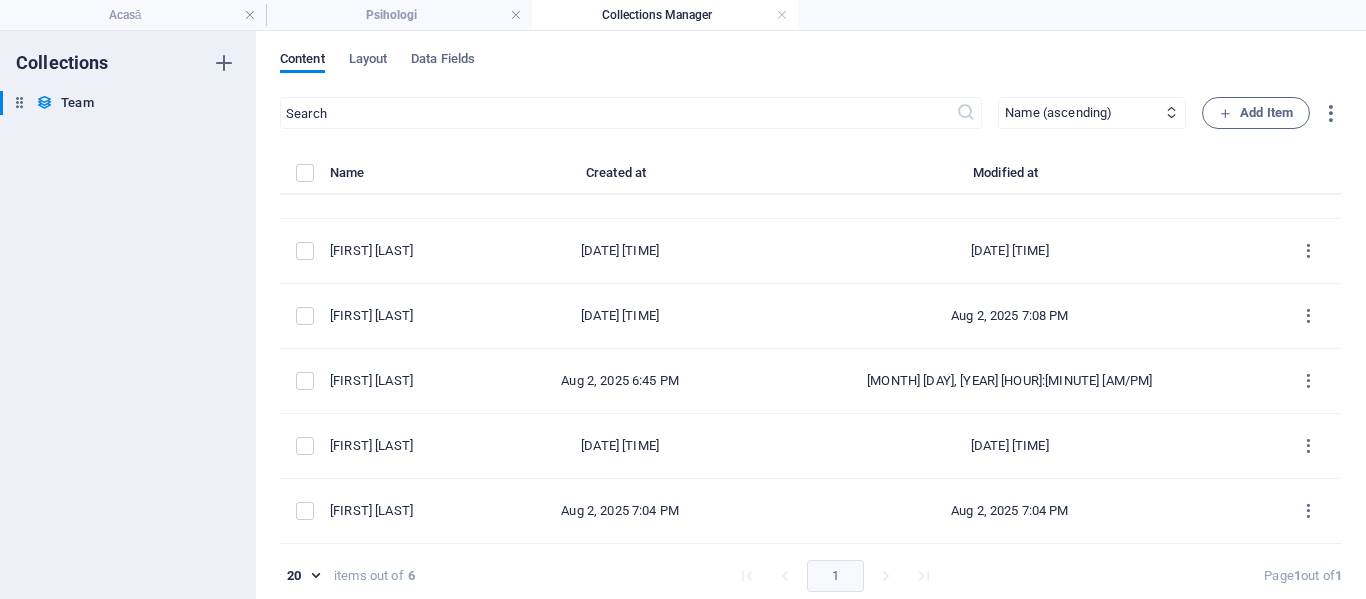 scroll, scrollTop: 521, scrollLeft: 0, axis: vertical 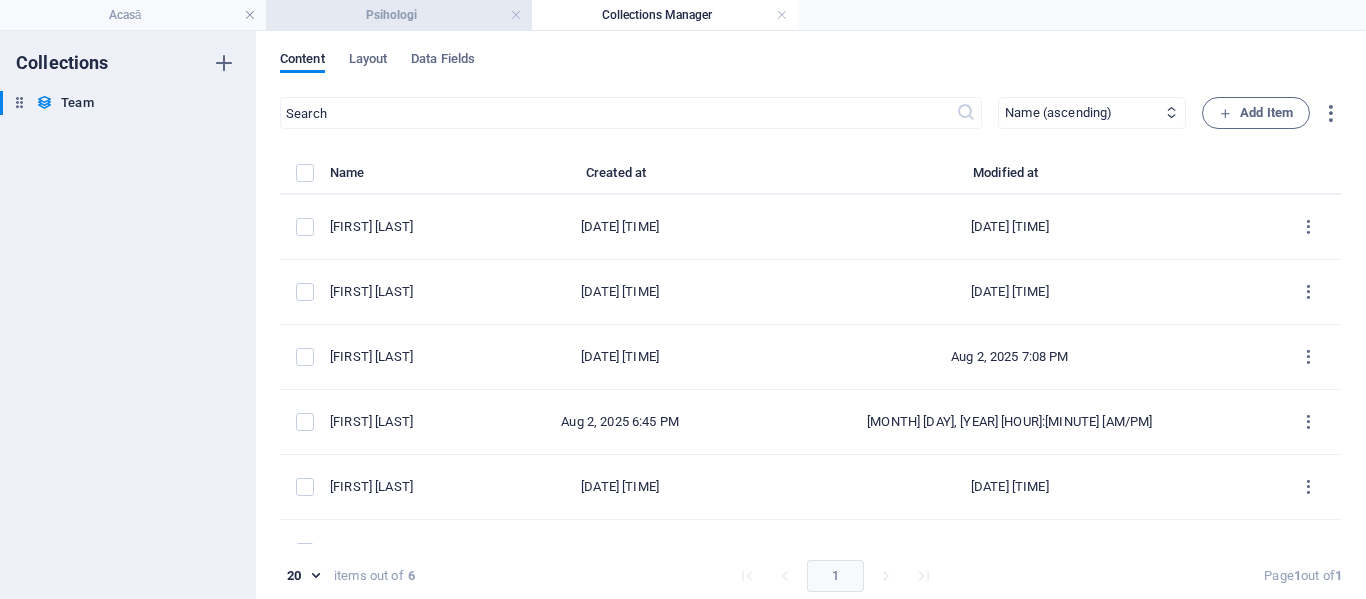click on "Psihologi" at bounding box center [399, 15] 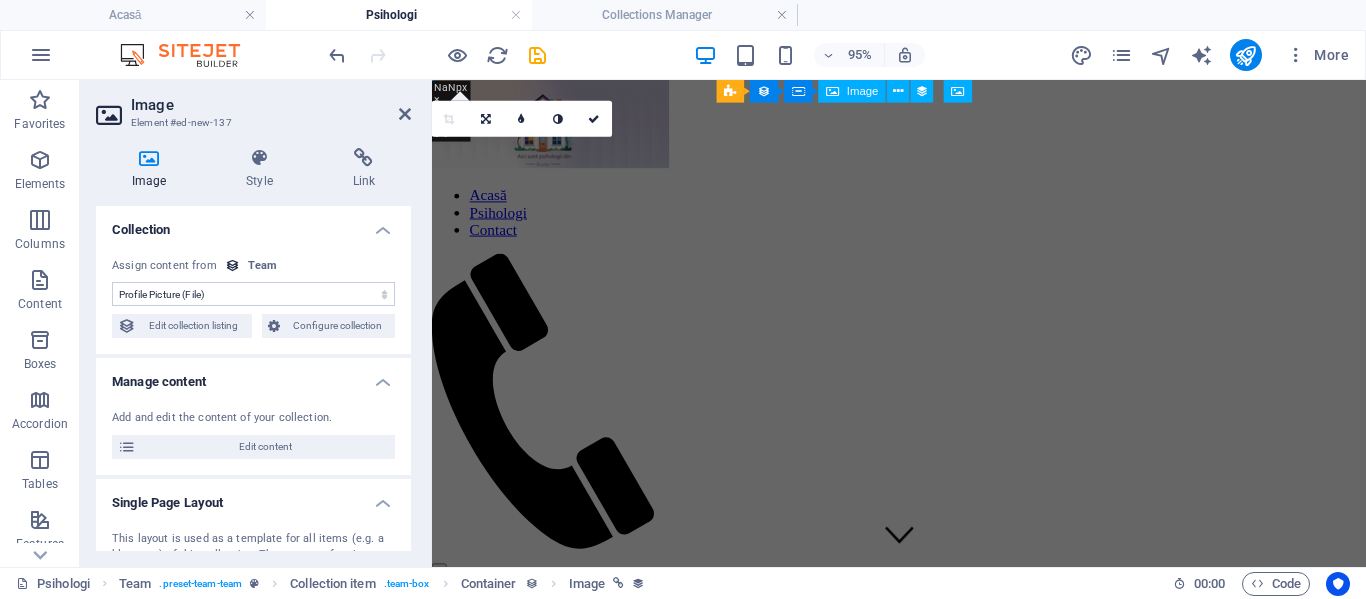 type 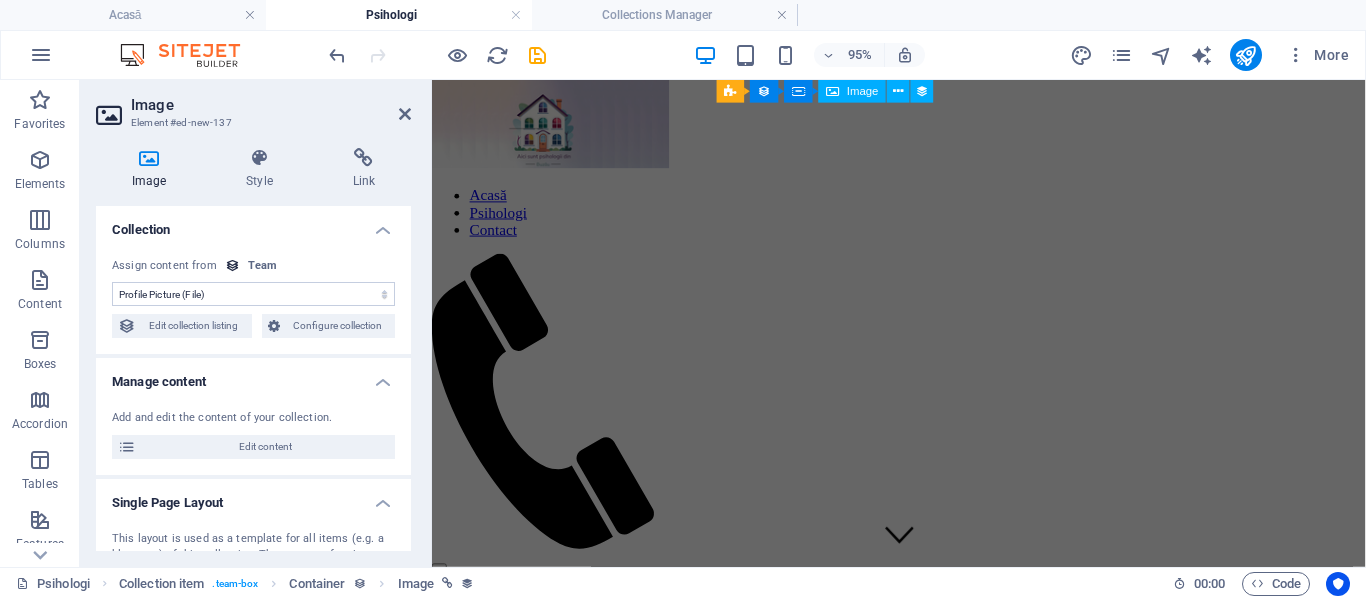 scroll, scrollTop: 1757, scrollLeft: 0, axis: vertical 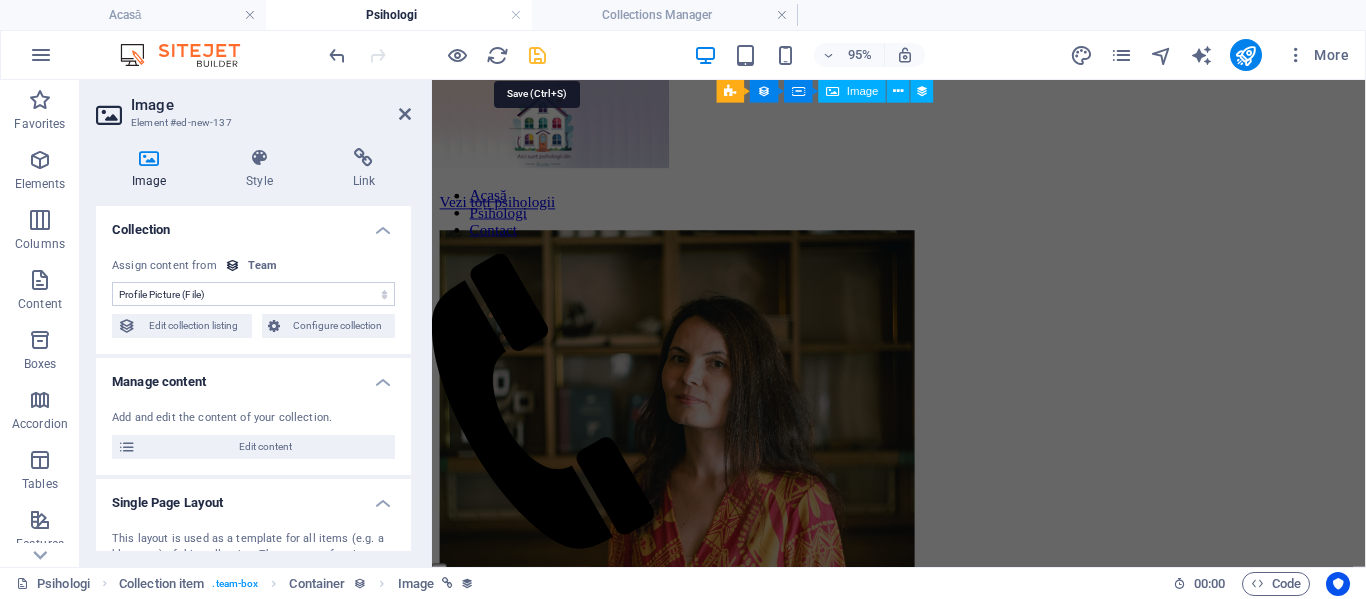 click at bounding box center [537, 55] 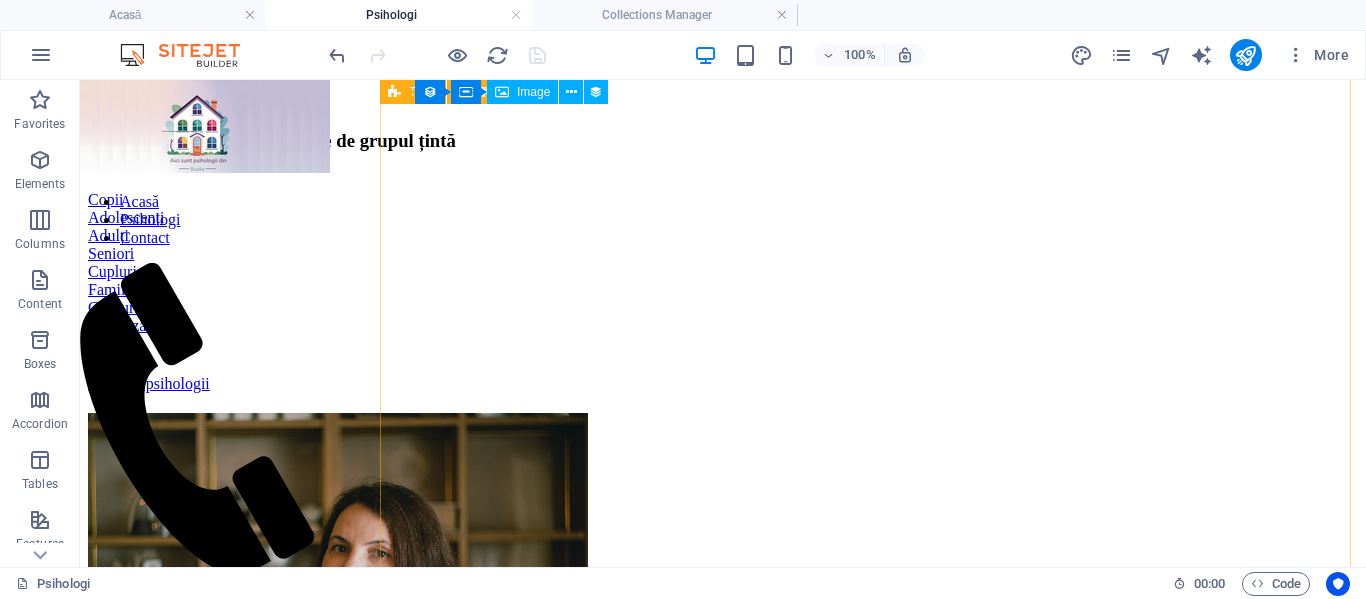 scroll, scrollTop: 1475, scrollLeft: 0, axis: vertical 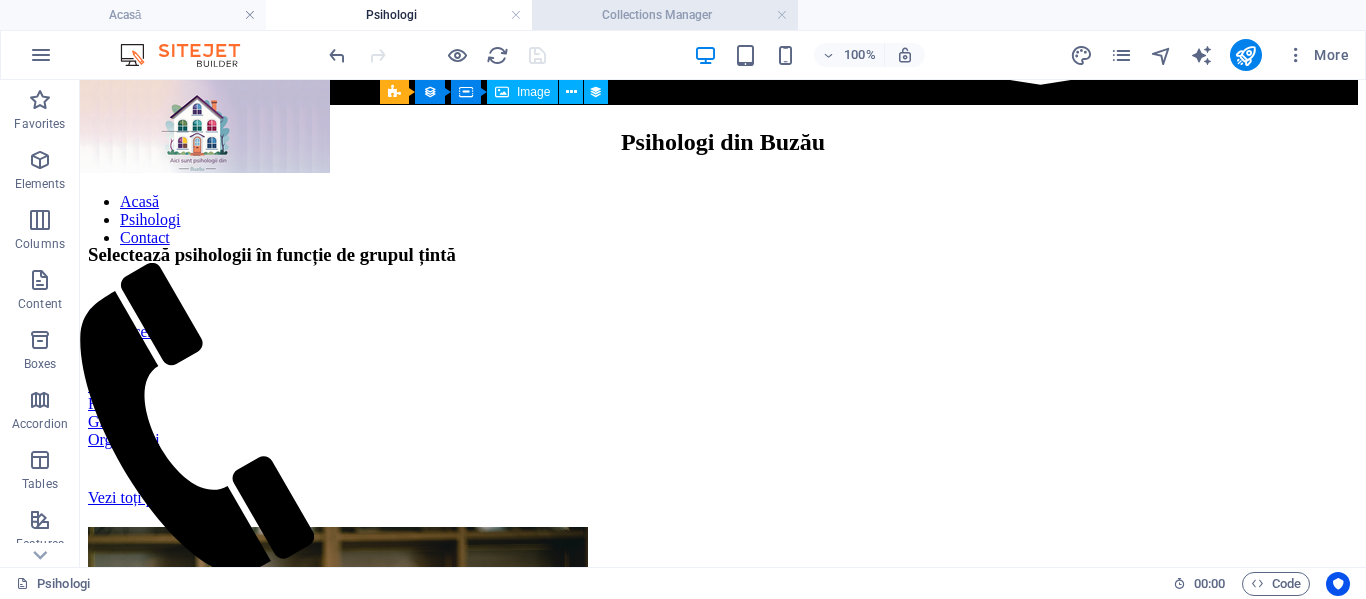 click on "Collections Manager" at bounding box center [665, 15] 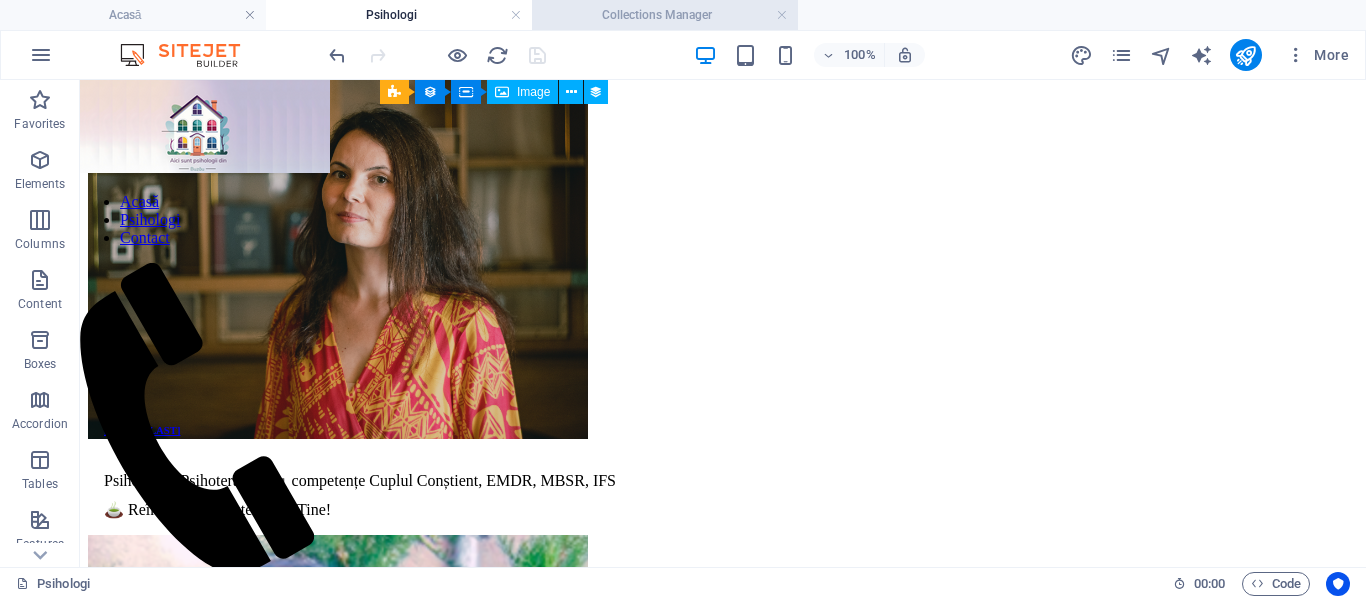 scroll, scrollTop: 0, scrollLeft: 0, axis: both 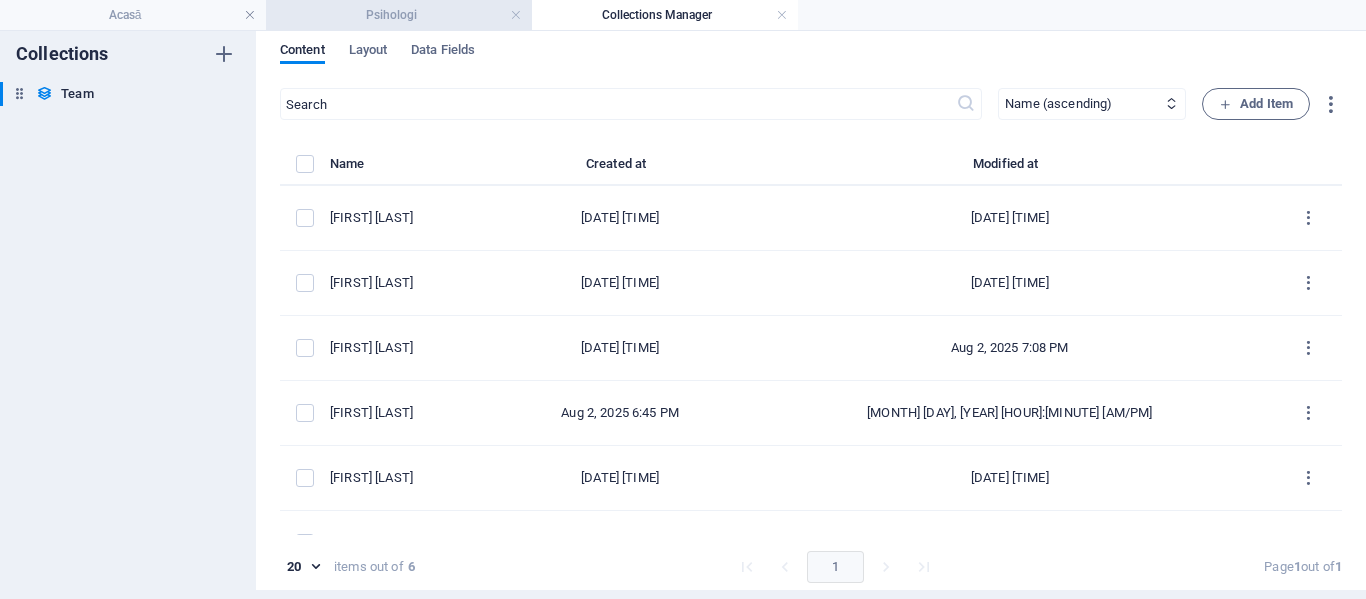 click on "Psihologi" at bounding box center [399, 15] 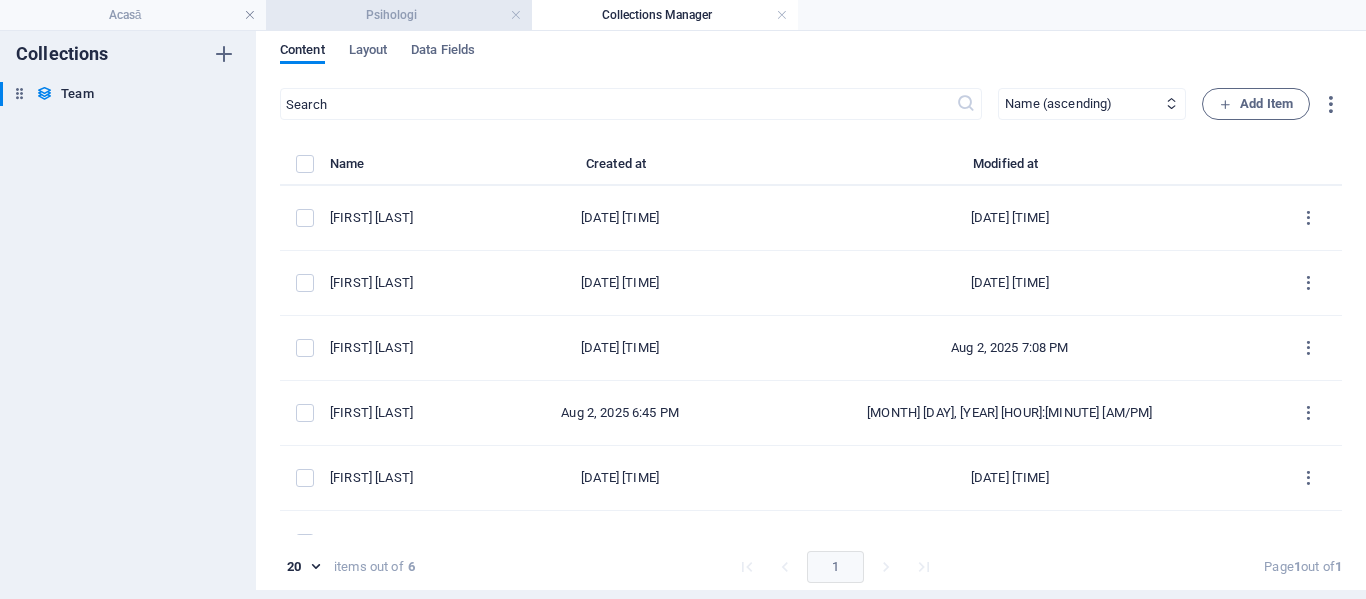 scroll, scrollTop: 1782, scrollLeft: 0, axis: vertical 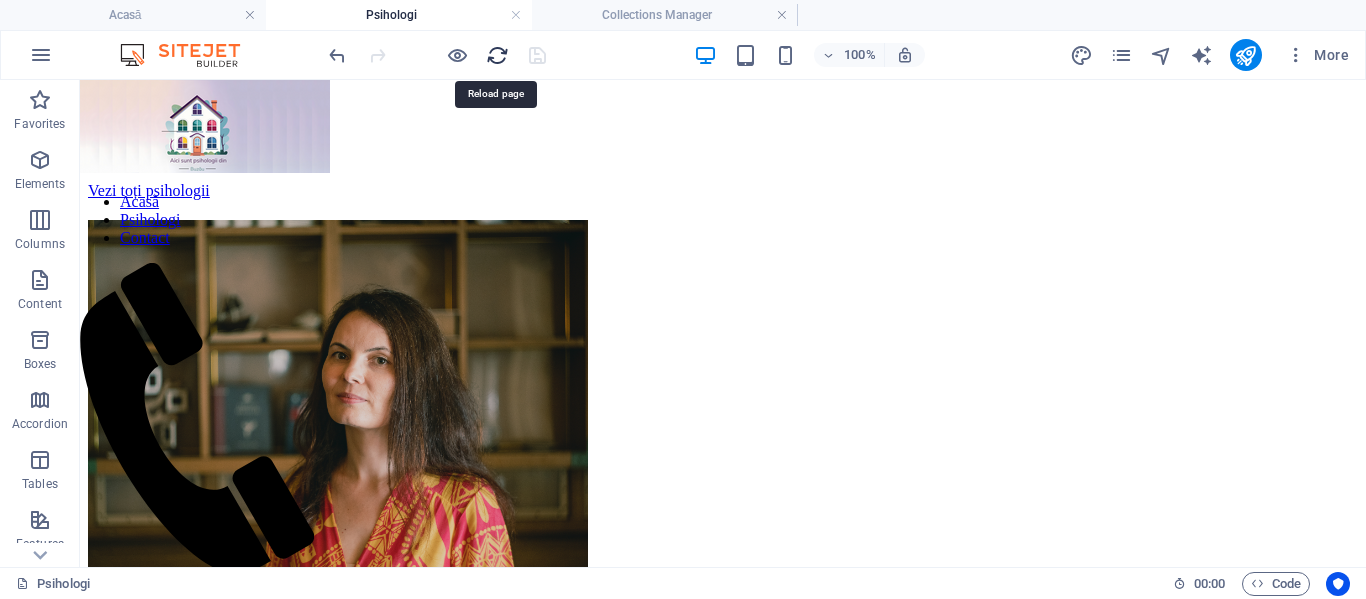 click at bounding box center [497, 55] 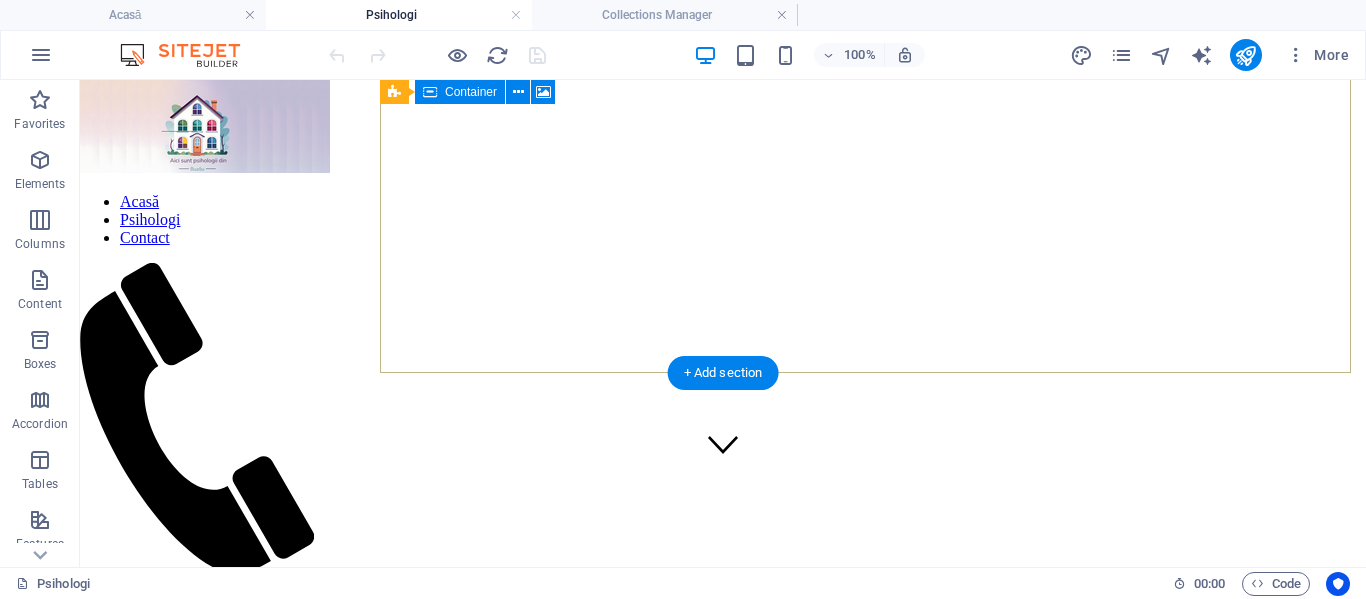 scroll, scrollTop: 7, scrollLeft: 0, axis: vertical 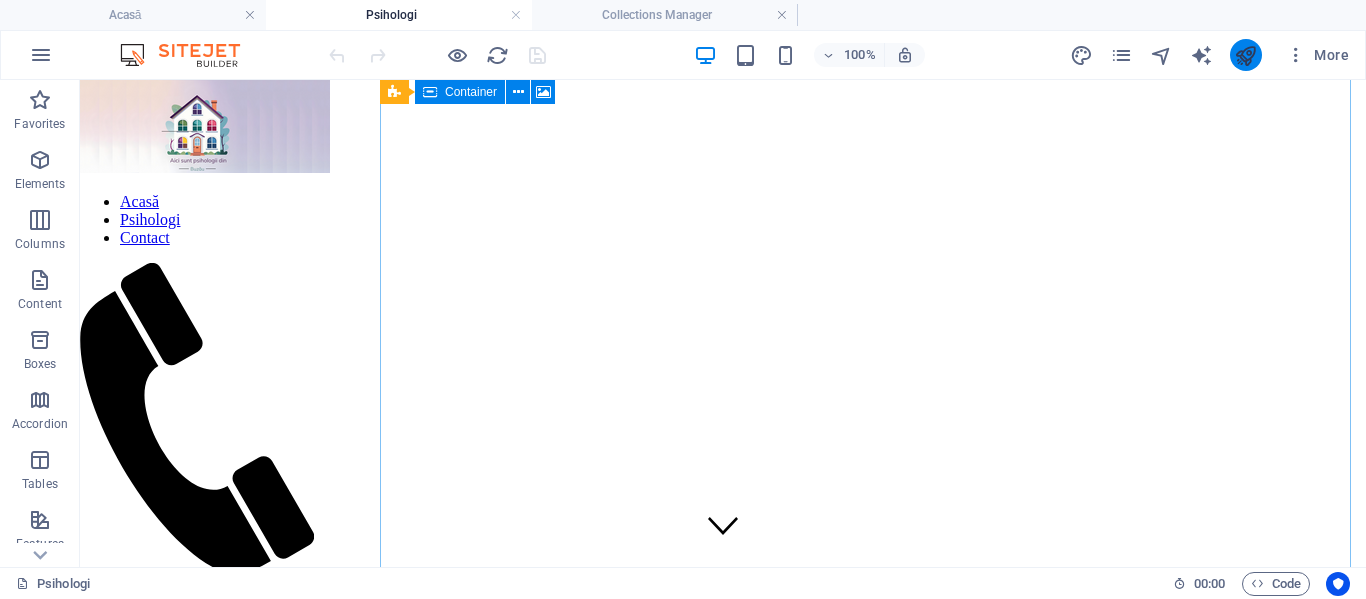 click at bounding box center (1246, 55) 